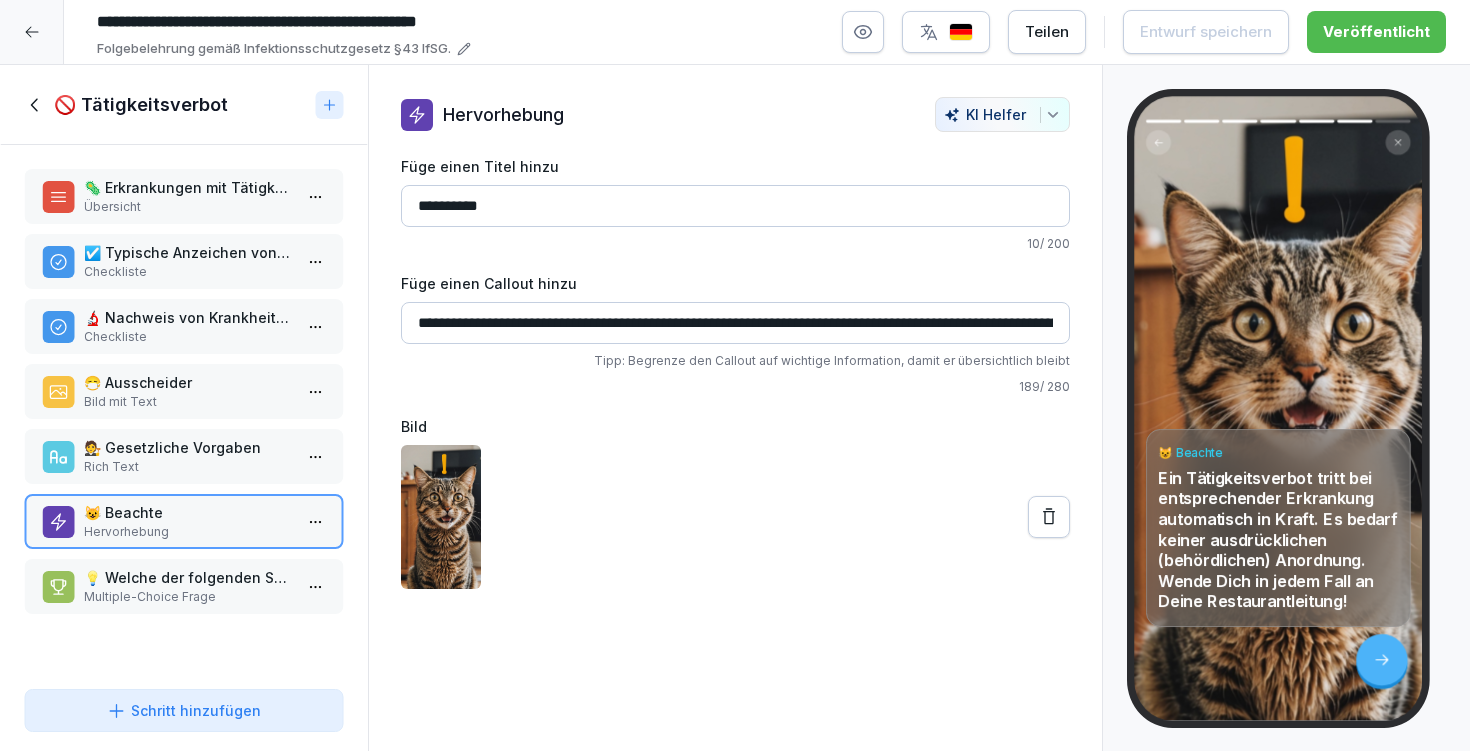 scroll, scrollTop: 0, scrollLeft: 0, axis: both 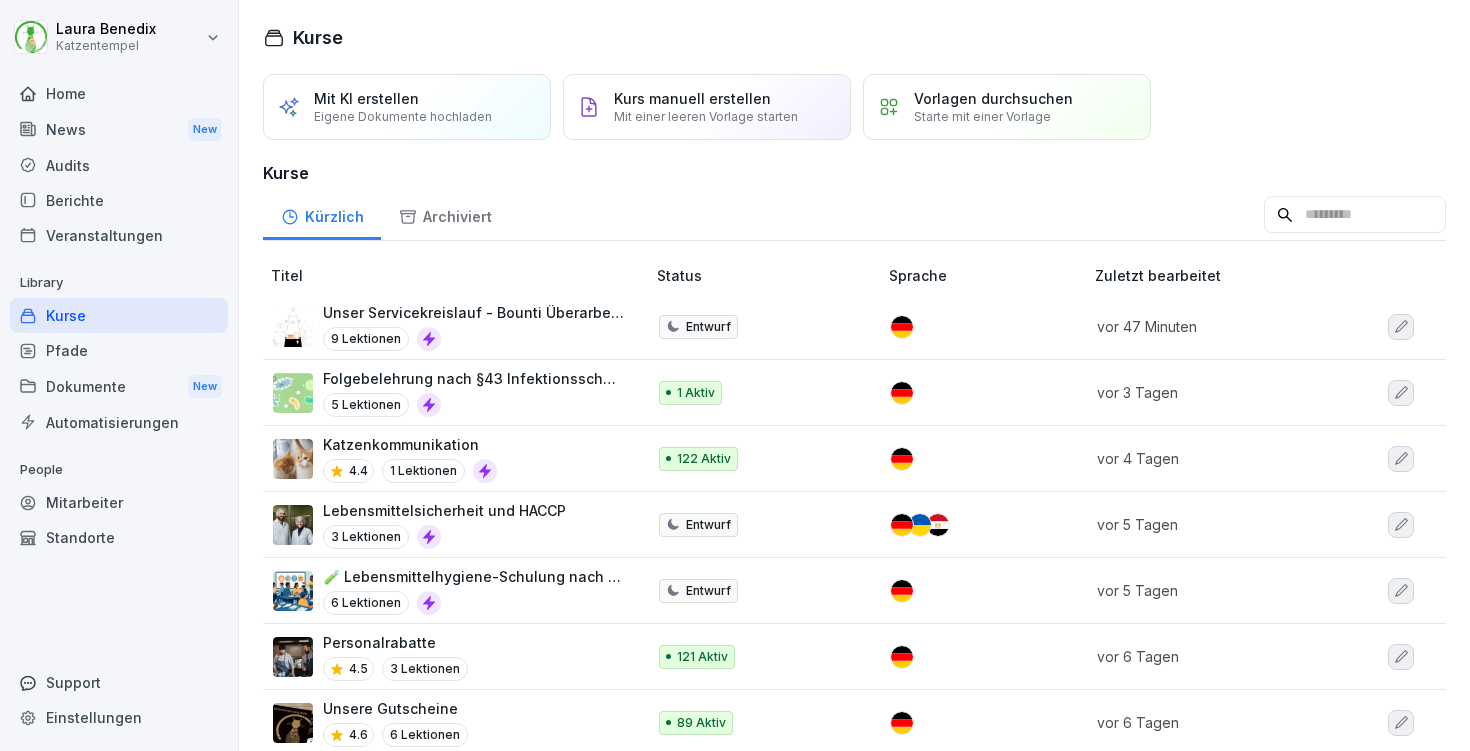 click on "Unser Servicekreislauf - Bounti Überarbeitung" at bounding box center (474, 312) 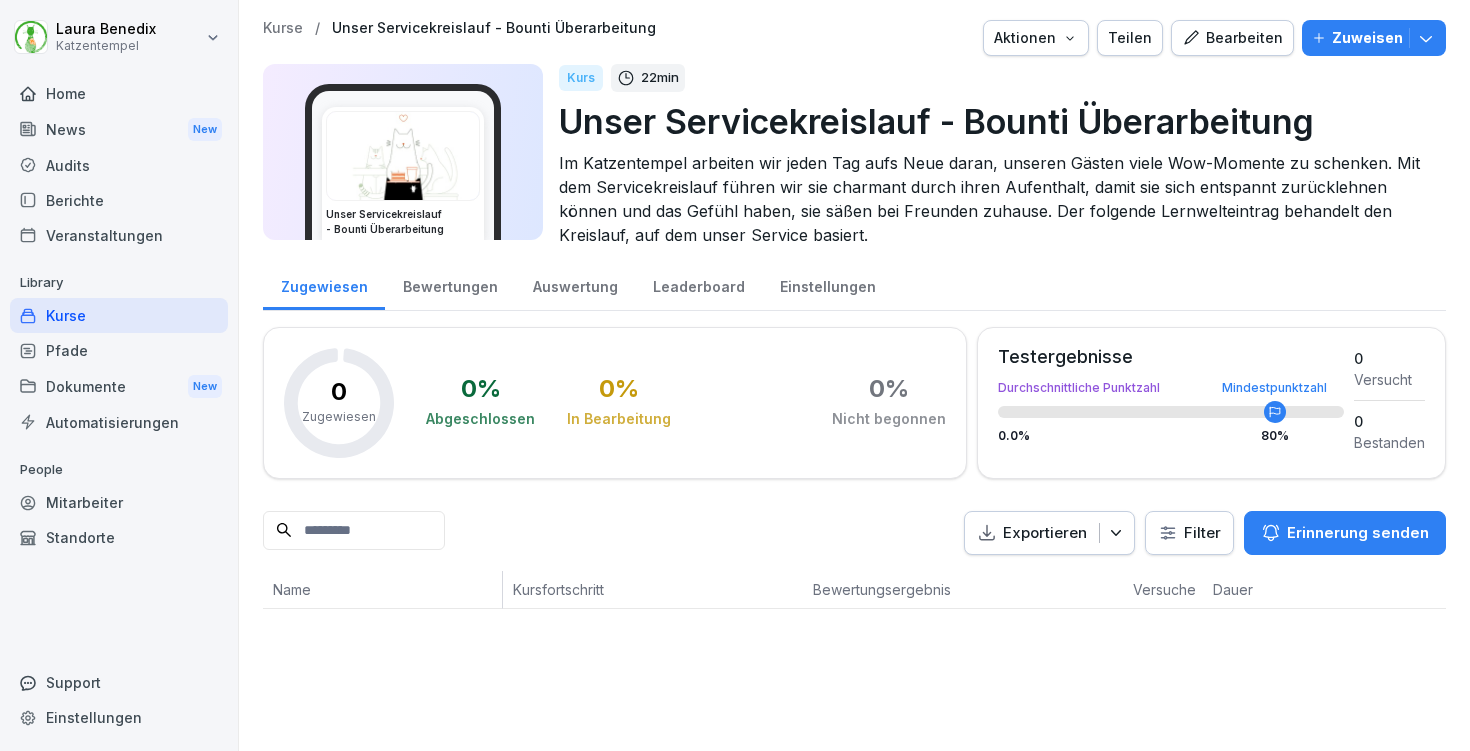 scroll, scrollTop: 0, scrollLeft: 0, axis: both 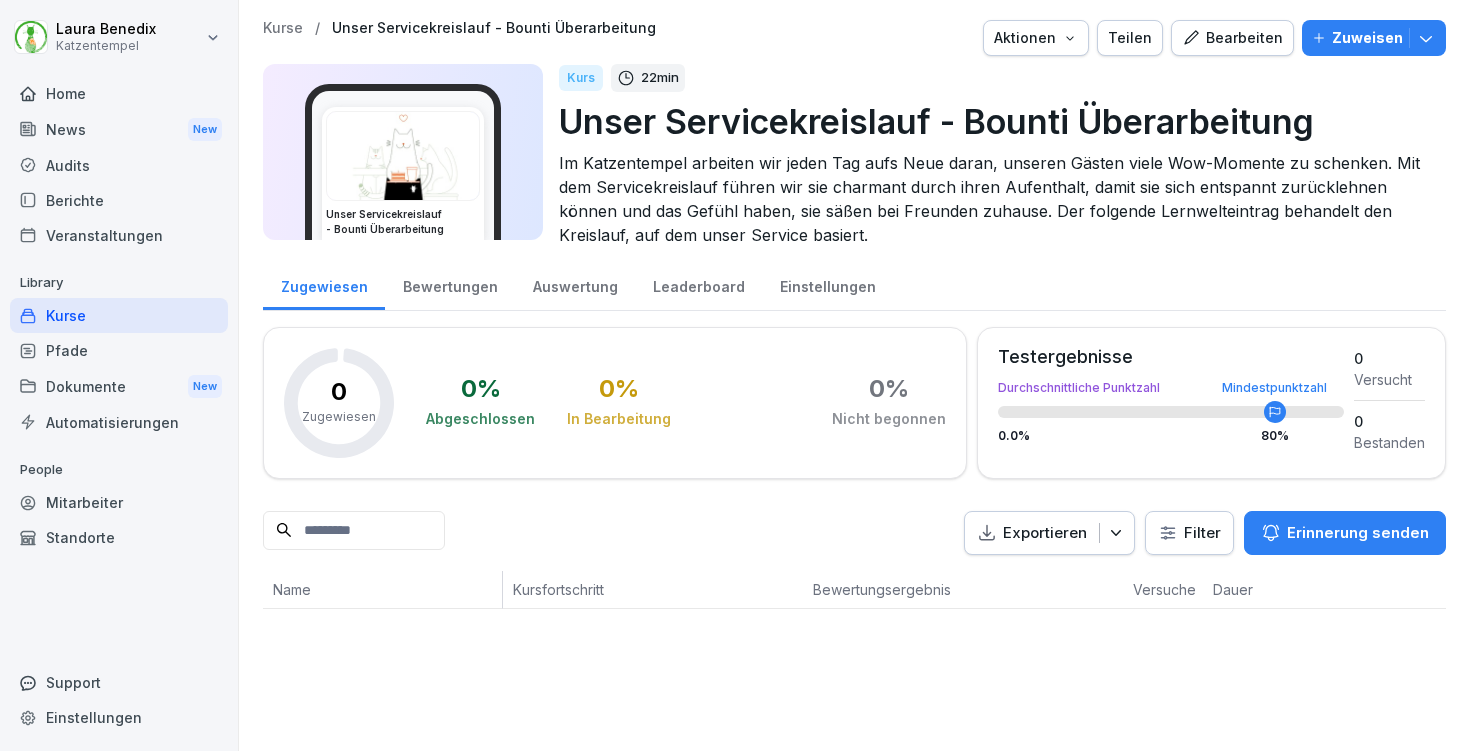 click on "Kurse" at bounding box center (283, 28) 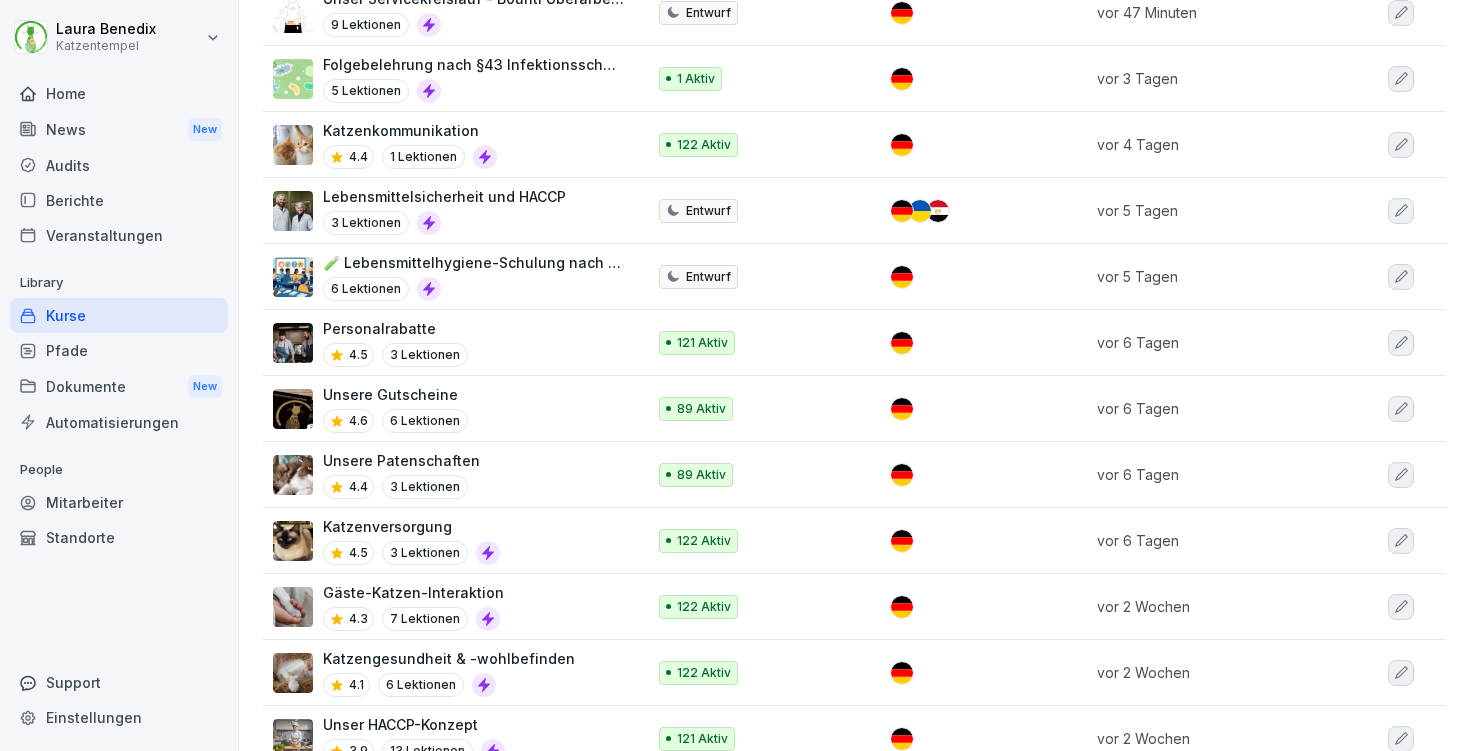 scroll, scrollTop: 0, scrollLeft: 0, axis: both 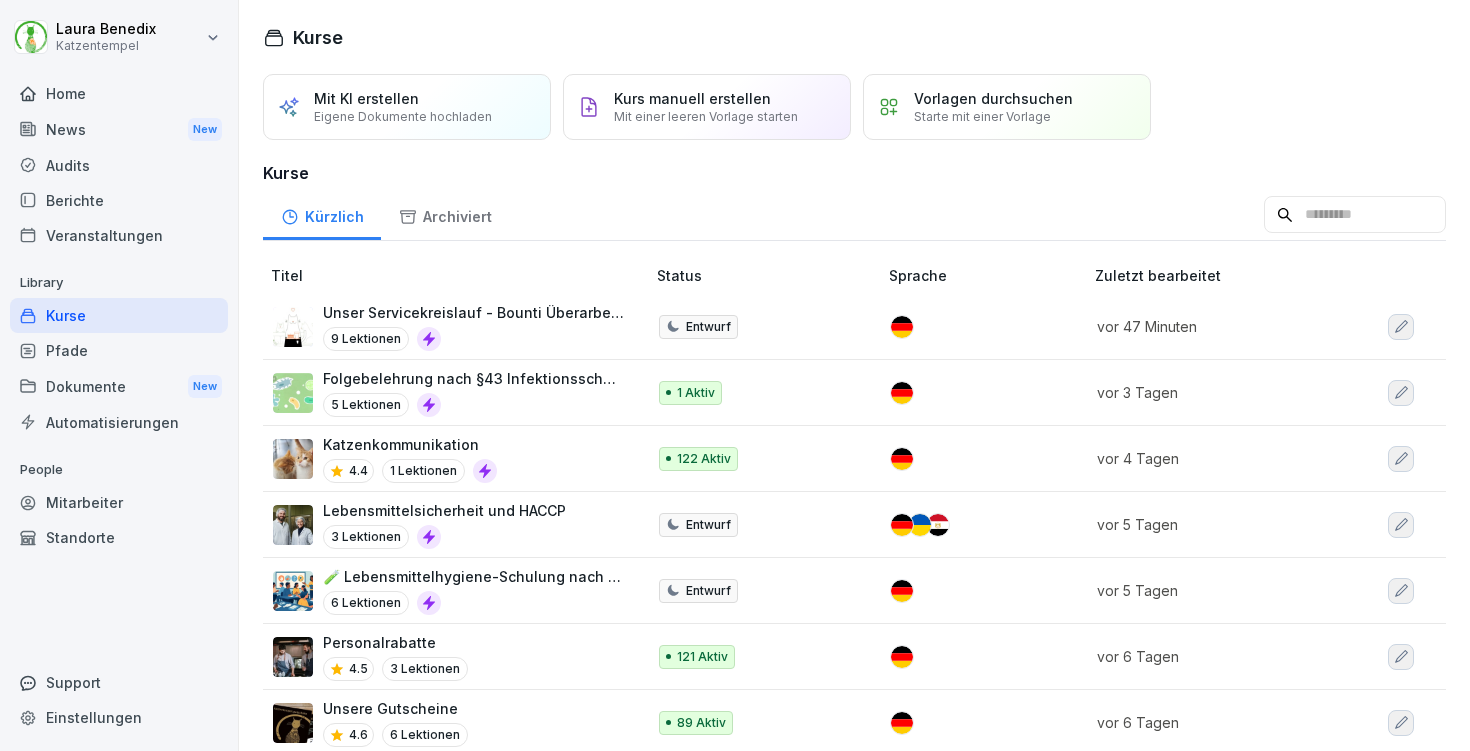 click on "Audits" at bounding box center (119, 165) 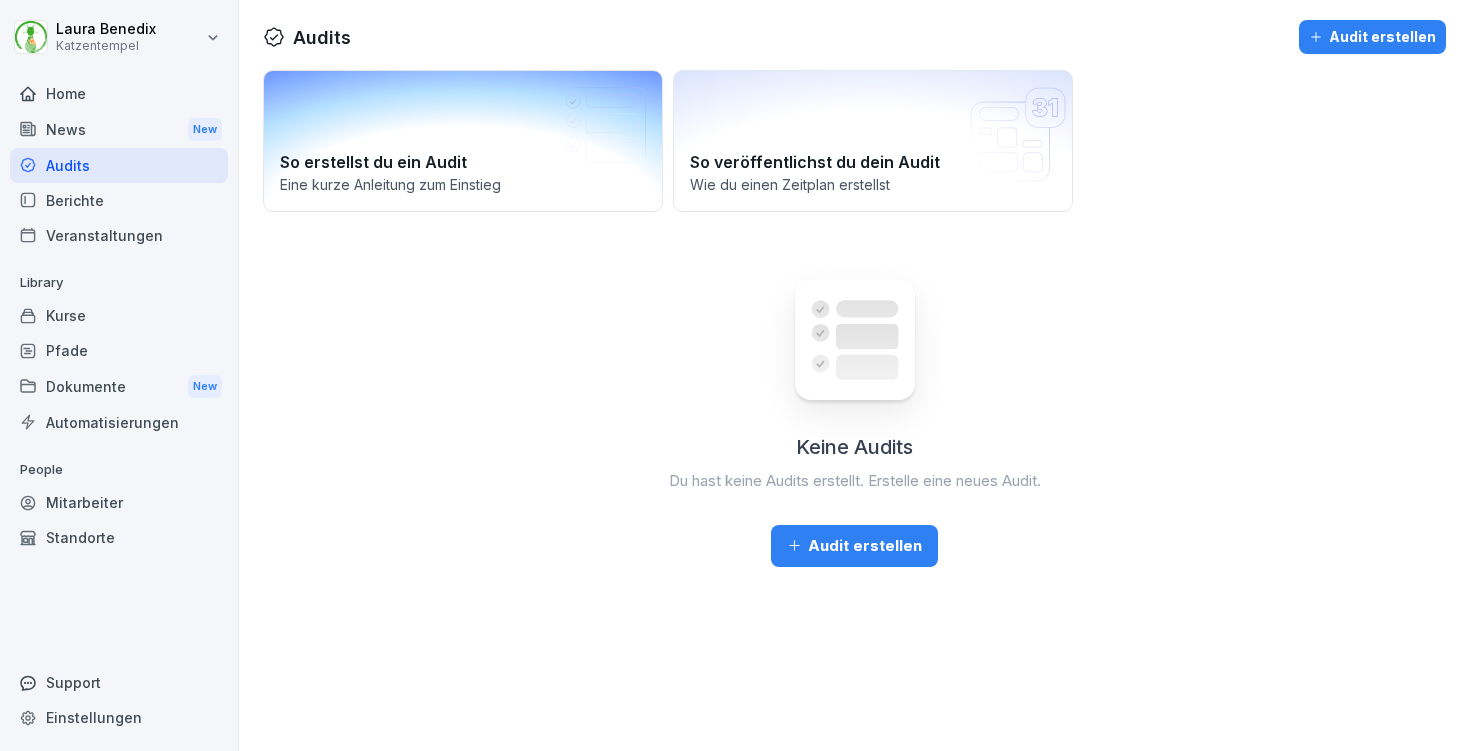 click on "So erstellst du ein Audit Eine kurze Anleitung zum Einstieg" at bounding box center (463, 141) 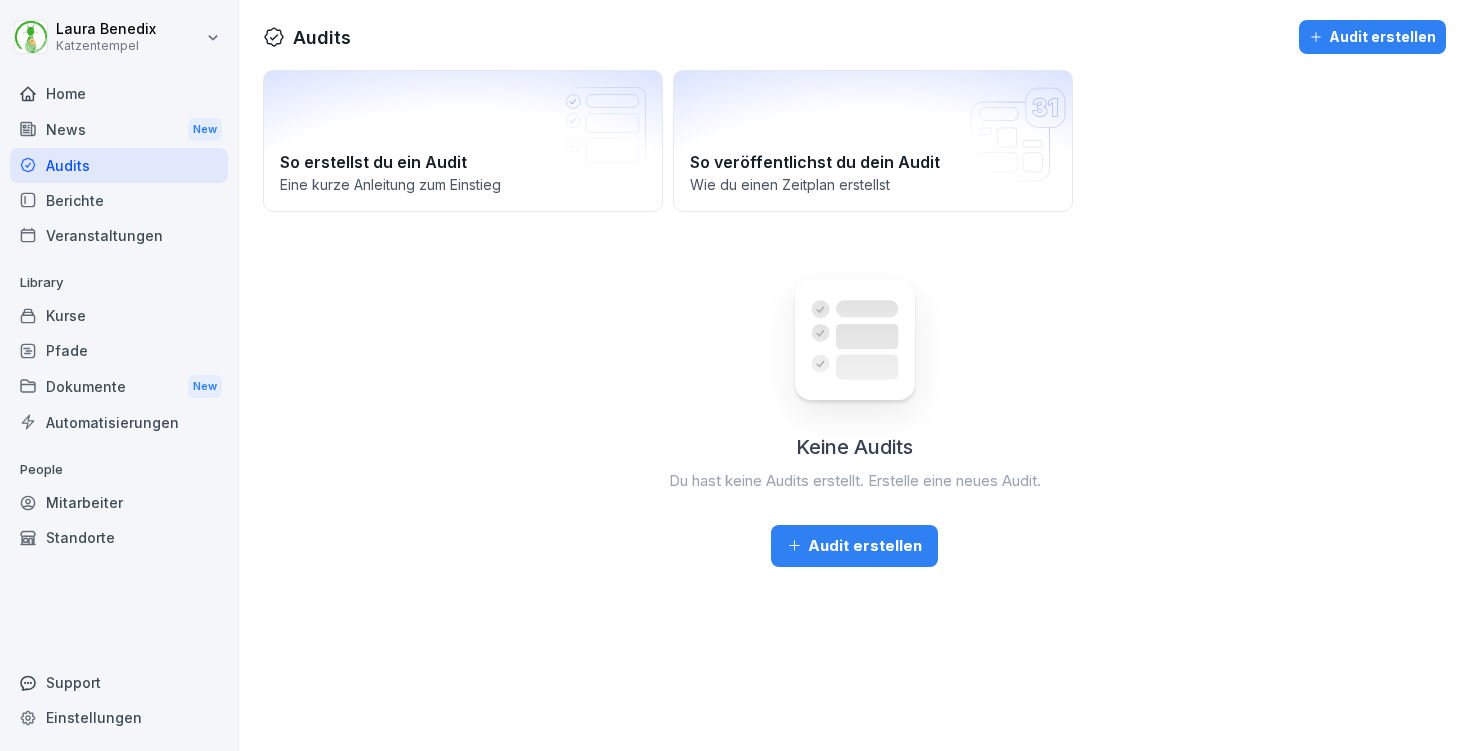 click on "Audit erstellen" at bounding box center [854, 546] 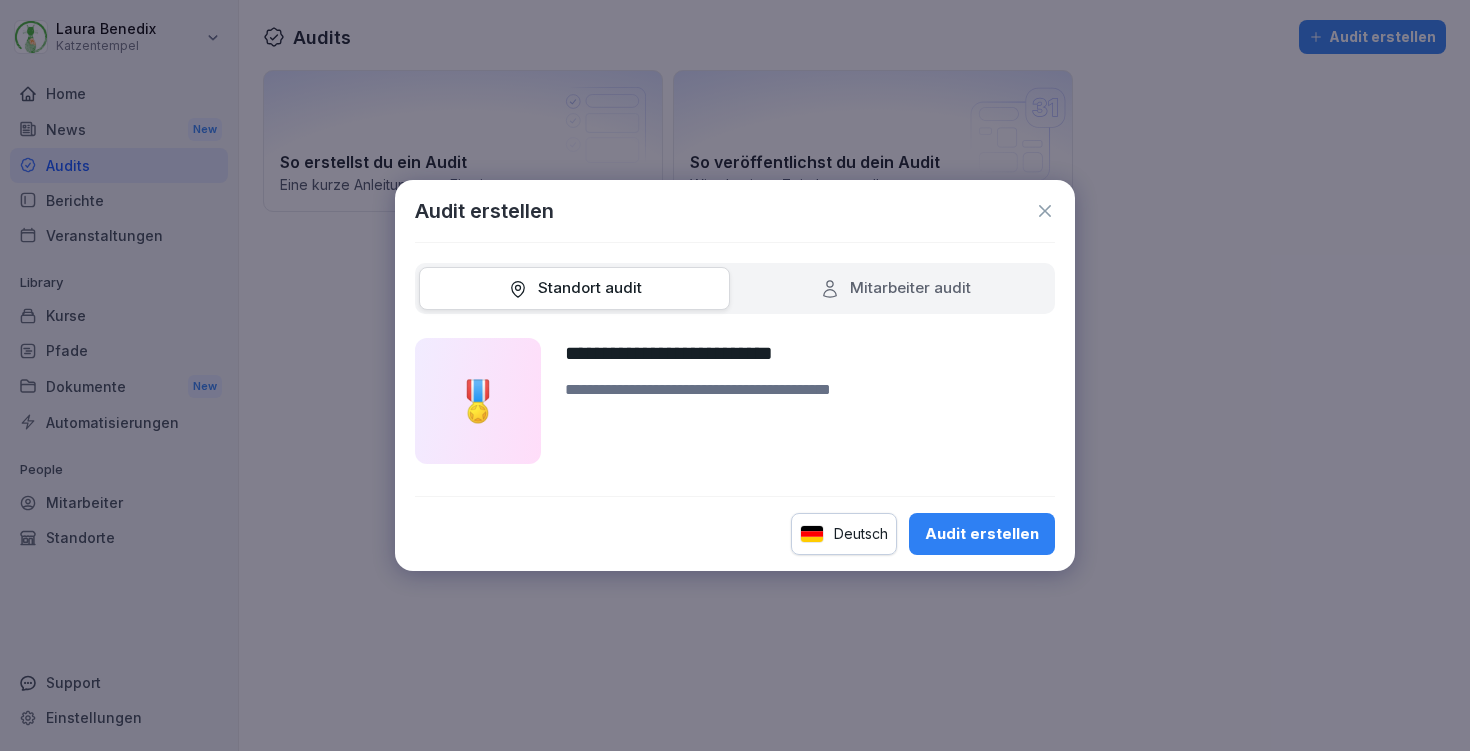 type on "**********" 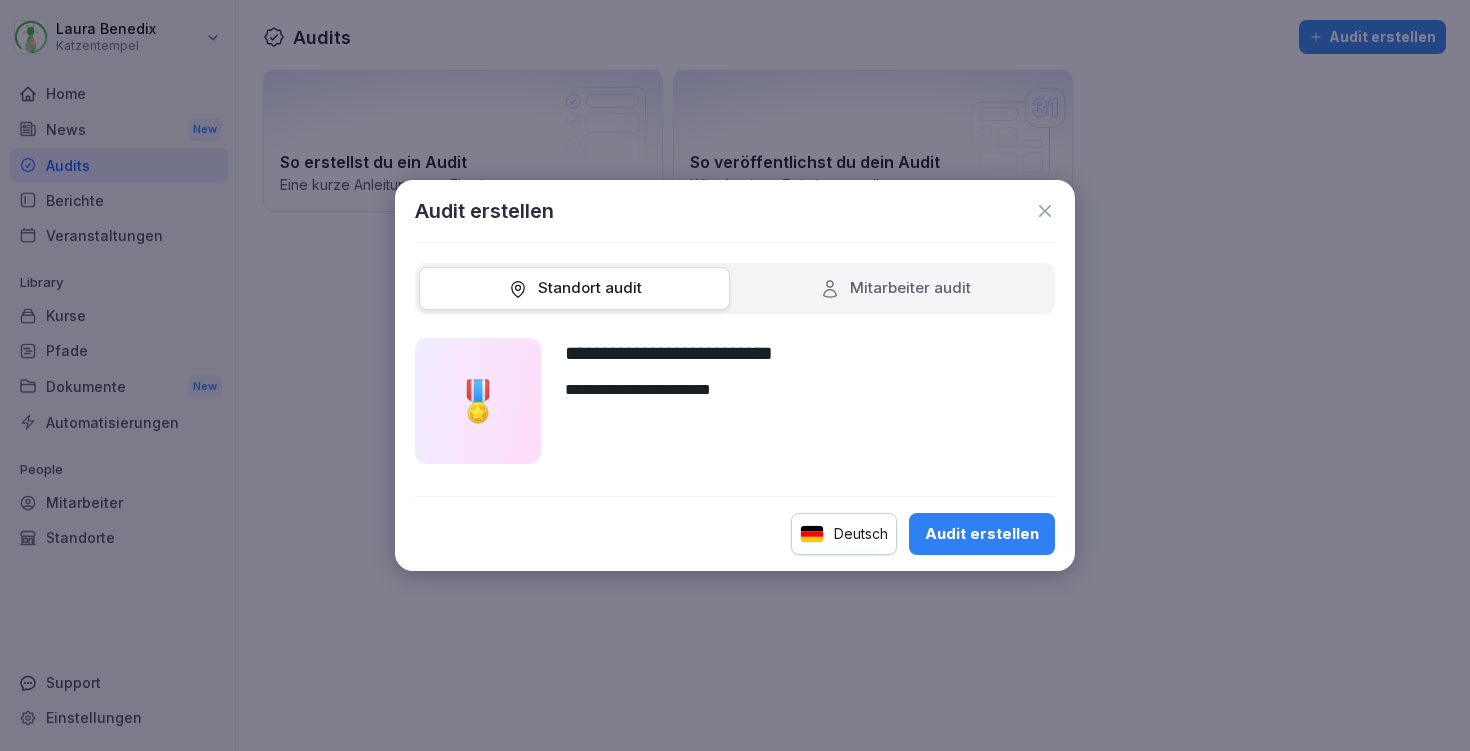 type on "**********" 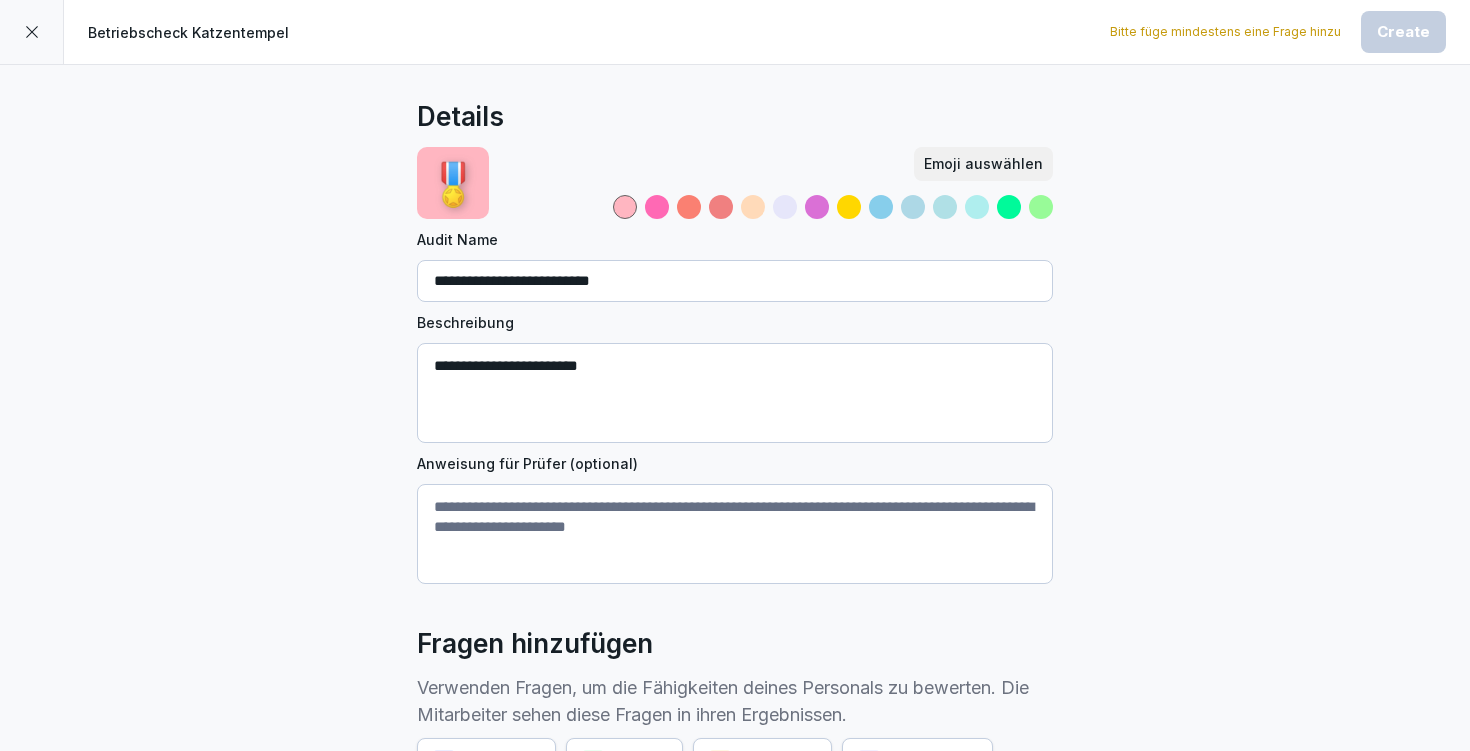 click at bounding box center [1041, 207] 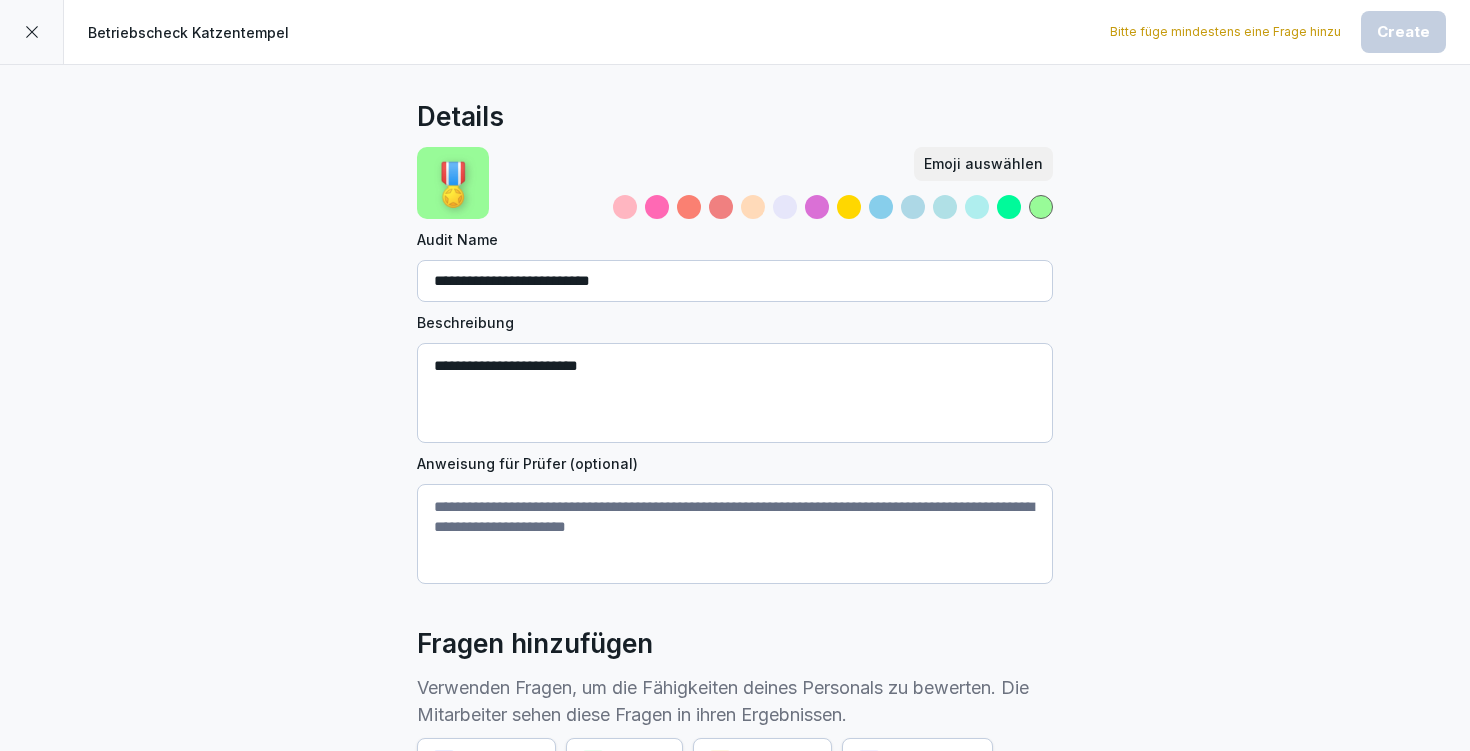 click on "Emoji auswählen" at bounding box center (983, 164) 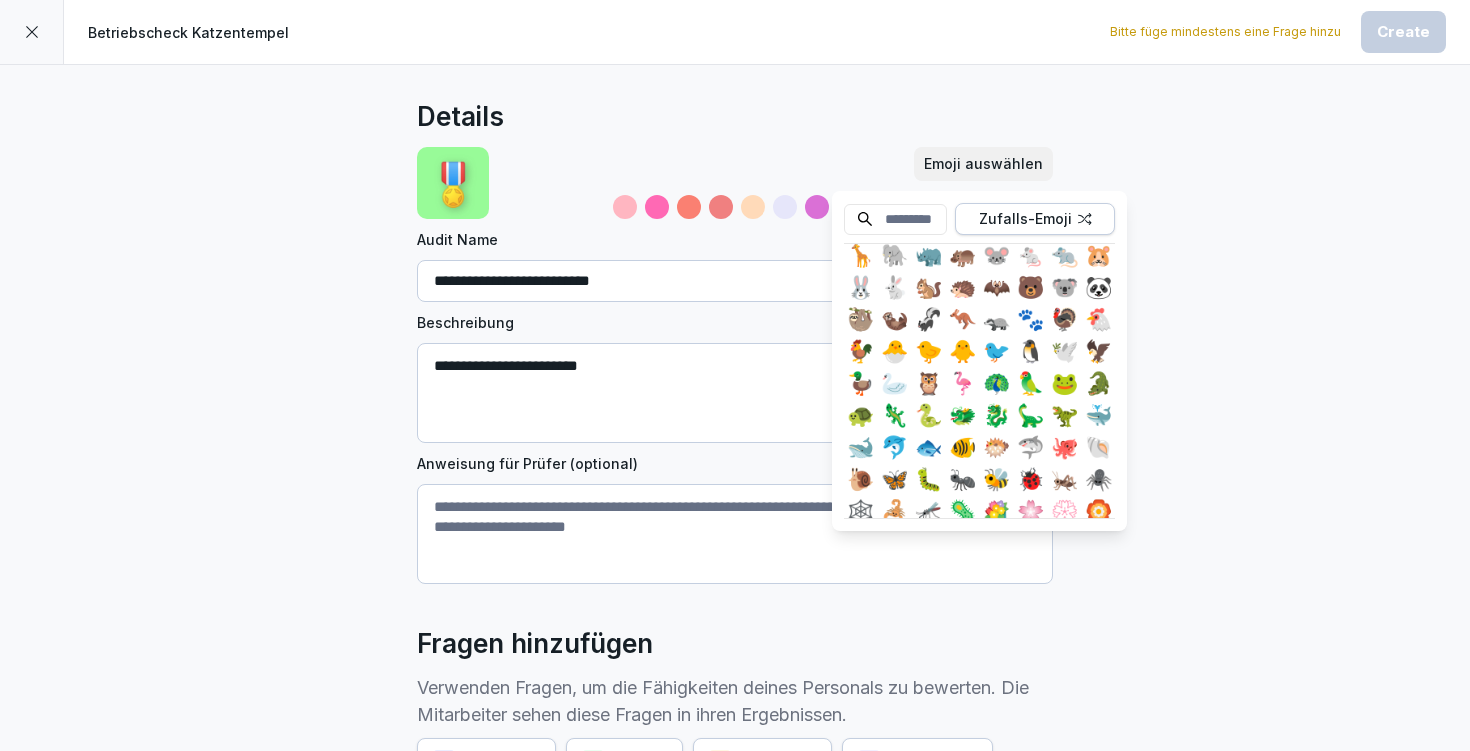 scroll, scrollTop: 2254, scrollLeft: 0, axis: vertical 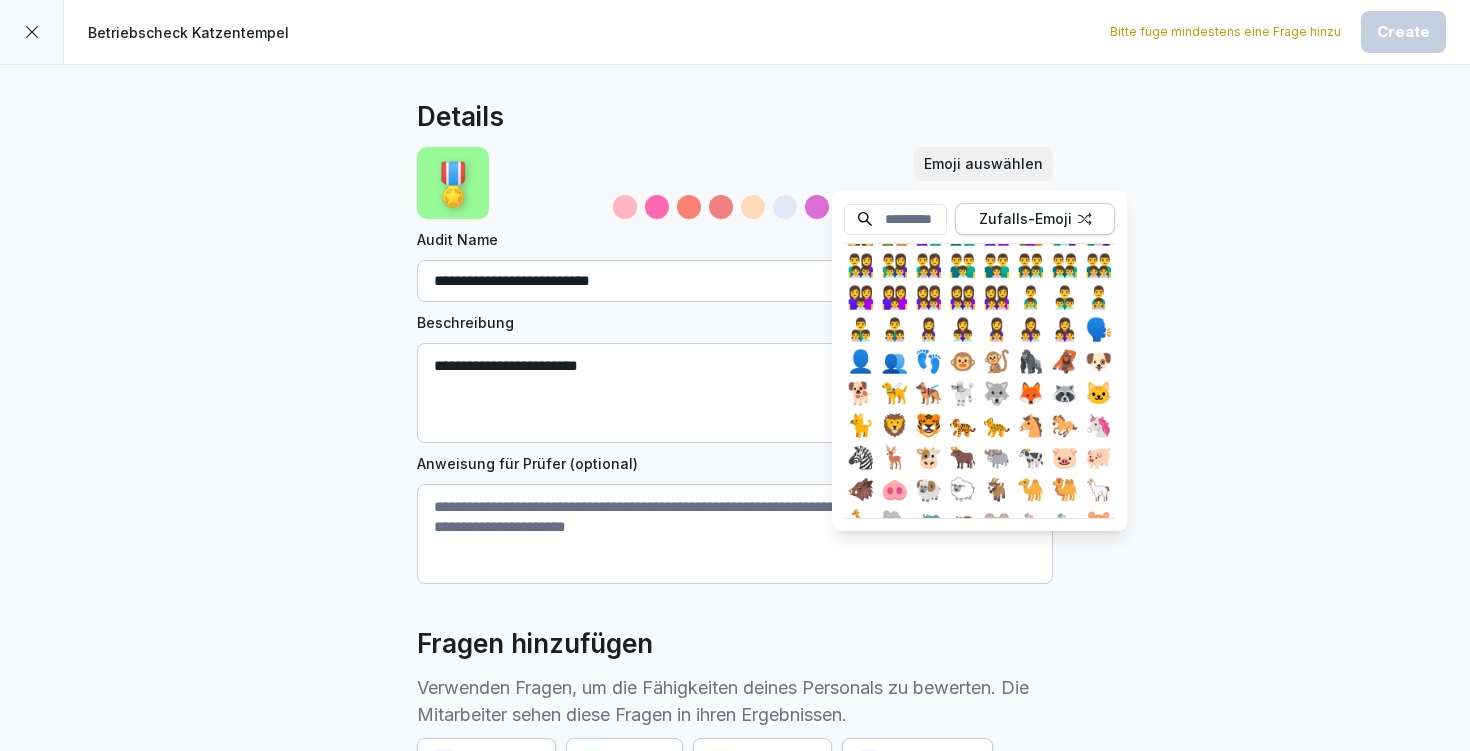 click on "🐱" at bounding box center (1098, 393) 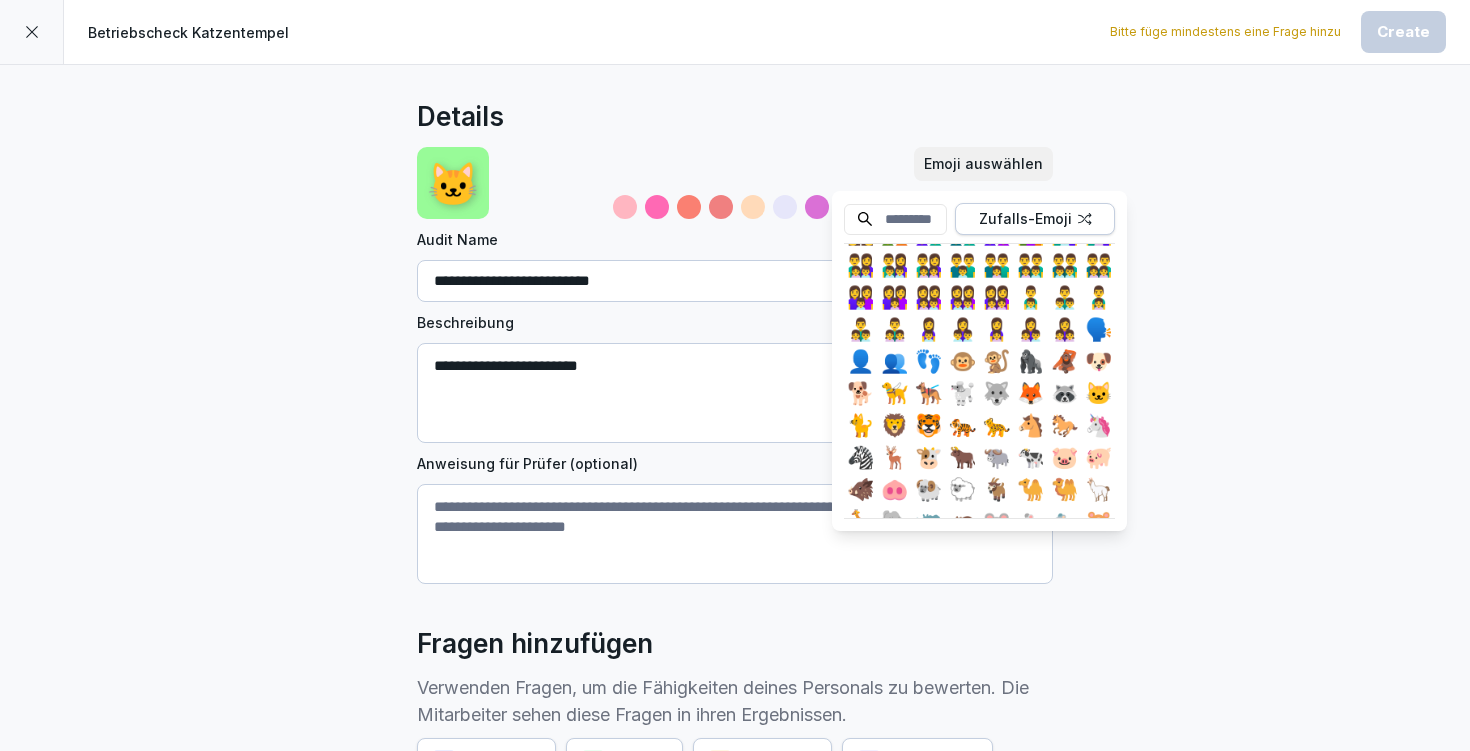 click on "**********" at bounding box center [735, 340] 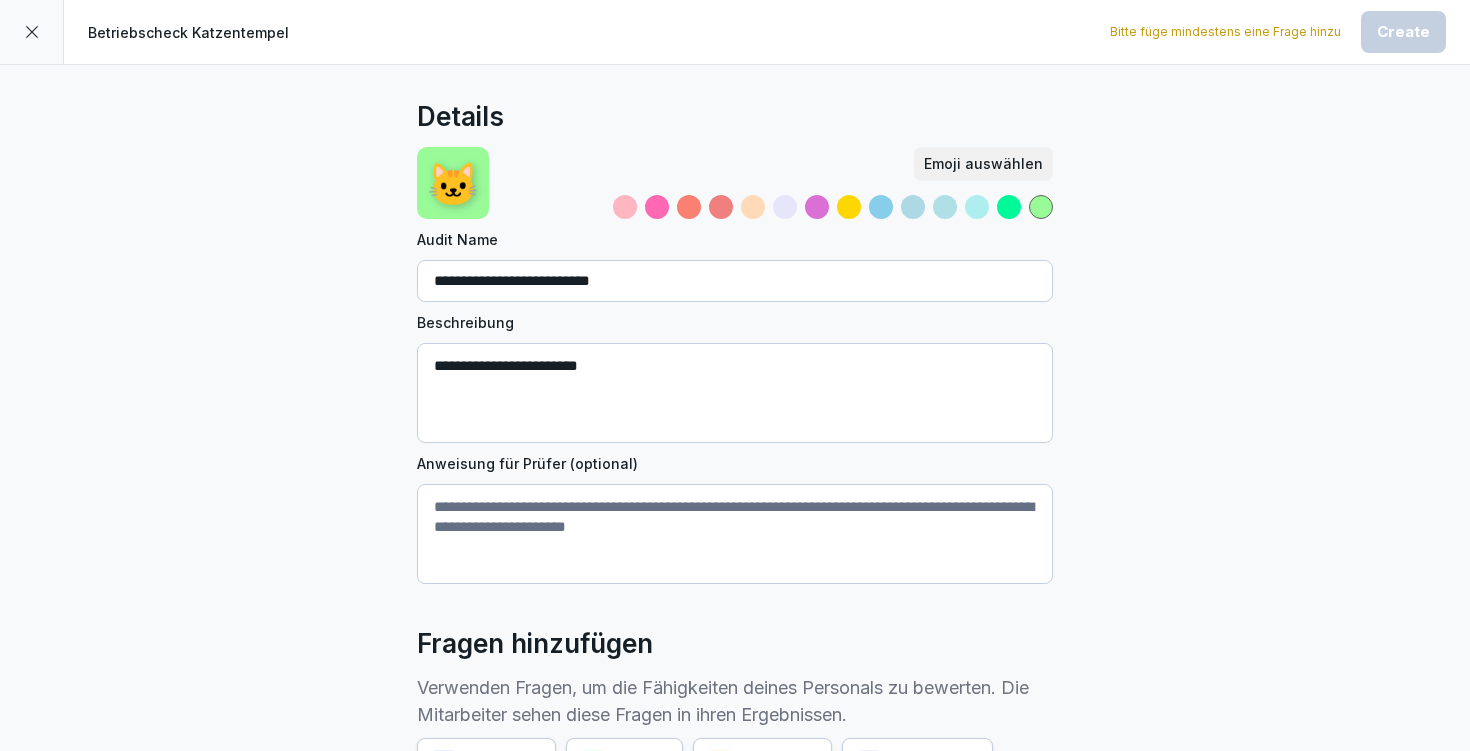 click on "Anweisung für Prüfer (optional)" at bounding box center [735, 534] 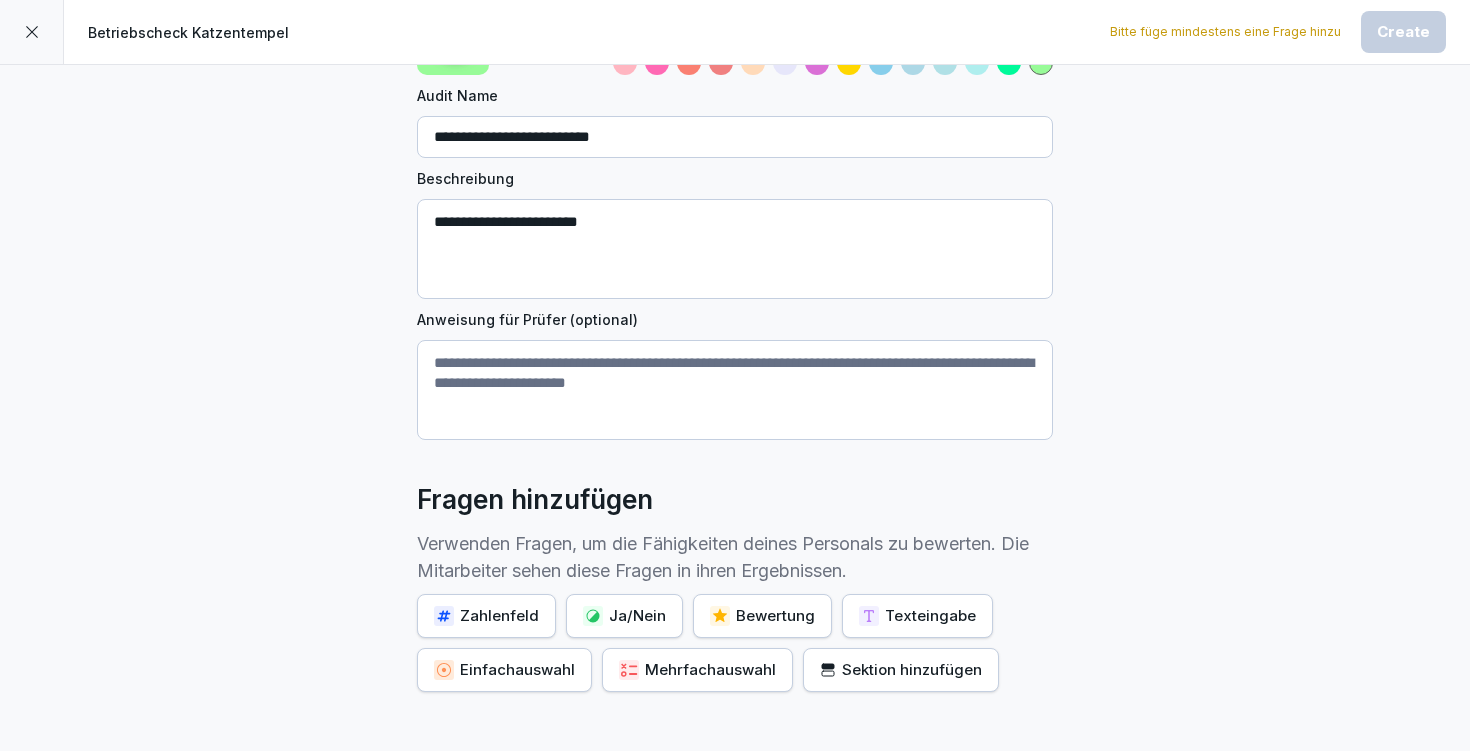 scroll, scrollTop: 300, scrollLeft: 0, axis: vertical 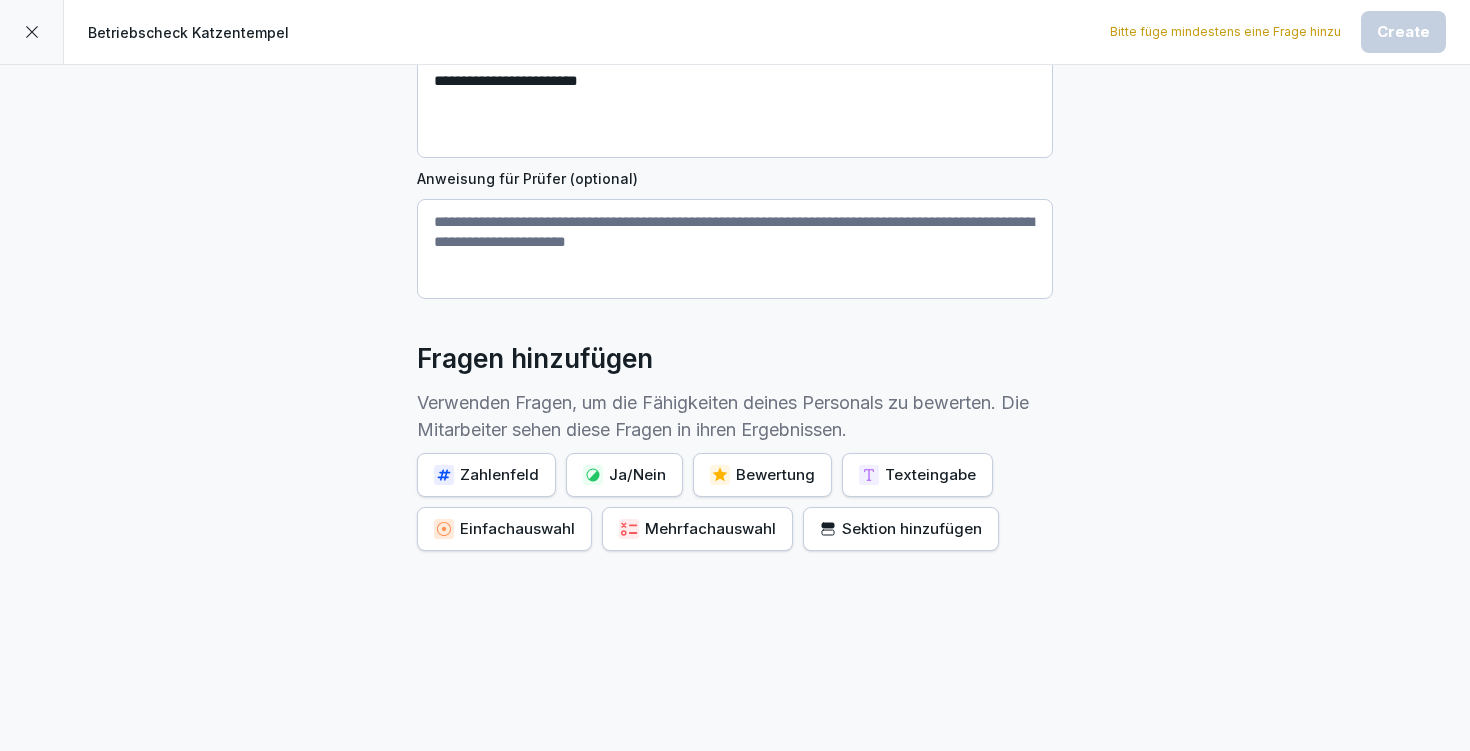 click on "Sektion hinzufügen" at bounding box center [901, 529] 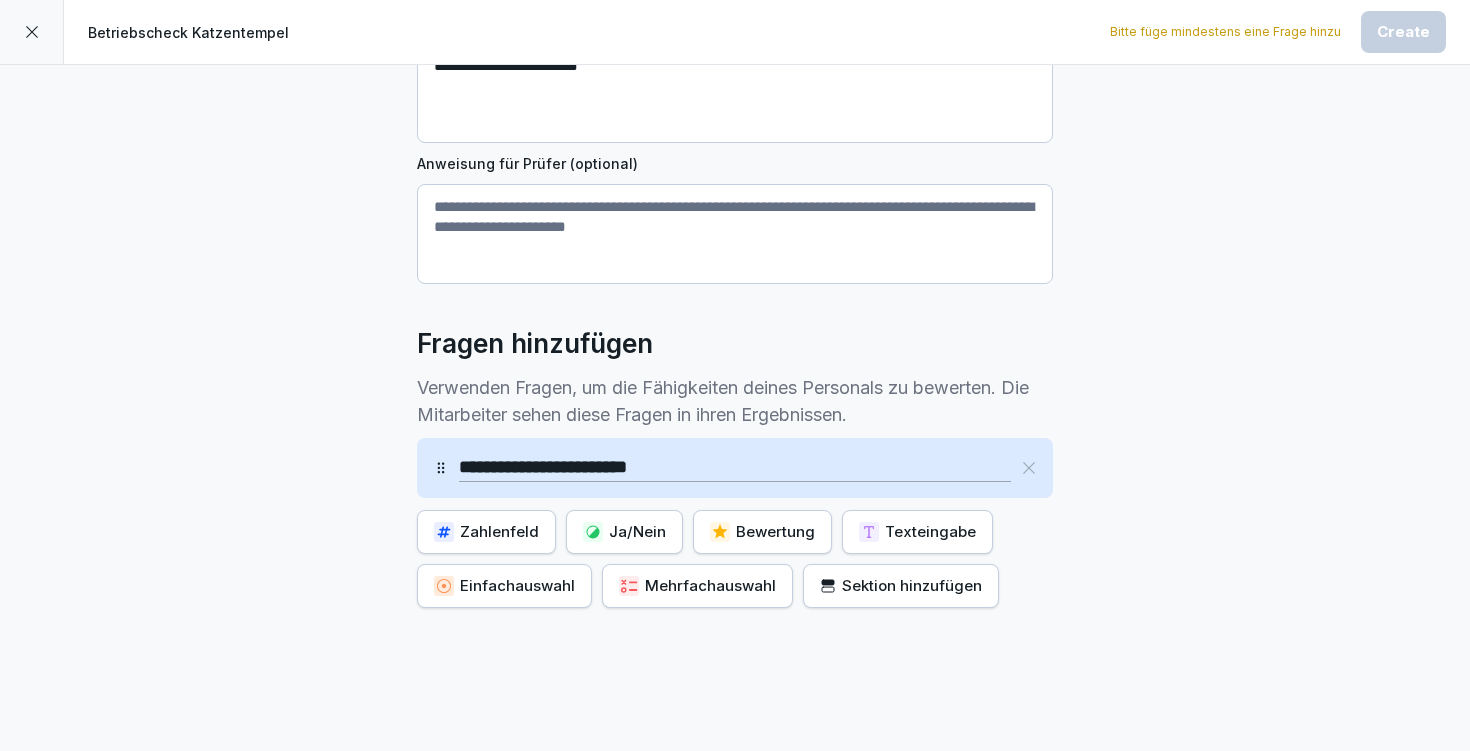 type on "**********" 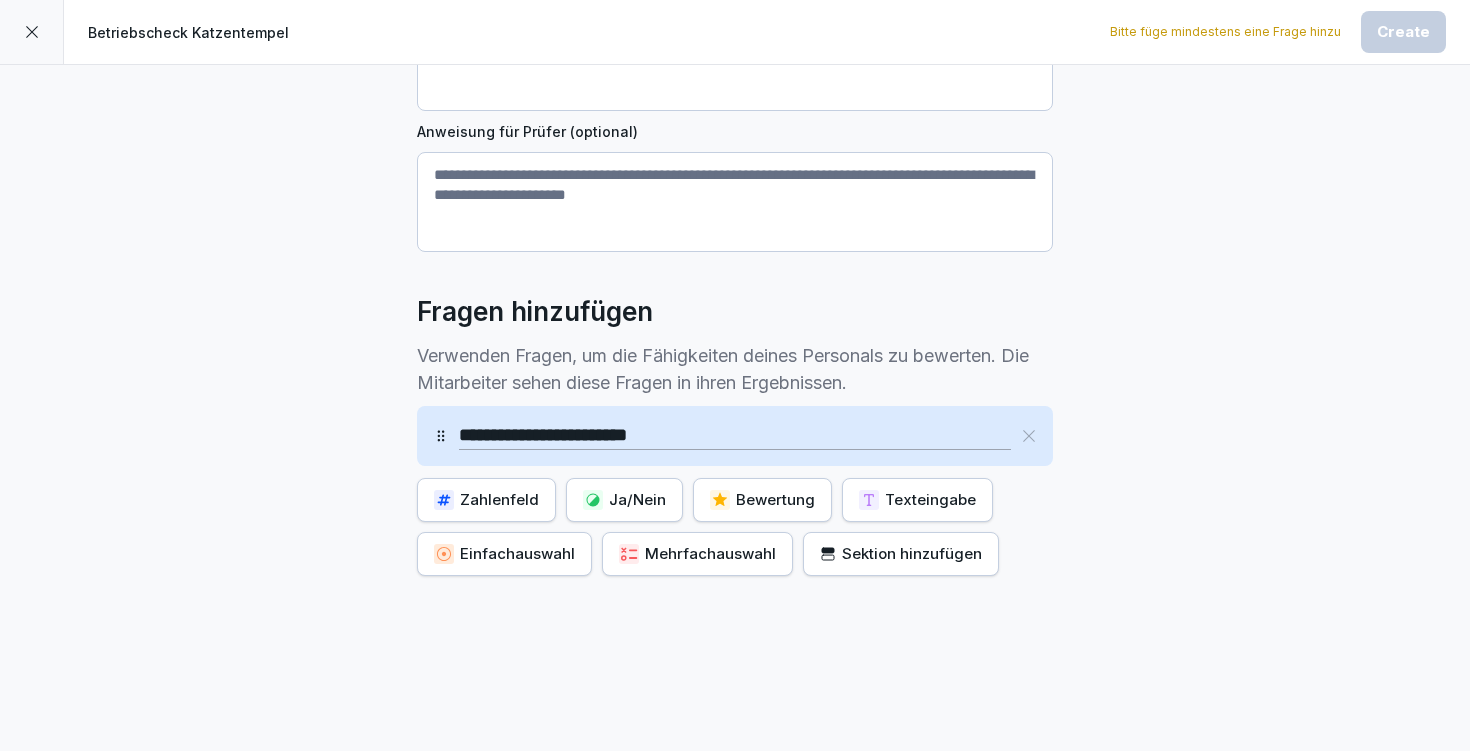 scroll, scrollTop: 336, scrollLeft: 0, axis: vertical 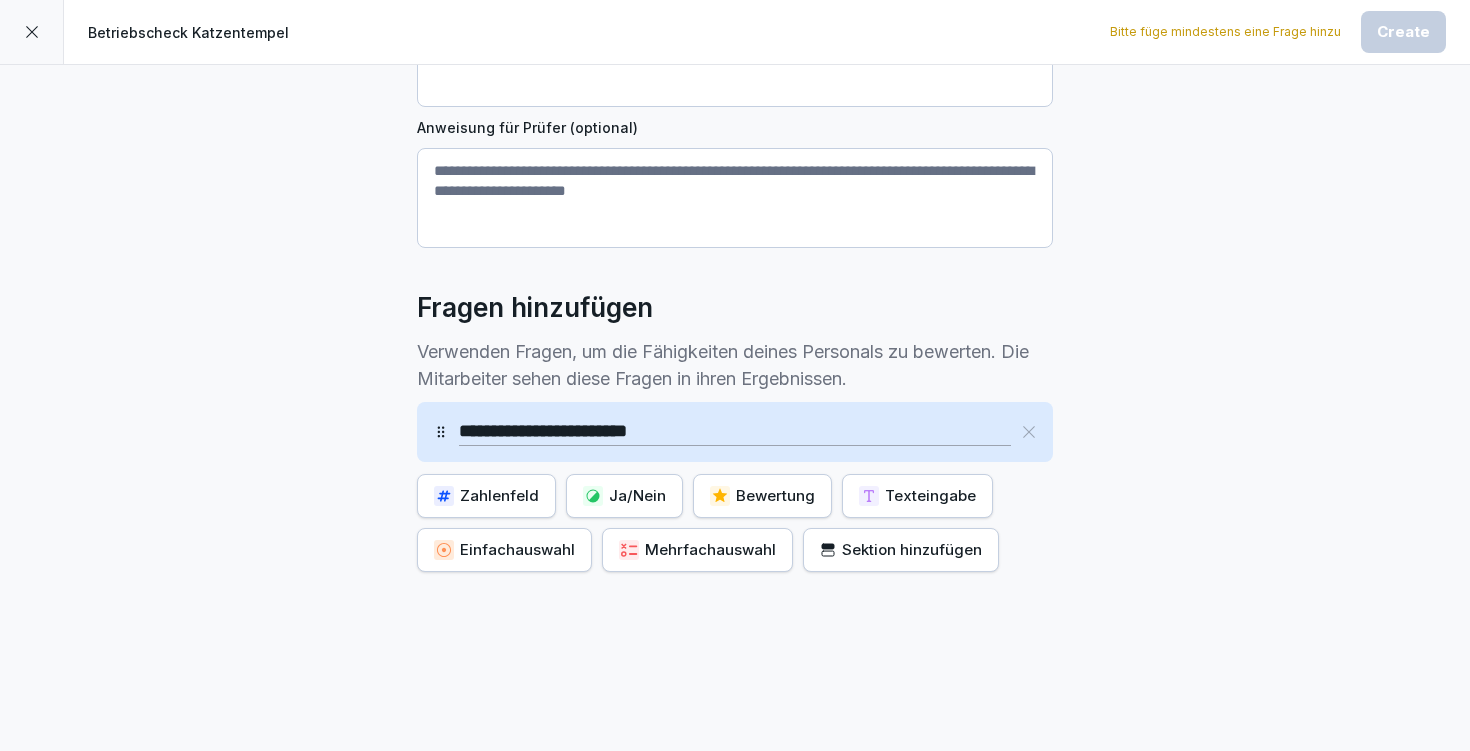 click on "Texteingabe" at bounding box center (917, 496) 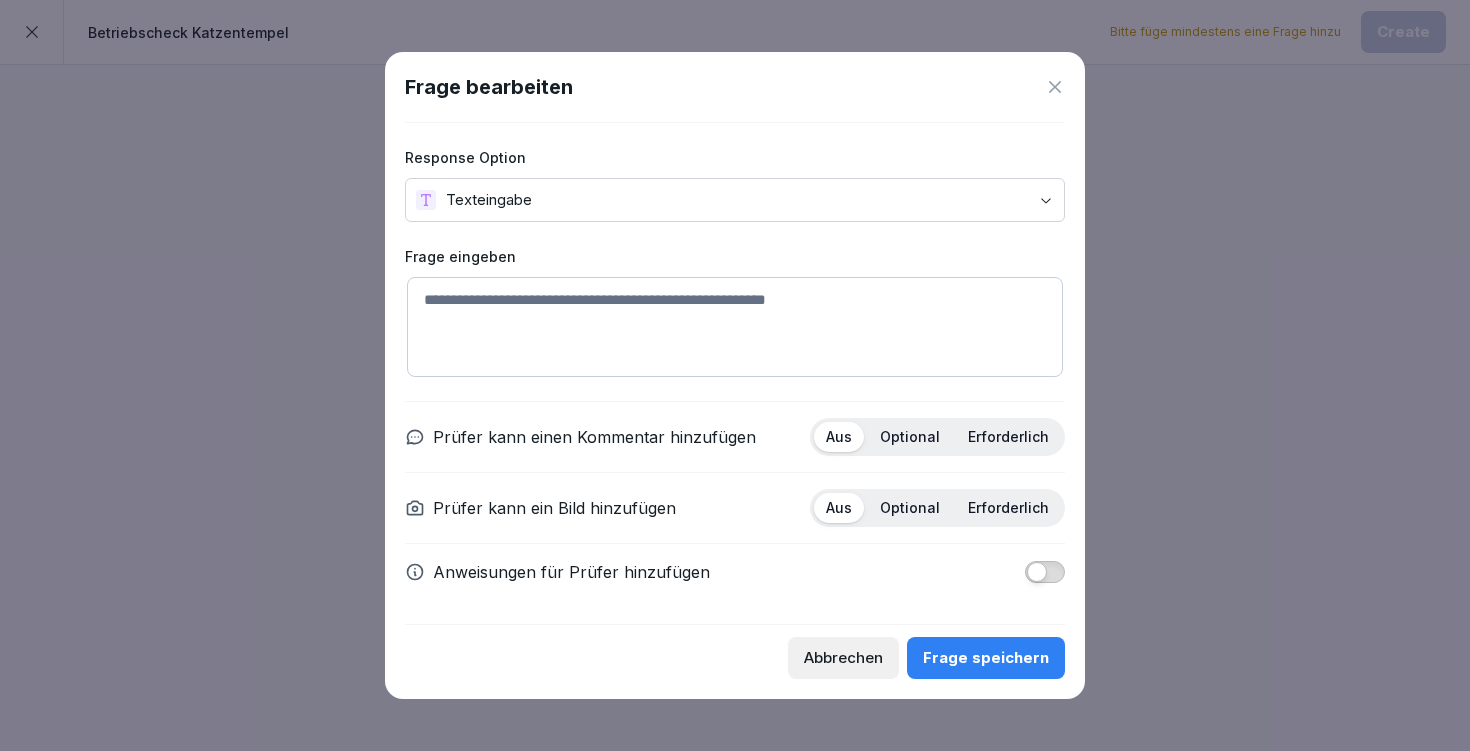 click at bounding box center [735, 327] 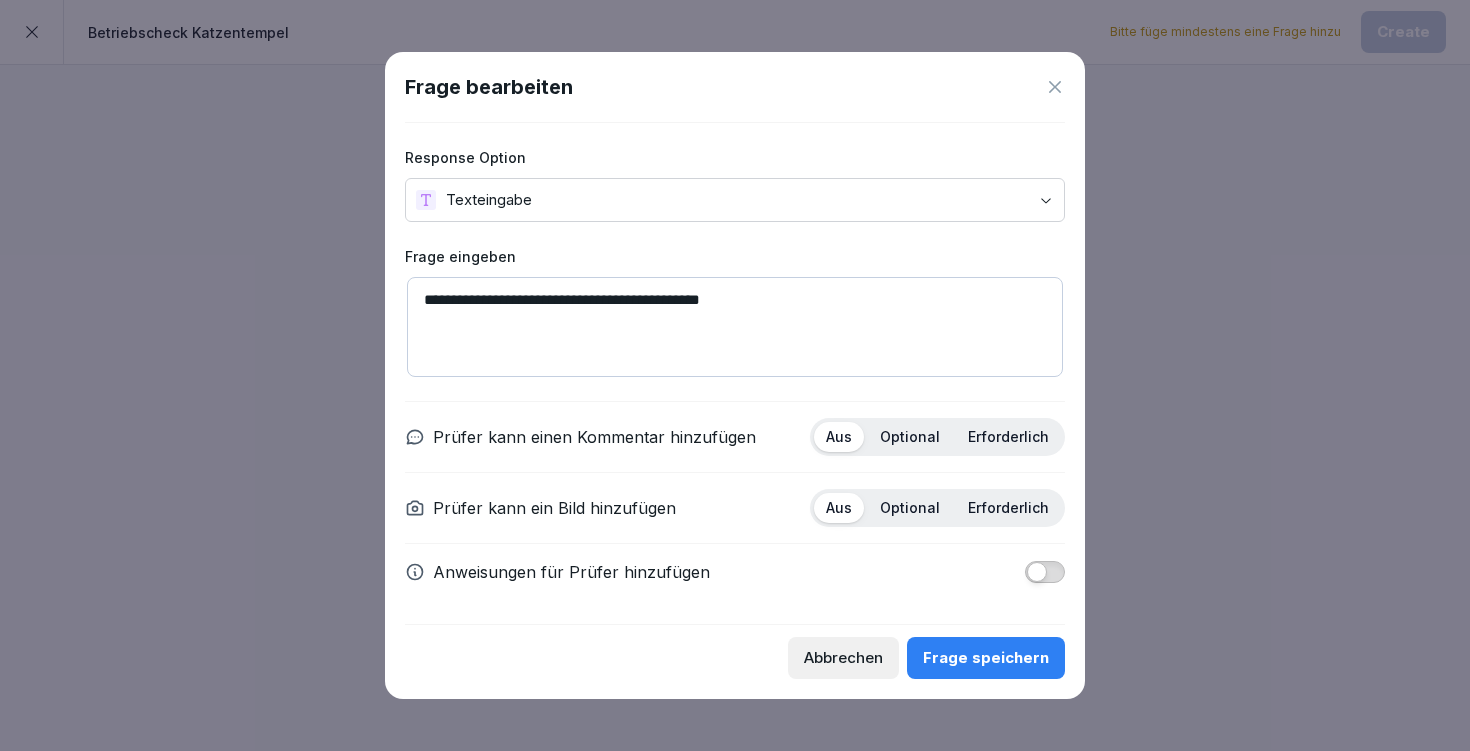 type on "**********" 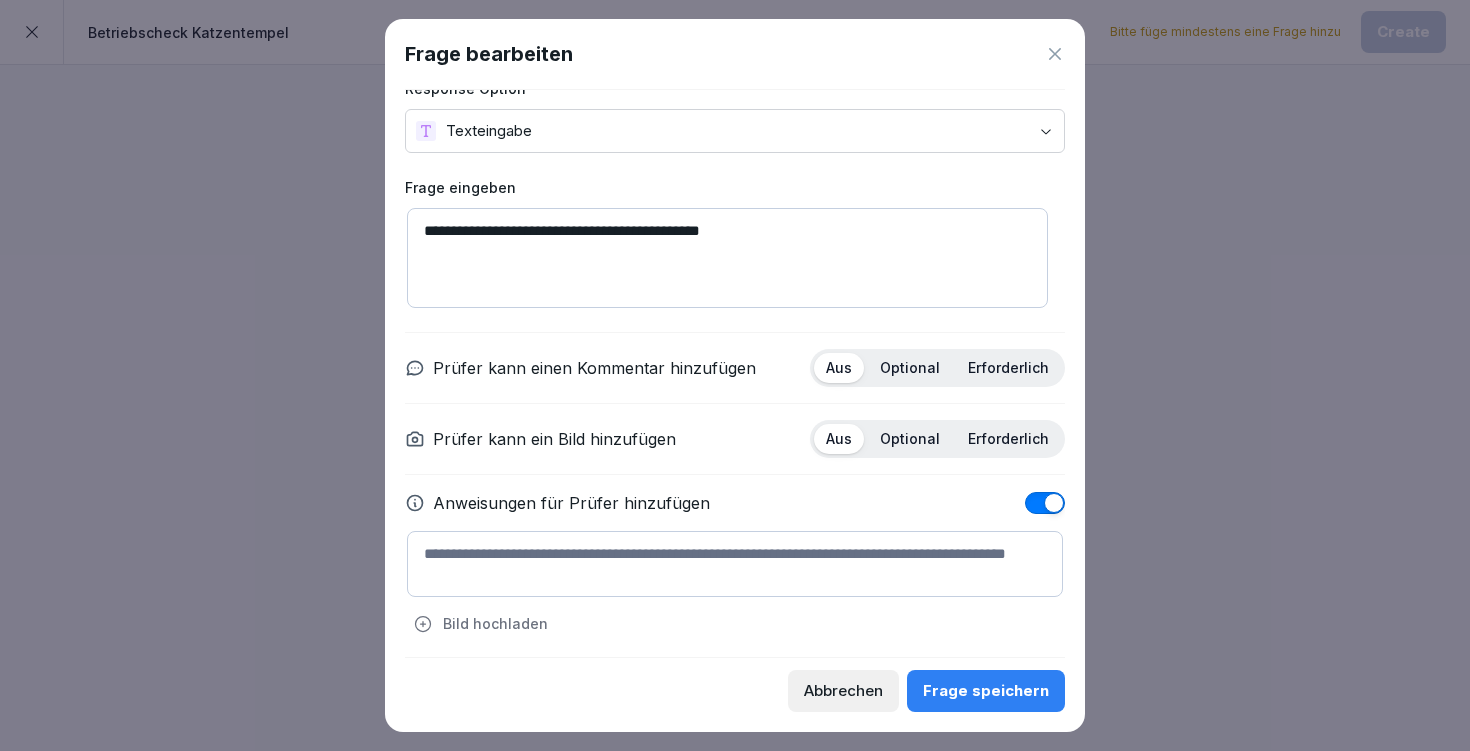 scroll, scrollTop: 43, scrollLeft: 0, axis: vertical 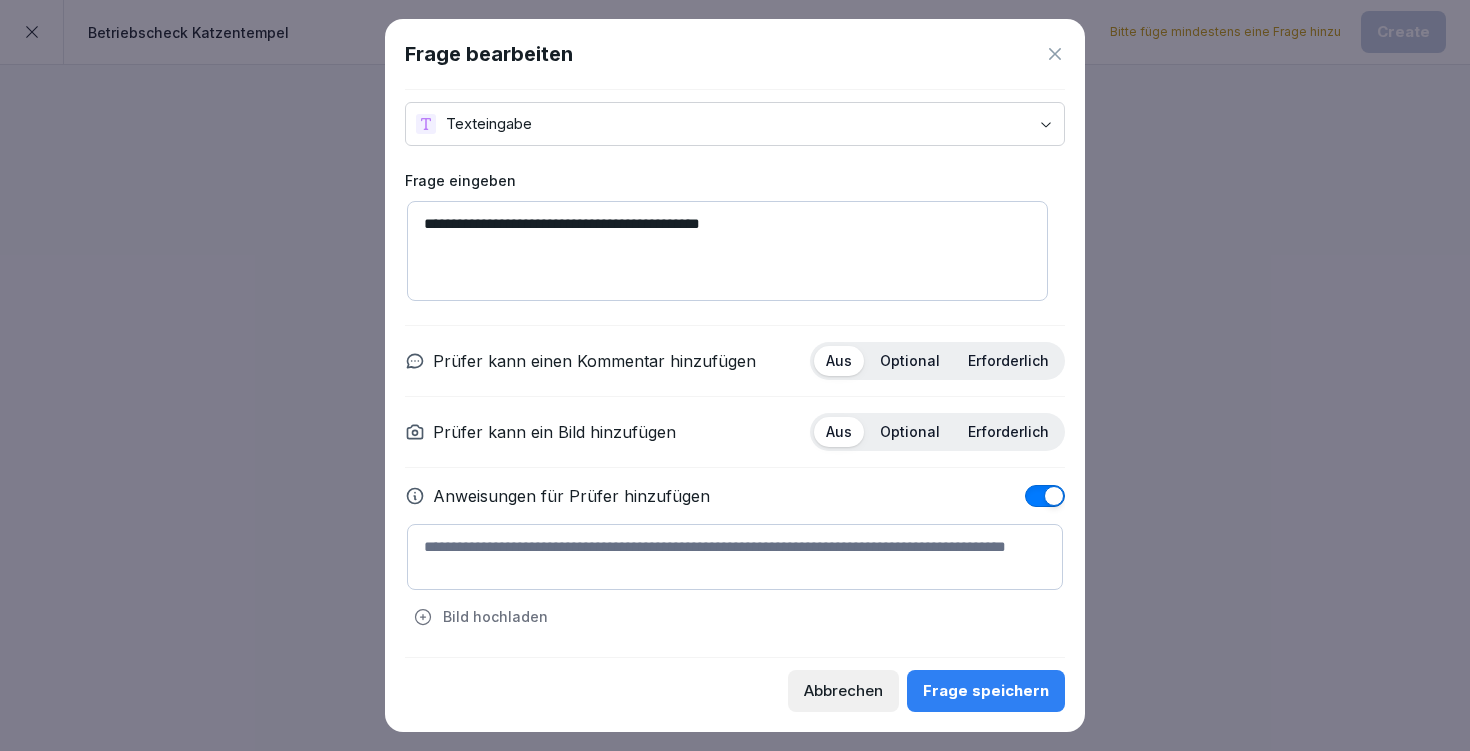 click at bounding box center [735, 557] 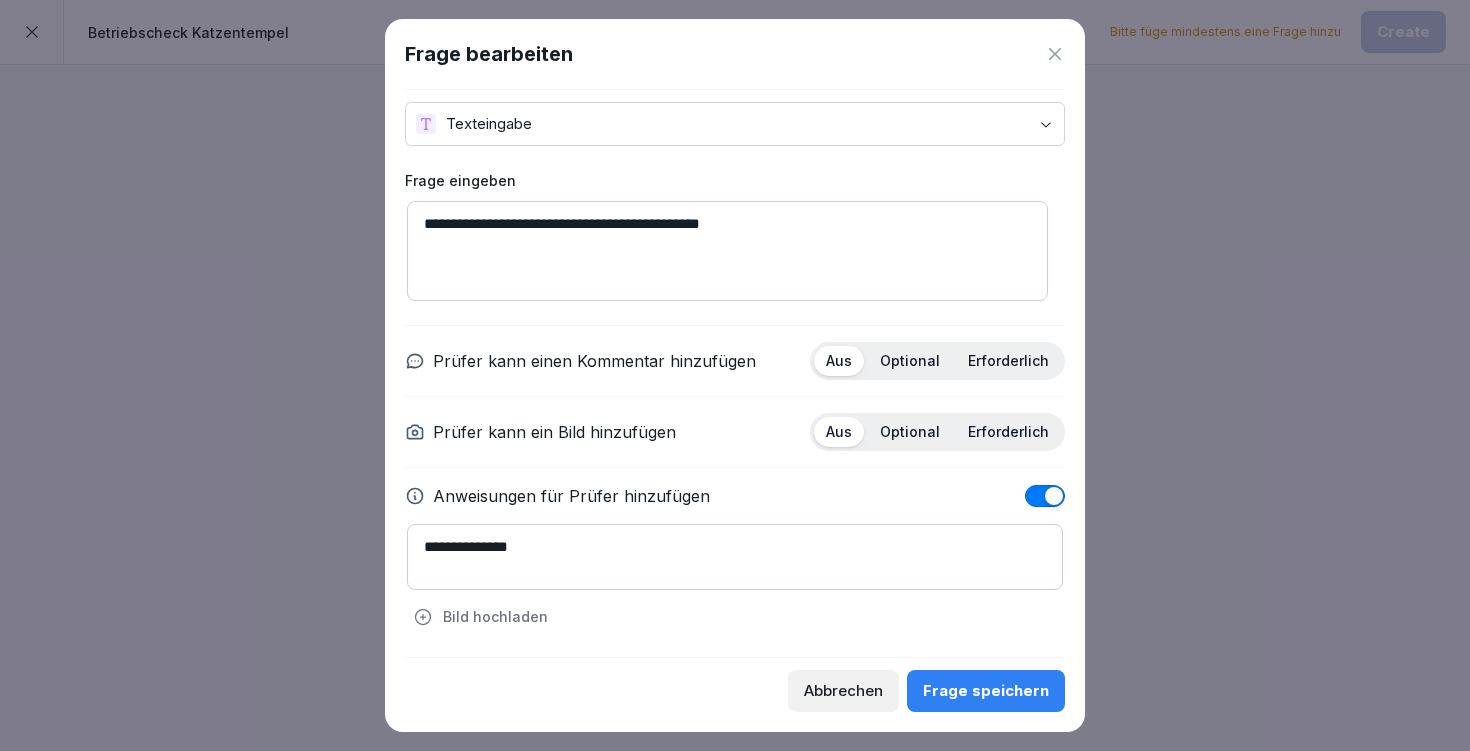 type on "**********" 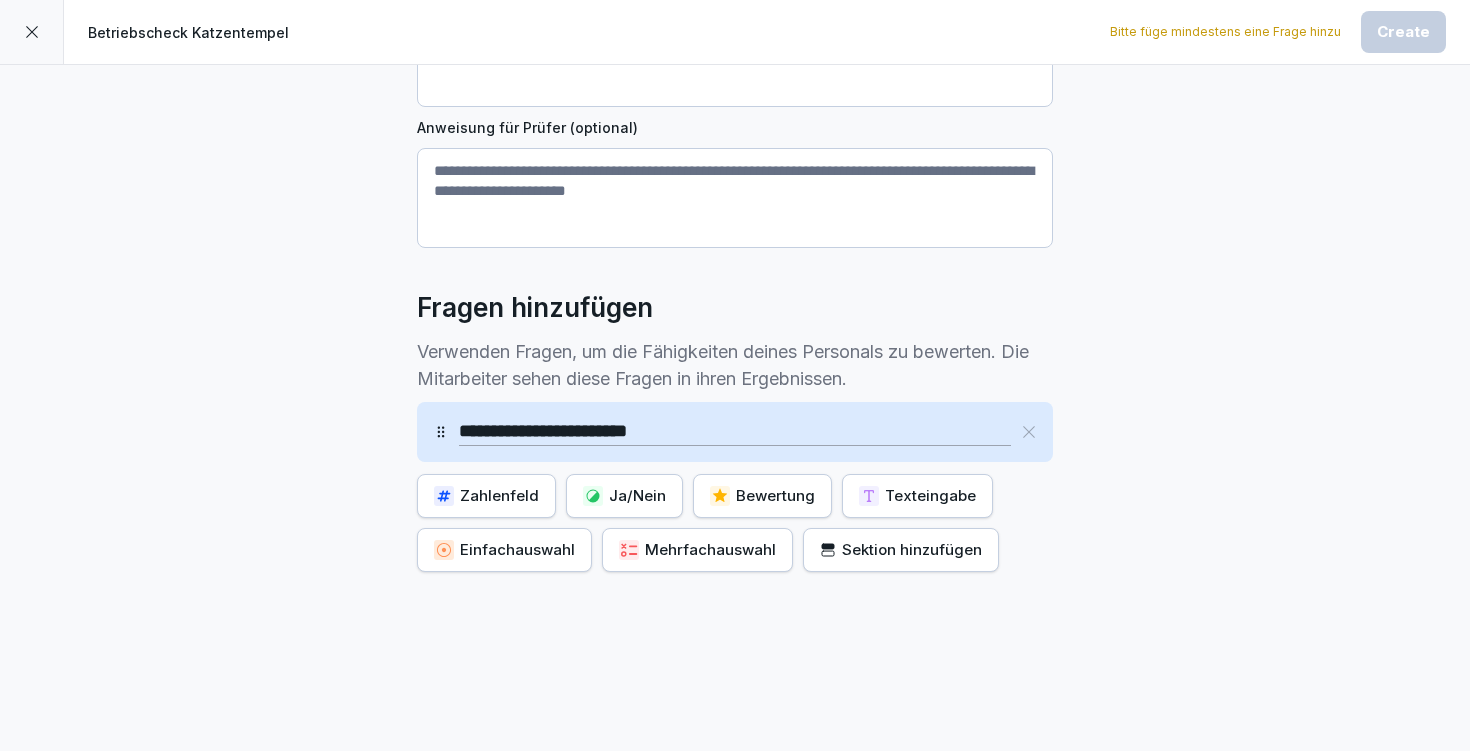 click on "Bewertung" at bounding box center (762, 496) 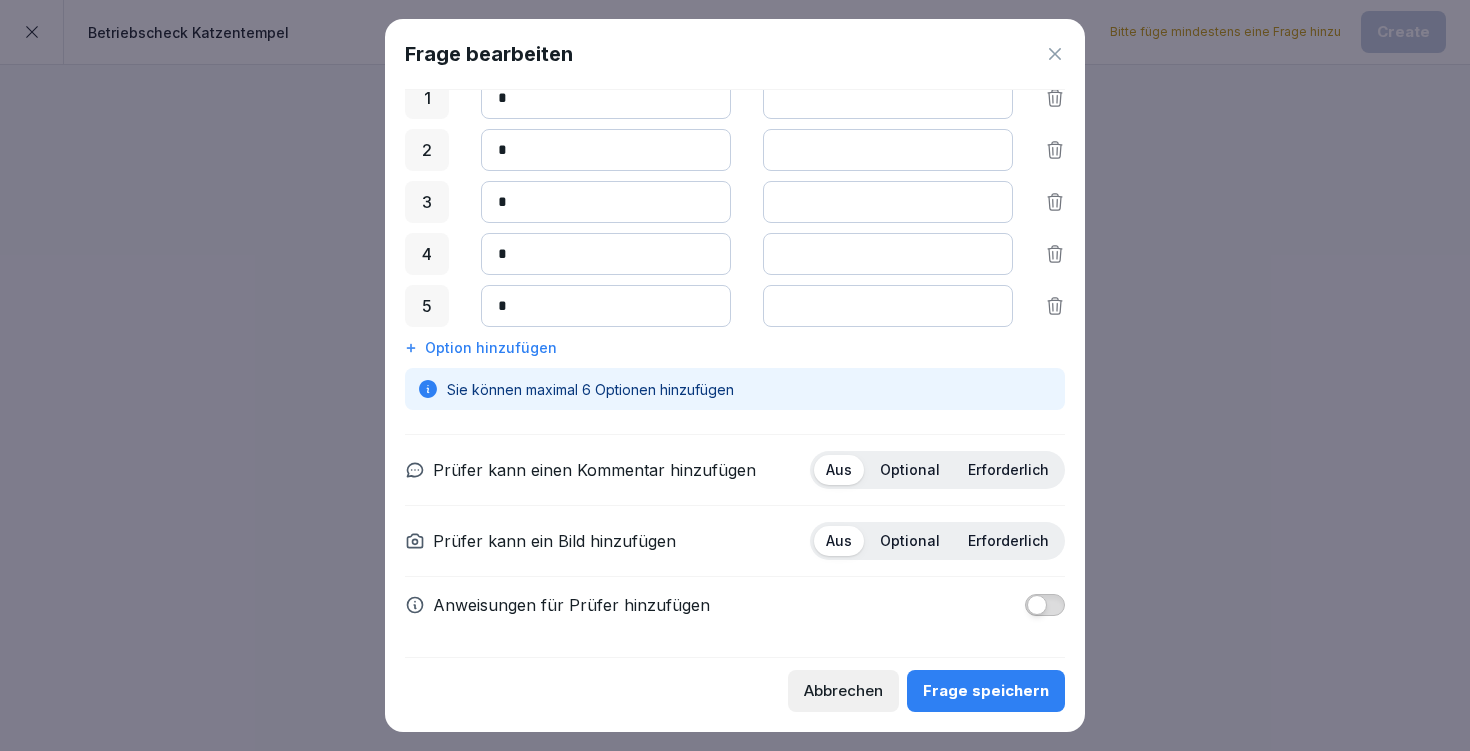 scroll, scrollTop: 0, scrollLeft: 0, axis: both 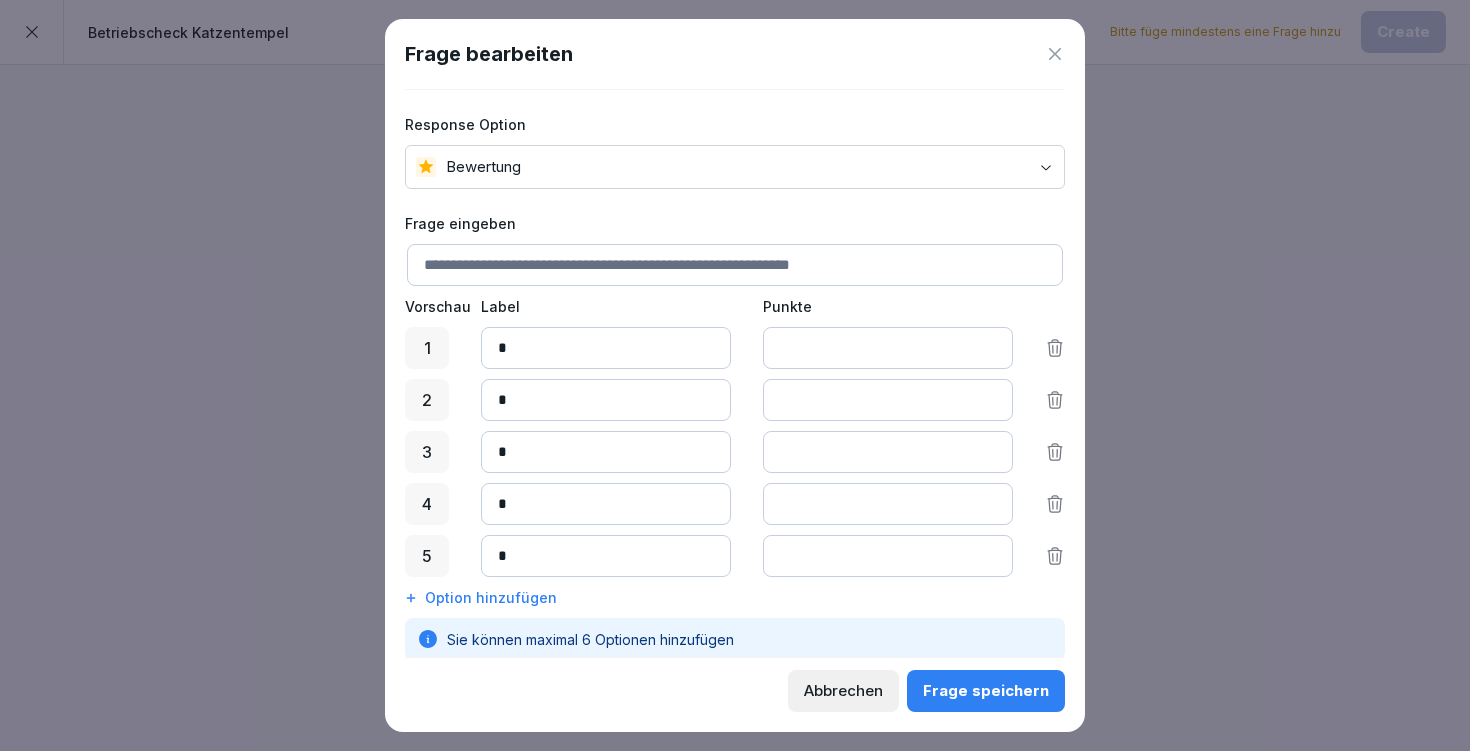 click at bounding box center (735, 265) 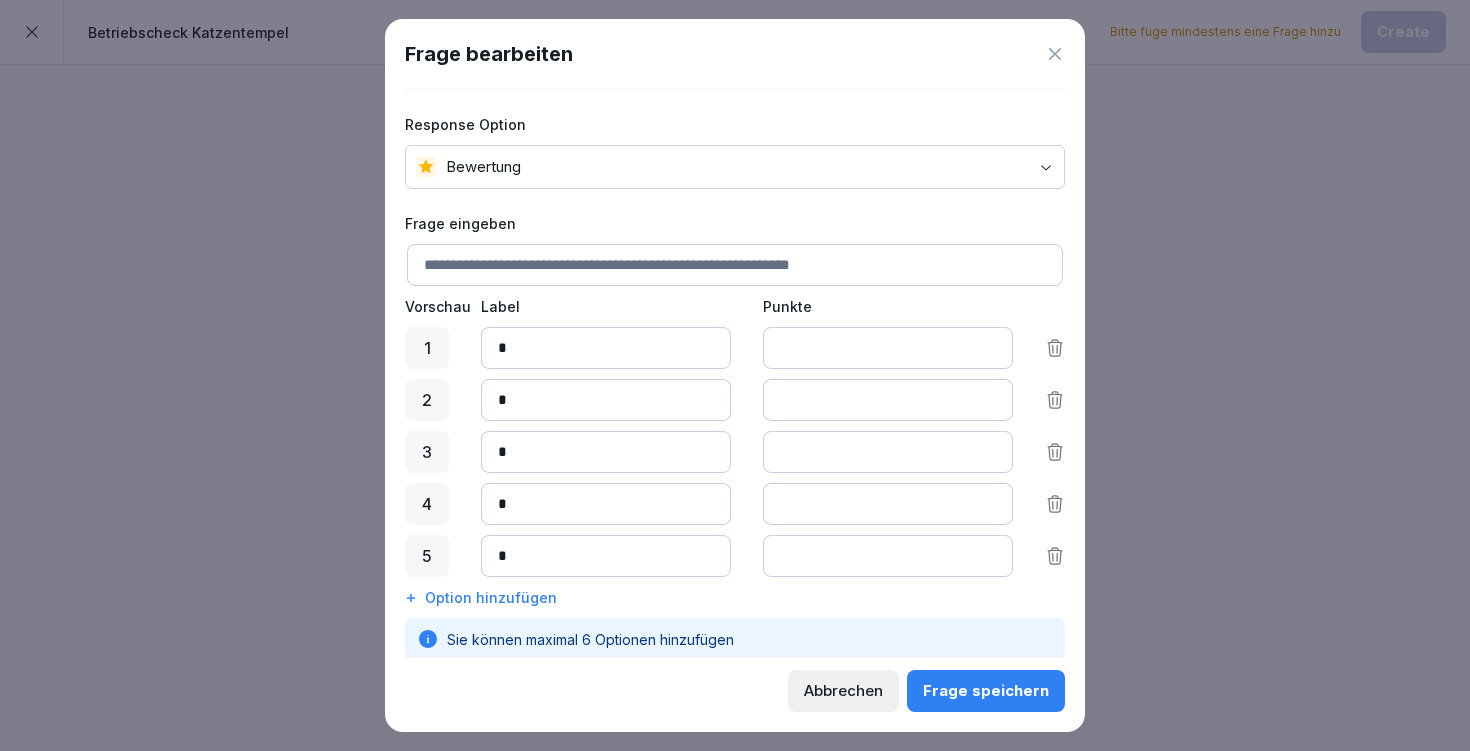paste on "**********" 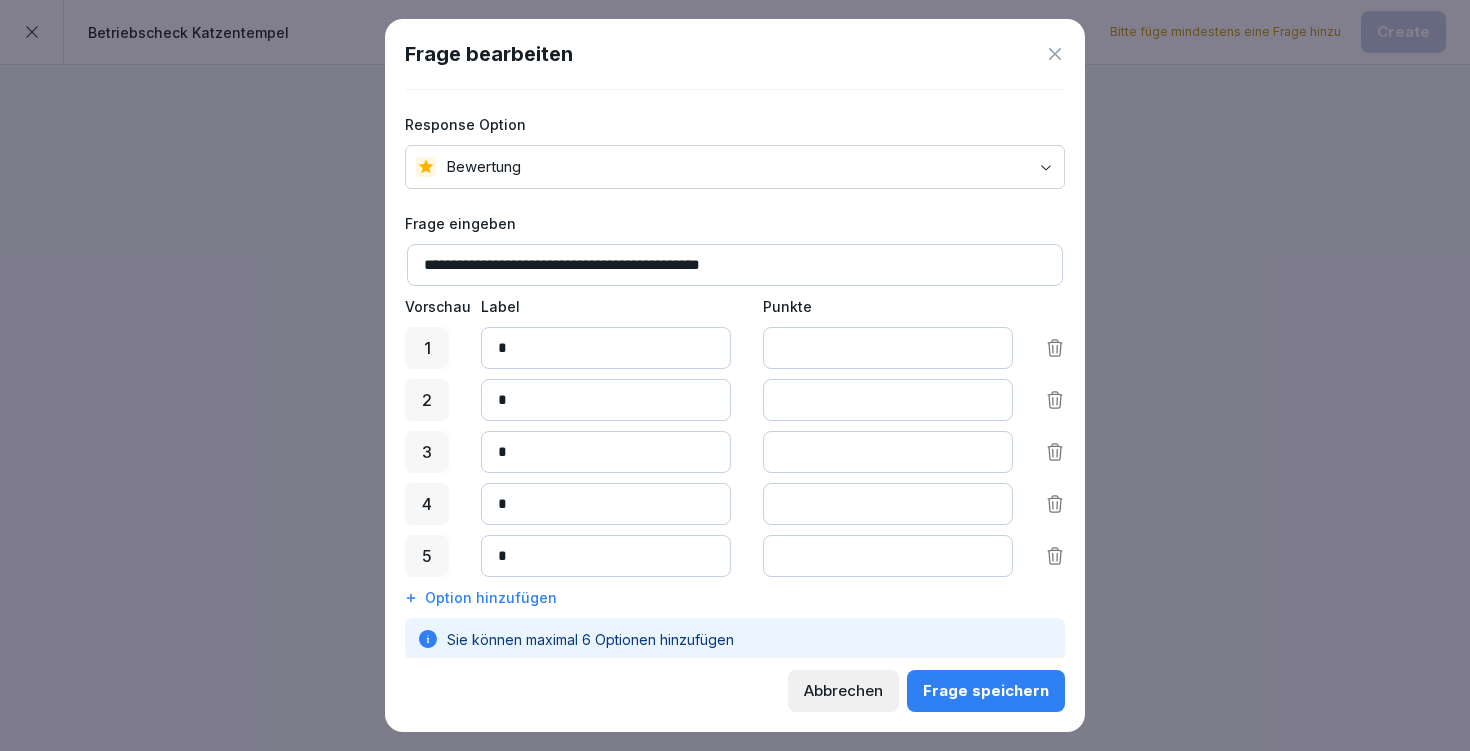 type on "**********" 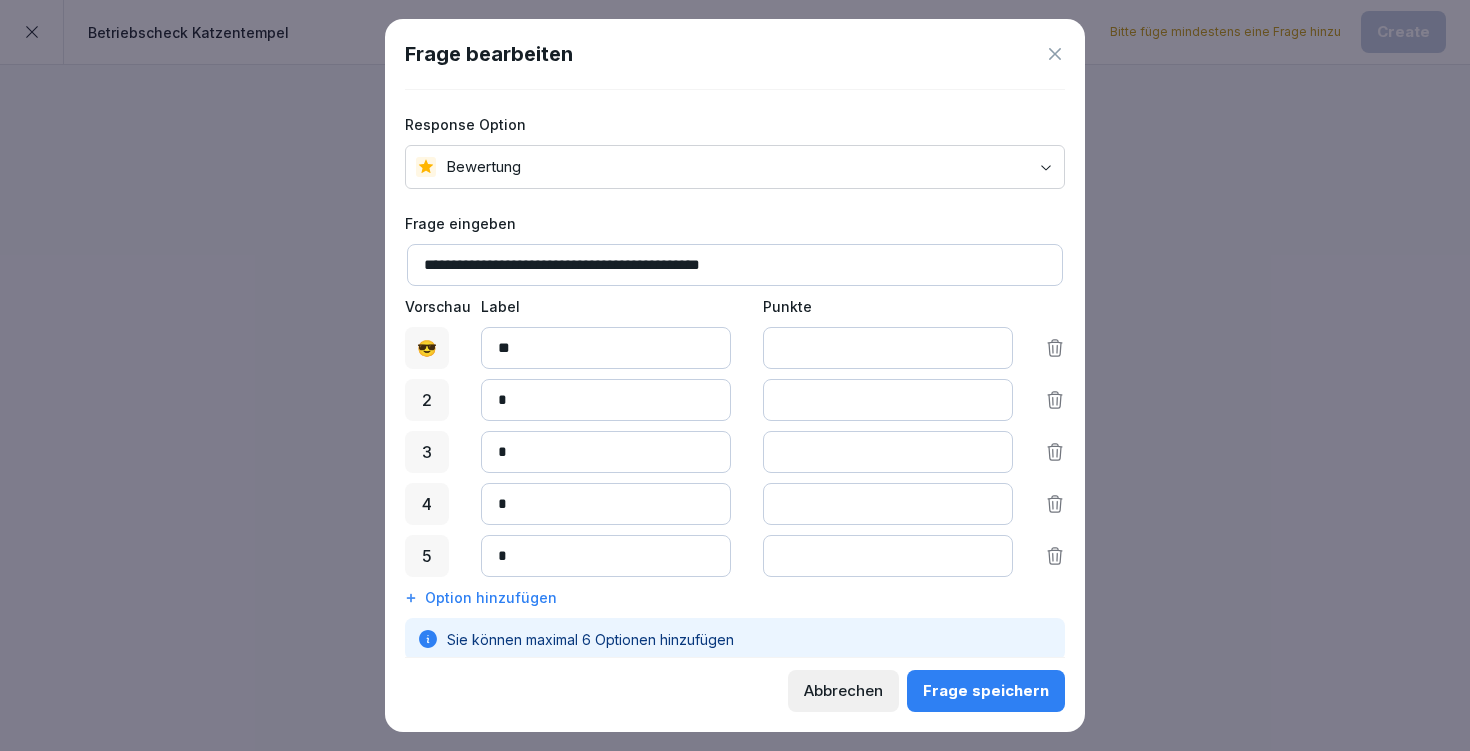 type on "**" 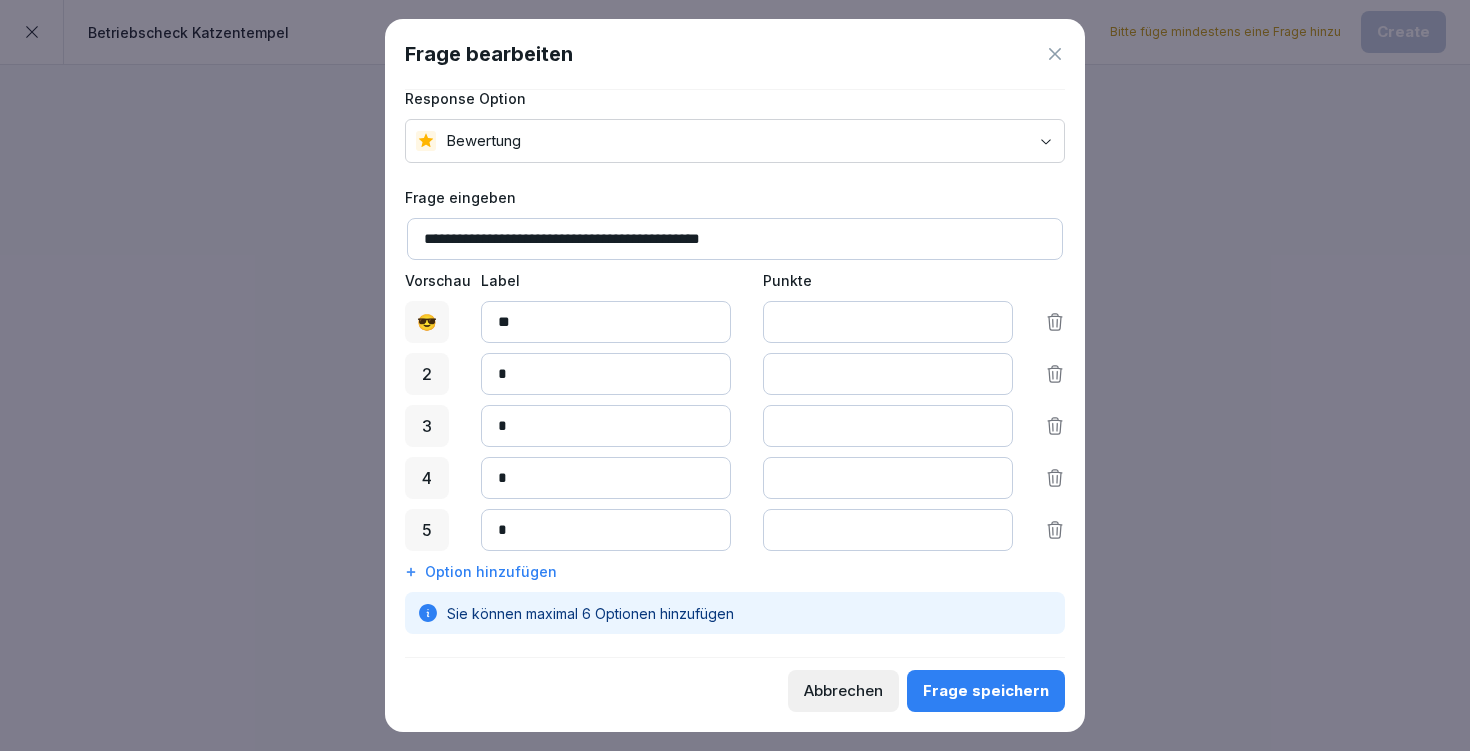 scroll, scrollTop: 67, scrollLeft: 0, axis: vertical 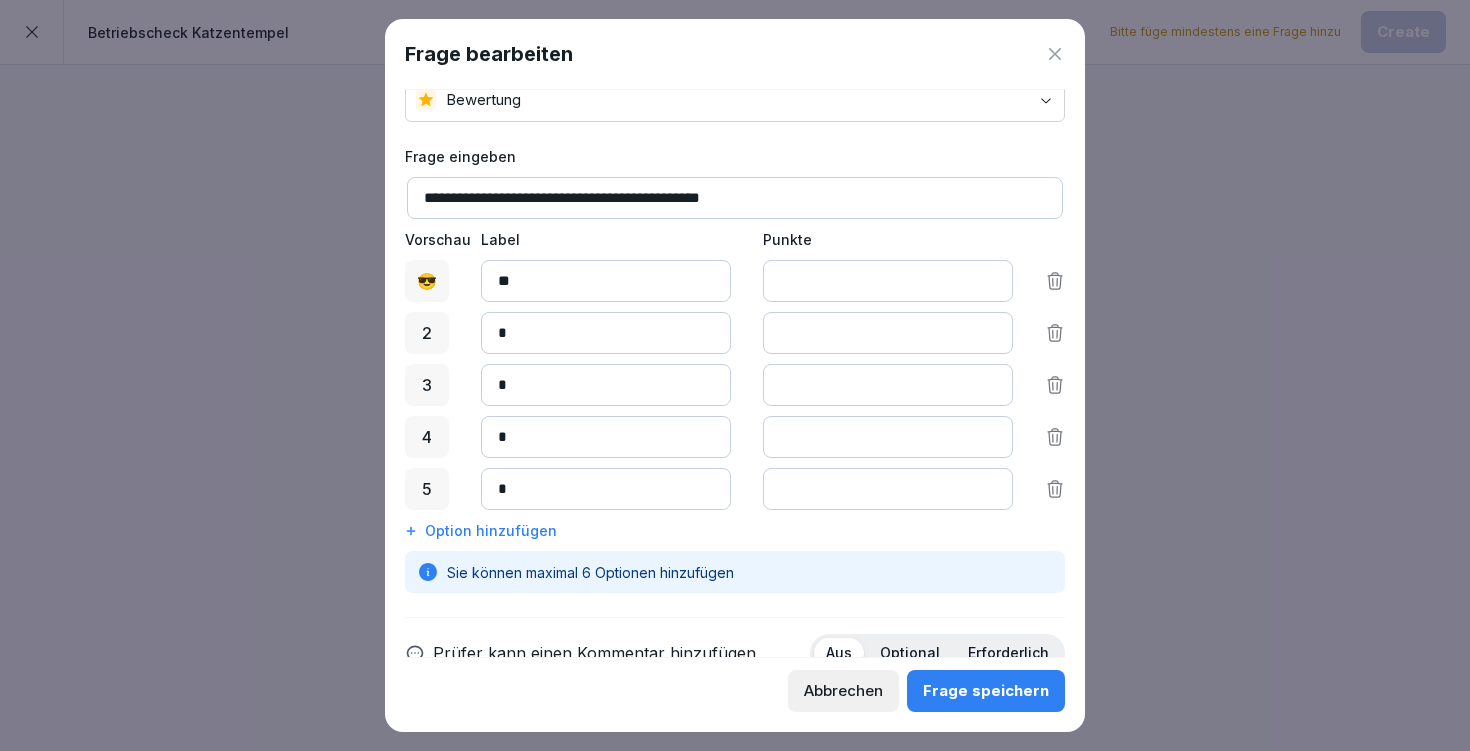 click on "**" at bounding box center [606, 281] 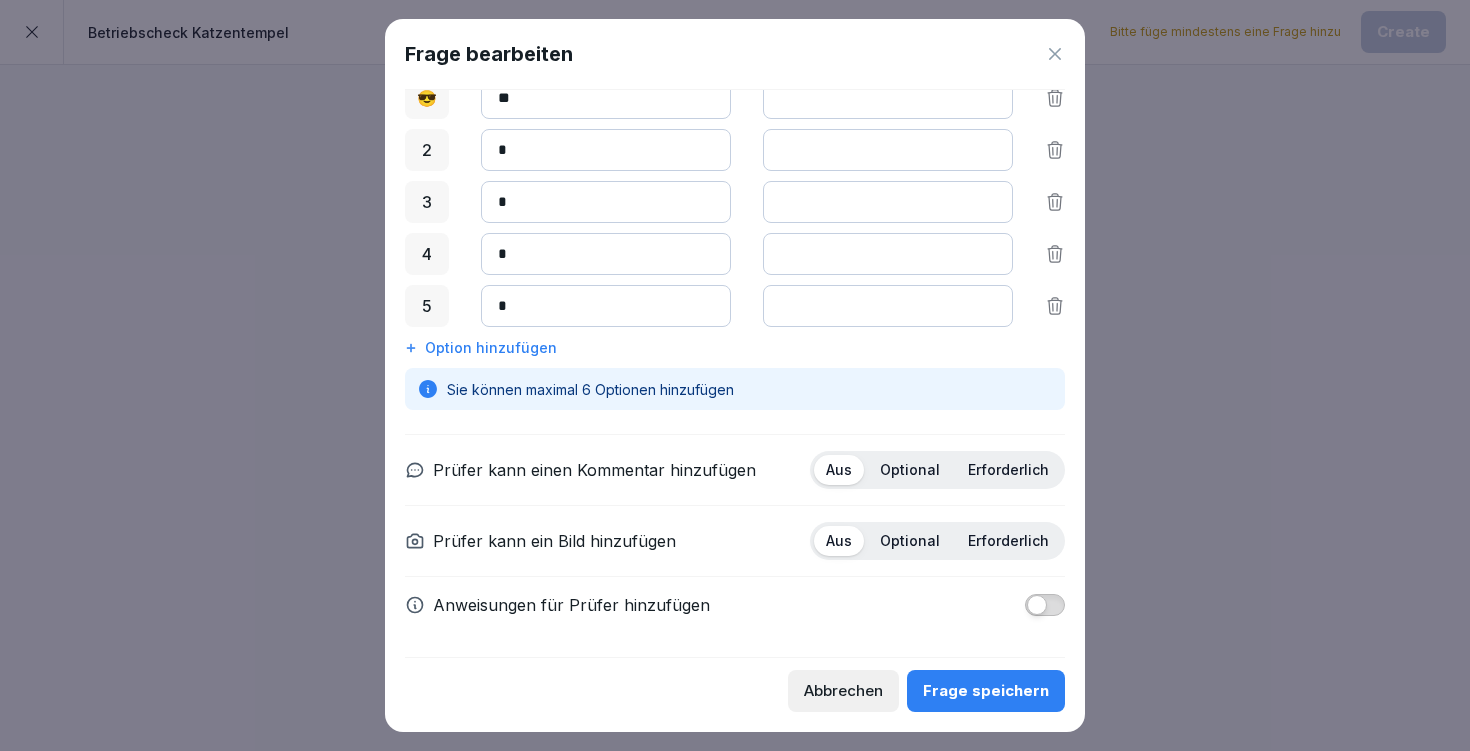 click 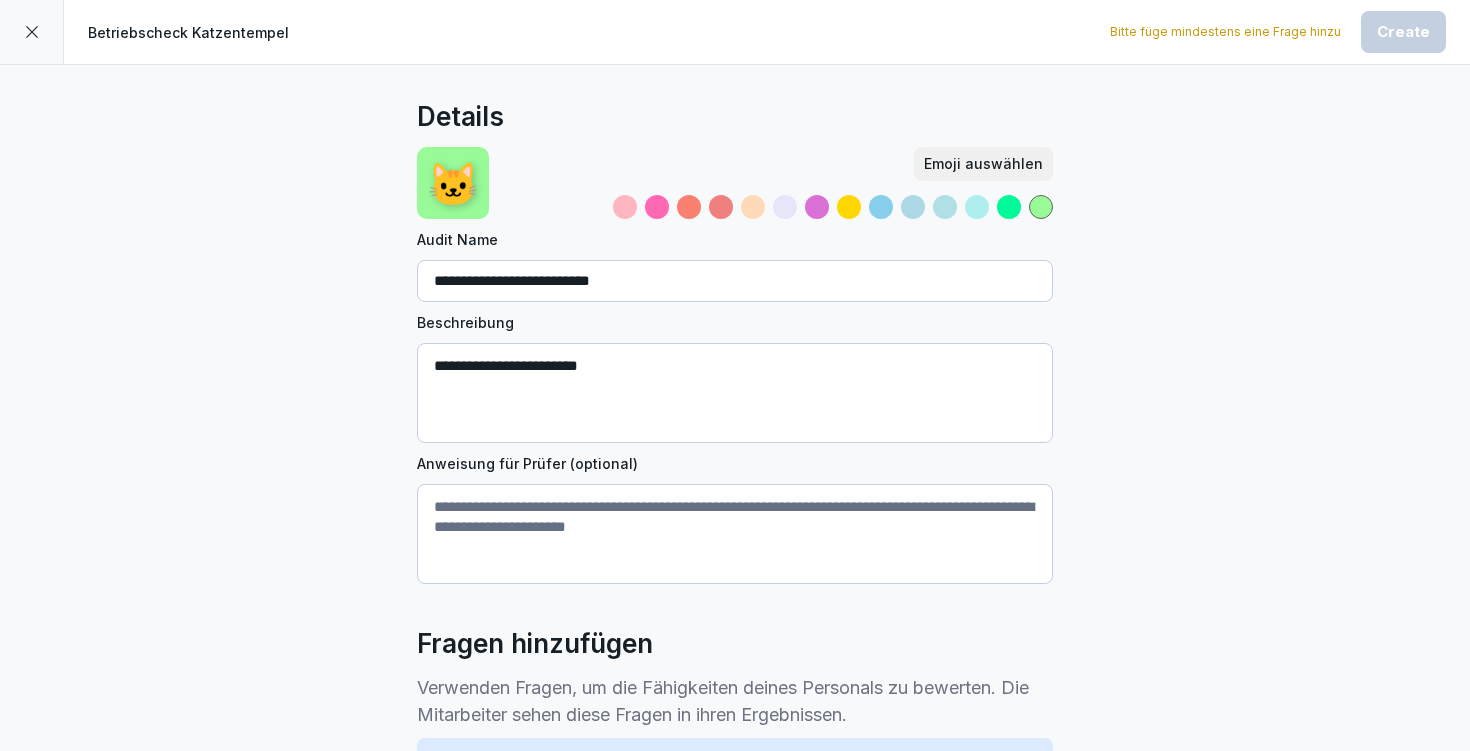 scroll, scrollTop: 372, scrollLeft: 0, axis: vertical 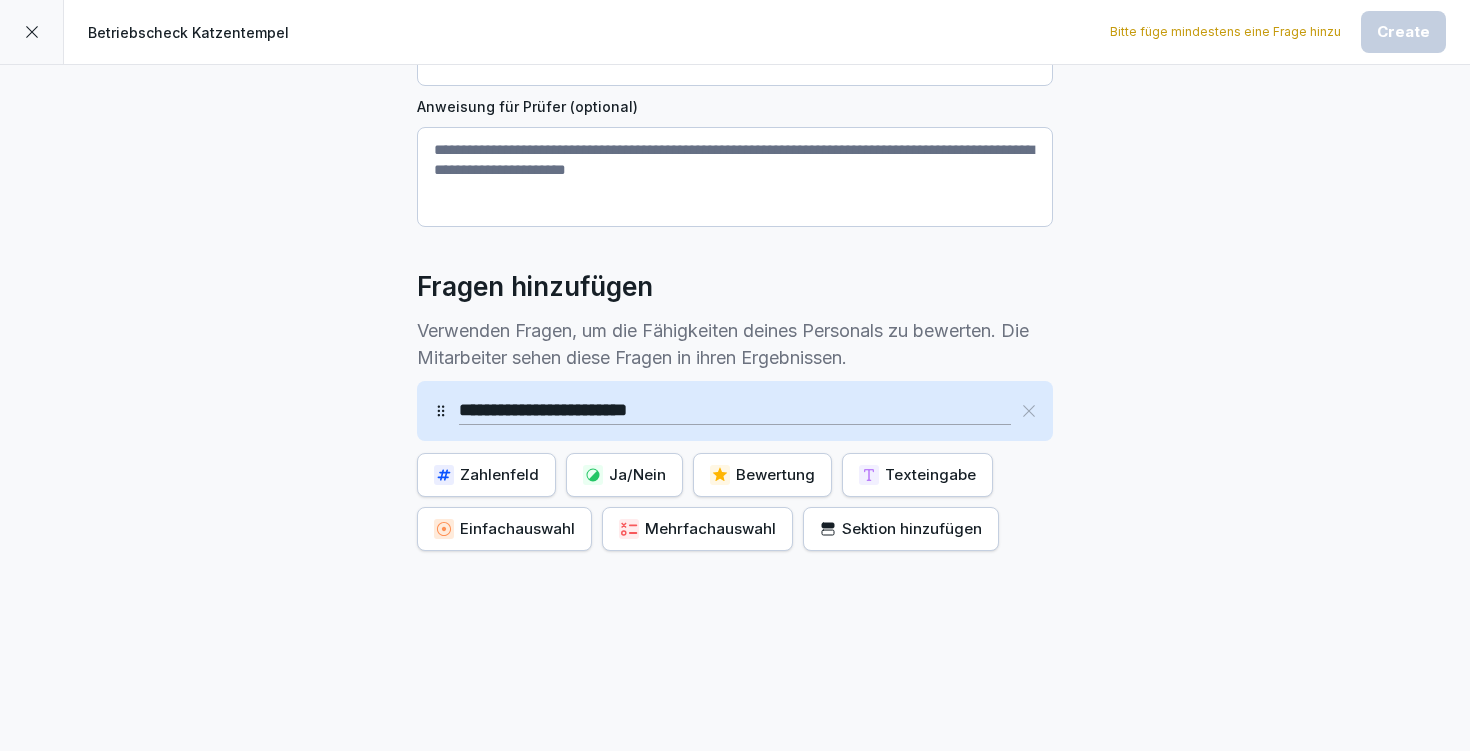 click on "Ja/Nein" at bounding box center [624, 475] 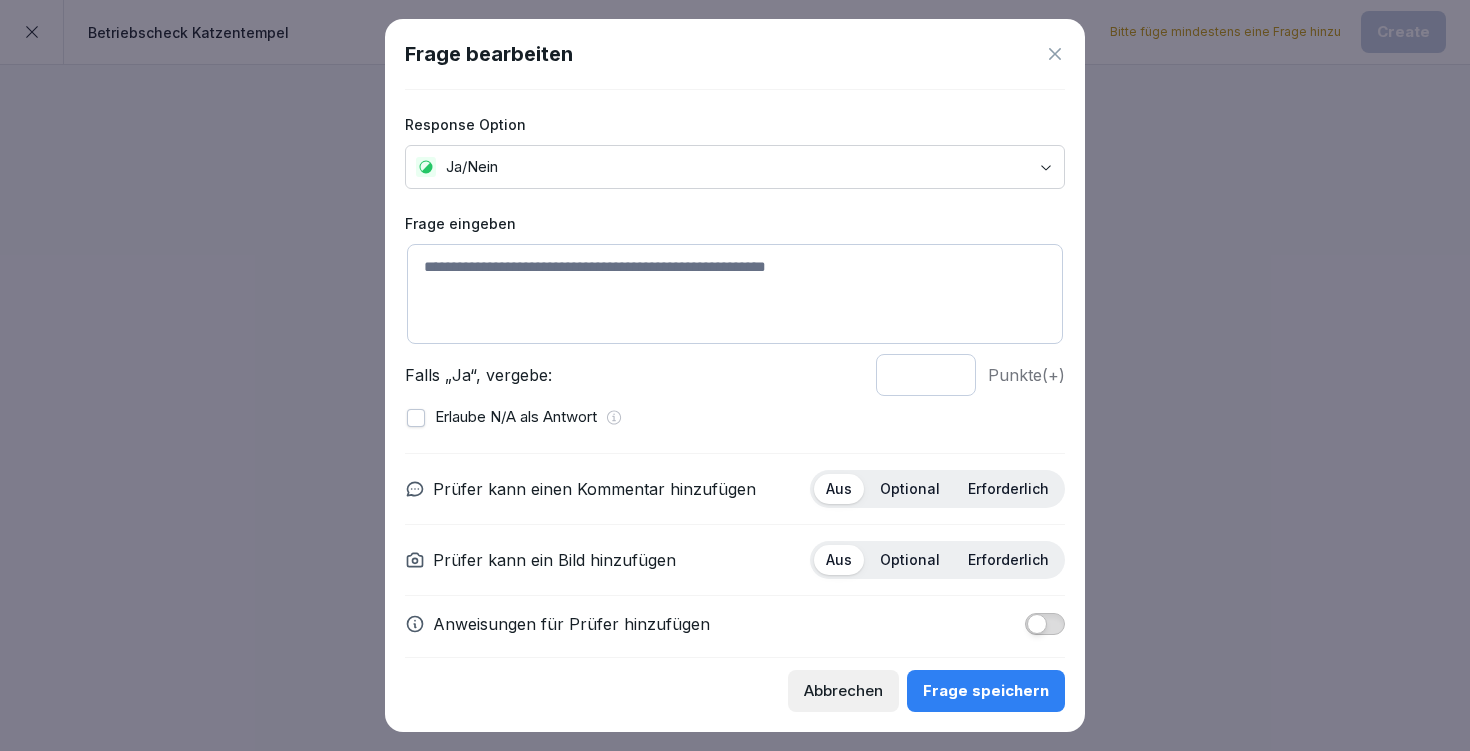 click on "Frage eingeben Falls „Ja“, vergebe: * Punkte  (+) Erlaube N/A als Antwort" at bounding box center (735, 321) 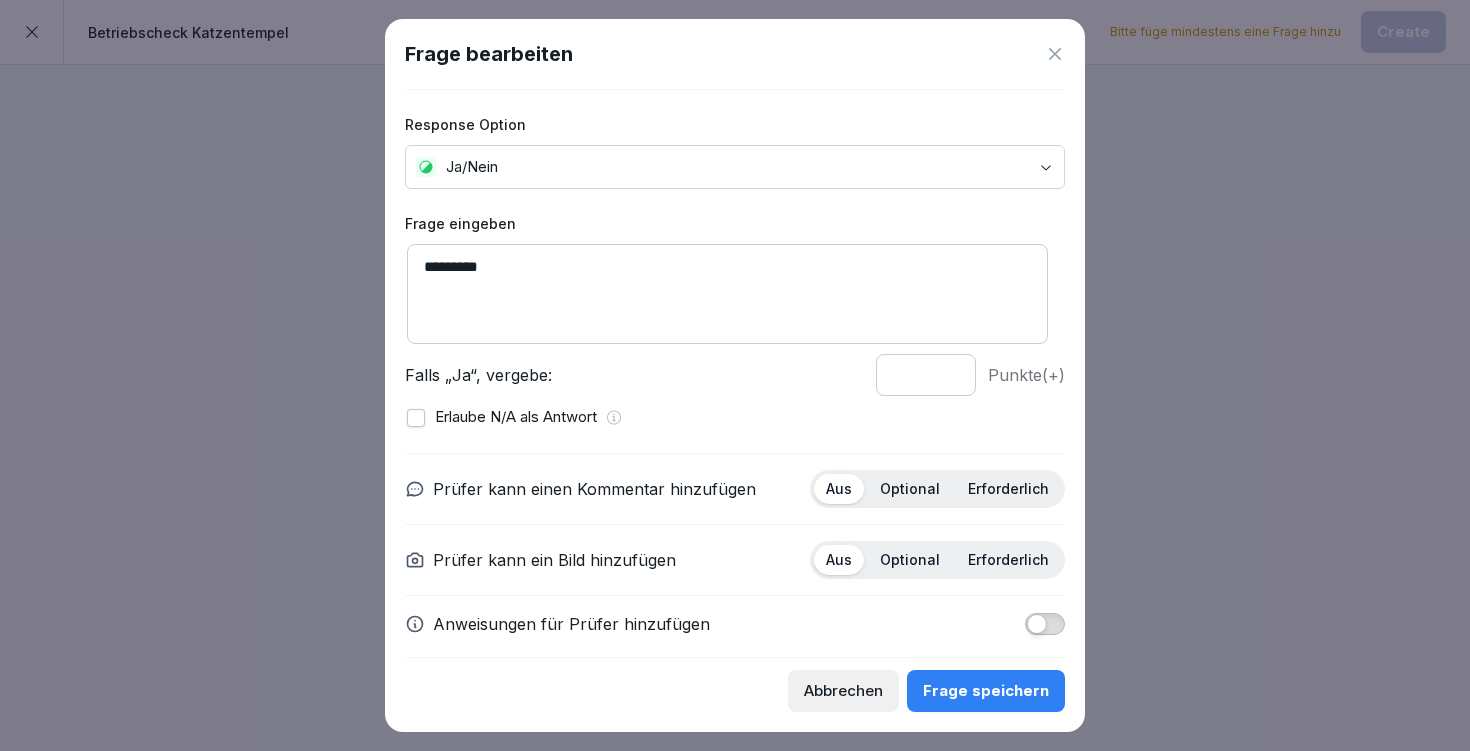 type on "*********" 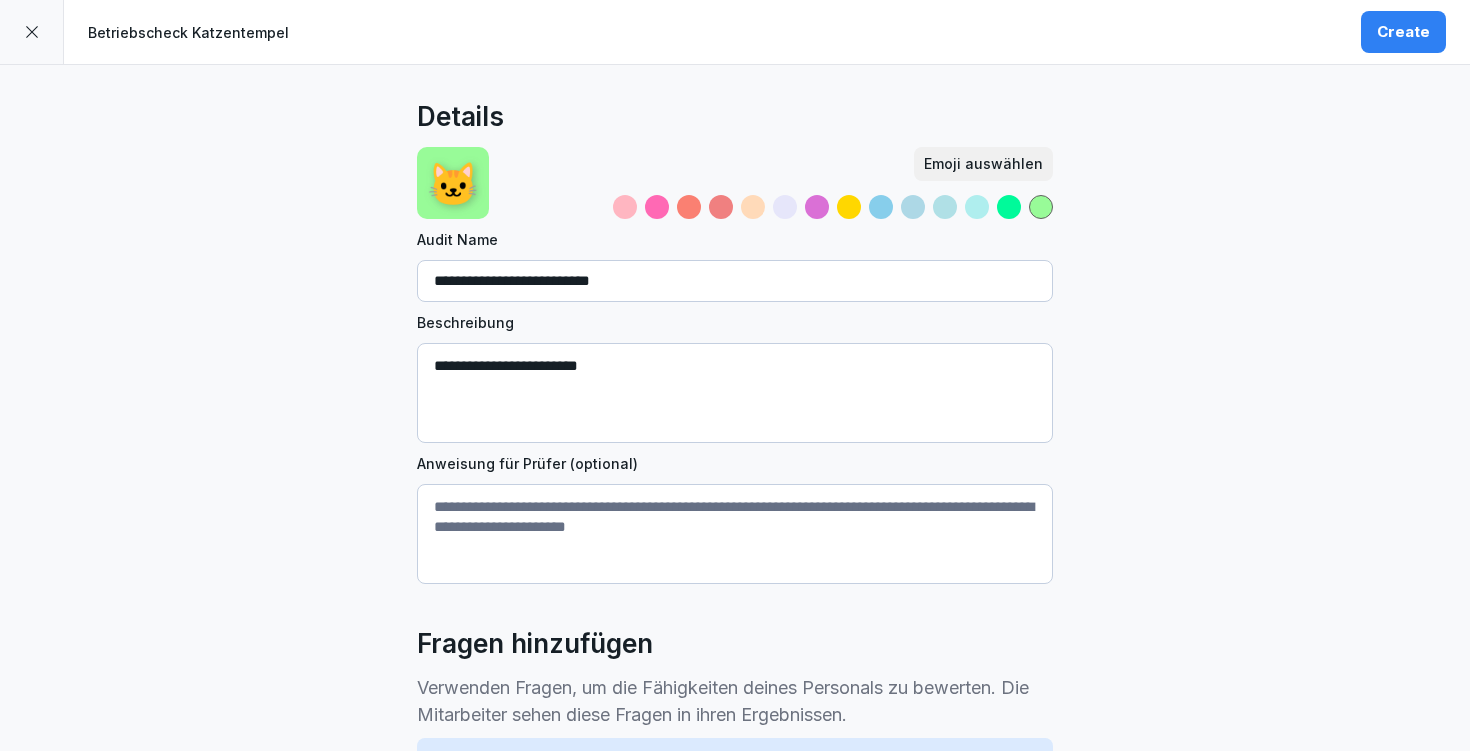 scroll, scrollTop: 487, scrollLeft: 0, axis: vertical 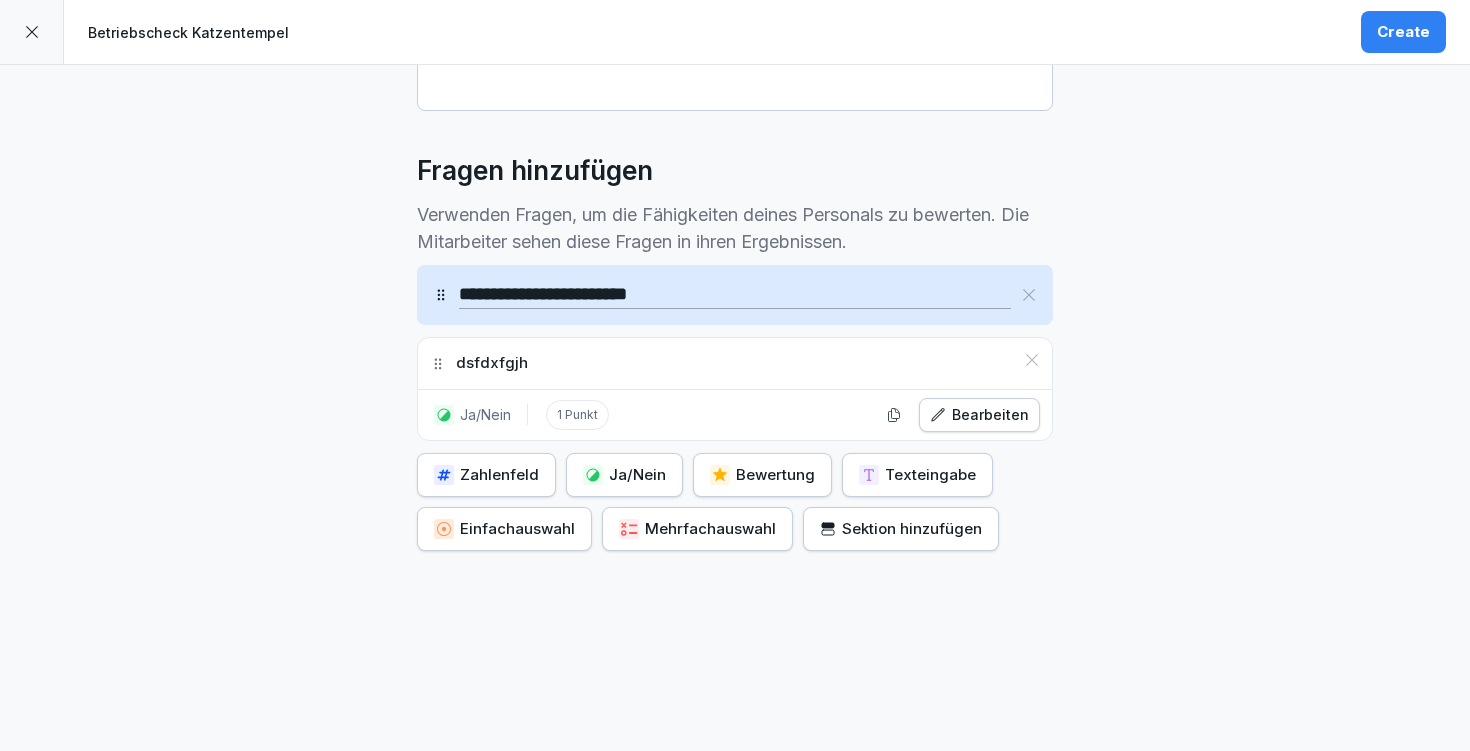 click on "Sektion hinzufügen" at bounding box center (901, 529) 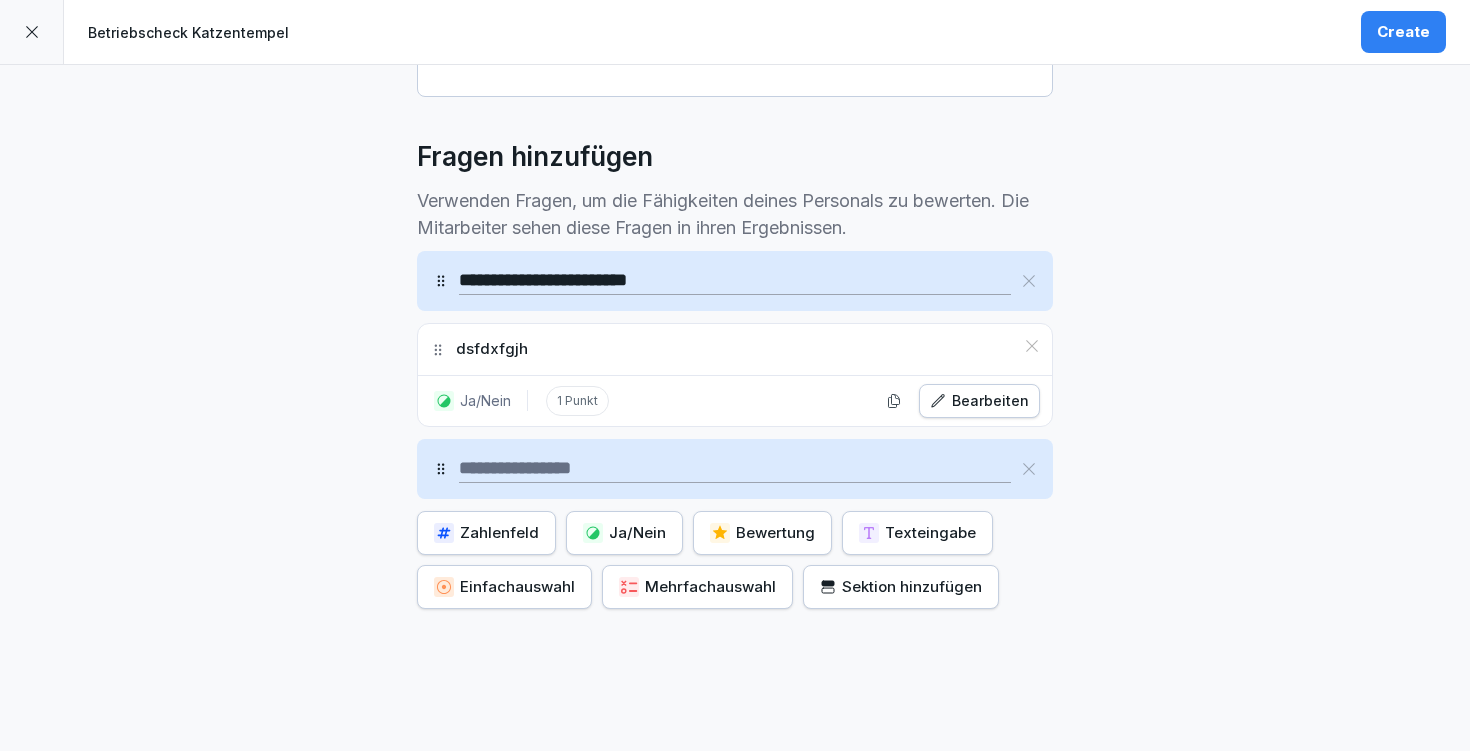 click on "dsfdxfgjh" at bounding box center [735, 349] 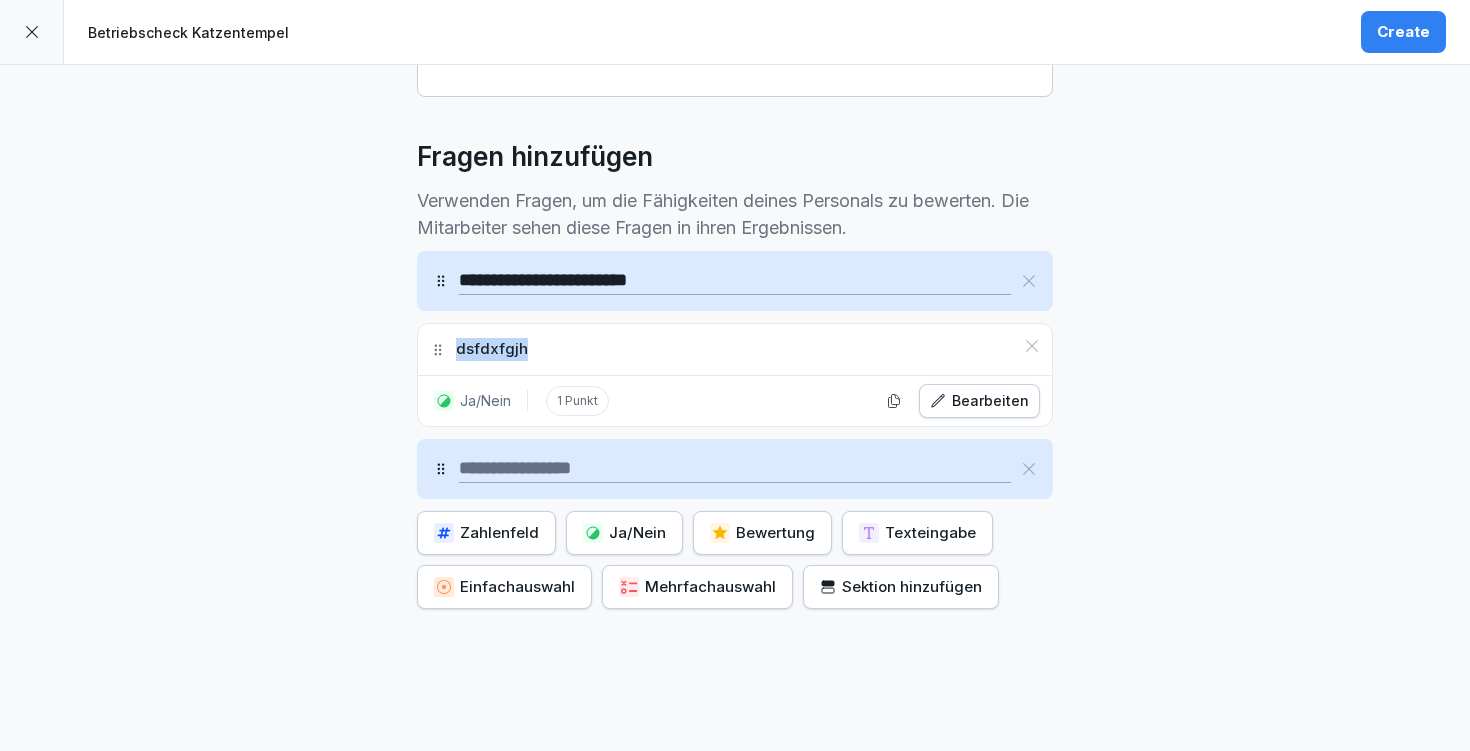 click on "dsfdxfgjh" at bounding box center (492, 349) 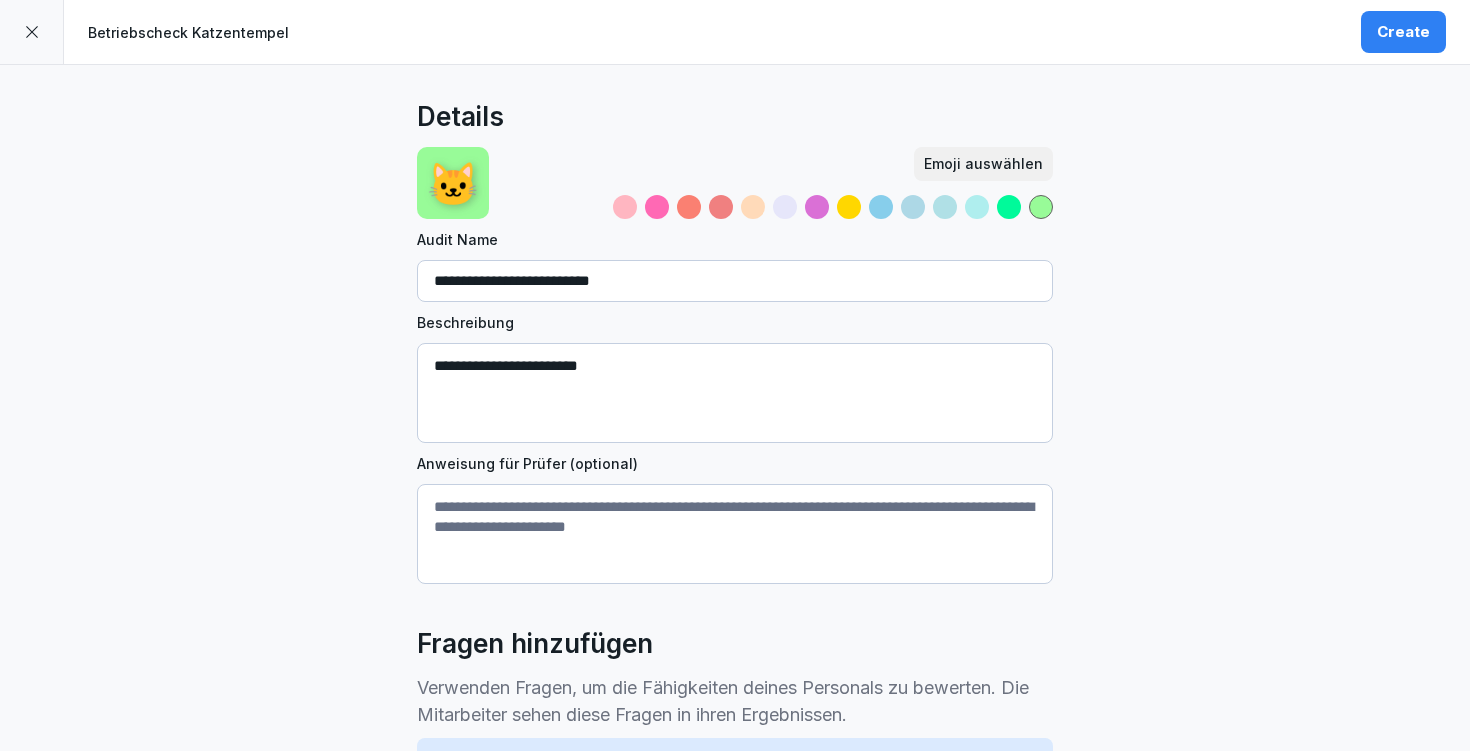 scroll, scrollTop: 559, scrollLeft: 0, axis: vertical 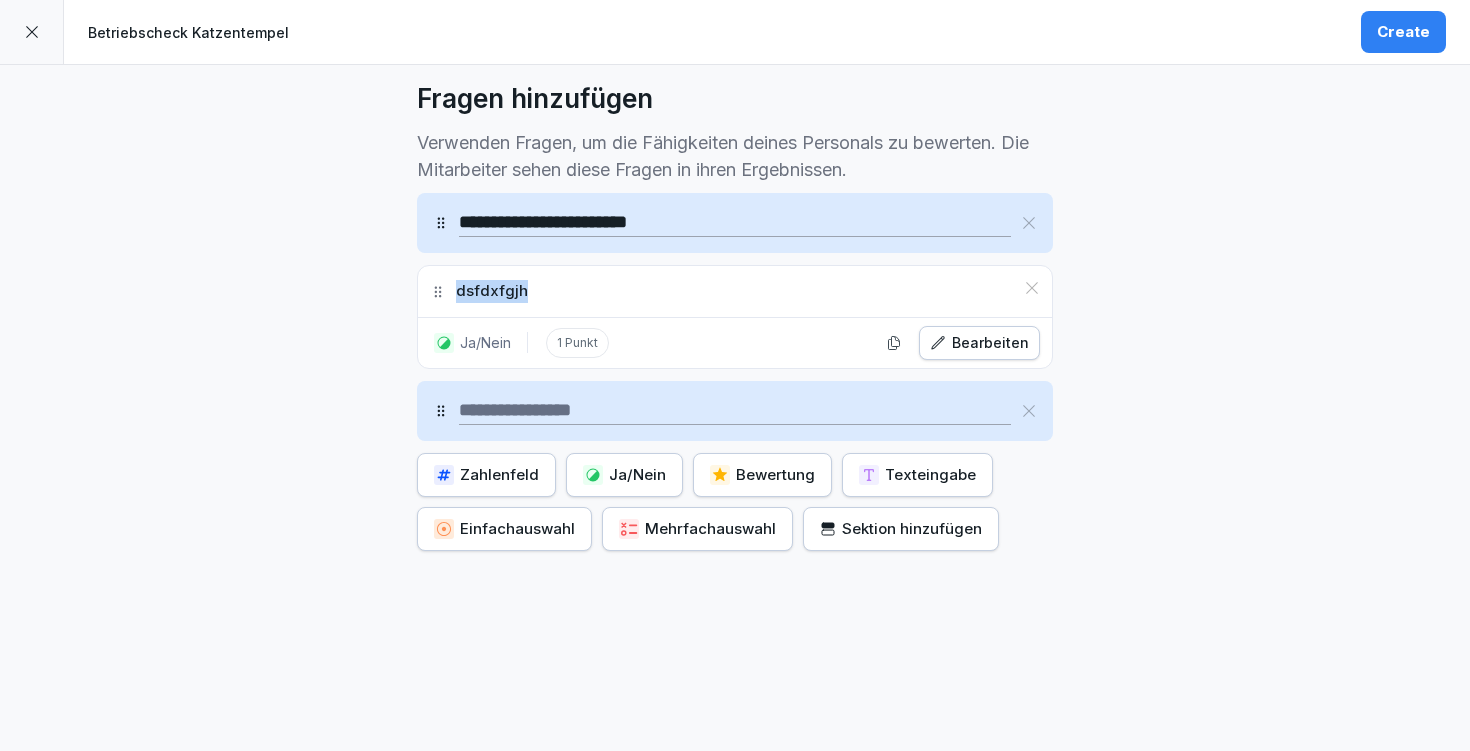 click on "Bearbeiten" at bounding box center (979, 343) 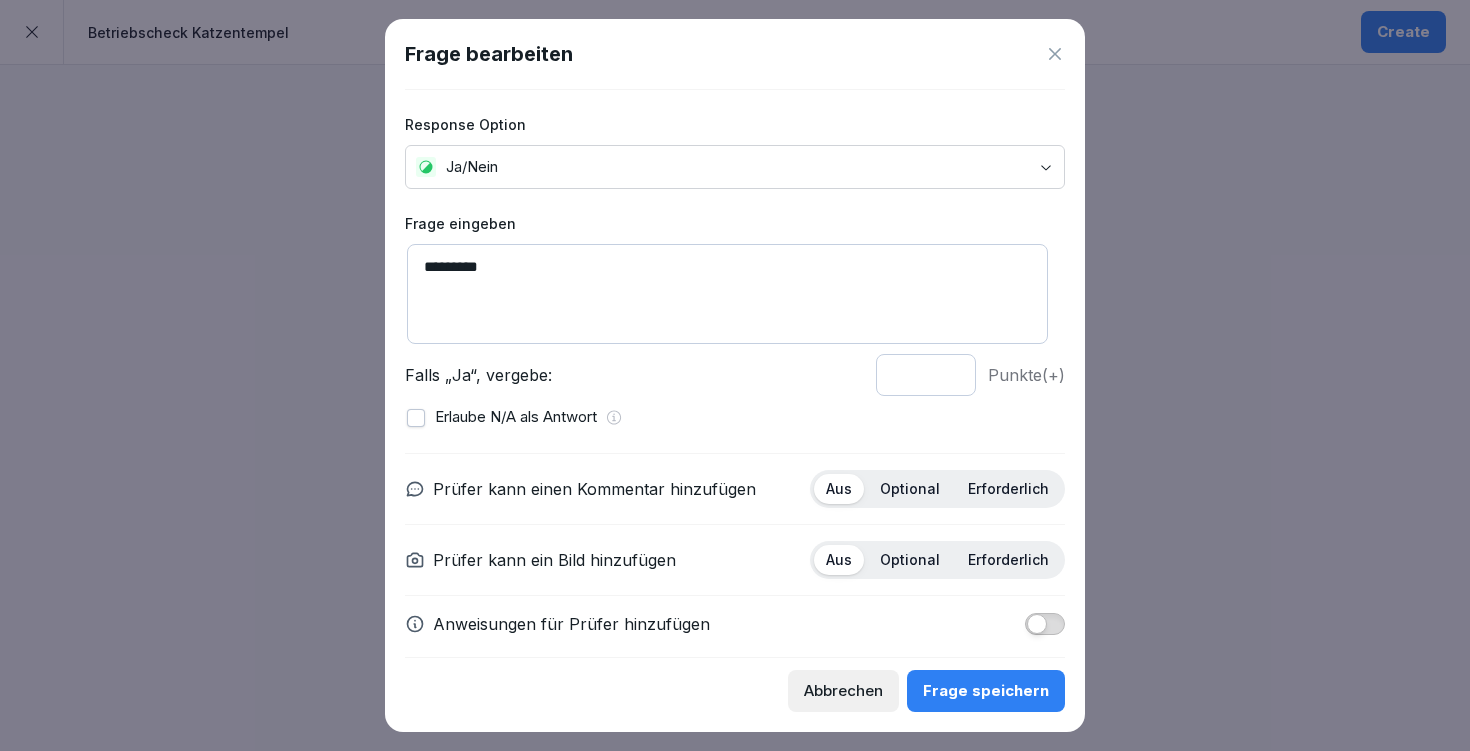 scroll, scrollTop: 18, scrollLeft: 0, axis: vertical 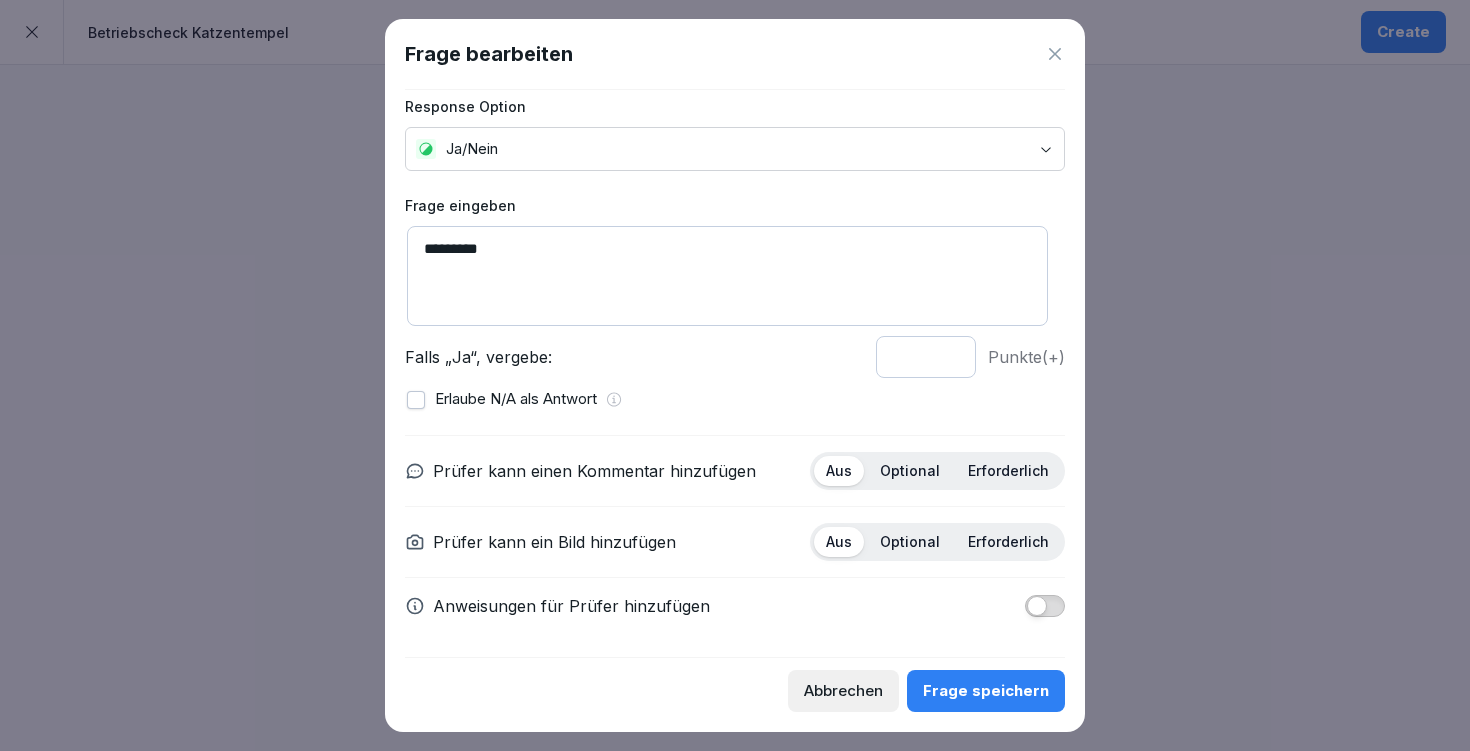 click at bounding box center [416, 400] 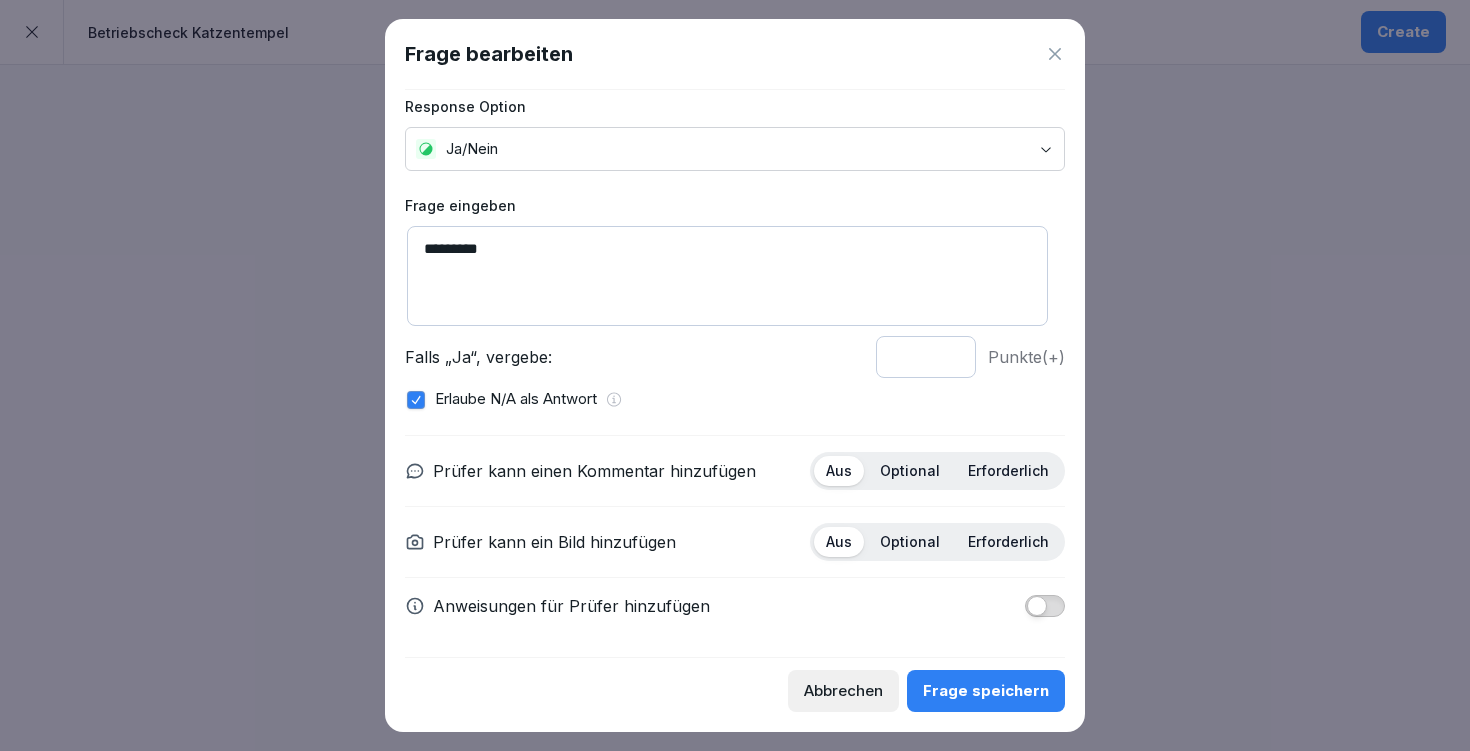 click on "Falls „Ja“, vergebe:" at bounding box center [634, 357] 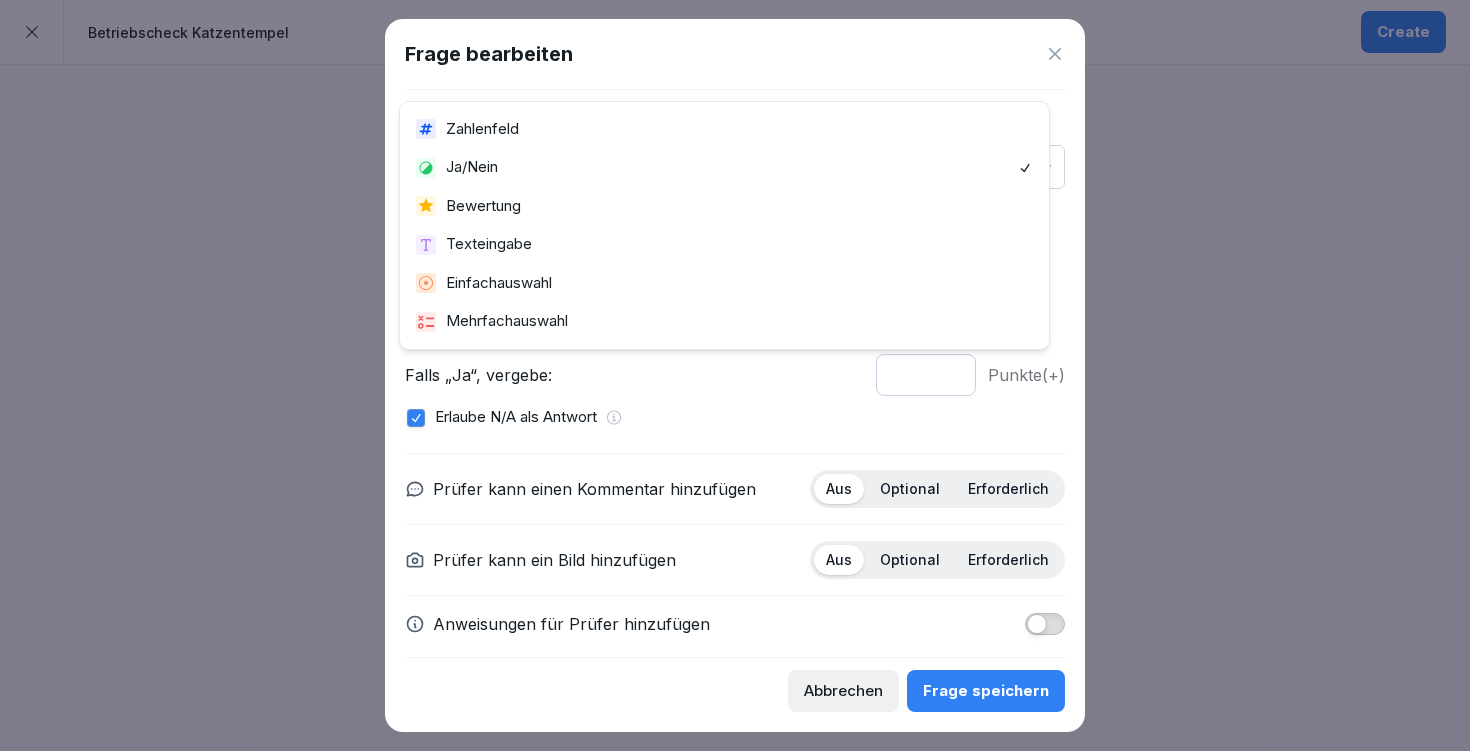 click on "**********" at bounding box center (735, 375) 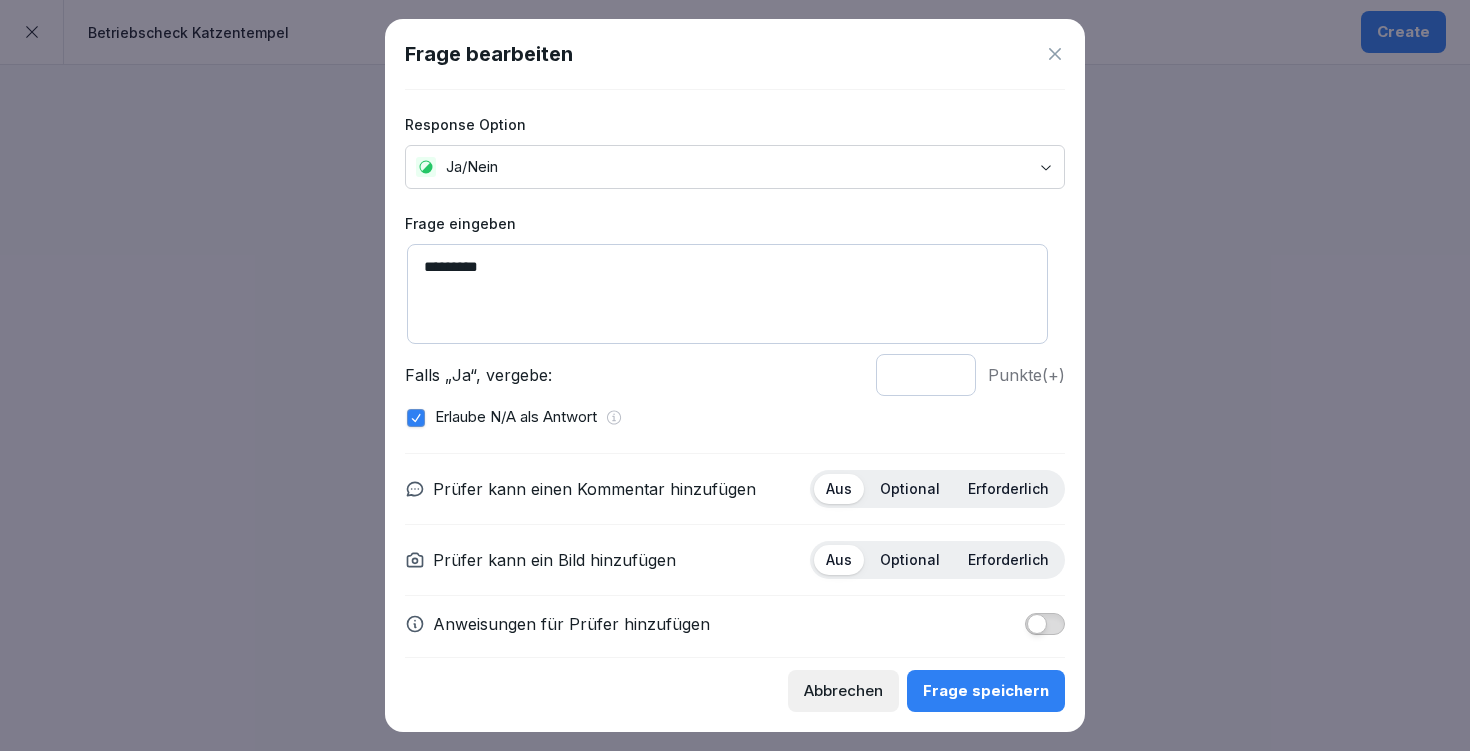 click on "Frage bearbeiten Response Option Ja/Nein Frage eingeben ********* Falls „Ja“, vergebe: * Punkte  (+) Erlaube N/A als Antwort Prüfer kann einen Kommentar hinzufügen Aus Optional Erforderlich Prüfer kann ein Bild hinzufügen Aus Optional Erforderlich Anweisungen für Prüfer hinzufügen Abbrechen Frage speichern" at bounding box center (735, 375) 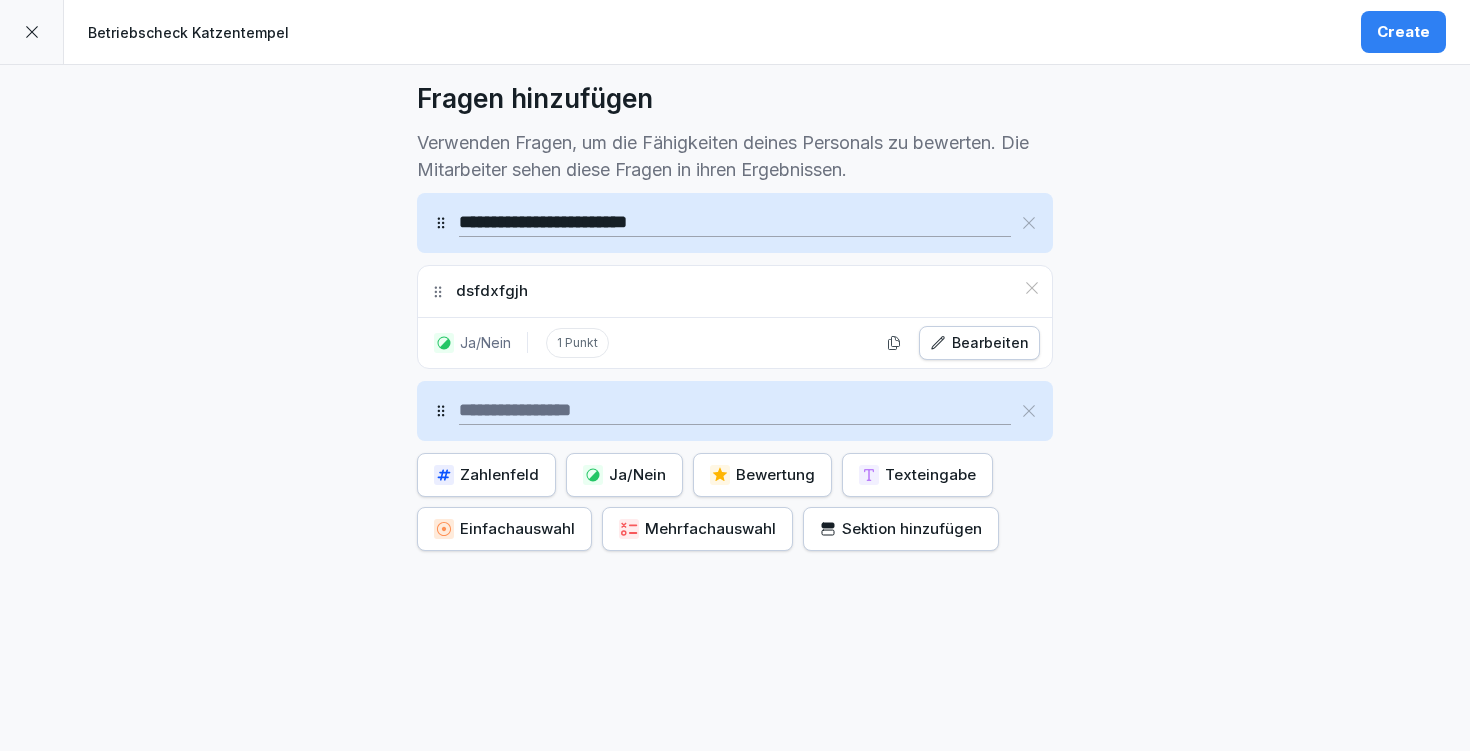 click 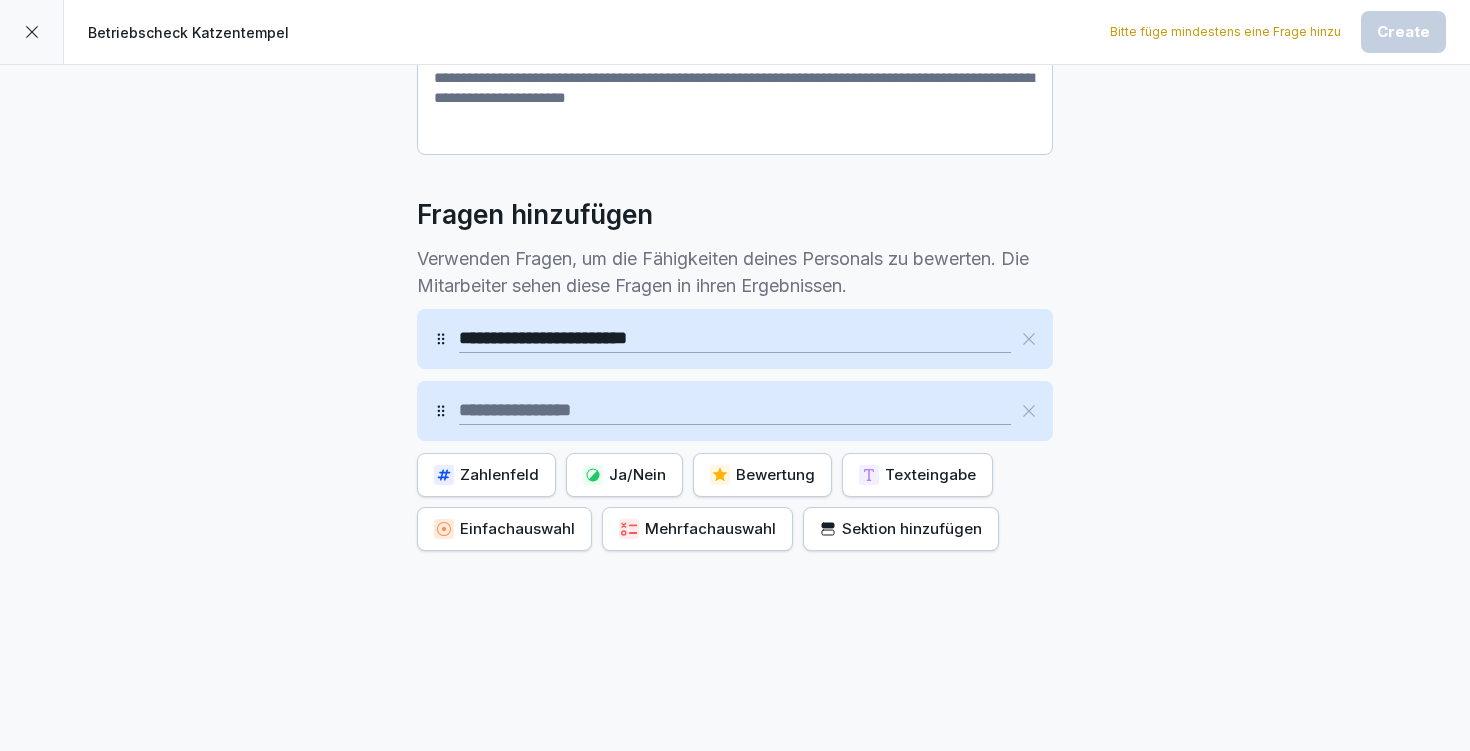 click 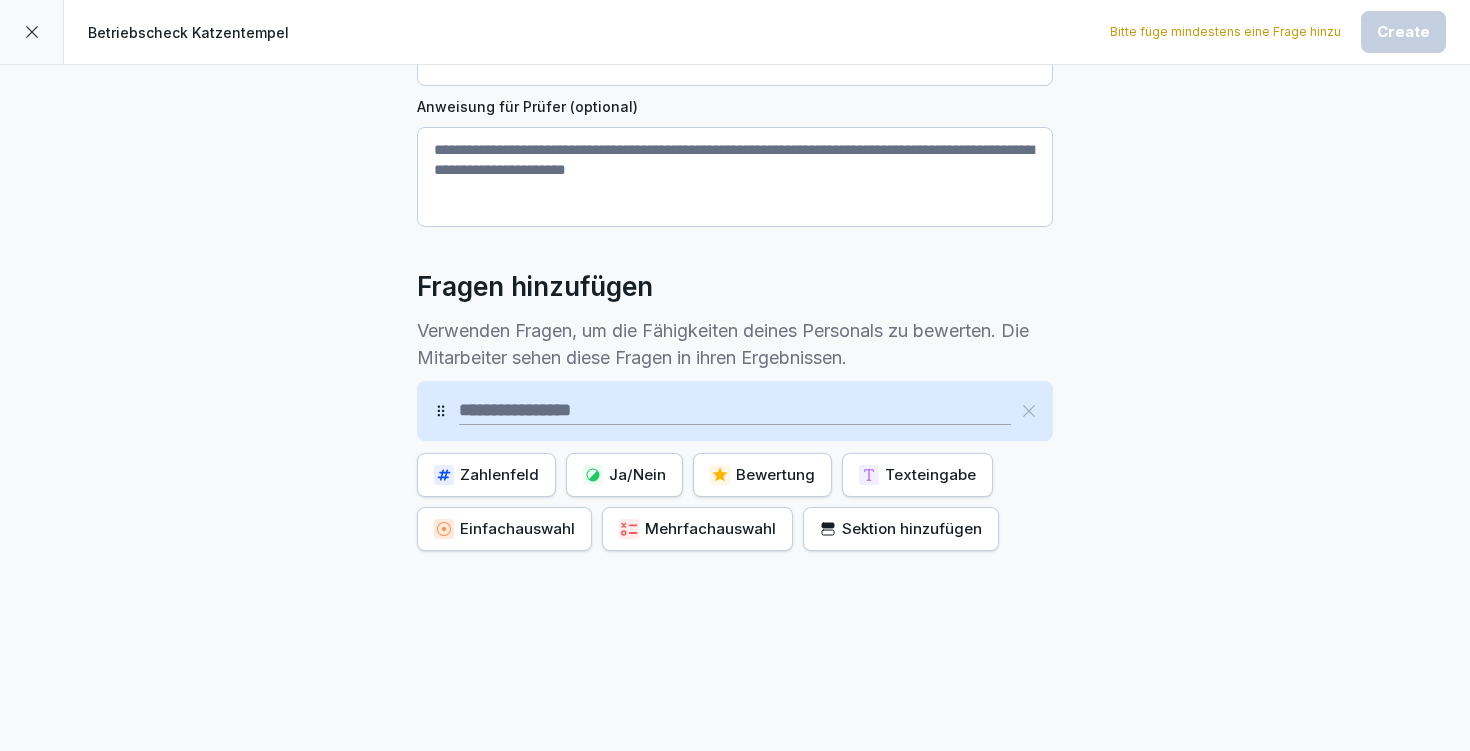 click 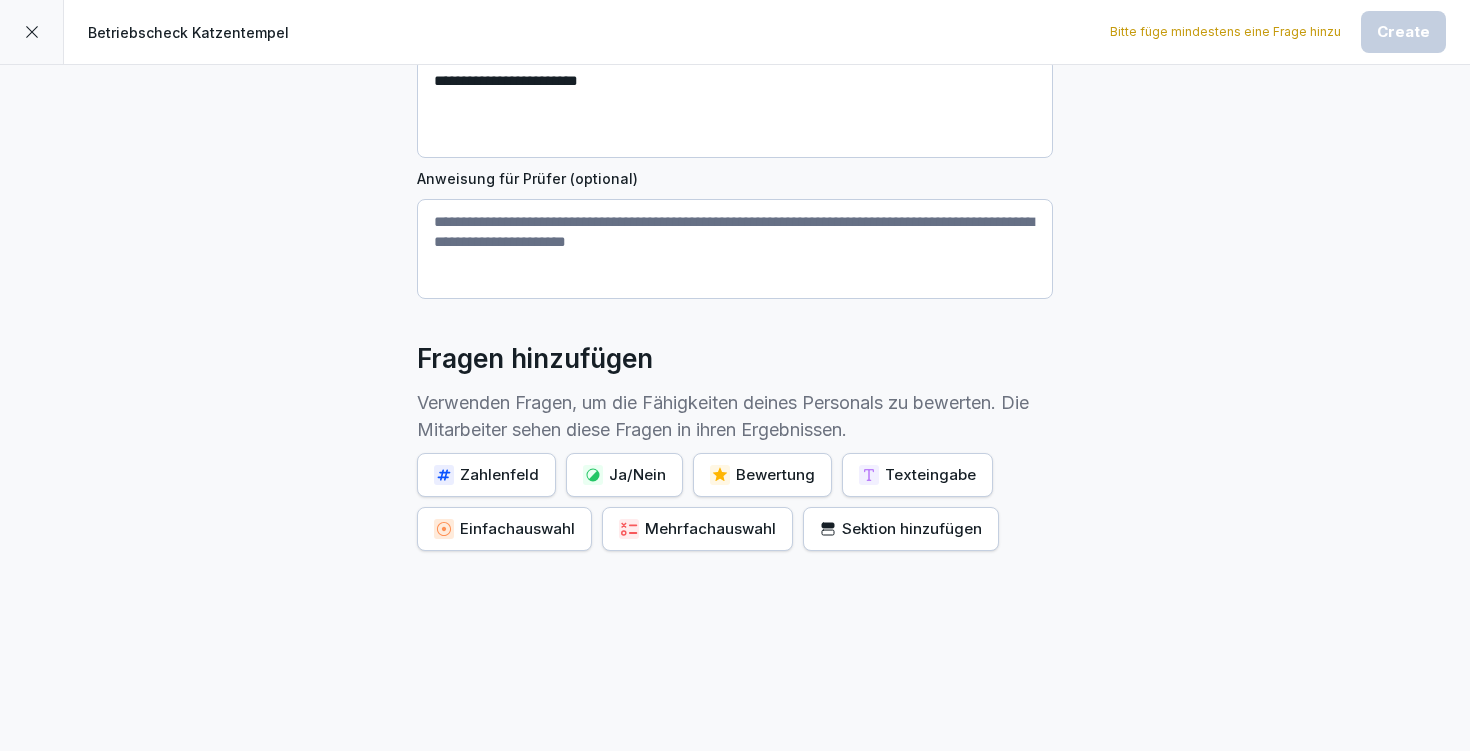 scroll, scrollTop: 0, scrollLeft: 0, axis: both 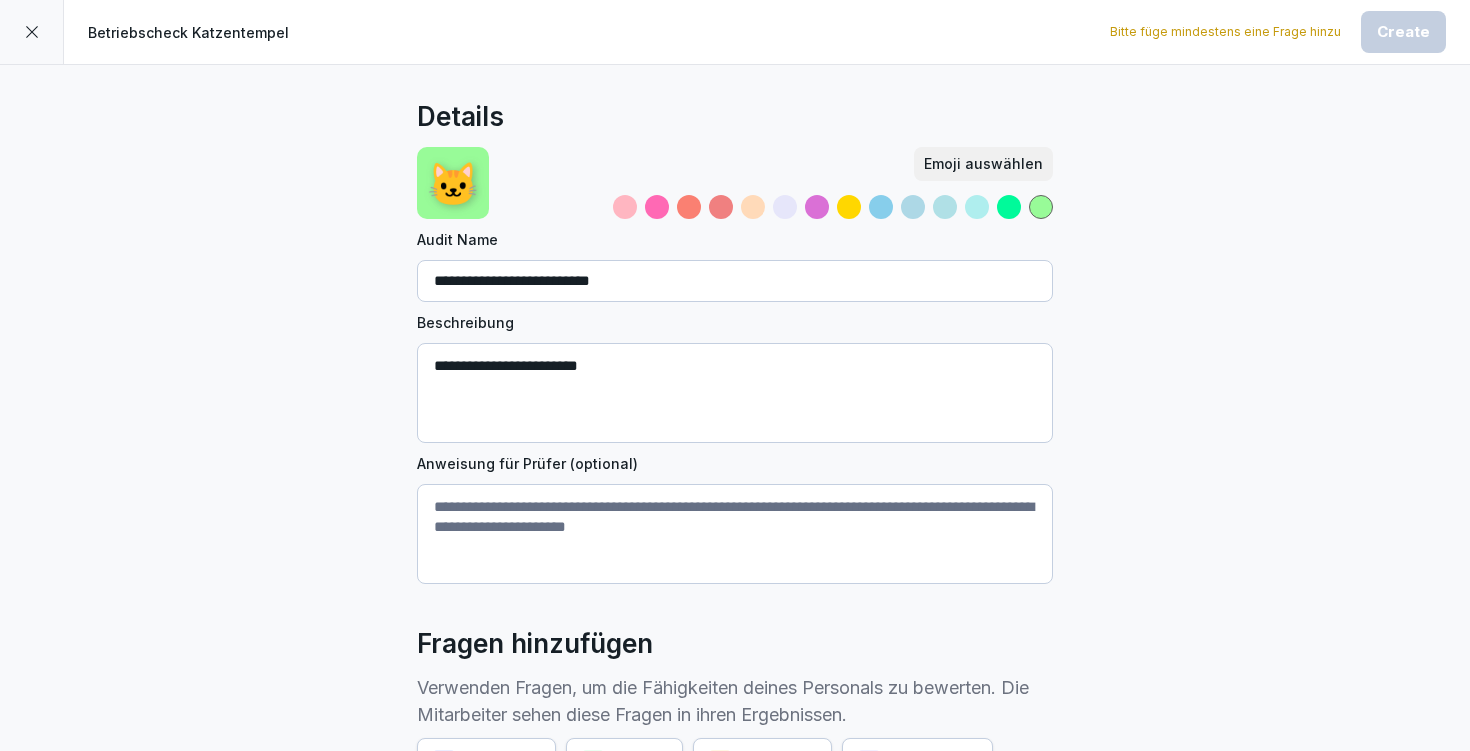 click 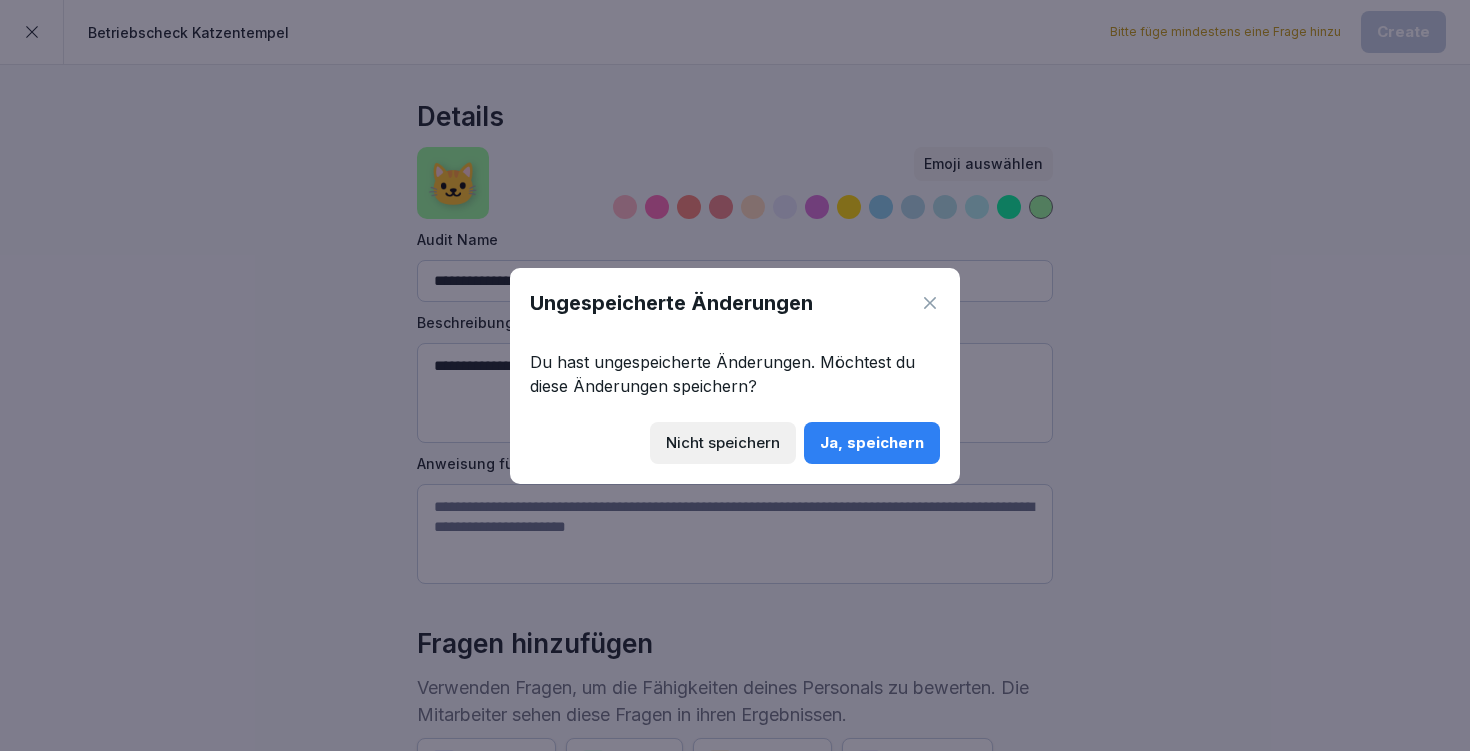 click on "Nicht speichern" at bounding box center [723, 443] 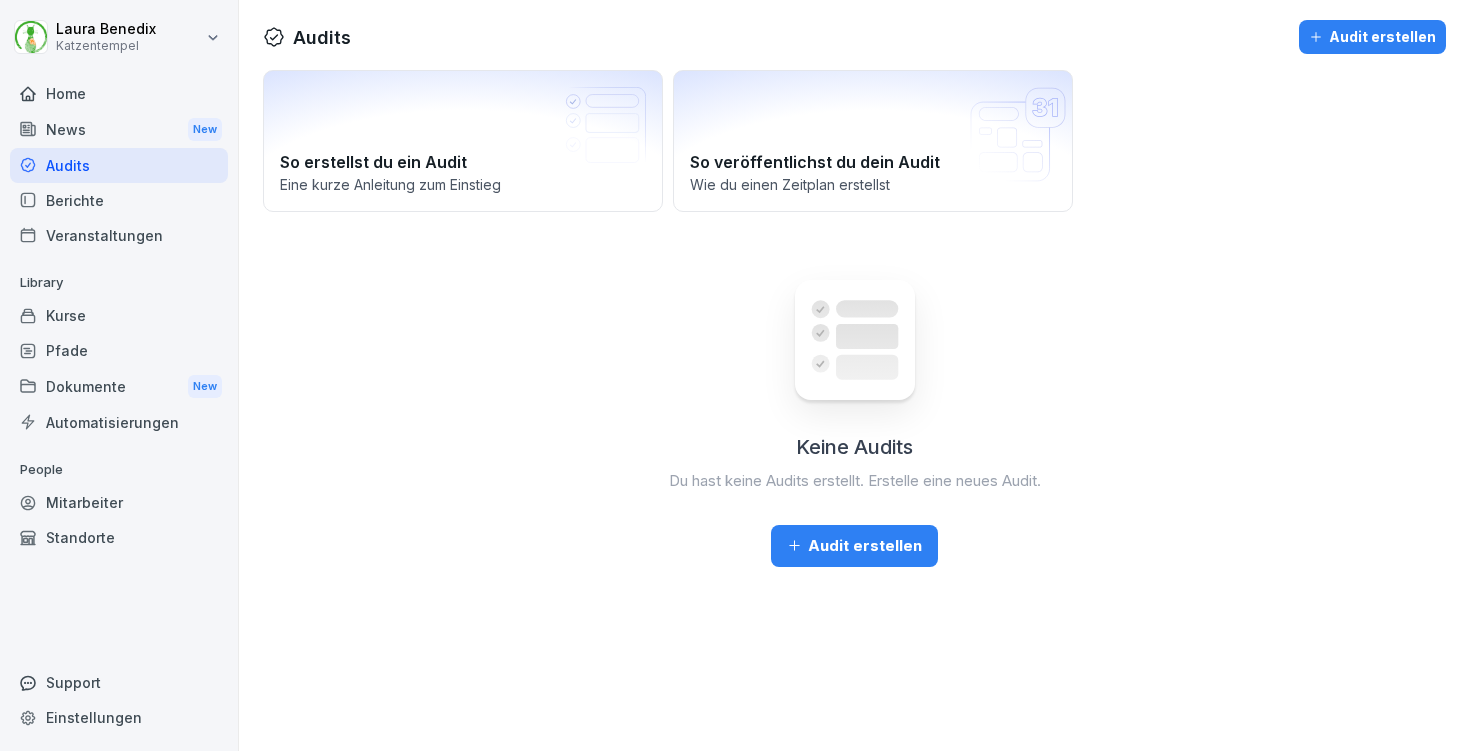 click on "Berichte" at bounding box center [119, 200] 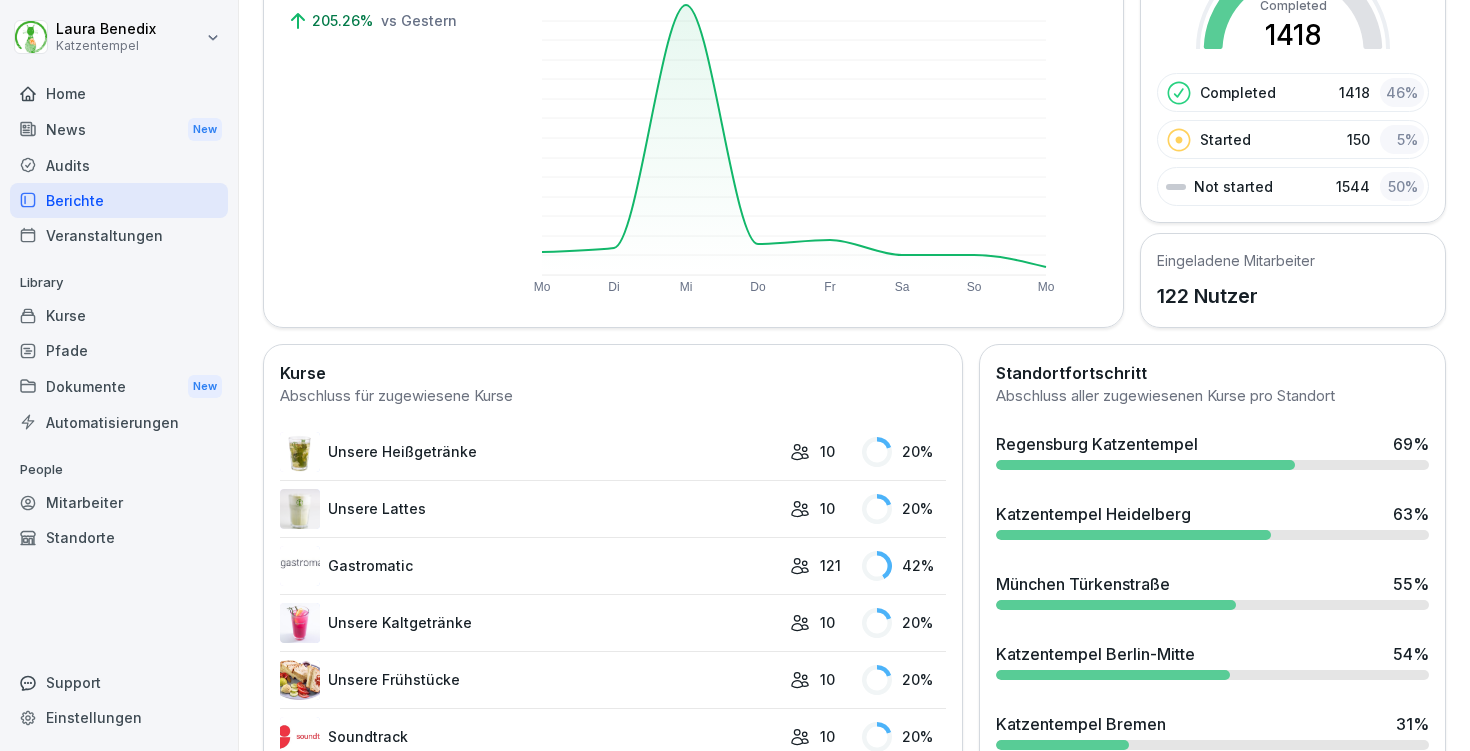scroll, scrollTop: 0, scrollLeft: 0, axis: both 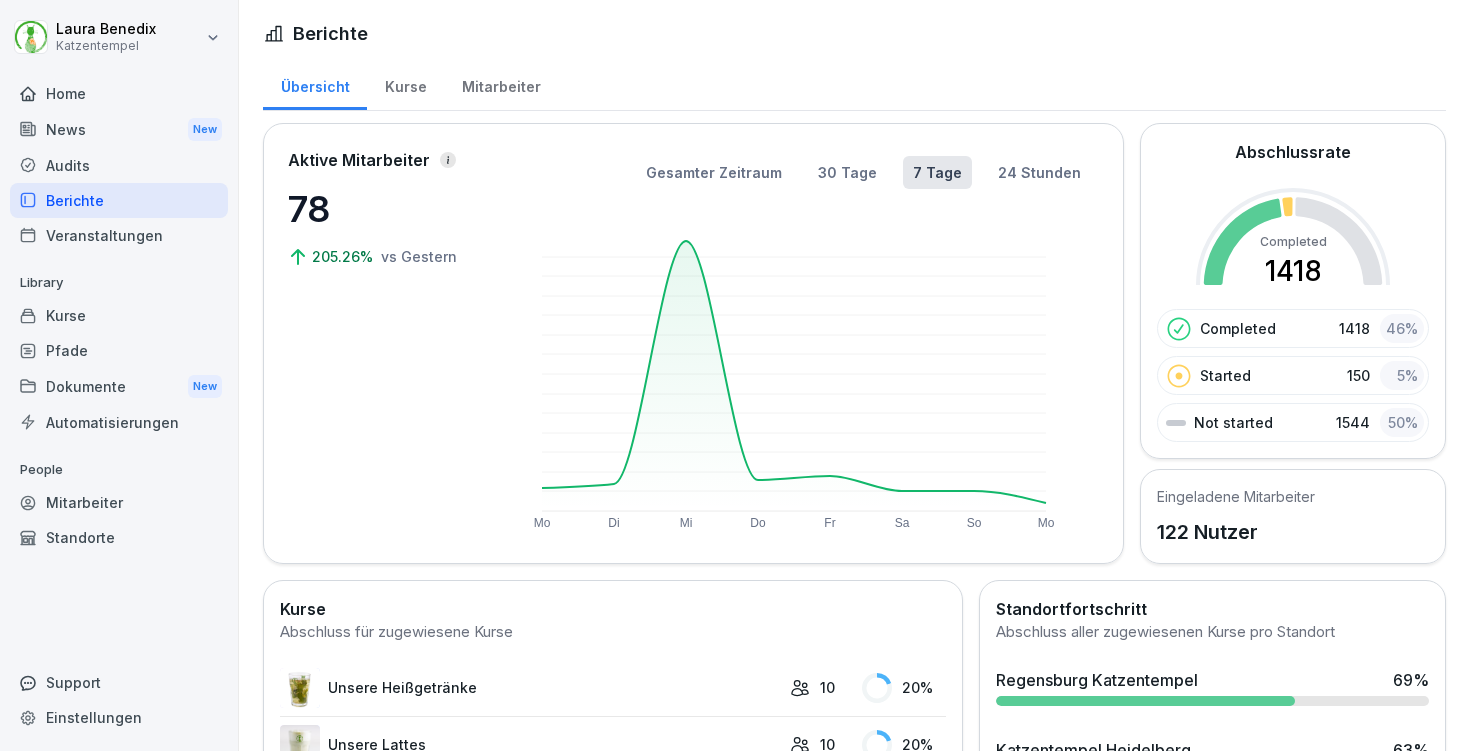 click on "Kurse" at bounding box center [405, 84] 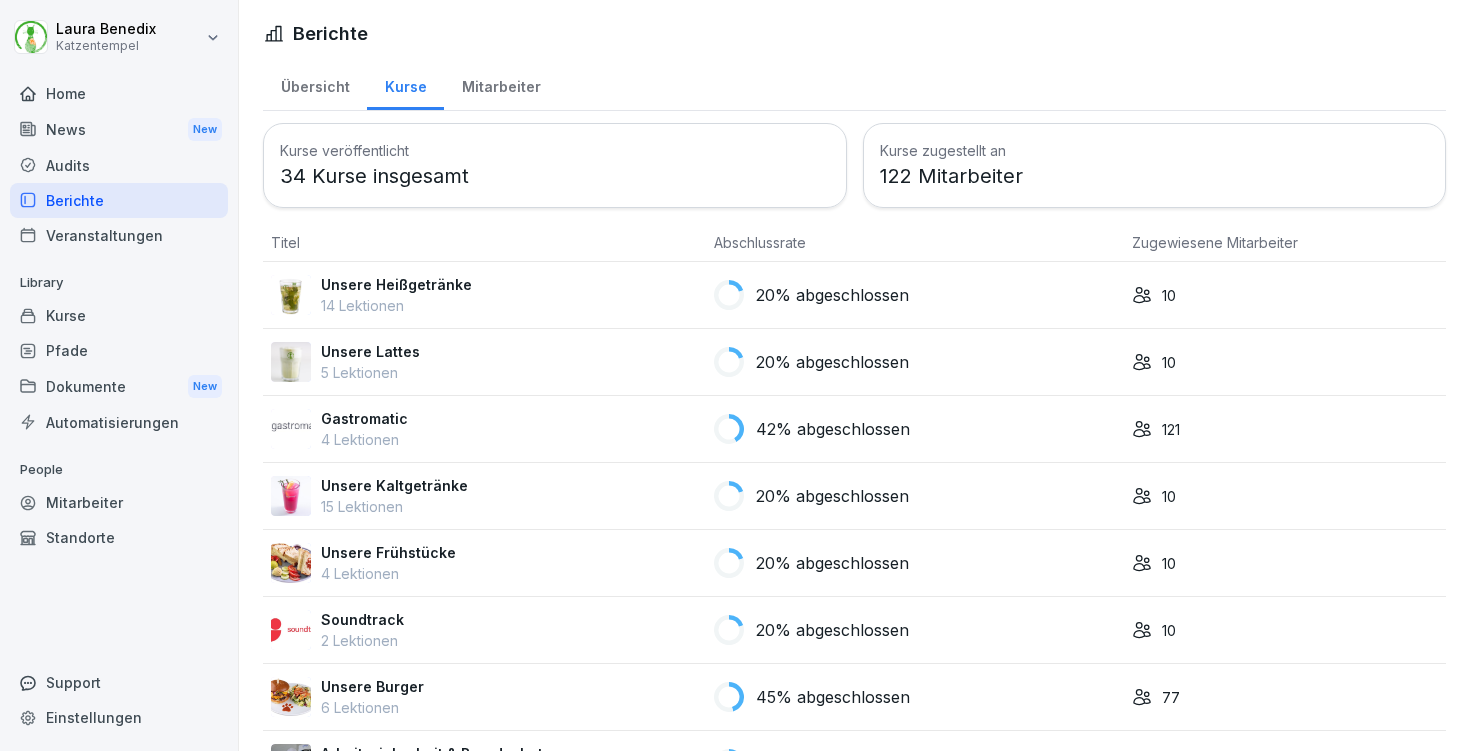 click on "Mitarbeiter" at bounding box center [501, 84] 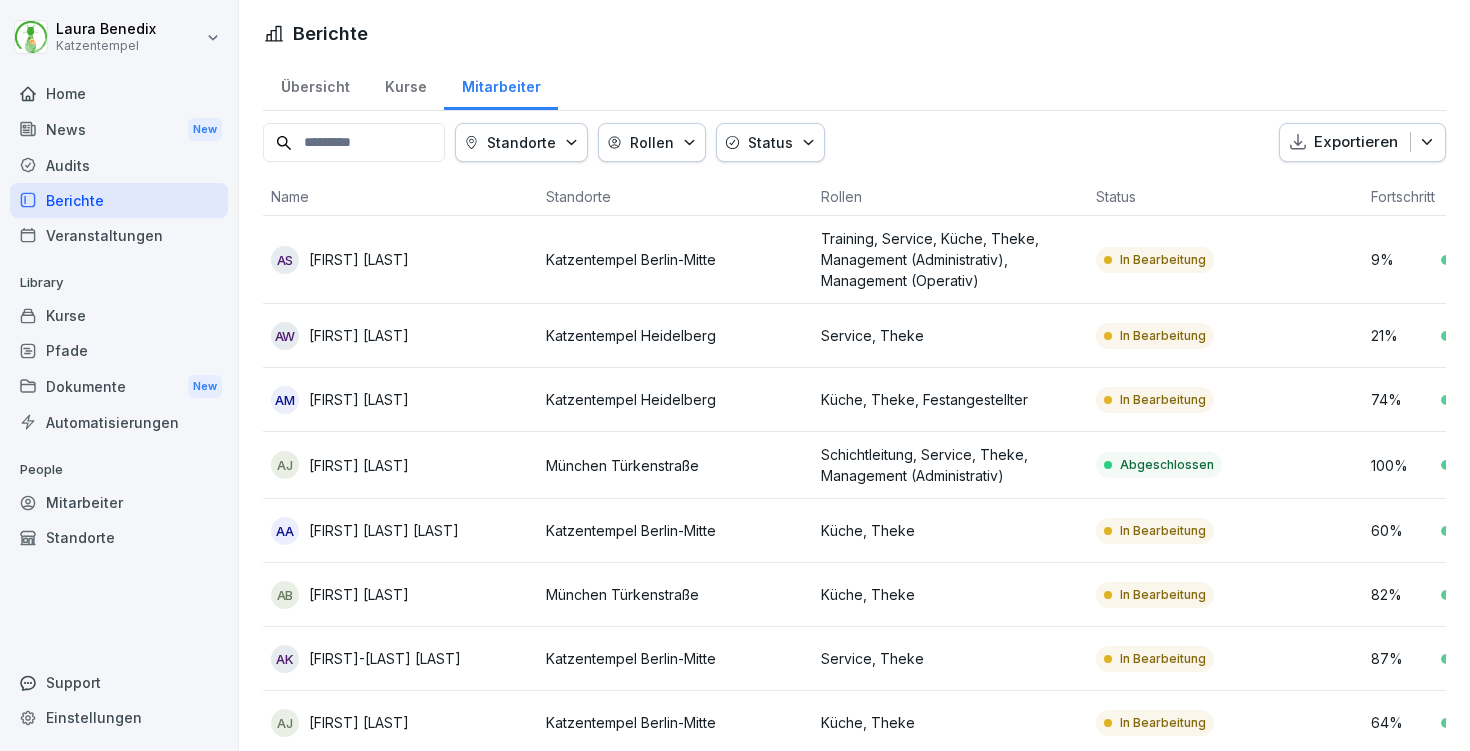 click on "Übersicht" at bounding box center (315, 84) 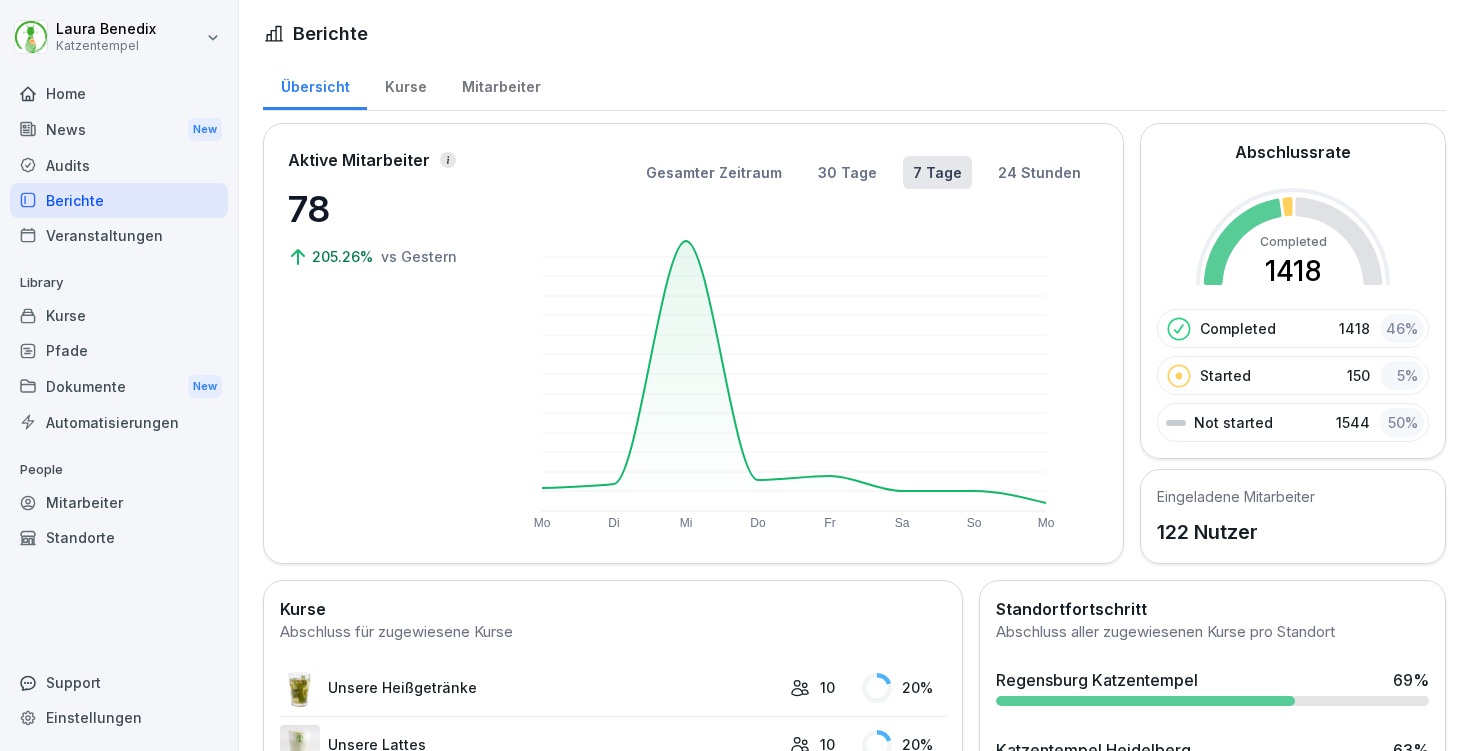 click on "Berichte" at bounding box center (330, 33) 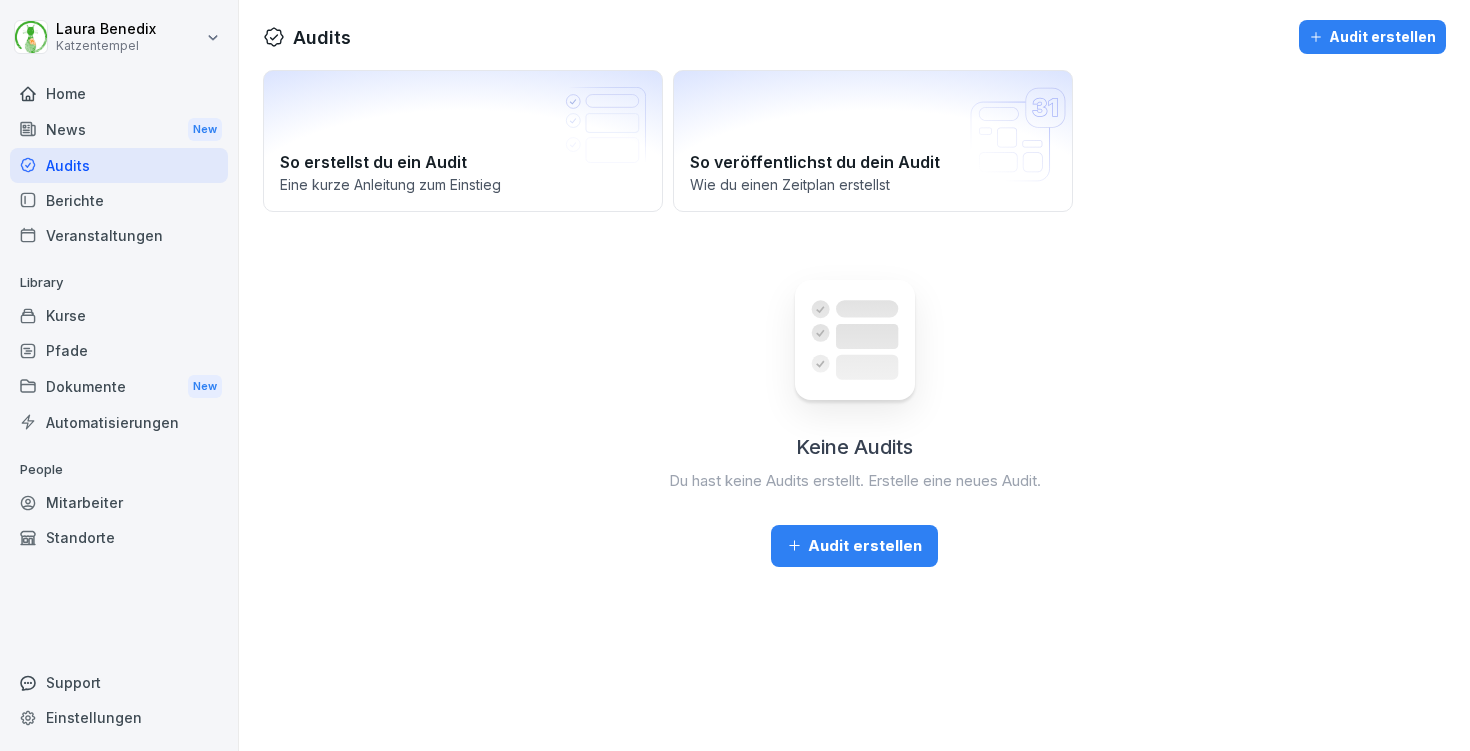 click on "Automatisierungen" at bounding box center (119, 422) 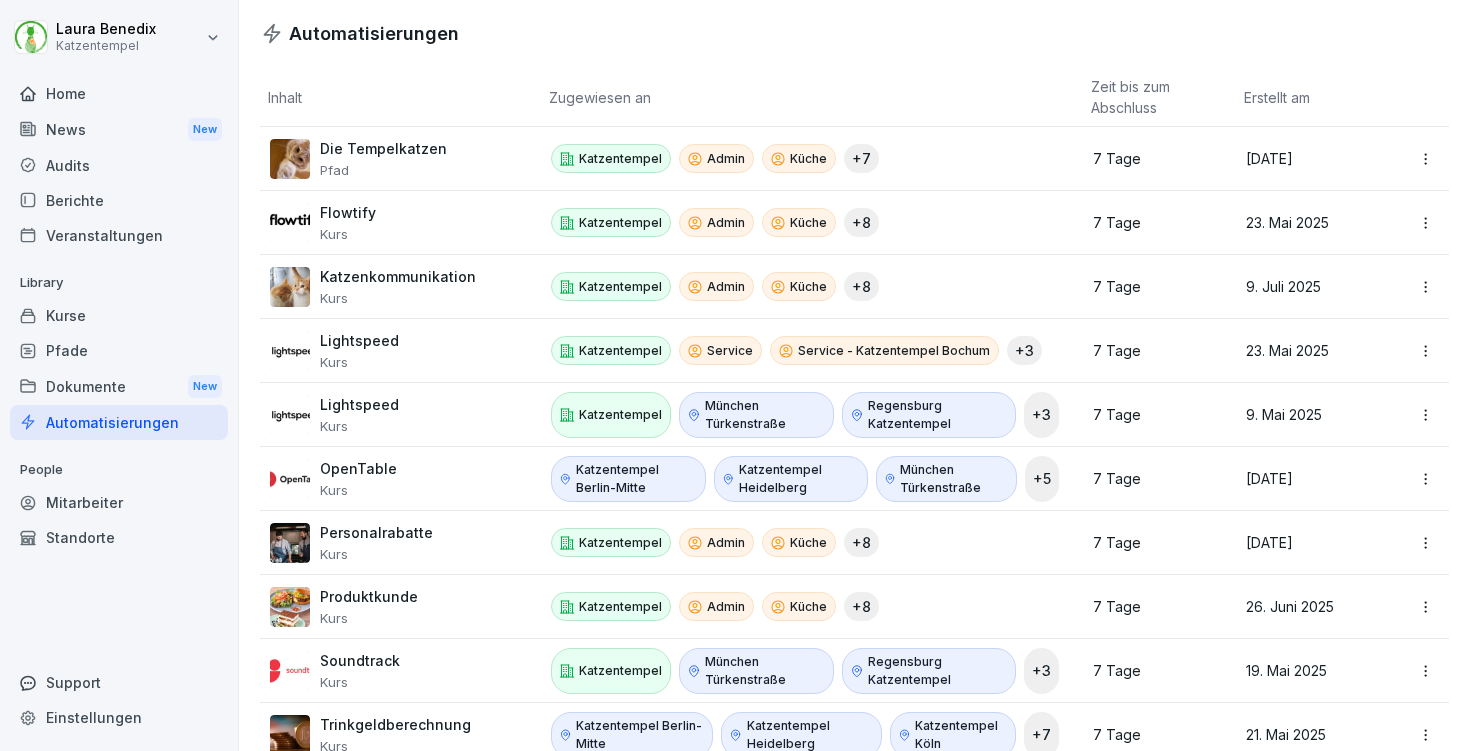 click on "Standorte" at bounding box center (119, 537) 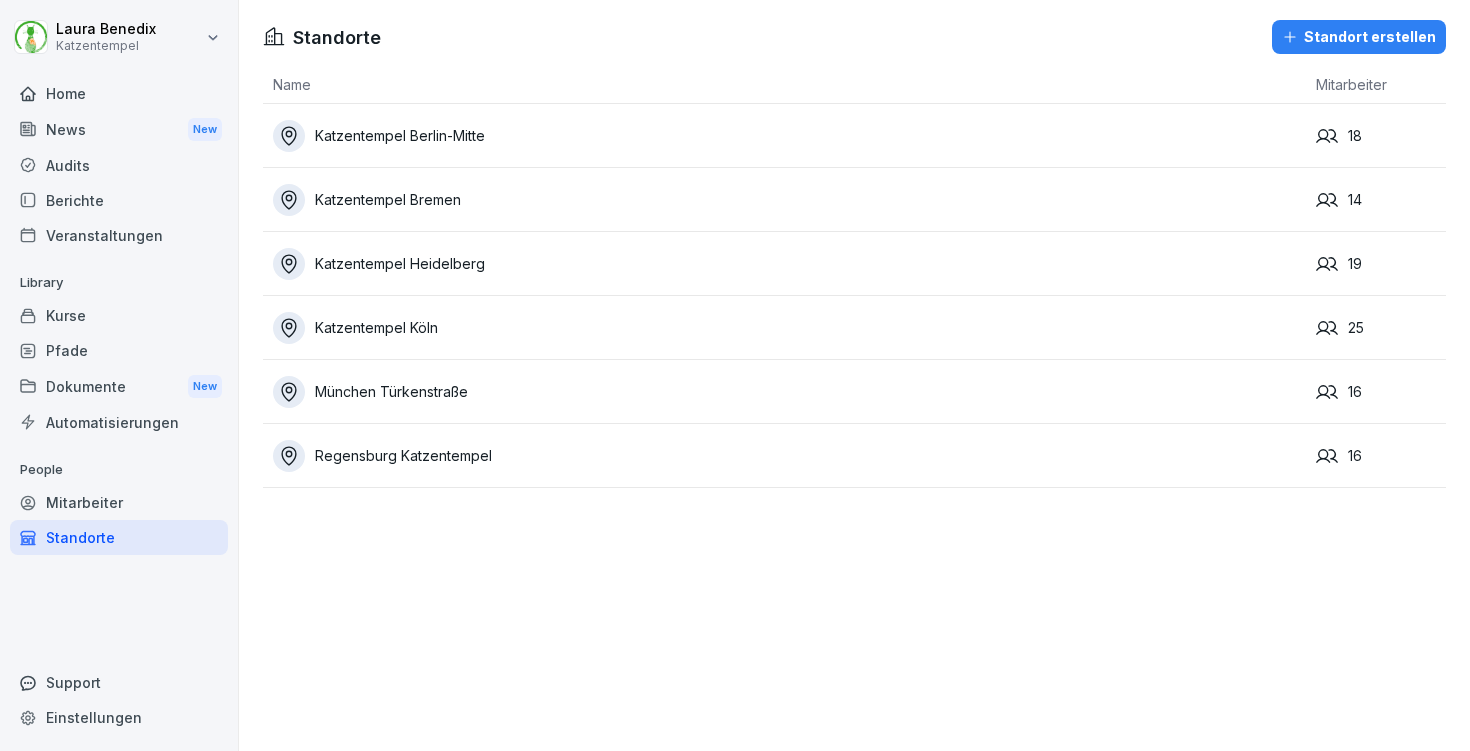 click on "Mitarbeiter" at bounding box center [119, 502] 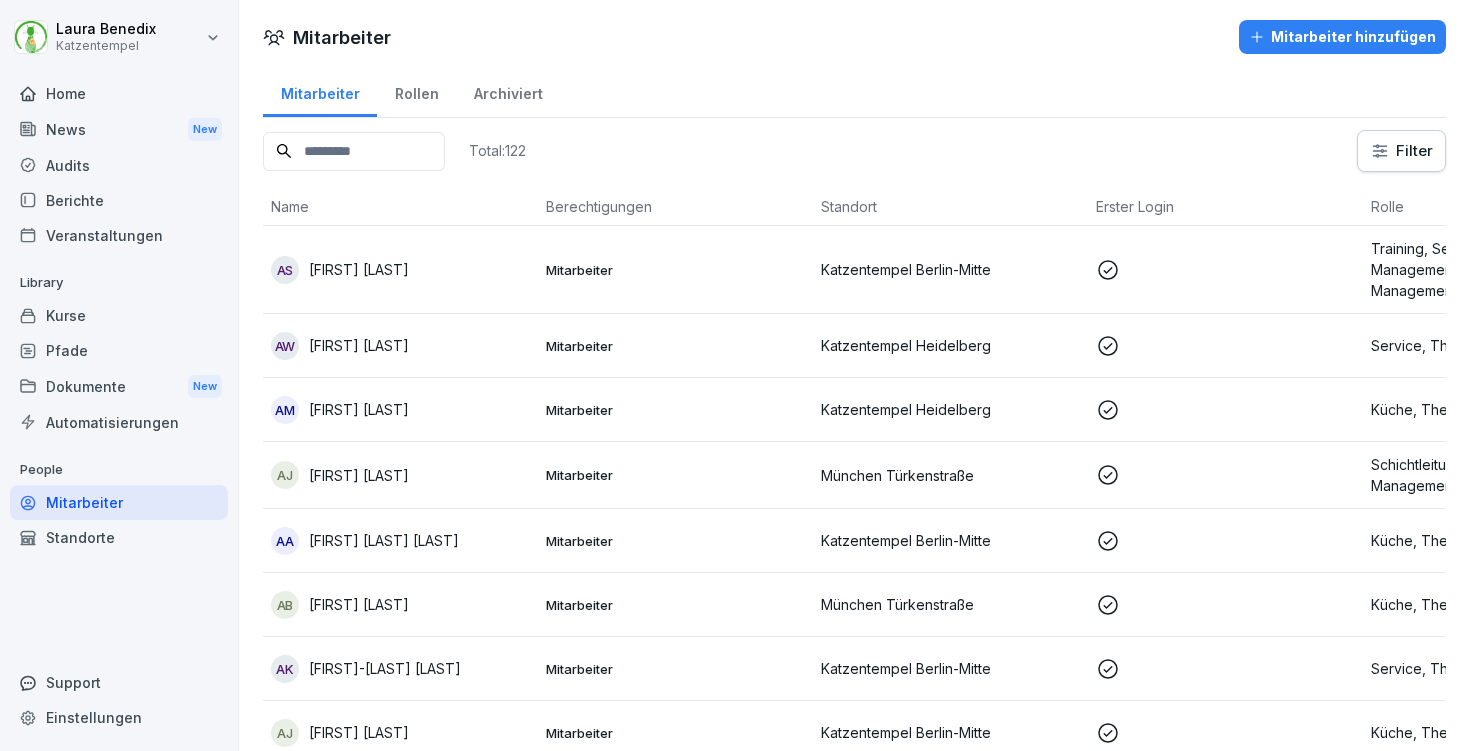 click on "Automatisierungen" at bounding box center [119, 422] 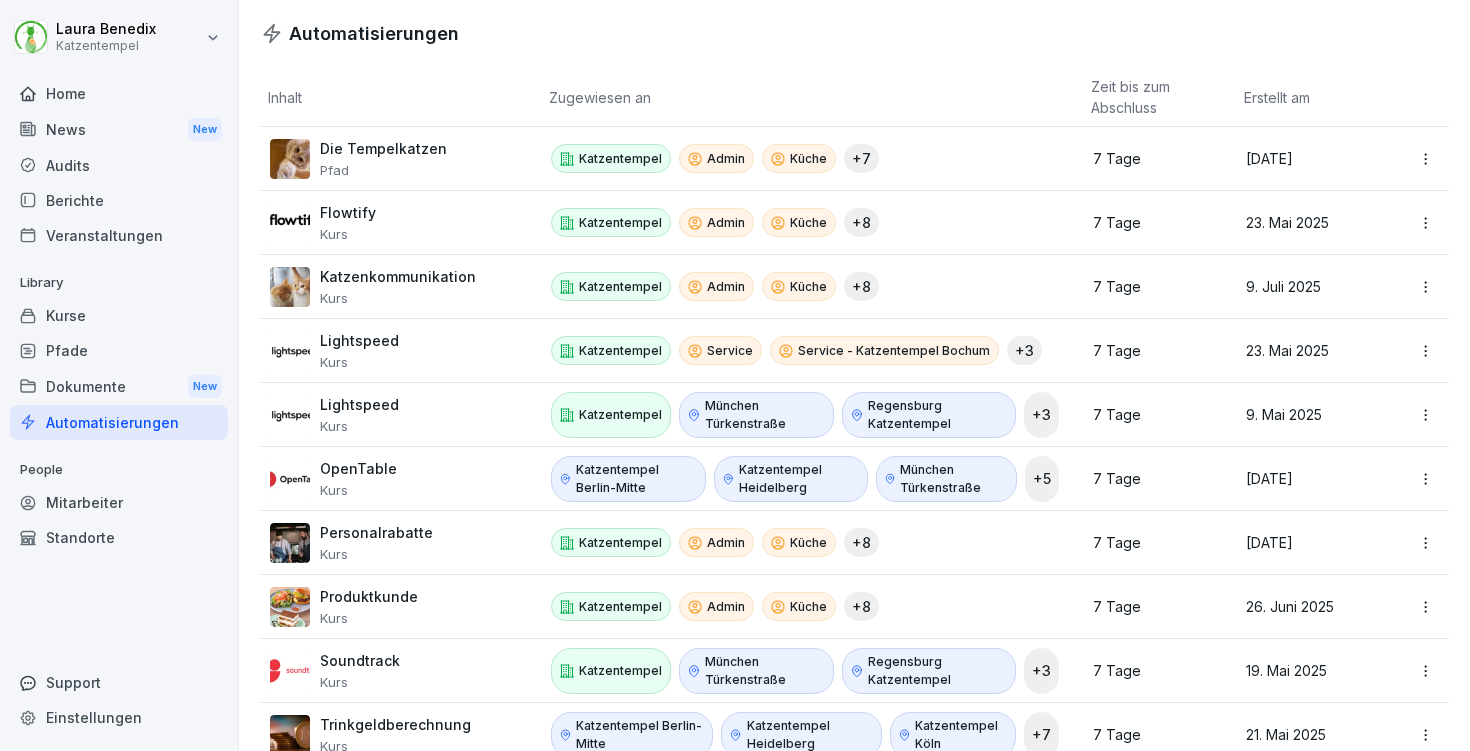 click on "Audits" at bounding box center [119, 165] 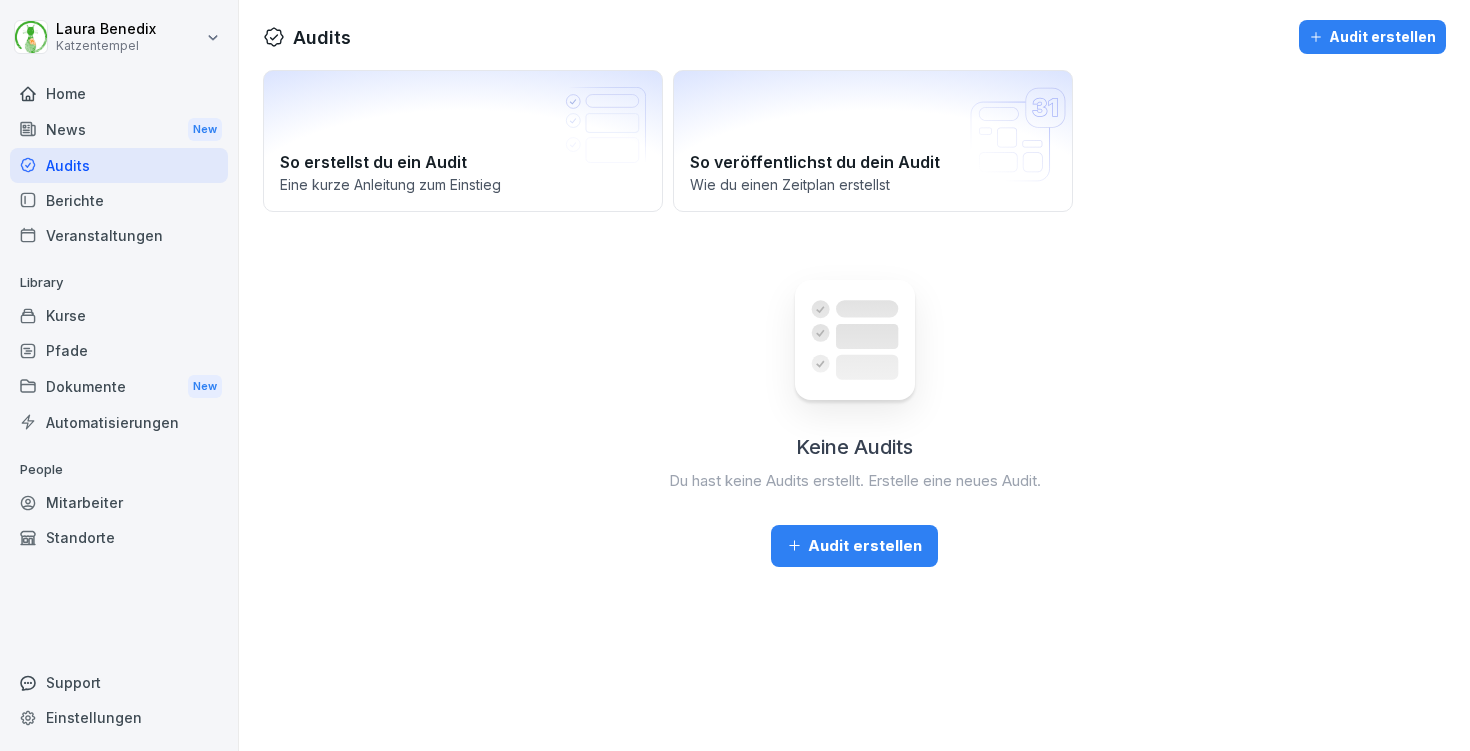 click on "Audit erstellen" at bounding box center [1372, 37] 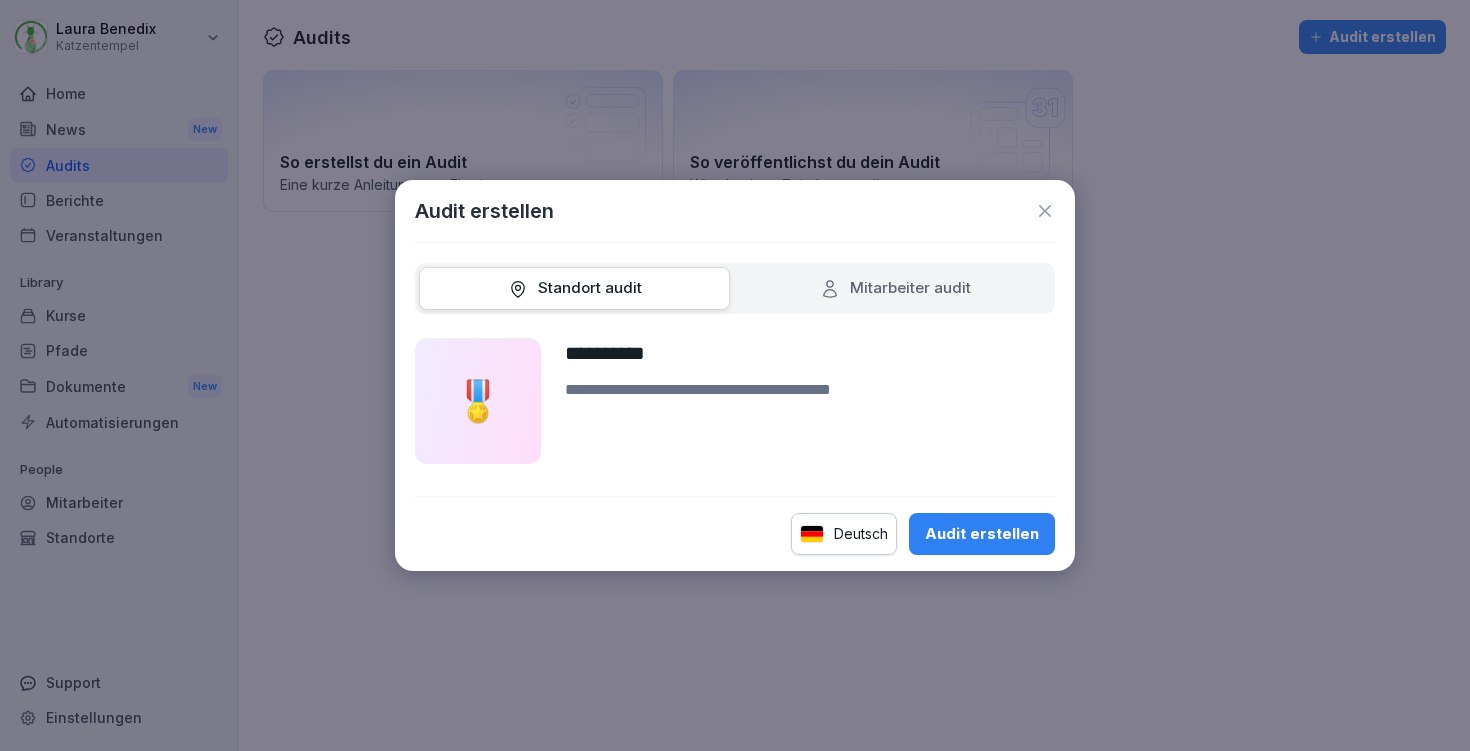 type on "**********" 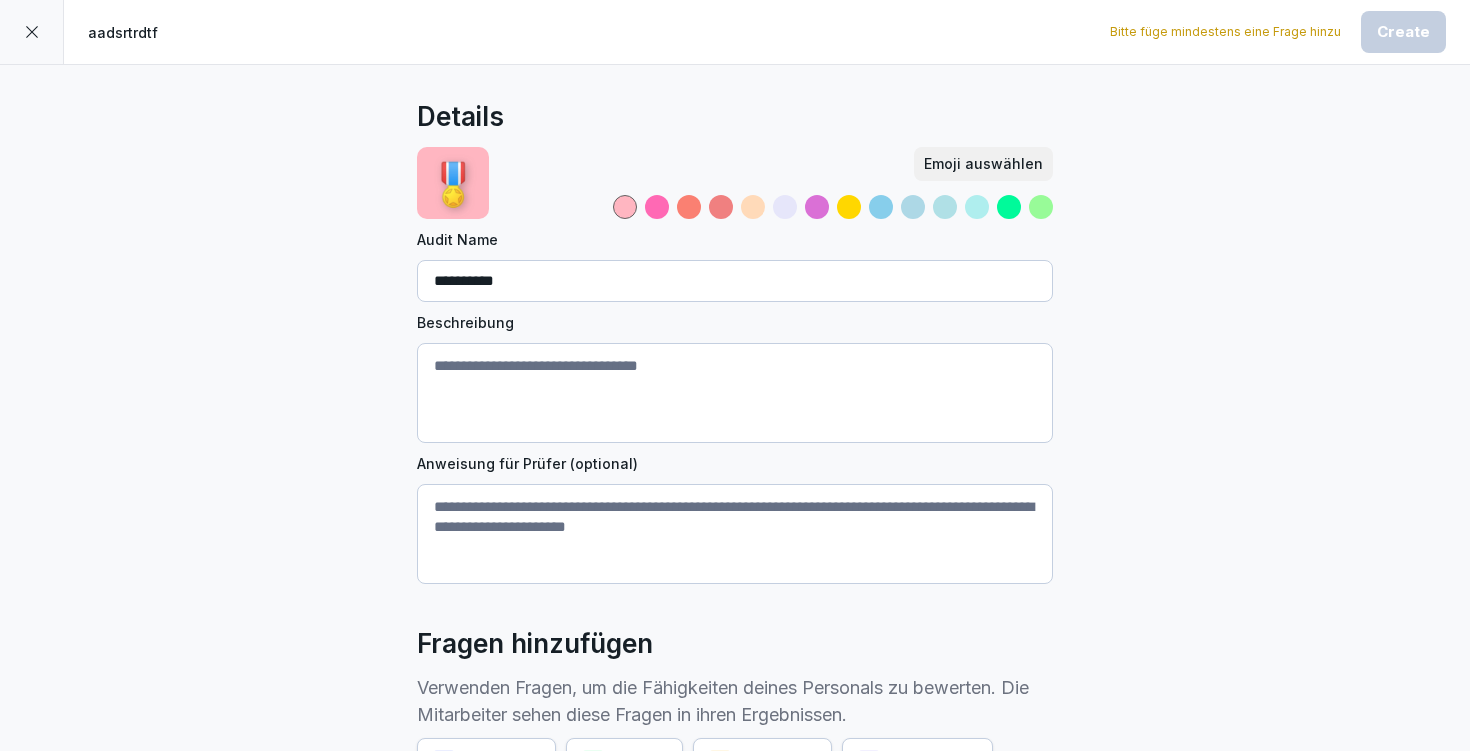 scroll, scrollTop: 300, scrollLeft: 0, axis: vertical 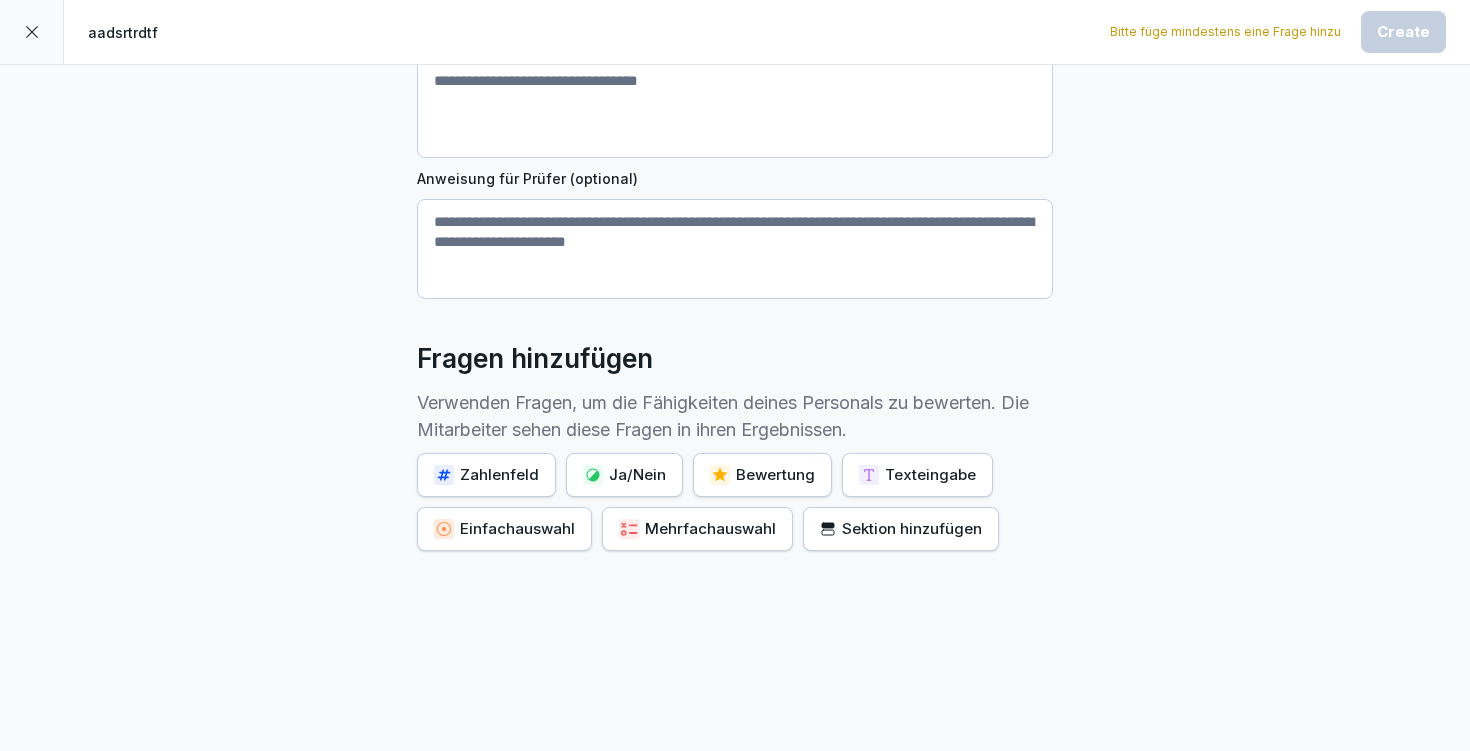 click on "Zahlenfeld" at bounding box center (486, 475) 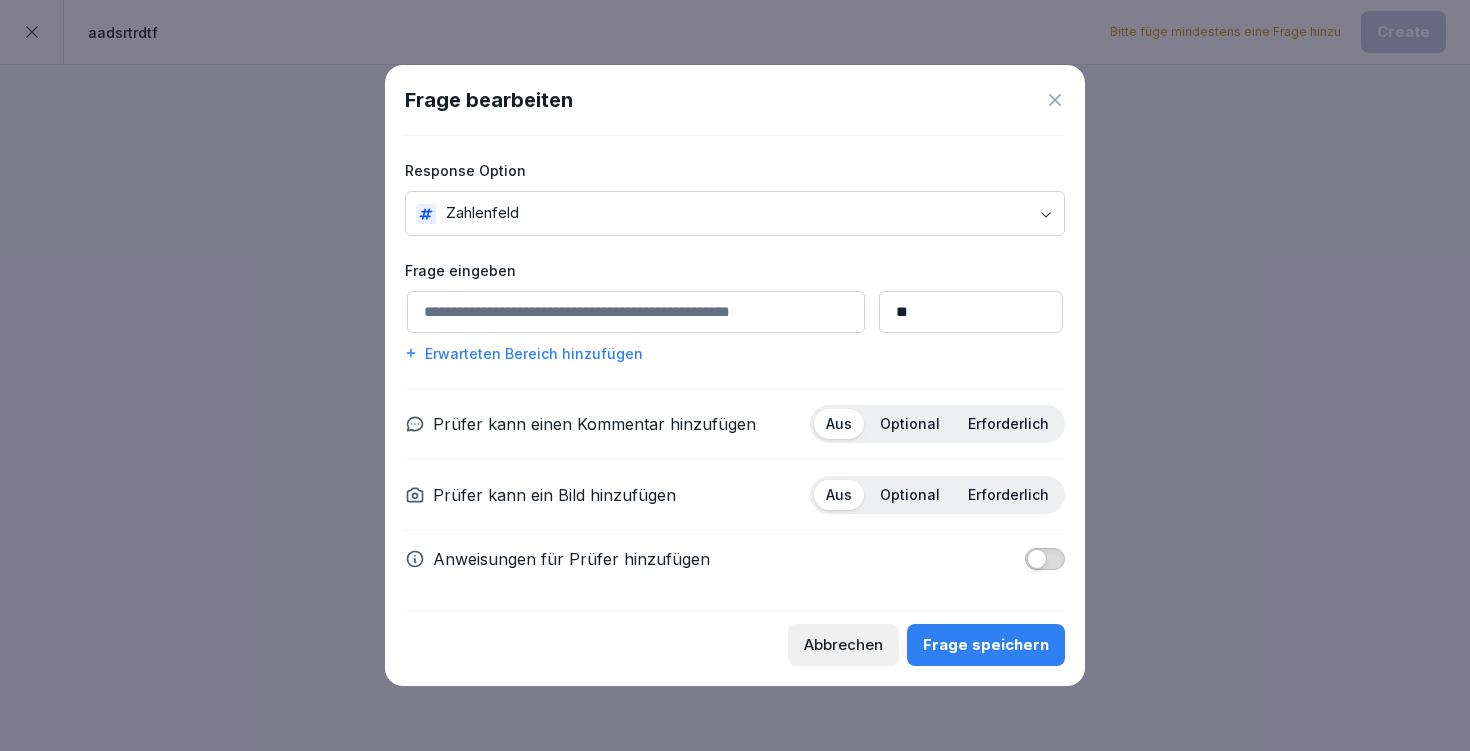 click at bounding box center [636, 312] 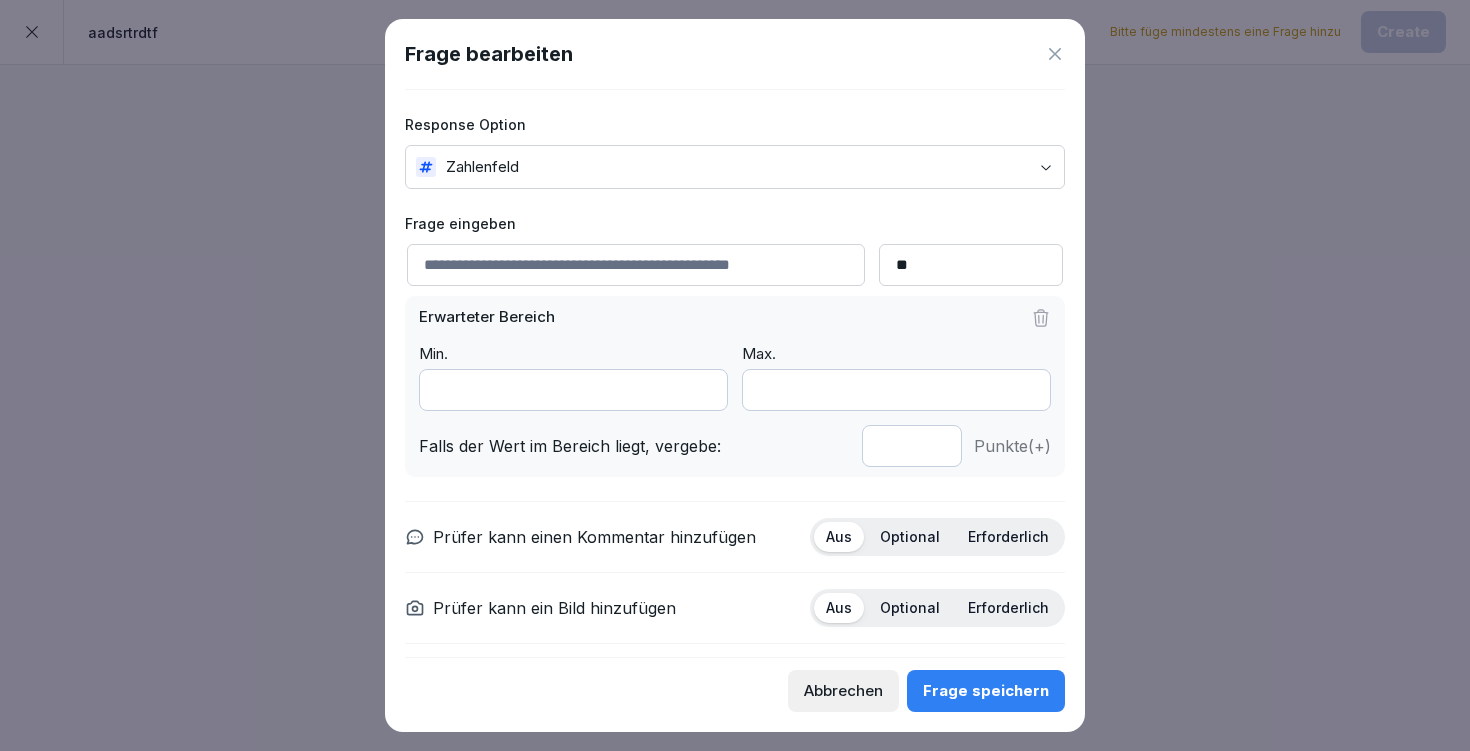 scroll, scrollTop: 66, scrollLeft: 0, axis: vertical 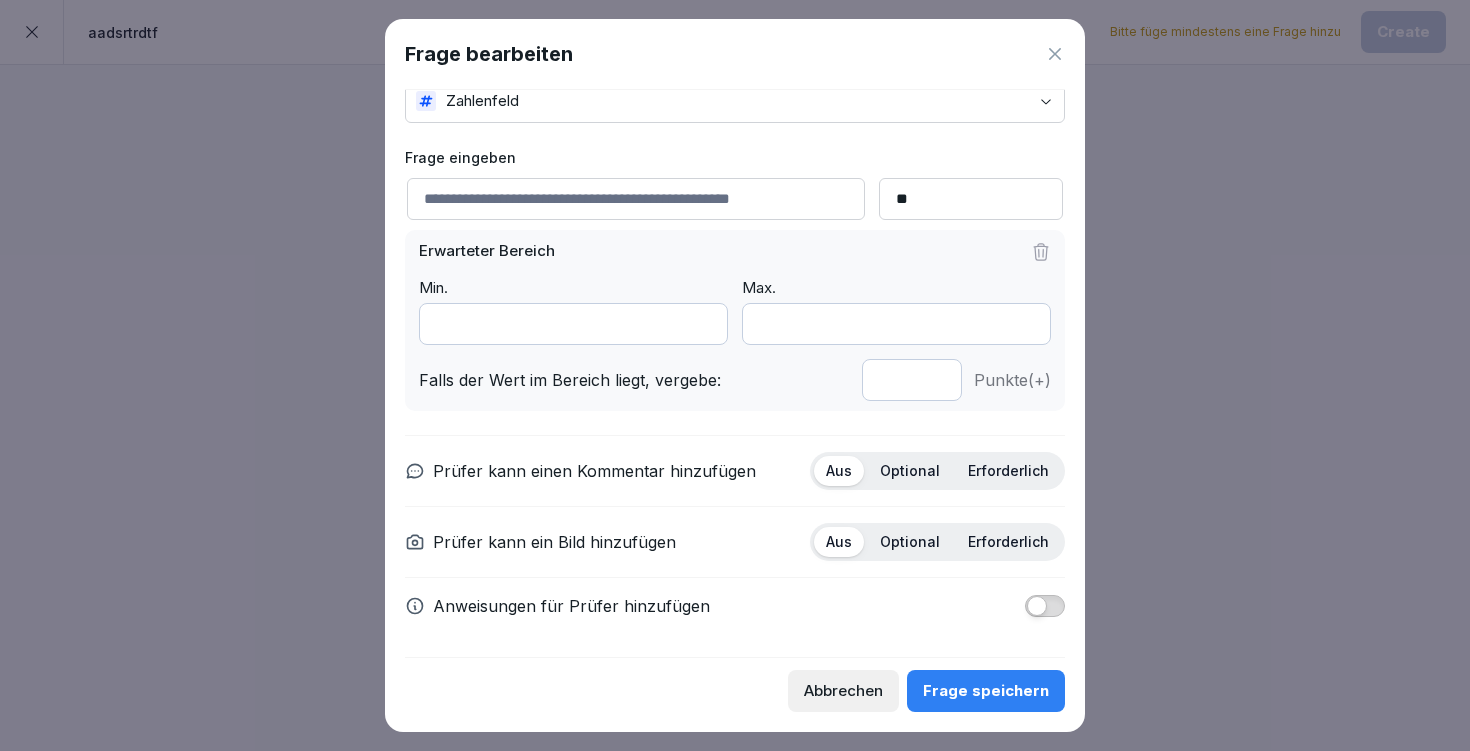 click at bounding box center (1037, 606) 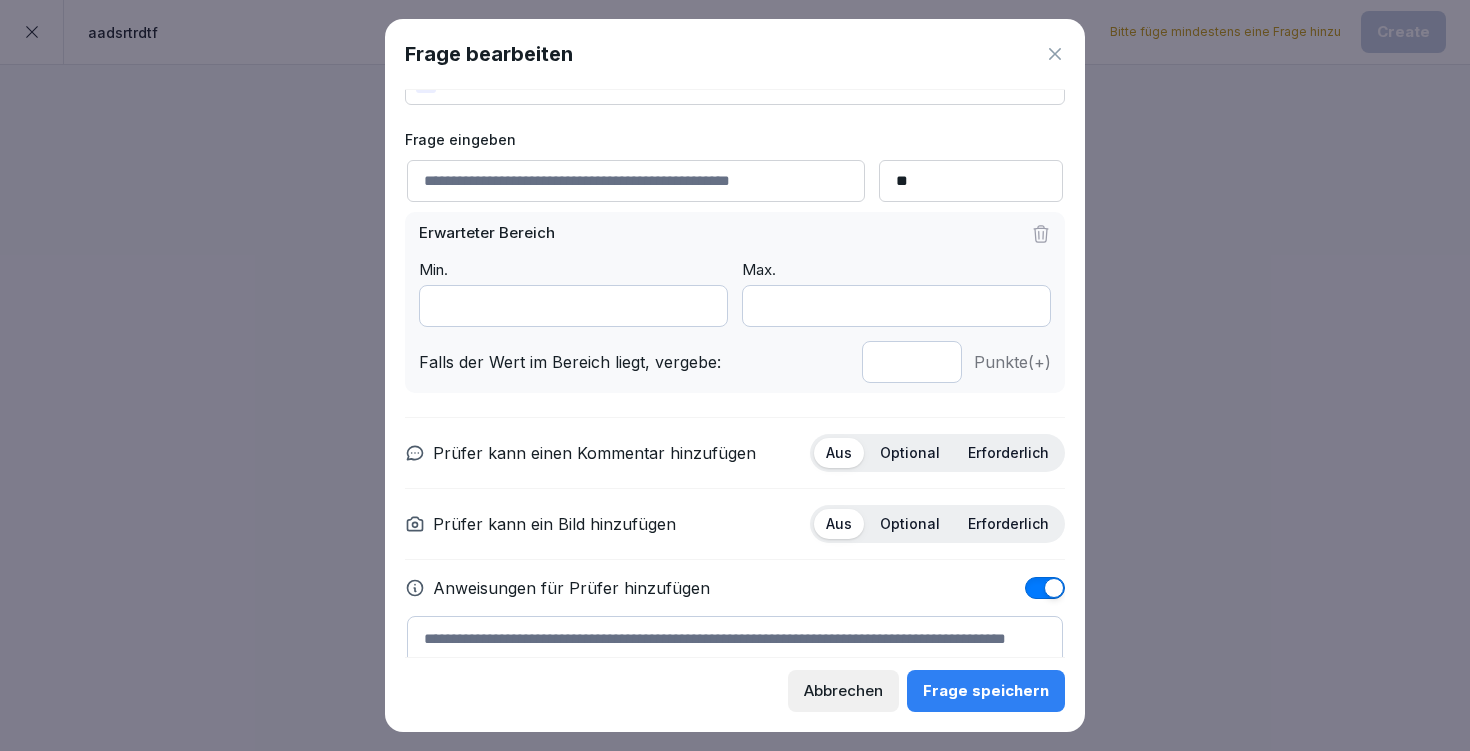 scroll, scrollTop: 175, scrollLeft: 0, axis: vertical 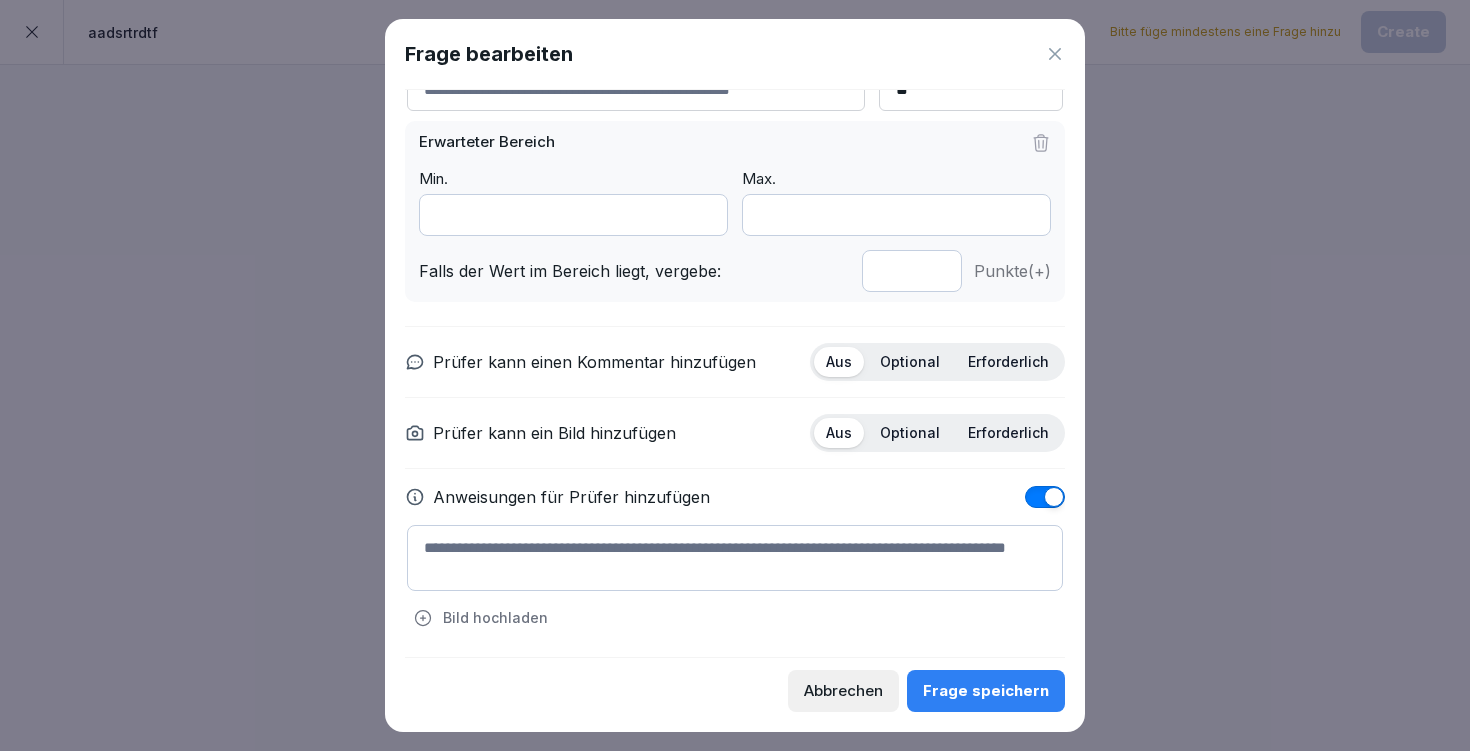 click at bounding box center [1054, 497] 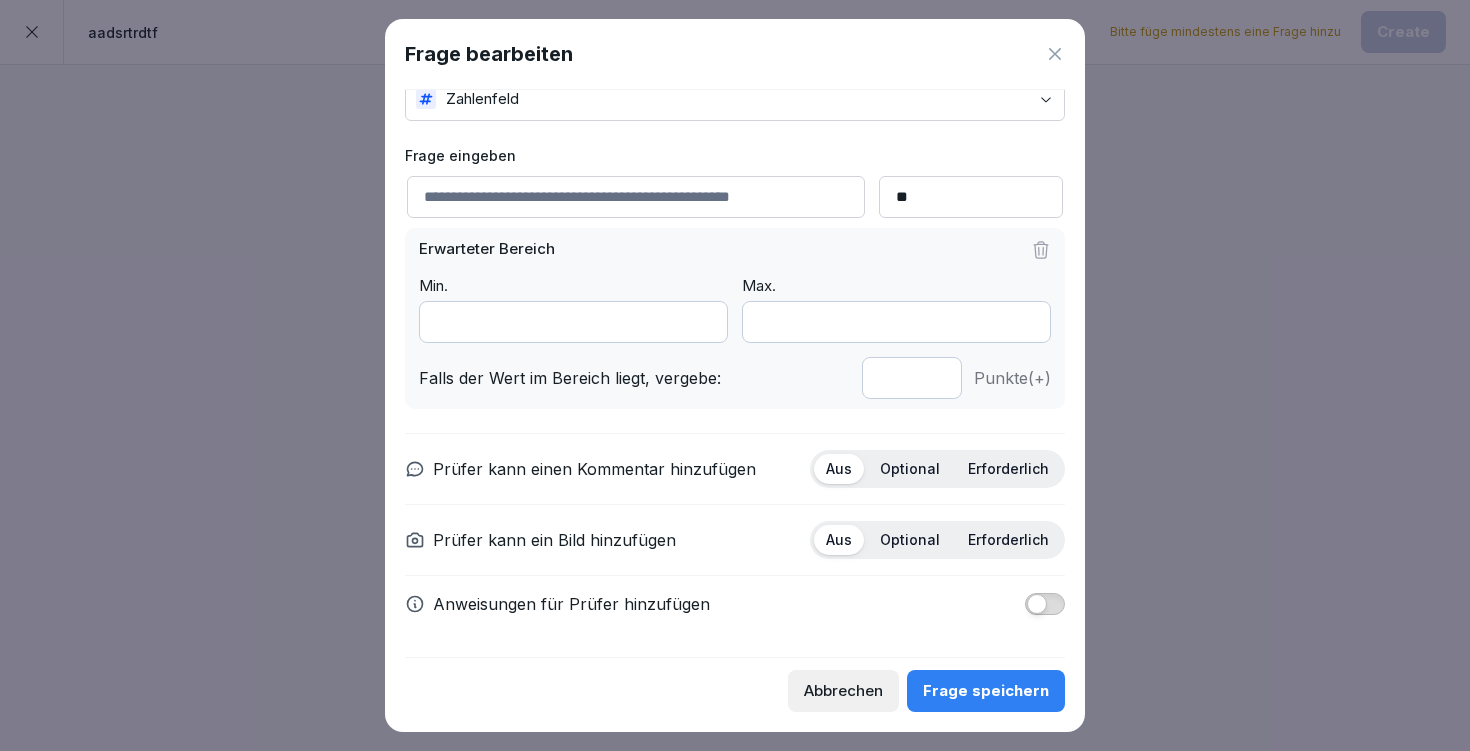 scroll, scrollTop: 66, scrollLeft: 0, axis: vertical 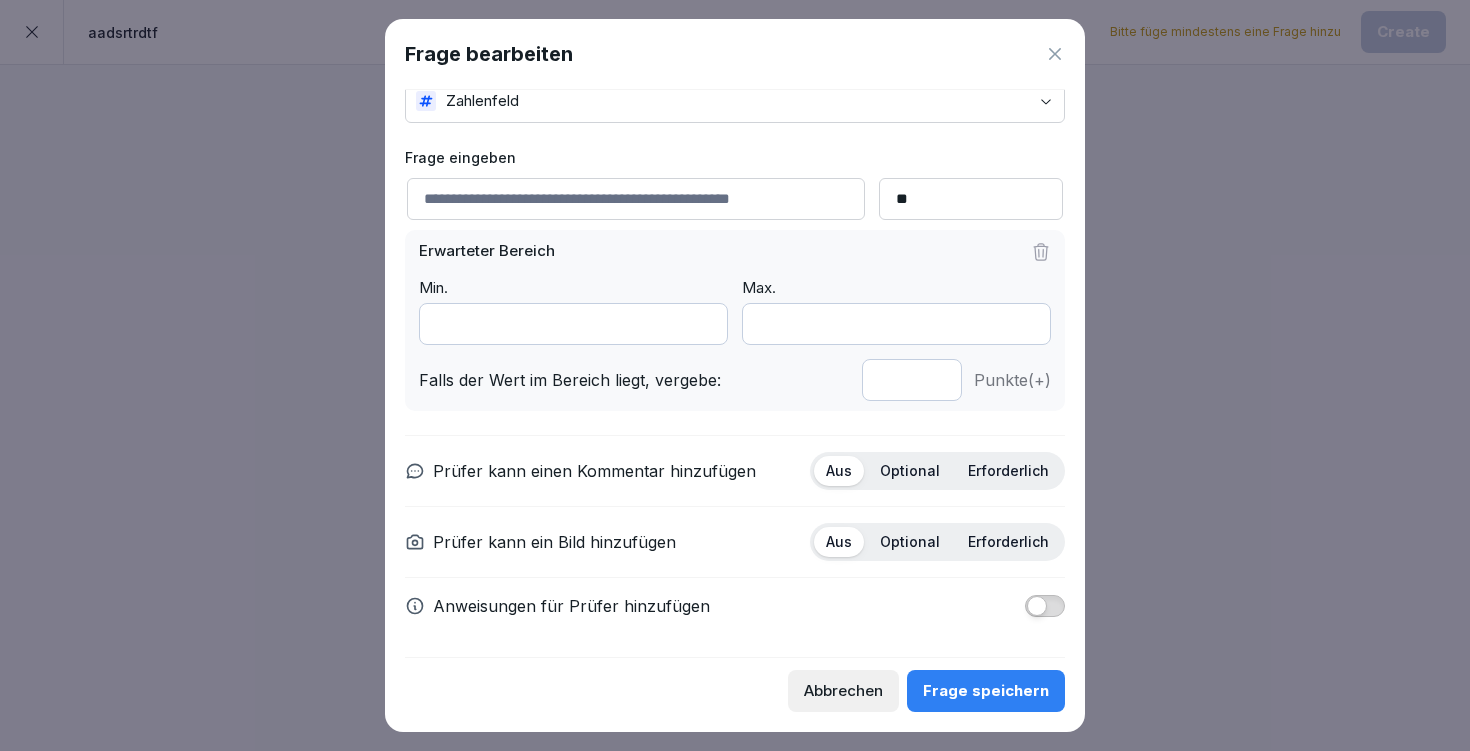 click on "*" at bounding box center (912, 380) 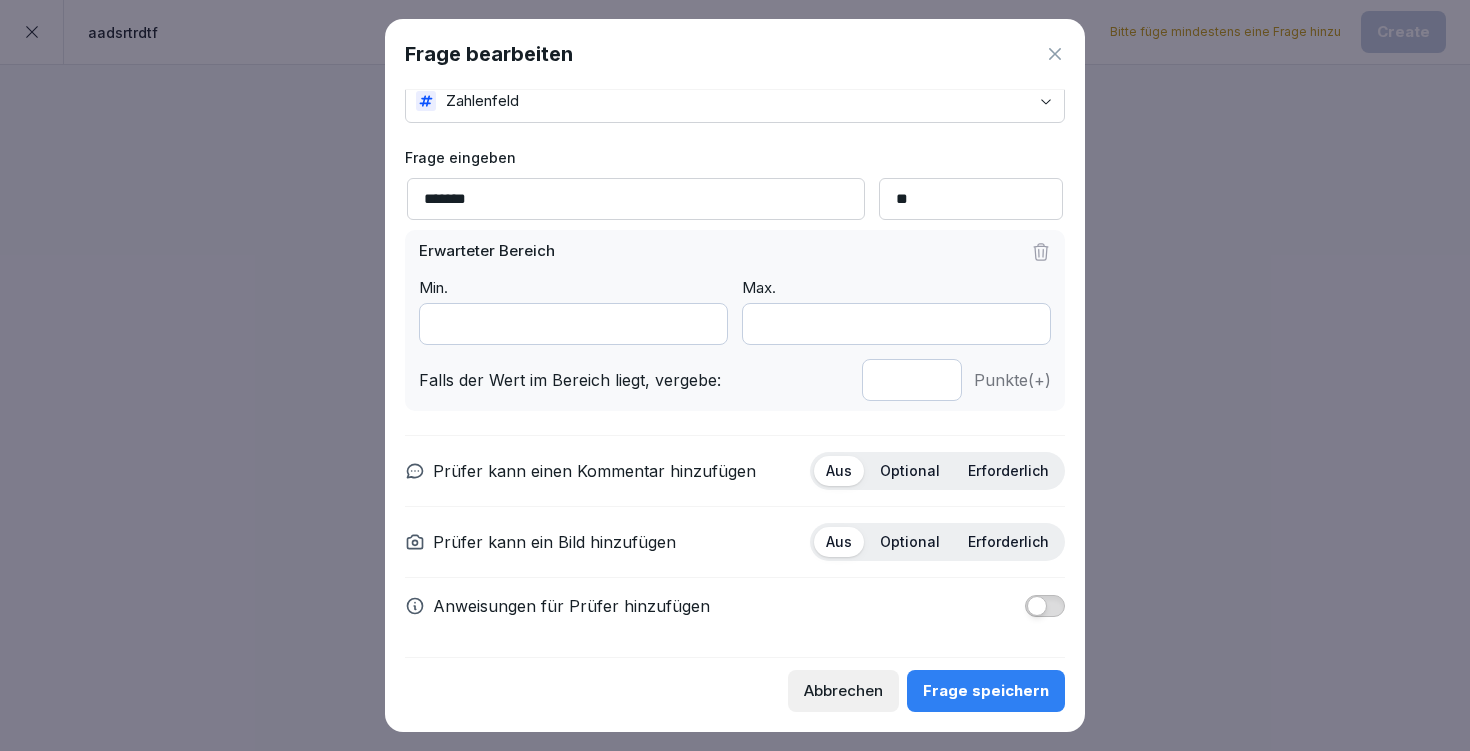 type on "*******" 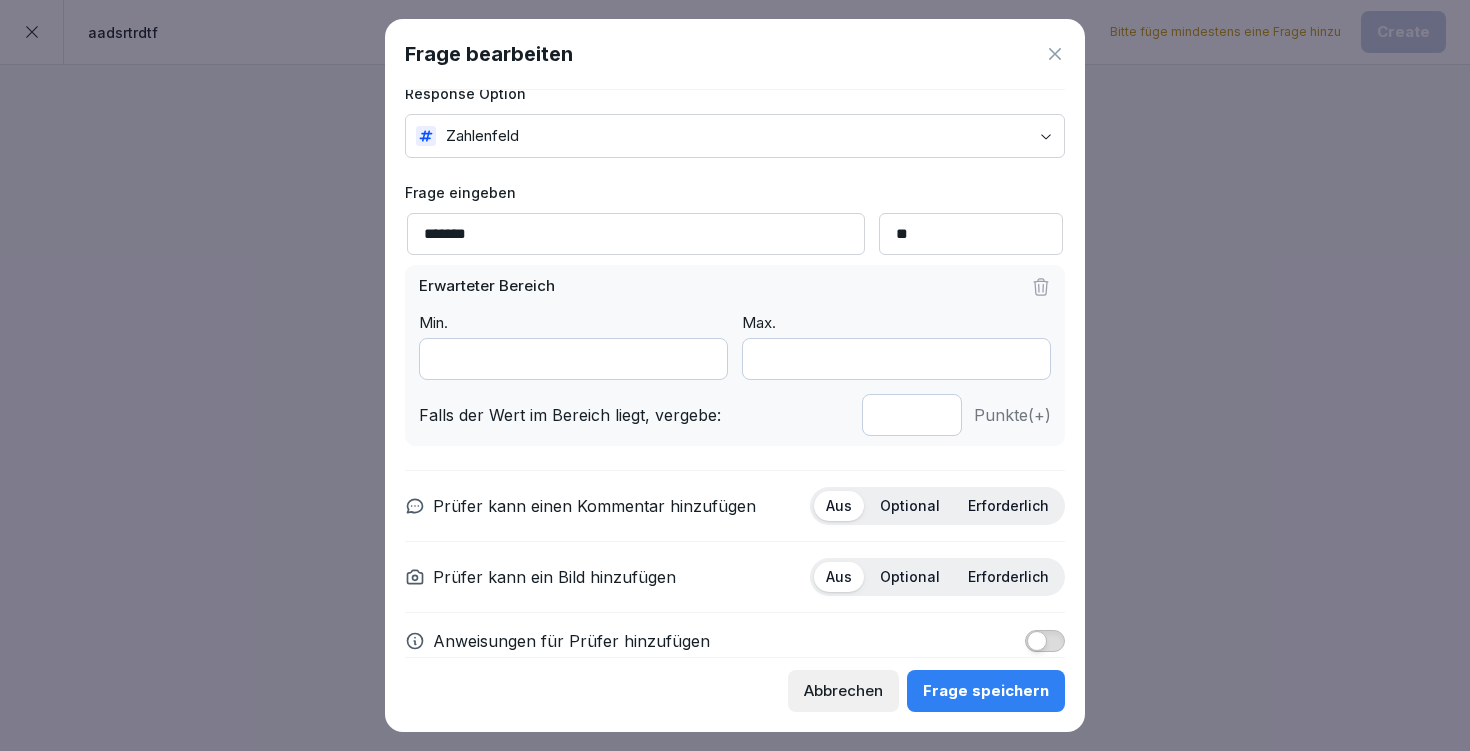 scroll, scrollTop: 0, scrollLeft: 0, axis: both 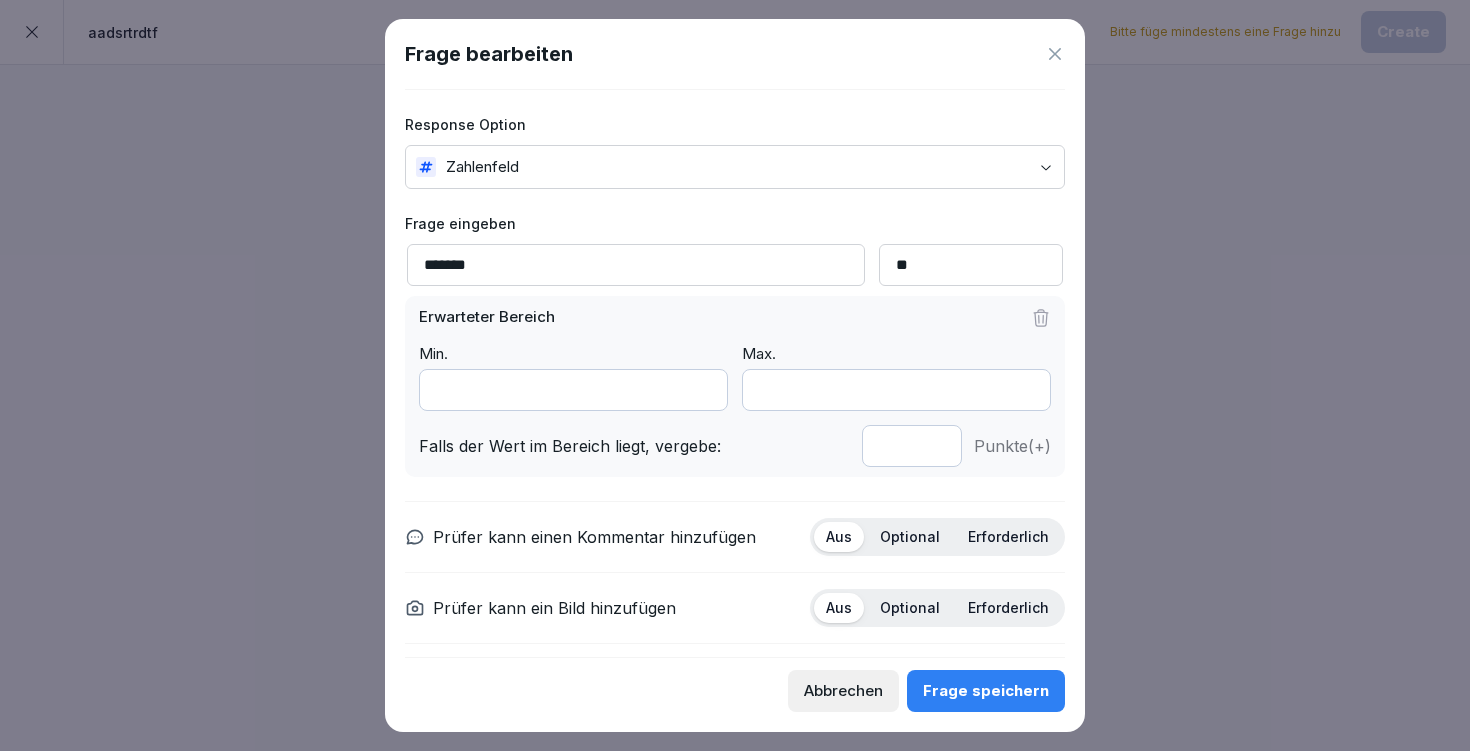 click on "**" at bounding box center (912, 446) 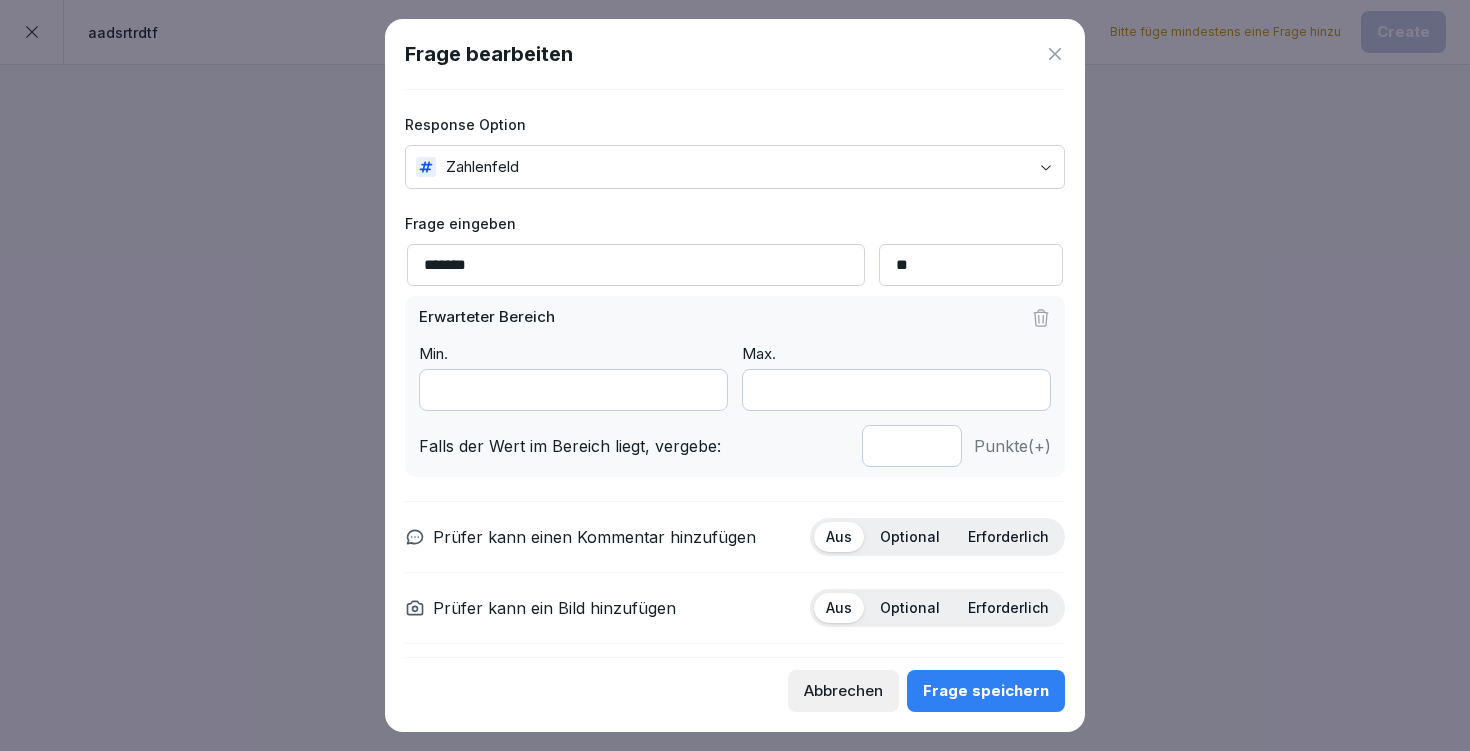 click on "**" at bounding box center (912, 446) 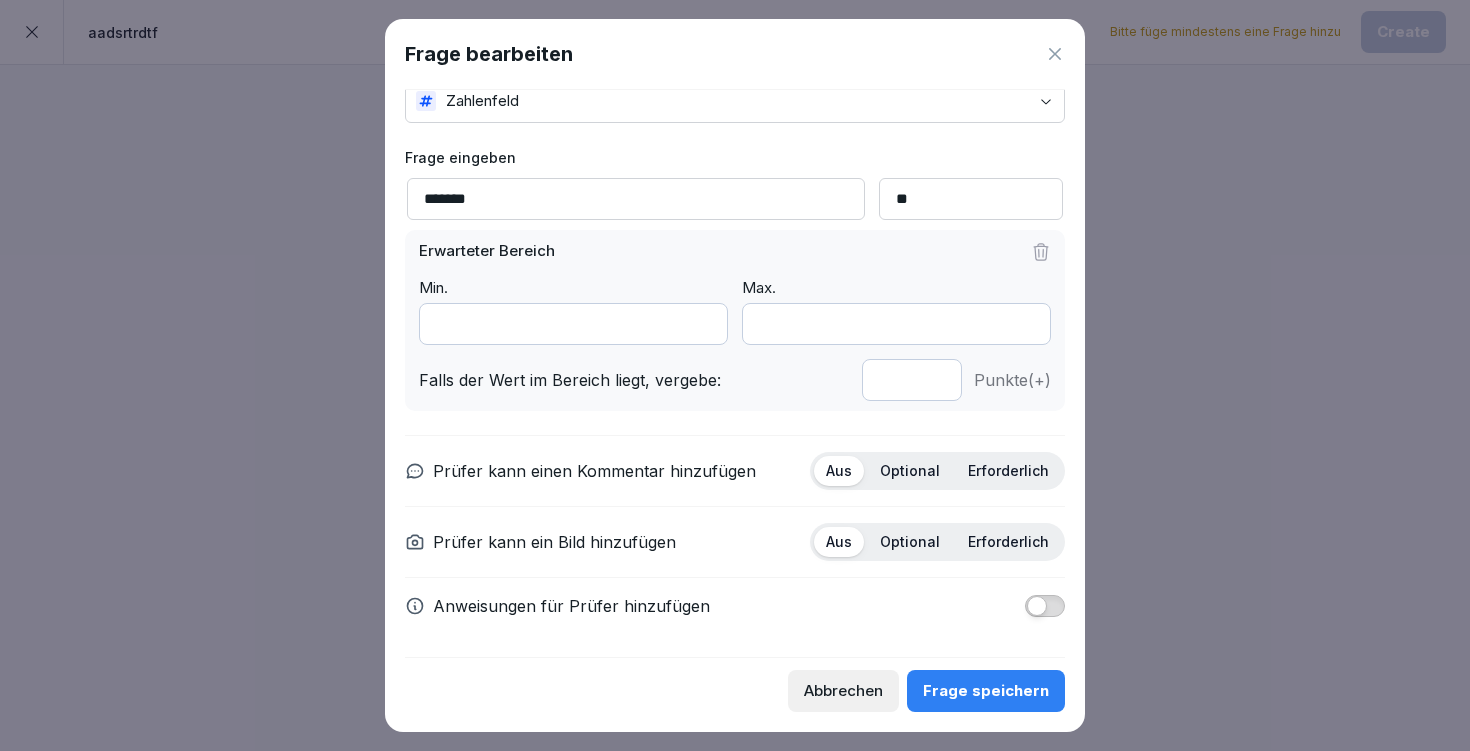 type on "*" 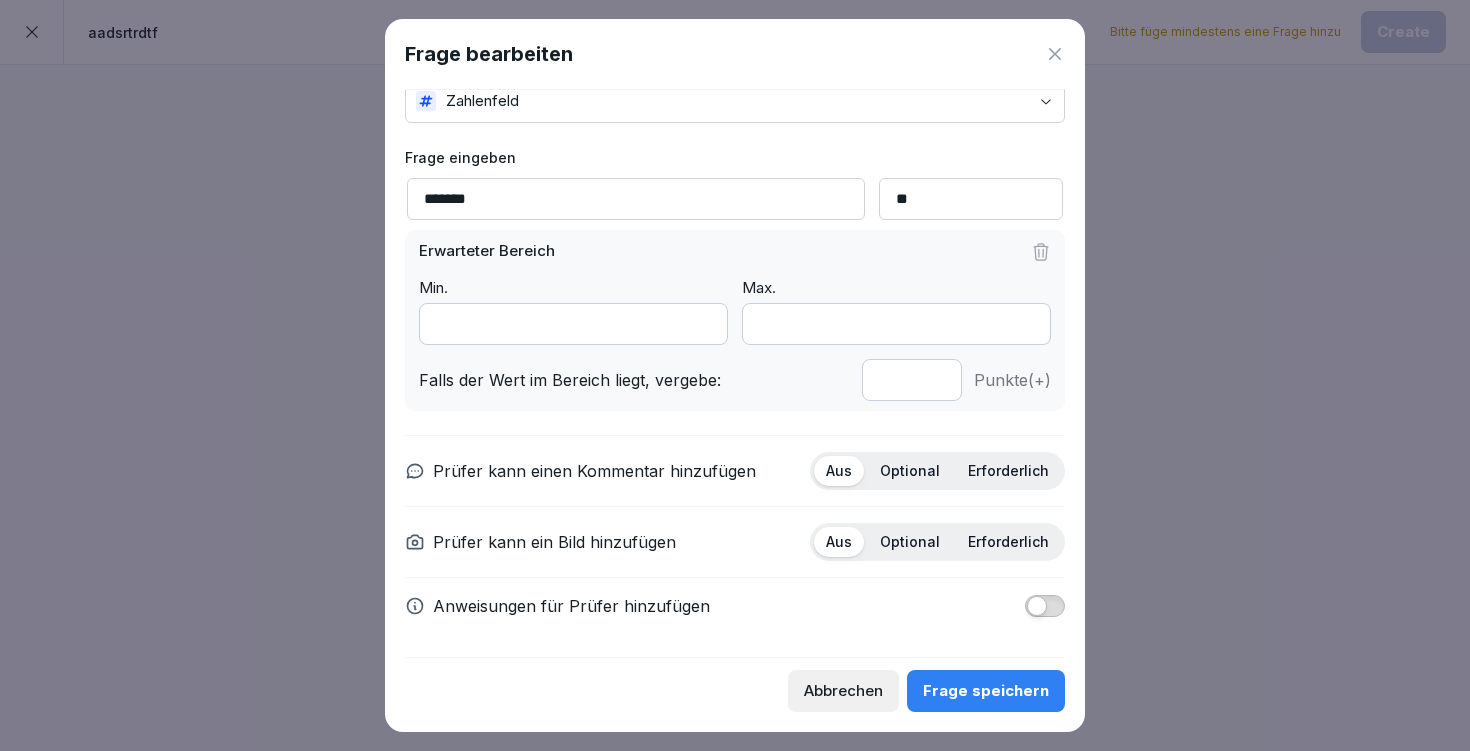 click on "Frage speichern" at bounding box center [986, 691] 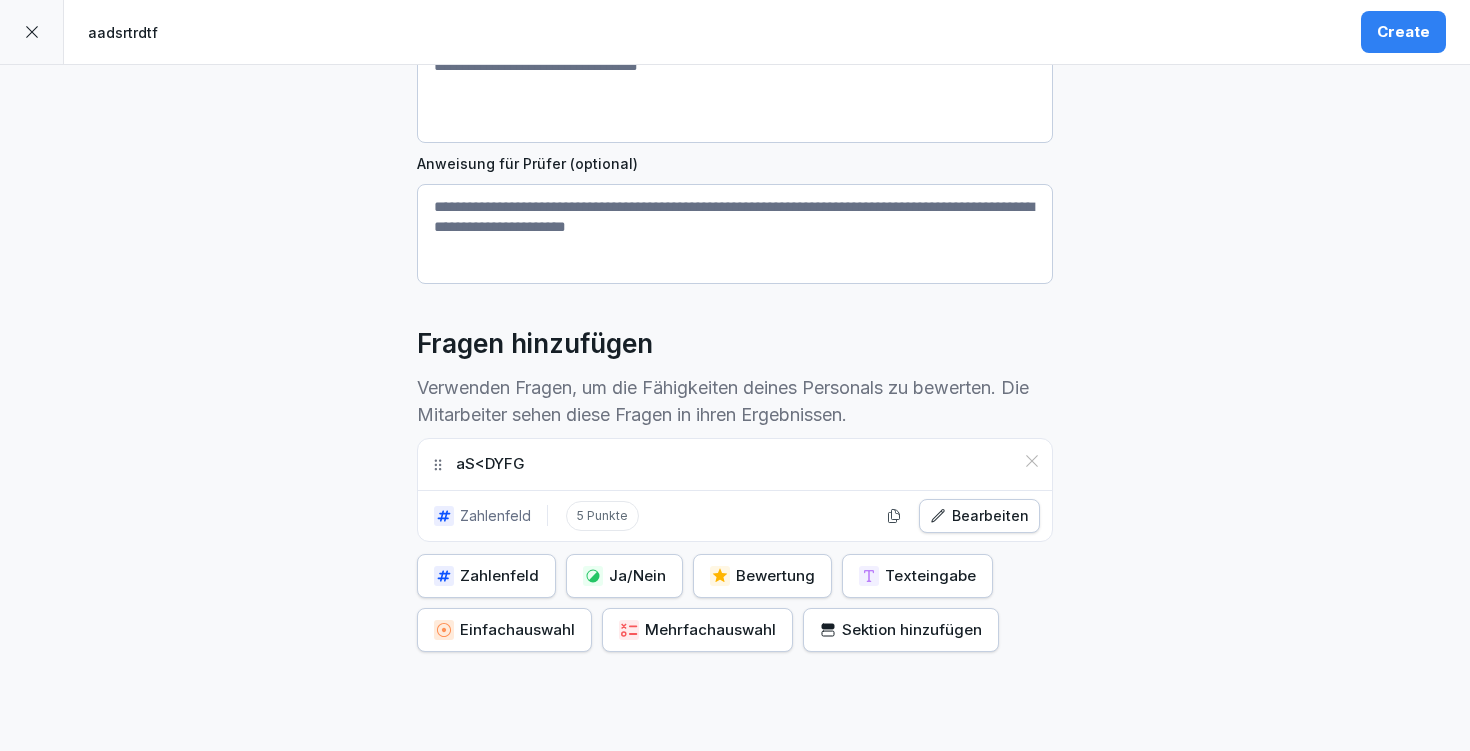 click 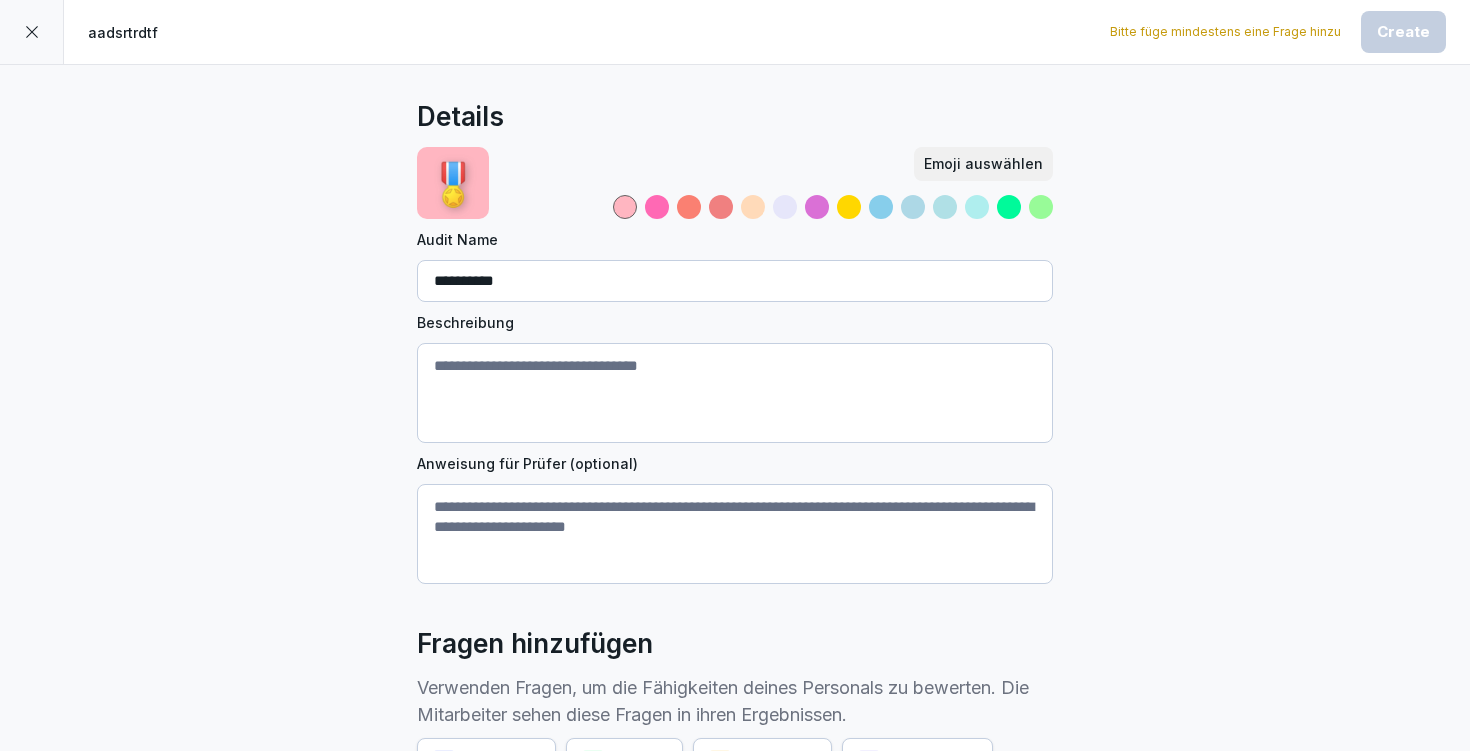 scroll, scrollTop: 300, scrollLeft: 0, axis: vertical 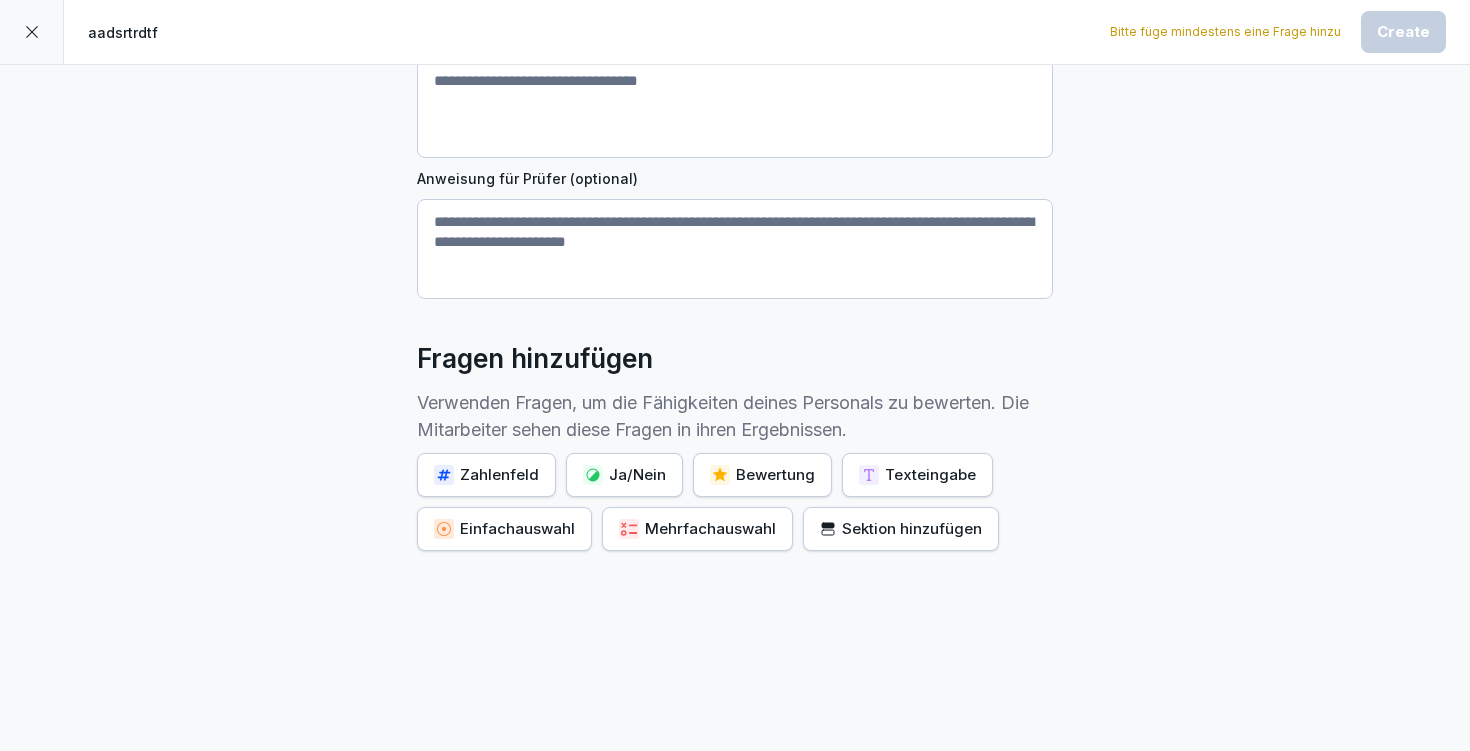 click on "Ja/Nein" at bounding box center [624, 475] 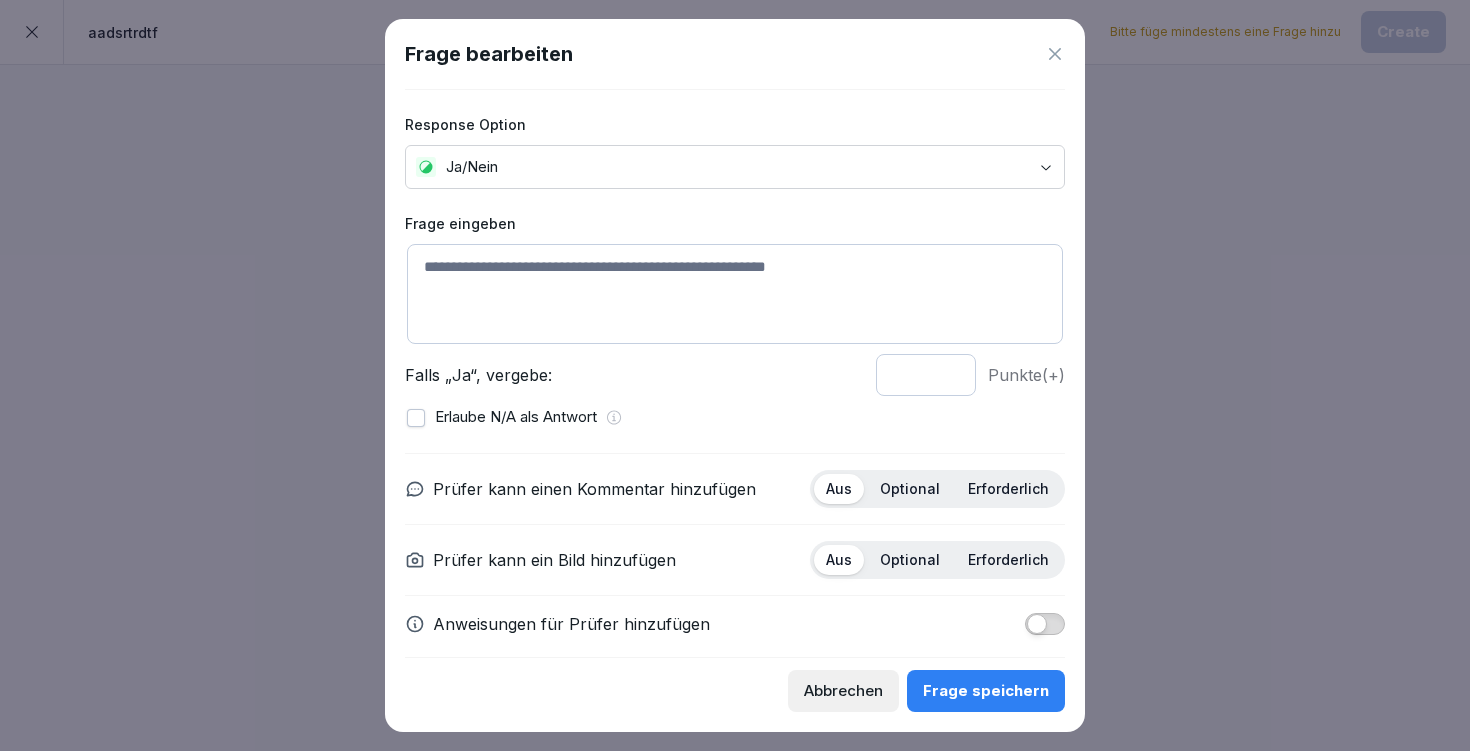 click on "*" at bounding box center (926, 375) 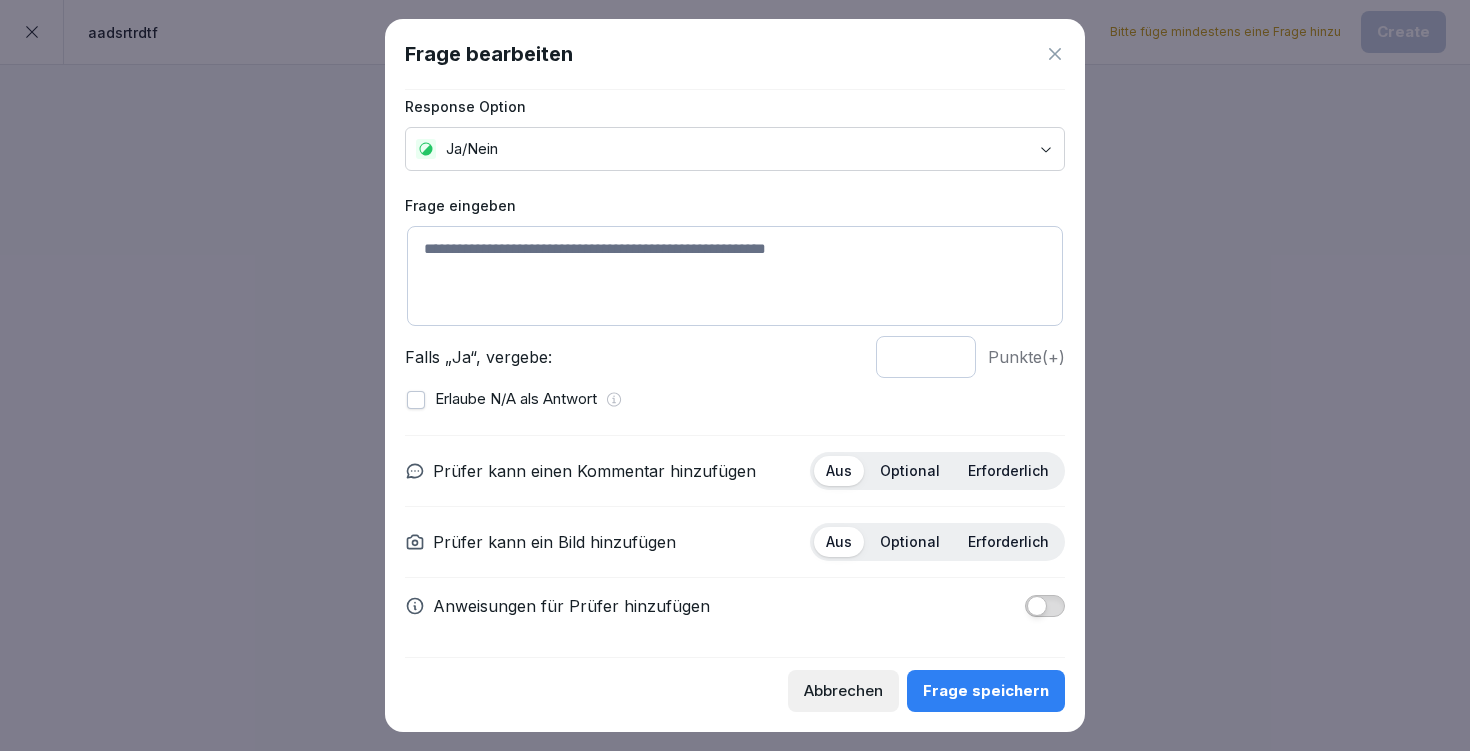 drag, startPoint x: 912, startPoint y: 352, endPoint x: 853, endPoint y: 363, distance: 60.016663 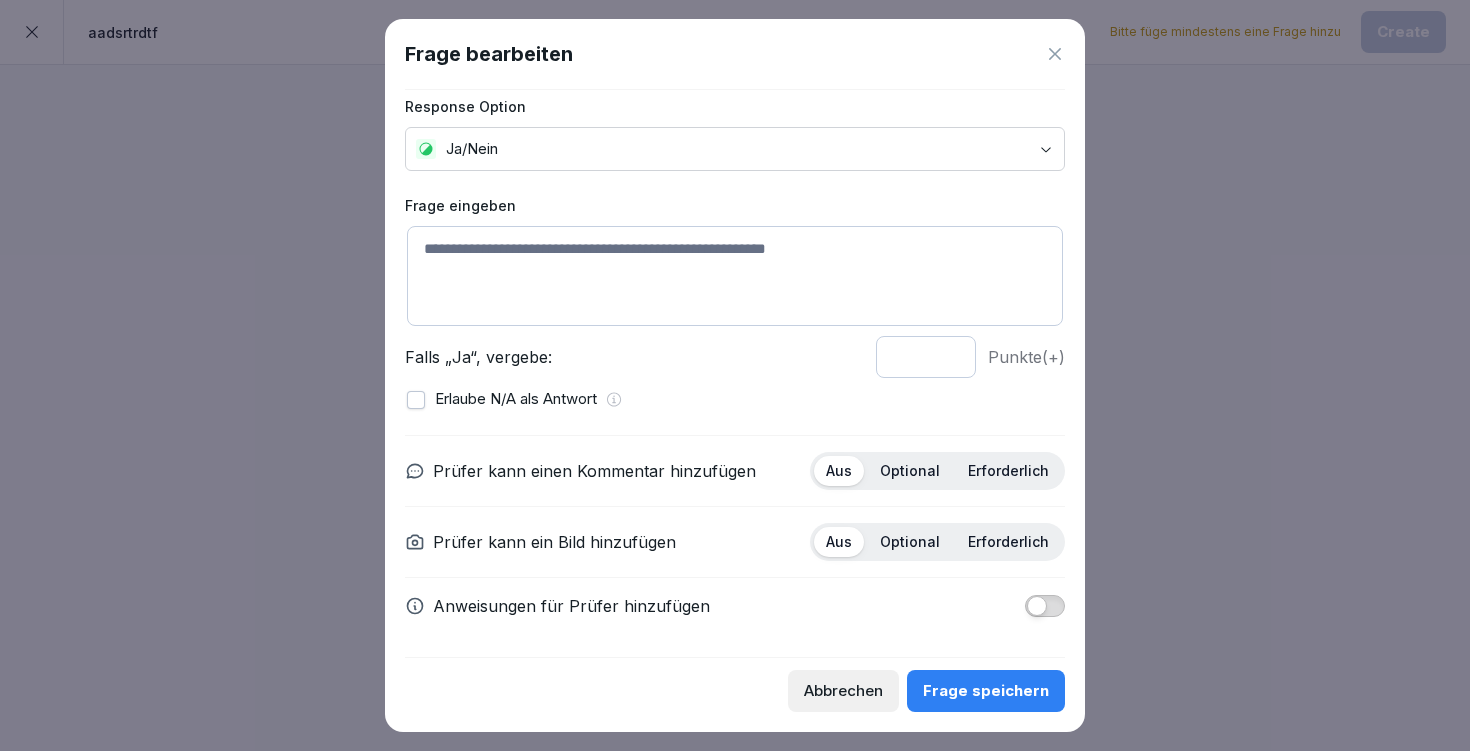 type on "**" 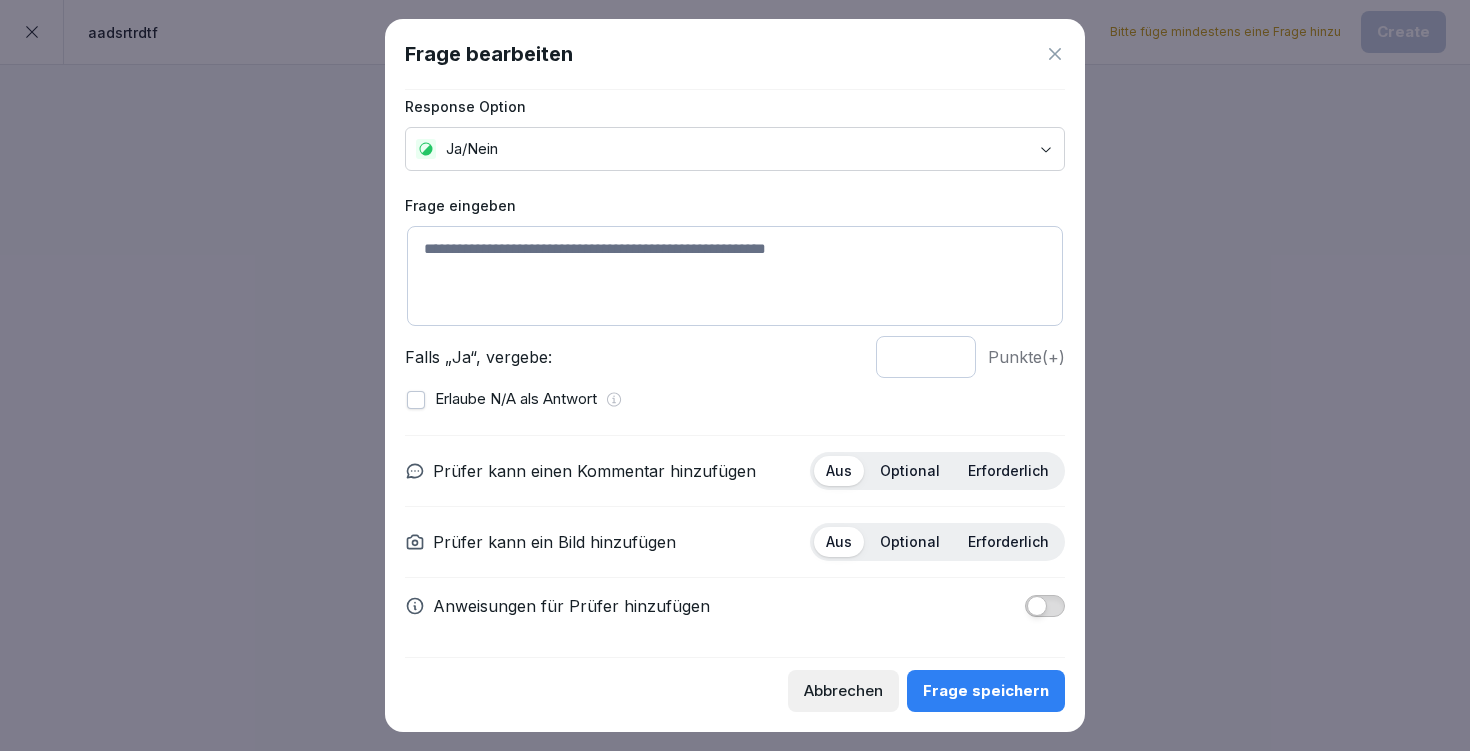 click 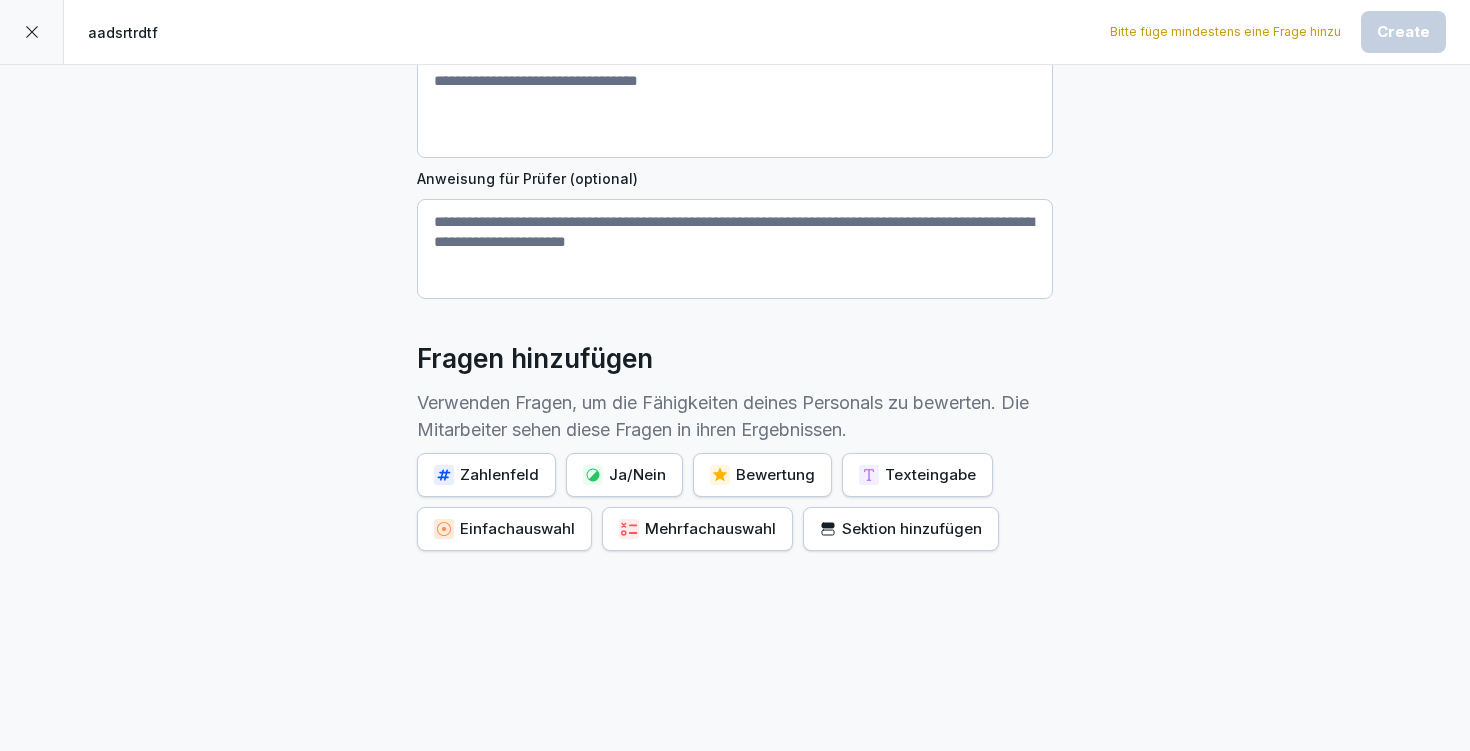 scroll, scrollTop: 0, scrollLeft: 0, axis: both 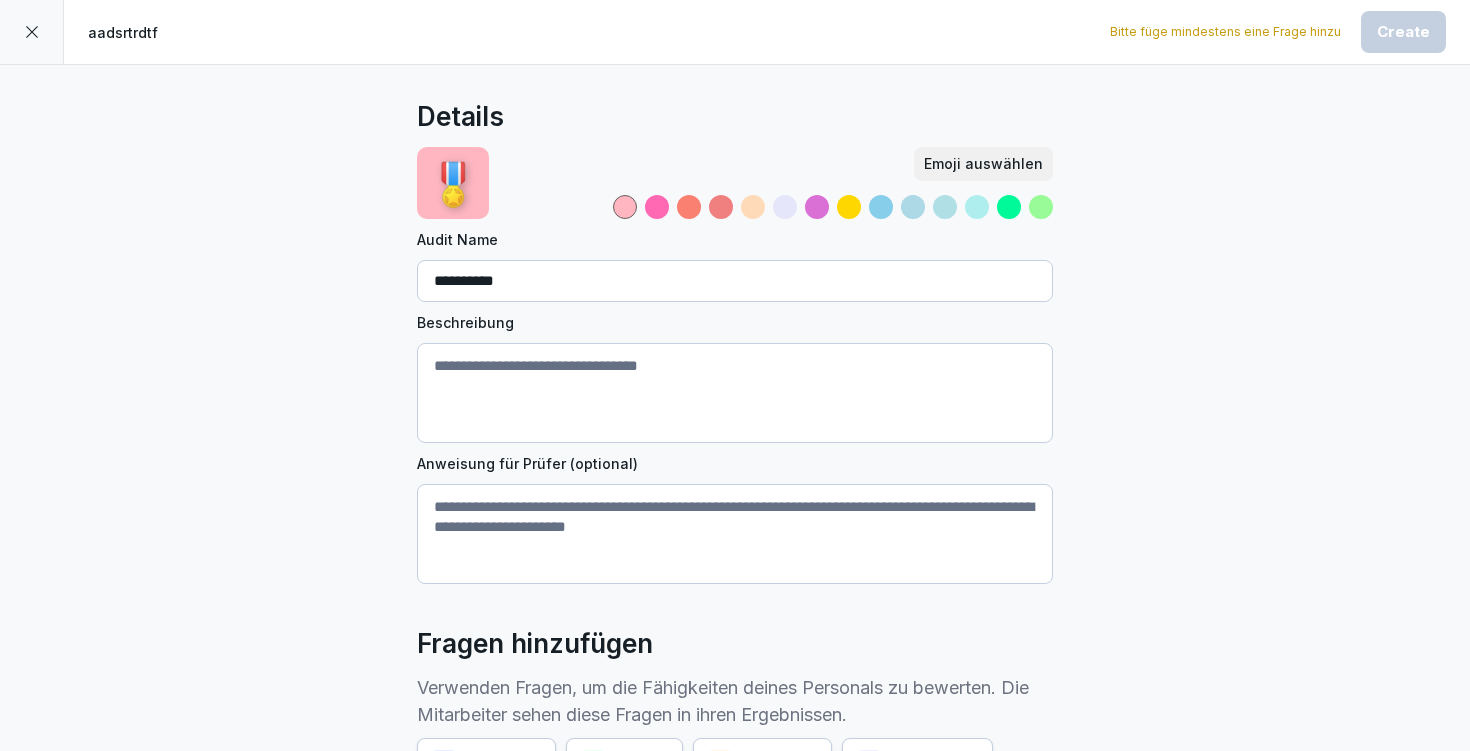 click 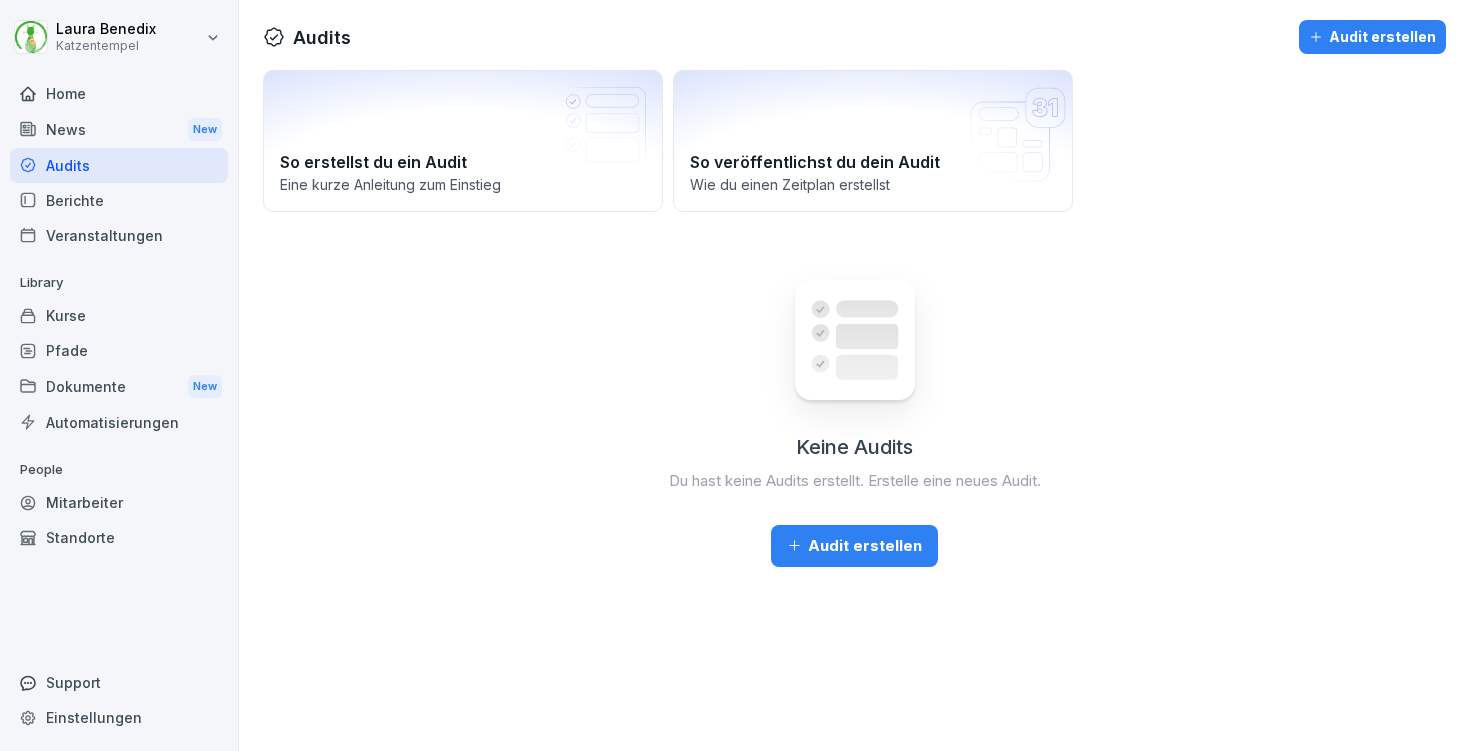 click on "Home" at bounding box center (119, 93) 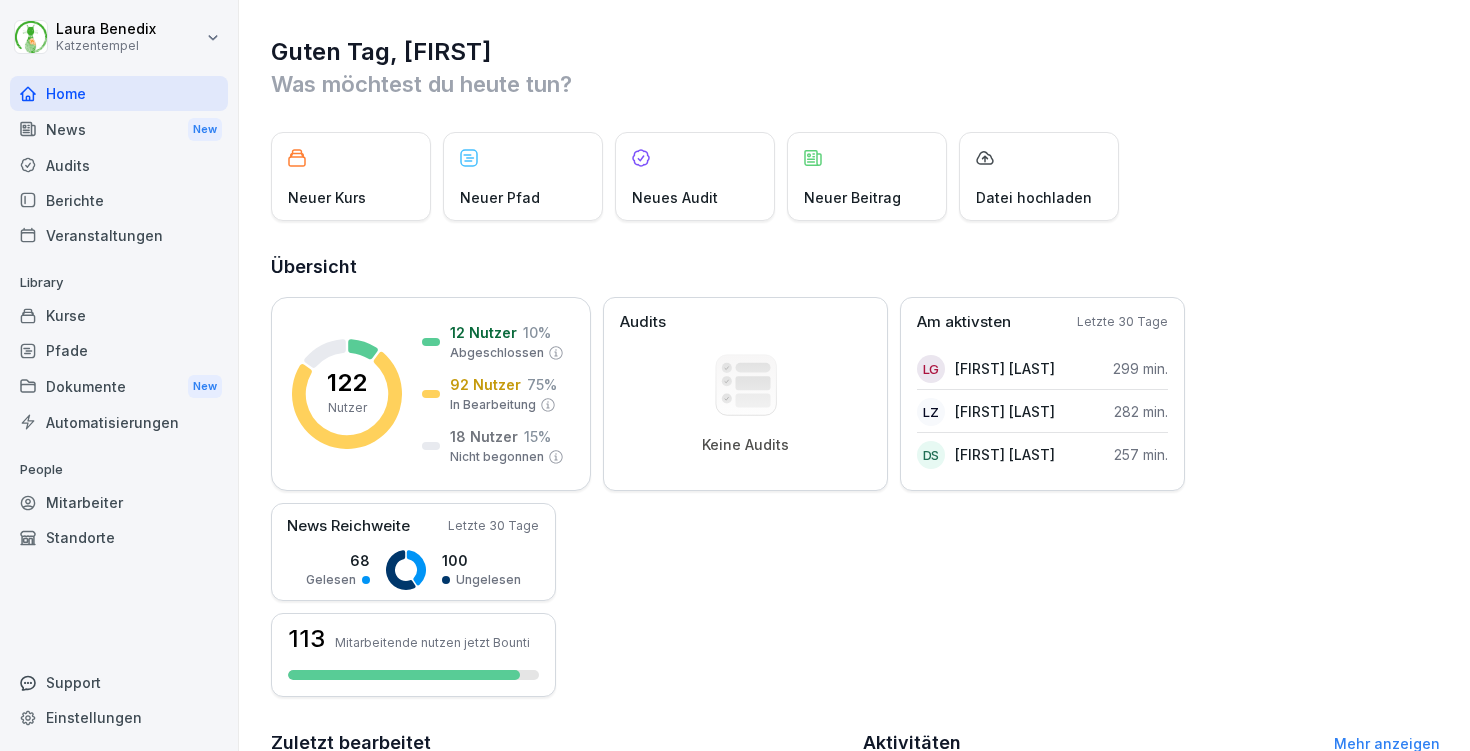 click on "Kurse" at bounding box center (119, 315) 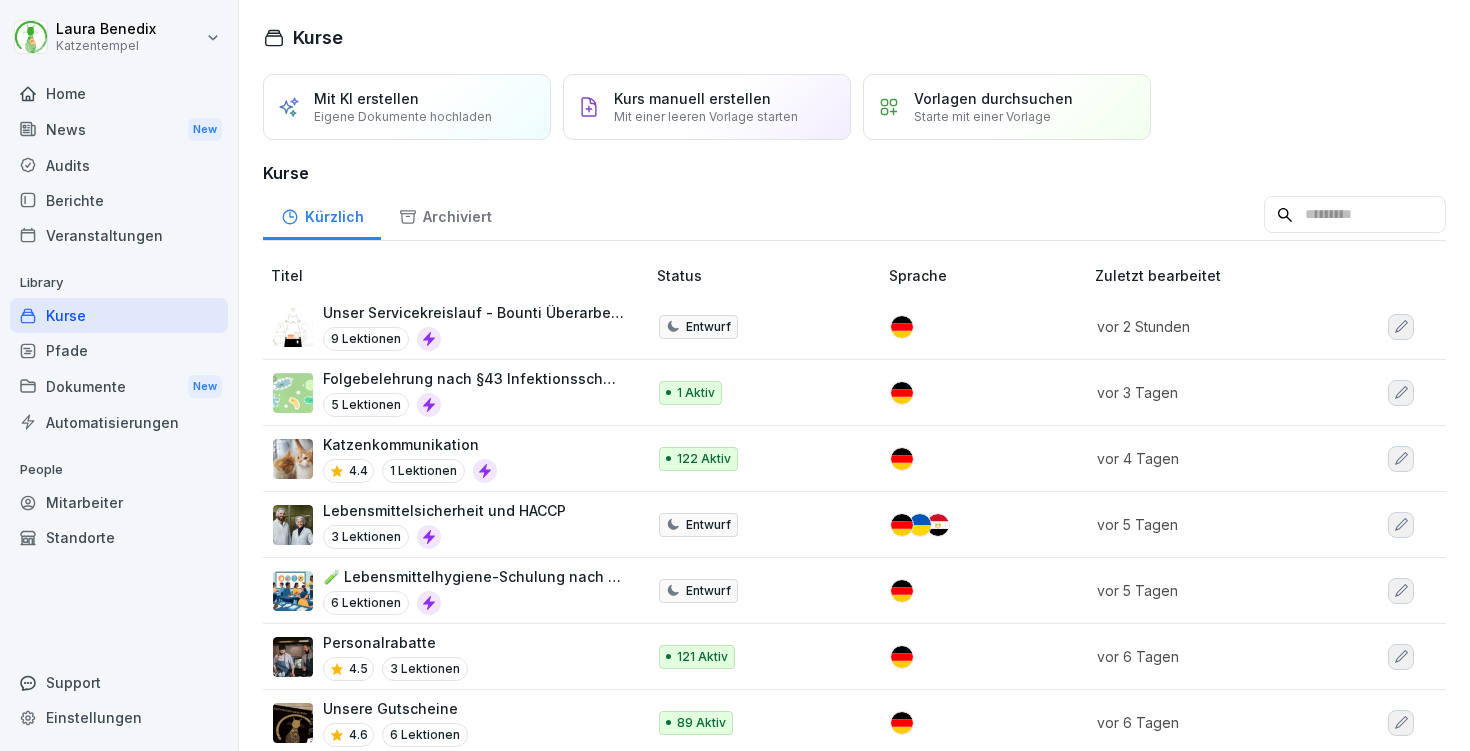 click on "Folgebelehrung nach §43 Infektionsschutzgesetz (IfSG)" at bounding box center [474, 378] 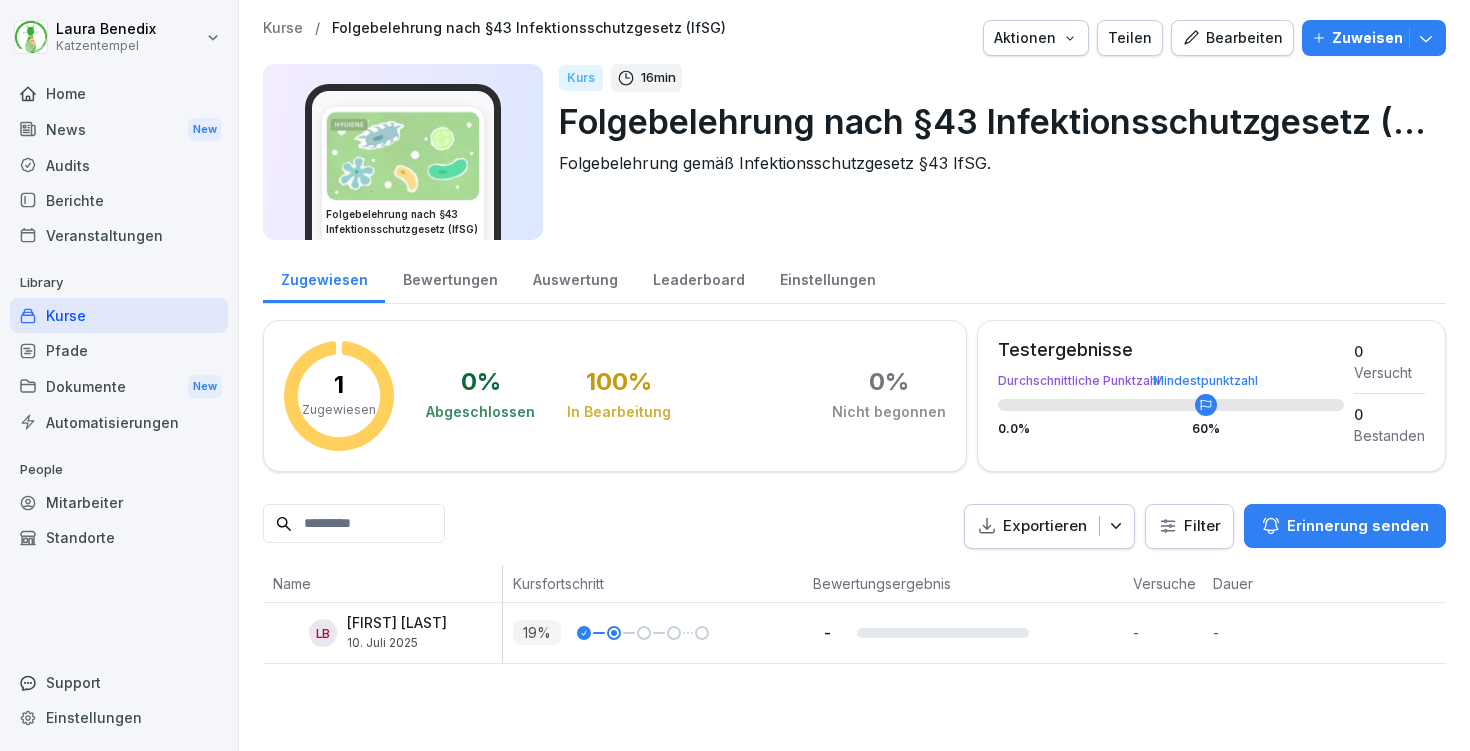 scroll, scrollTop: 0, scrollLeft: 0, axis: both 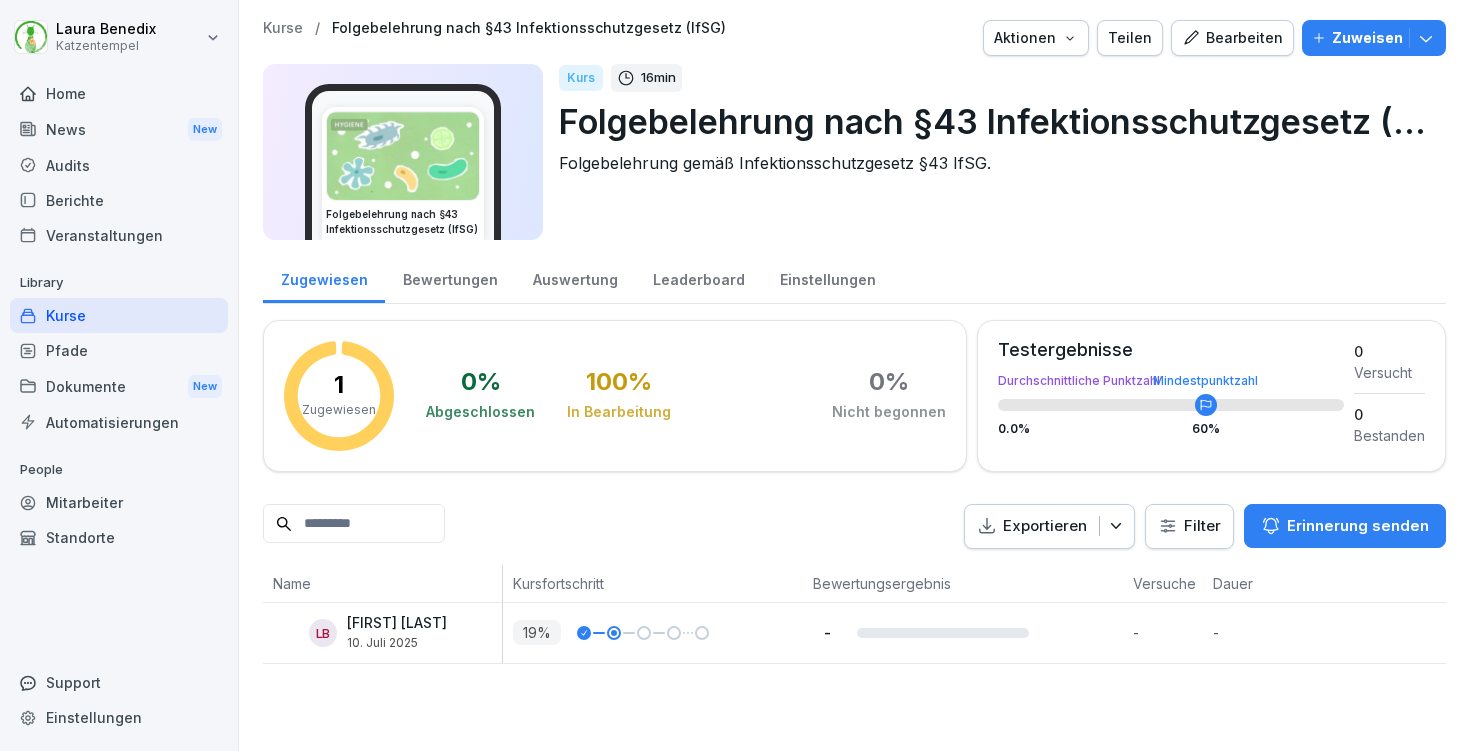click on "Bearbeiten" at bounding box center (1232, 38) 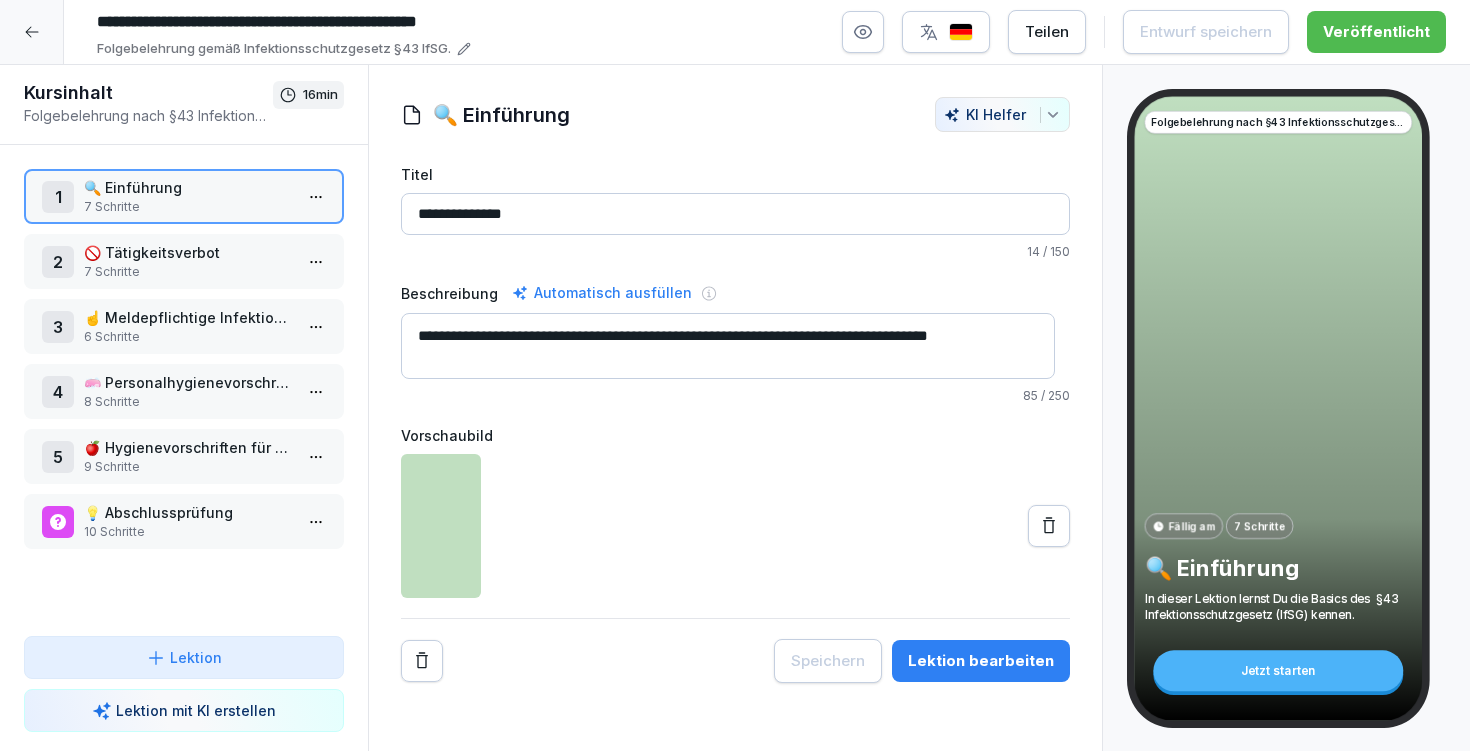 click on "7 Schritte" at bounding box center [188, 272] 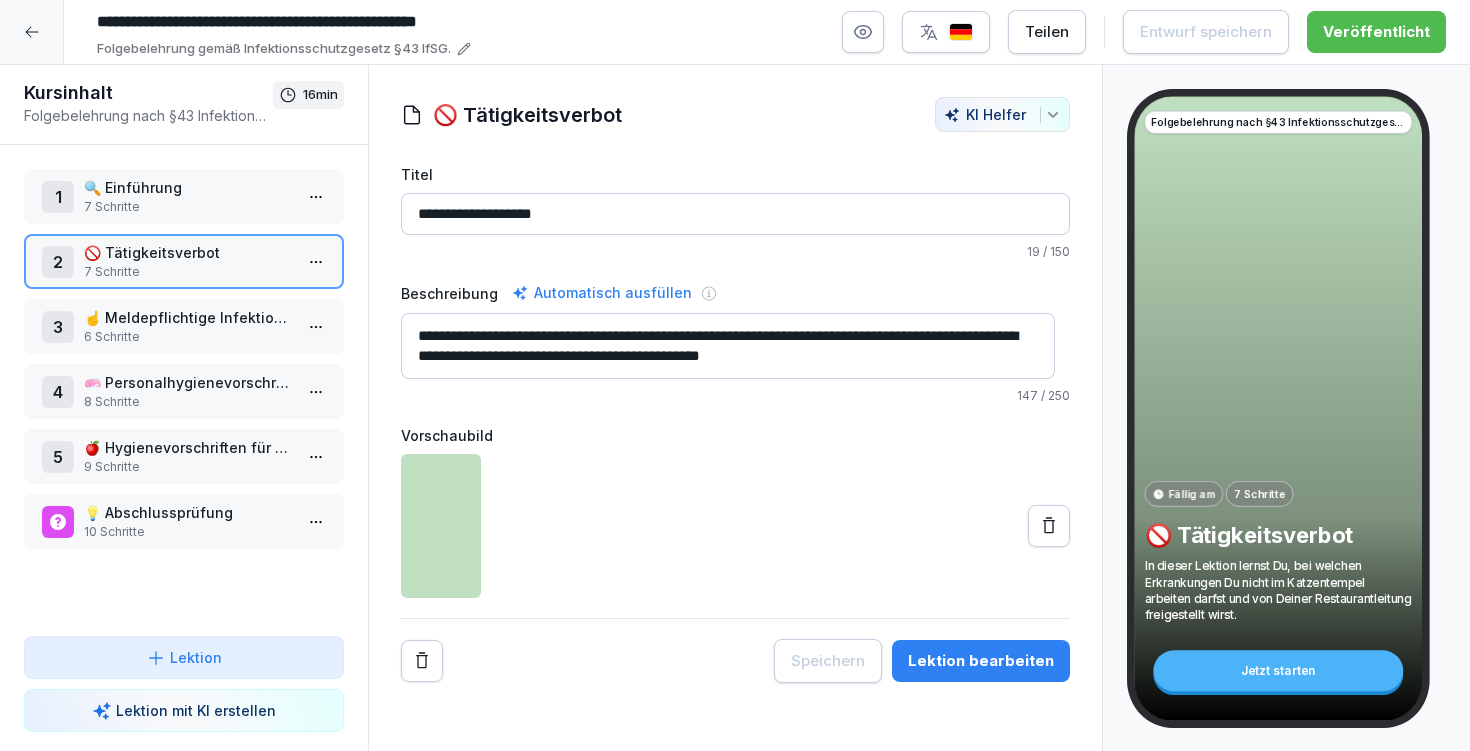 click on "Lektion bearbeiten" at bounding box center [981, 661] 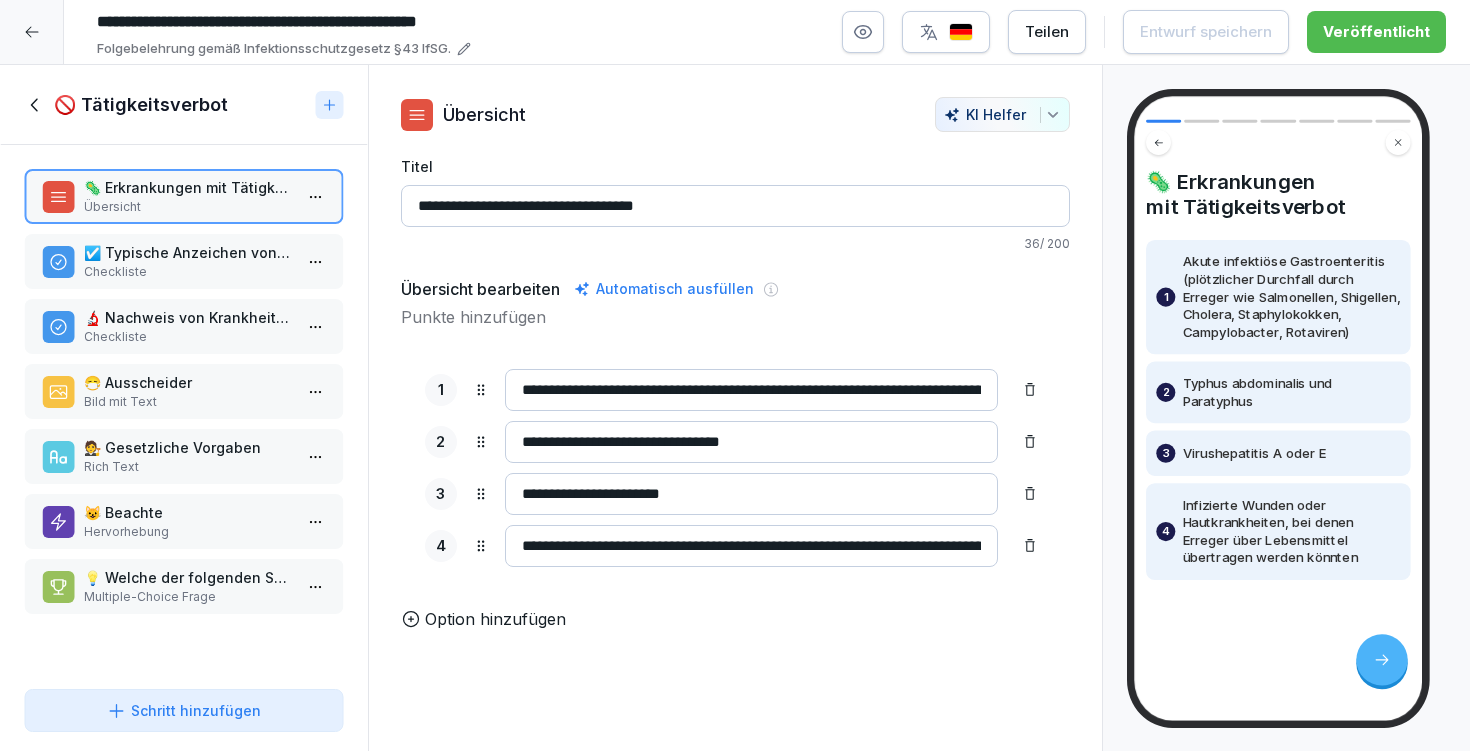 click on "Checkliste" at bounding box center (188, 272) 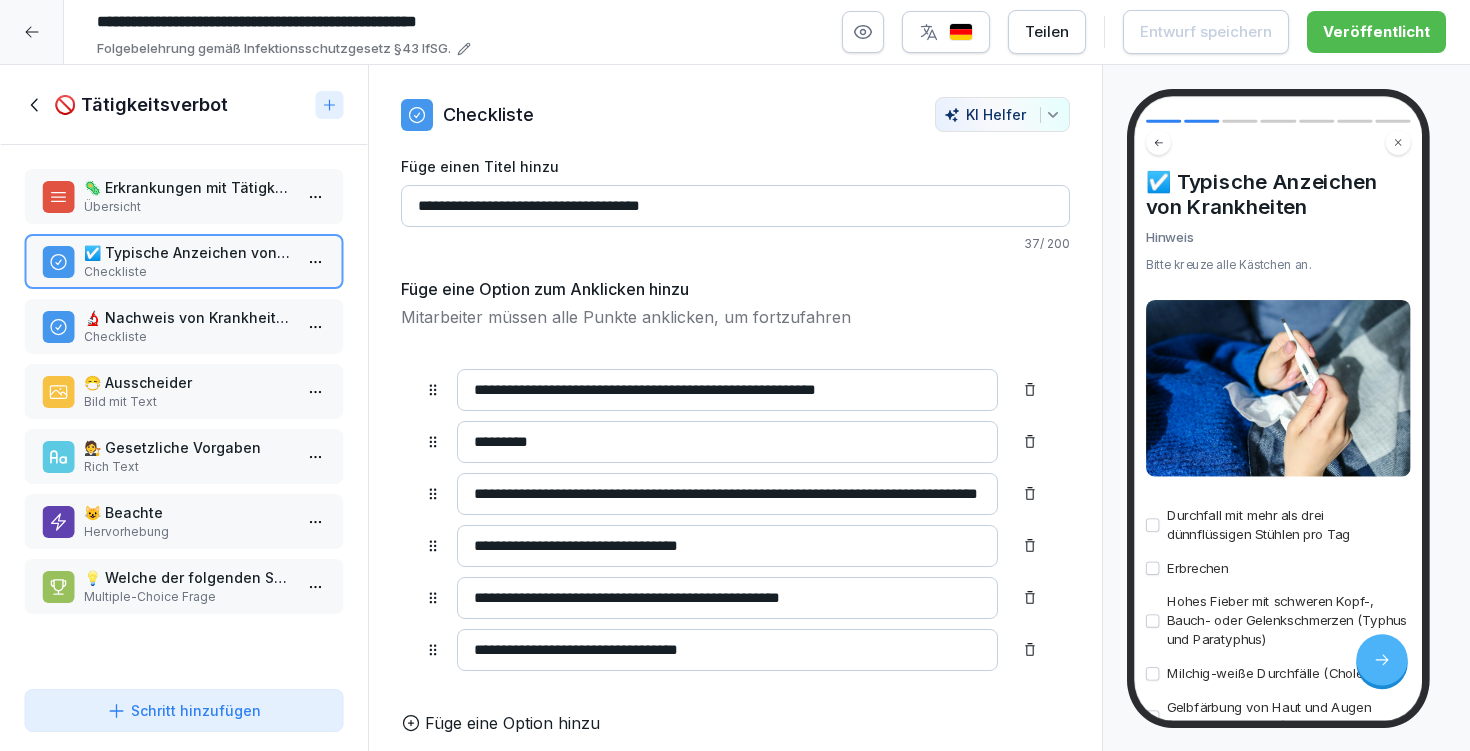 click on "**********" at bounding box center [735, 206] 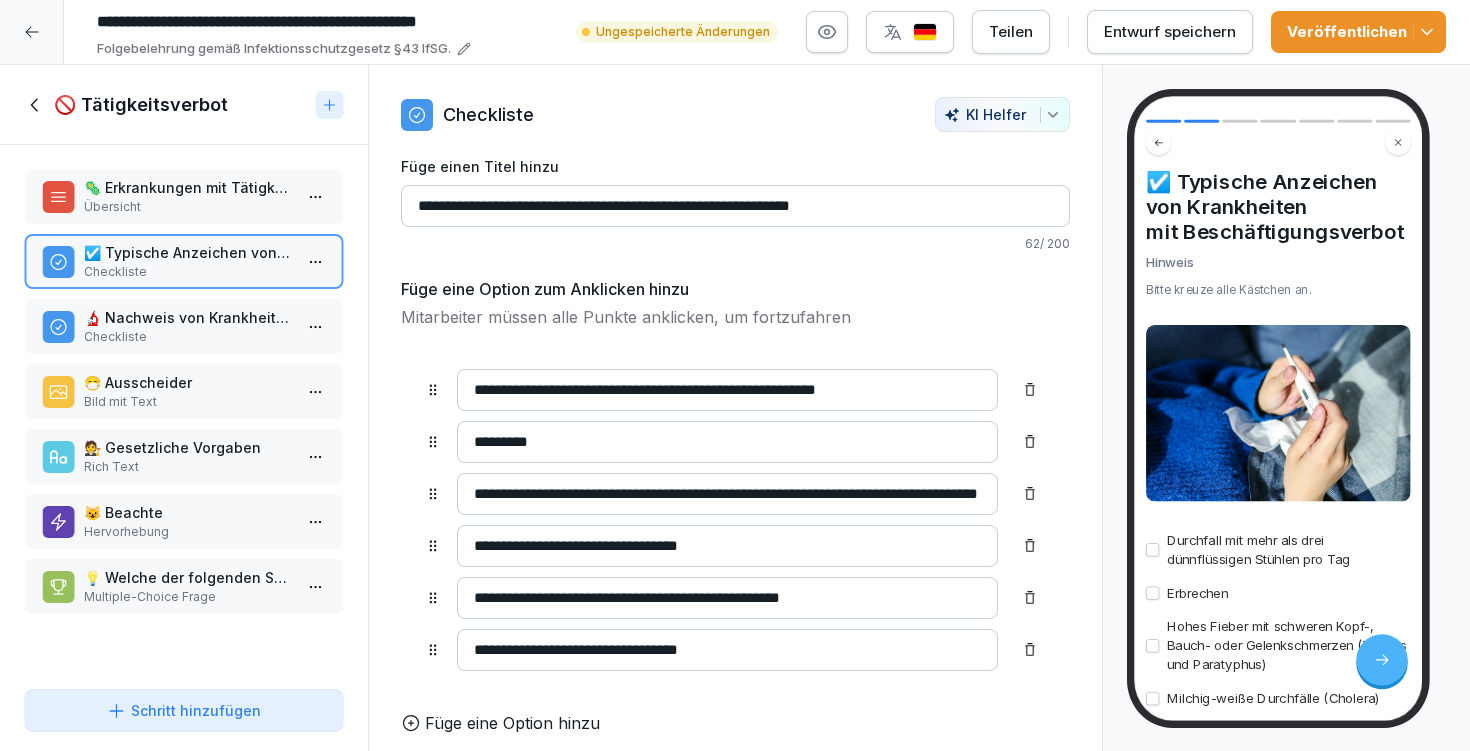 type on "**********" 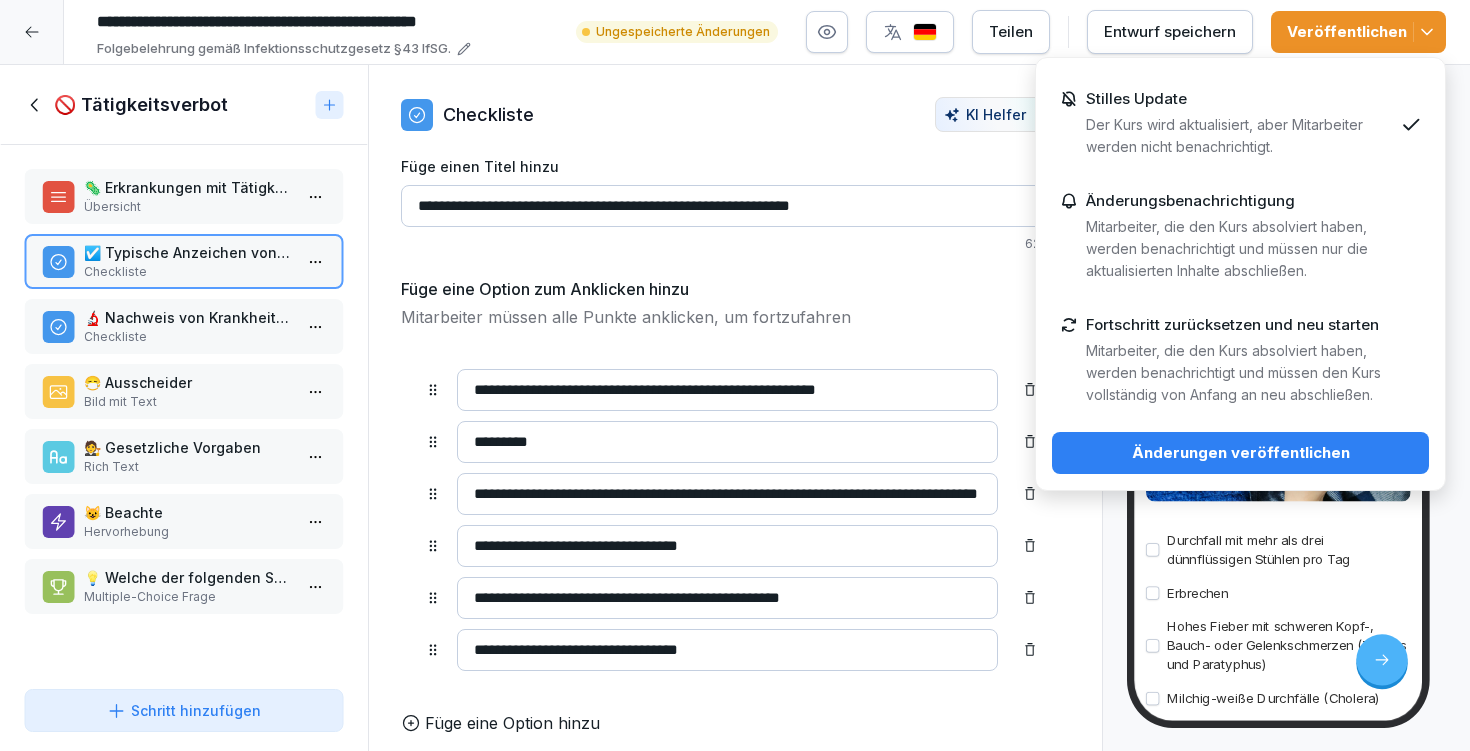 click on "Änderungen veröffentlichen" at bounding box center (1240, 453) 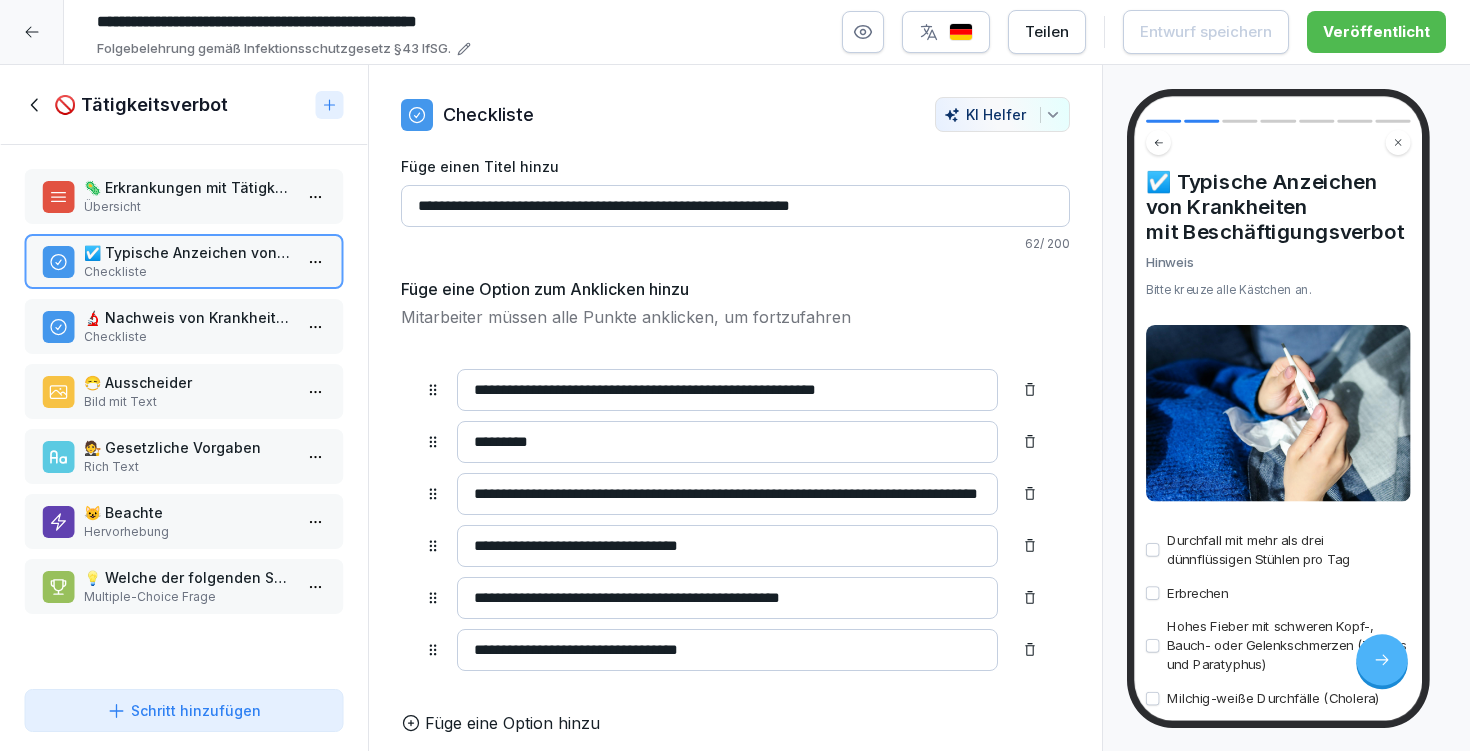 click on "😷 Ausscheider Bild mit Text" at bounding box center (184, 391) 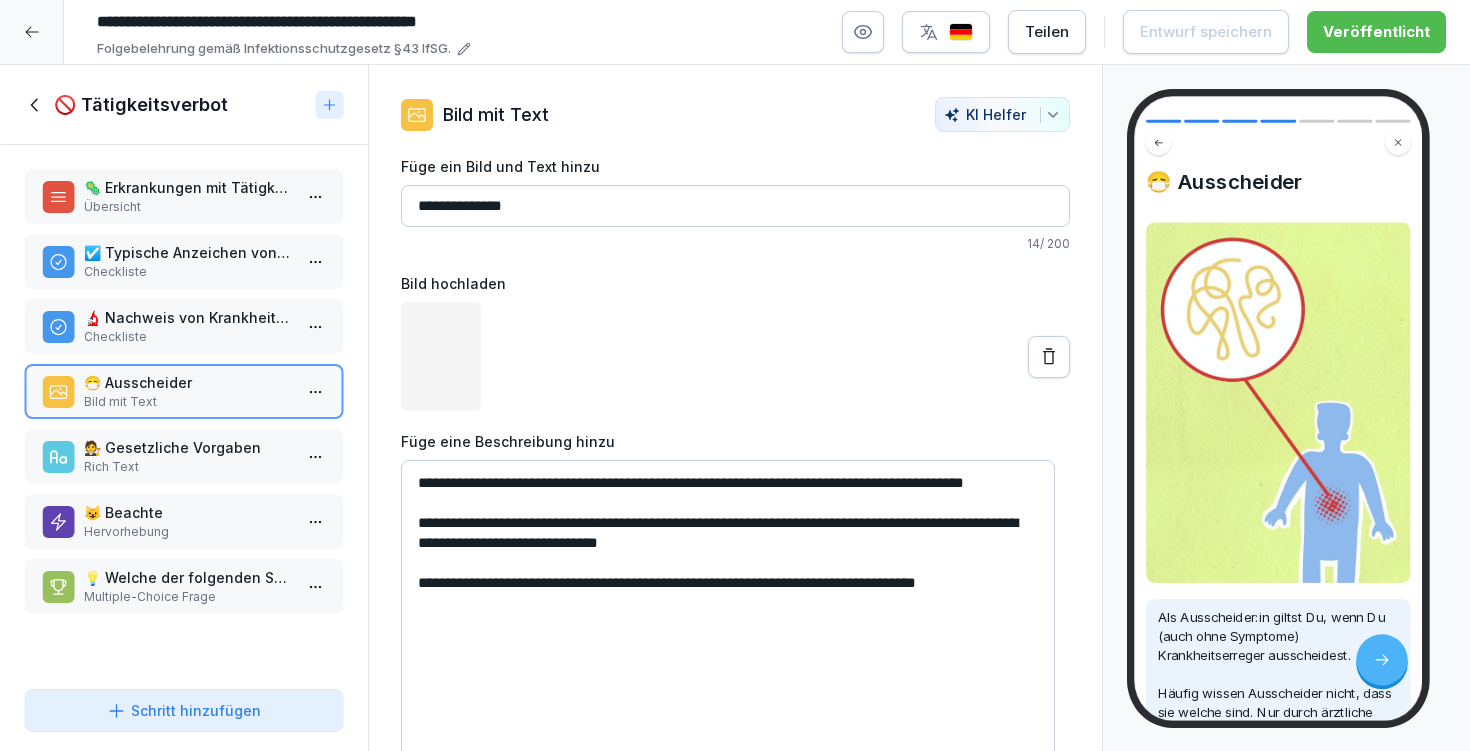 click on "**********" at bounding box center (728, 610) 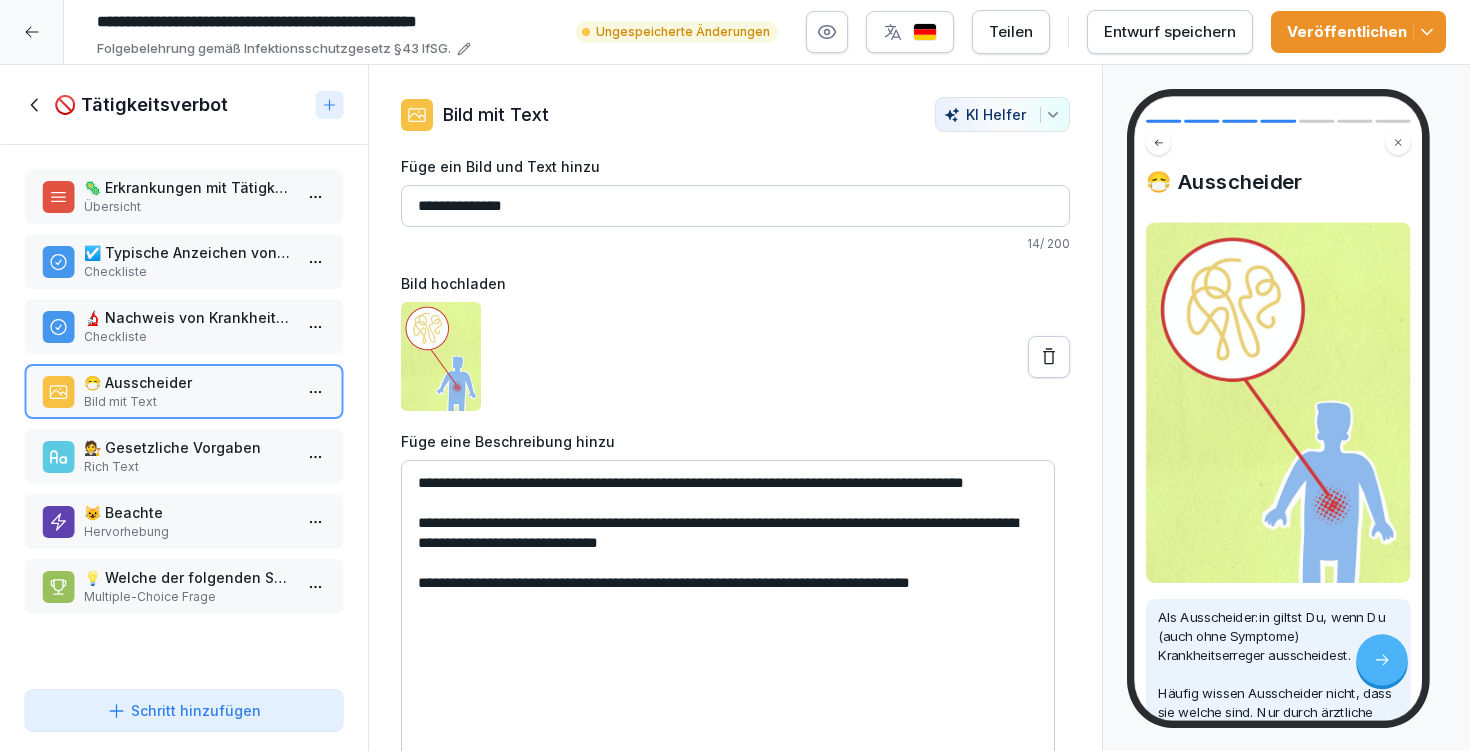 type on "**********" 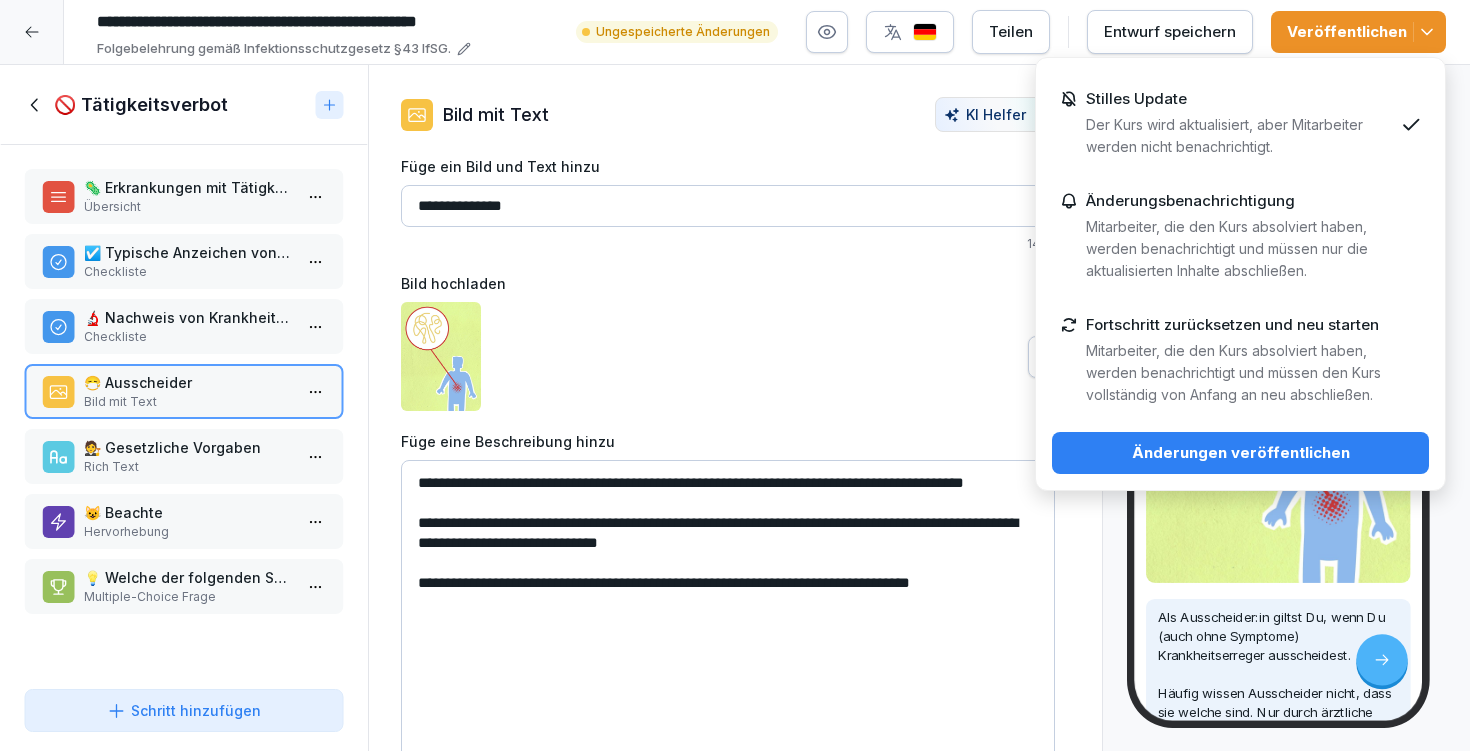 click on "Änderungen veröffentlichen" at bounding box center [1240, 453] 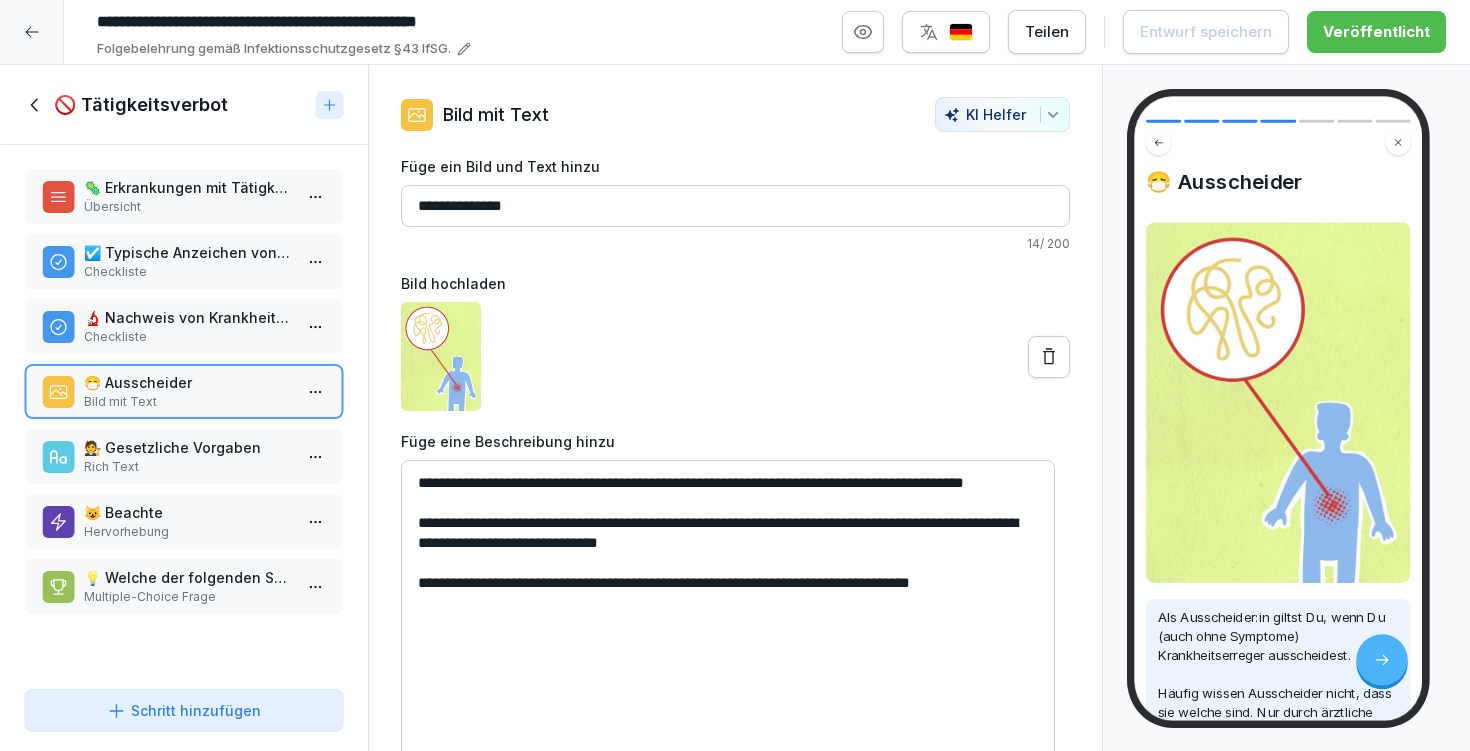 click on "🚫 Tätigkeitsverbot" at bounding box center [141, 105] 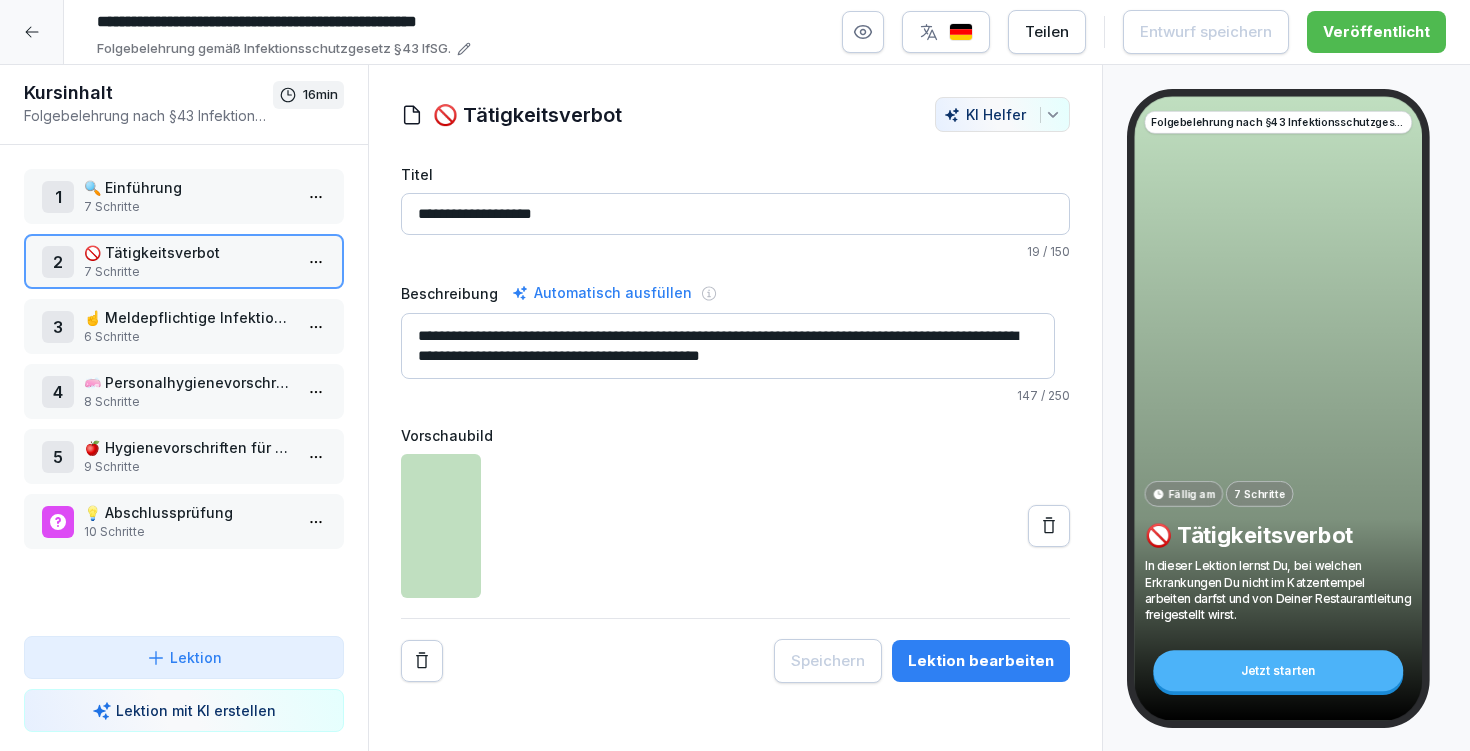 click on "3 ☝️ Meldepflichtige Infektionskrankheiten nach IfSG 6 Schritte" at bounding box center [184, 326] 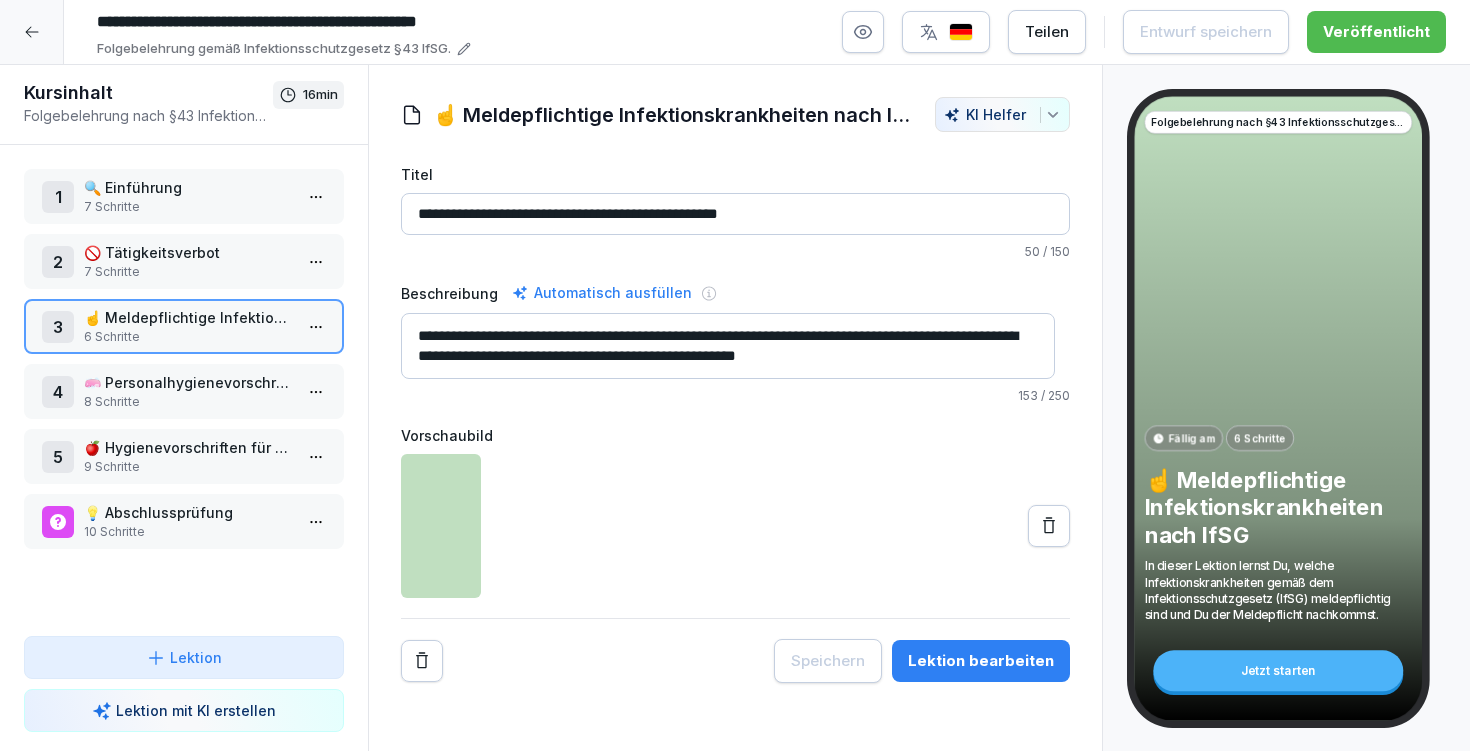click on "**********" at bounding box center (728, 346) 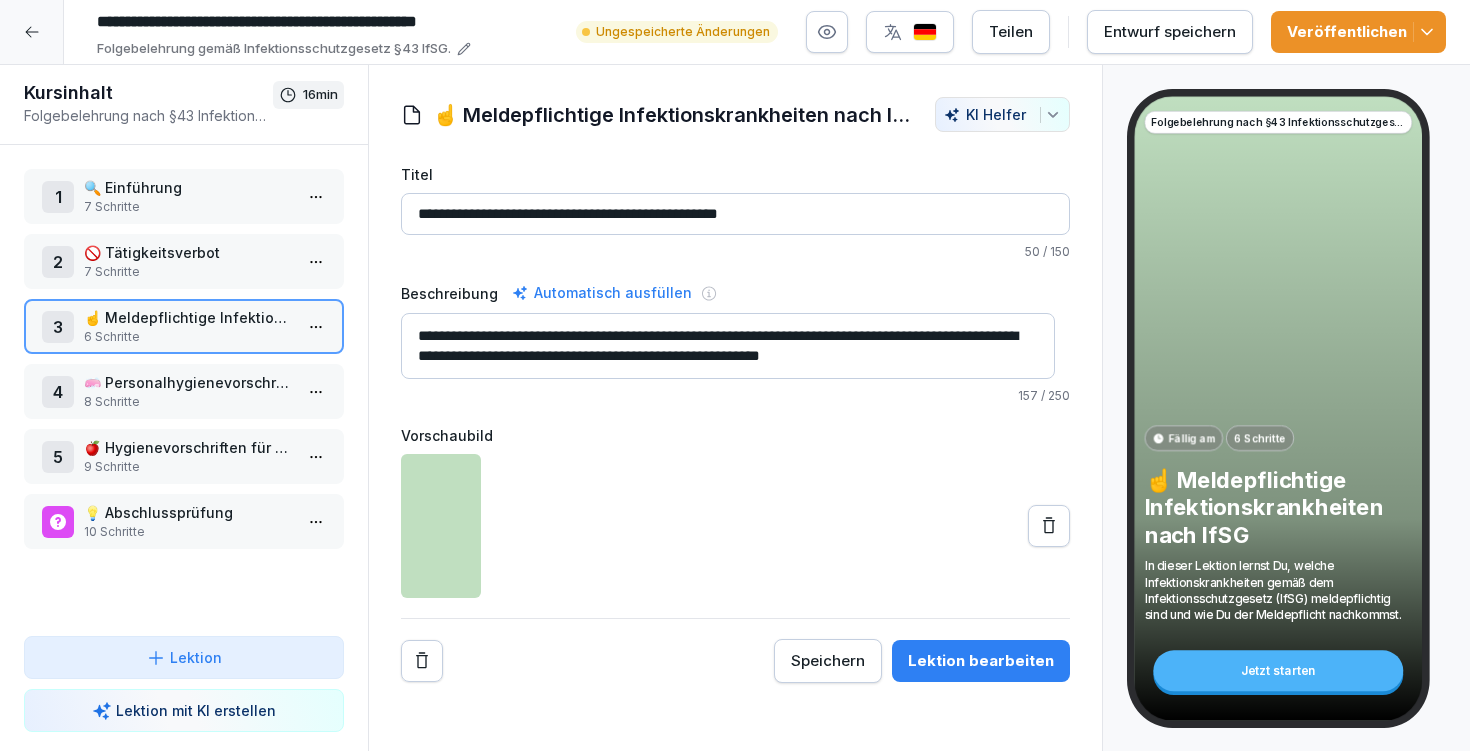 type on "**********" 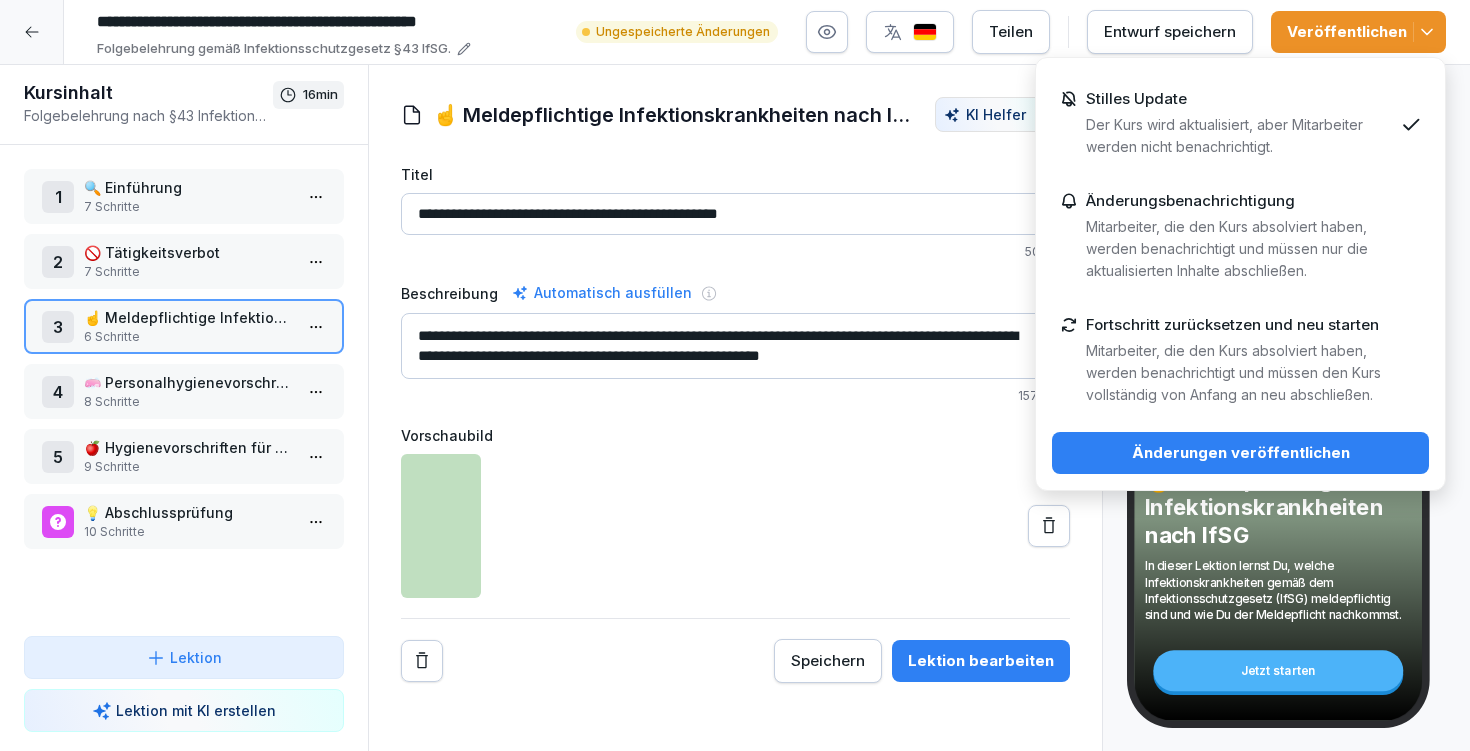 click on "Änderungen veröffentlichen" at bounding box center [1240, 453] 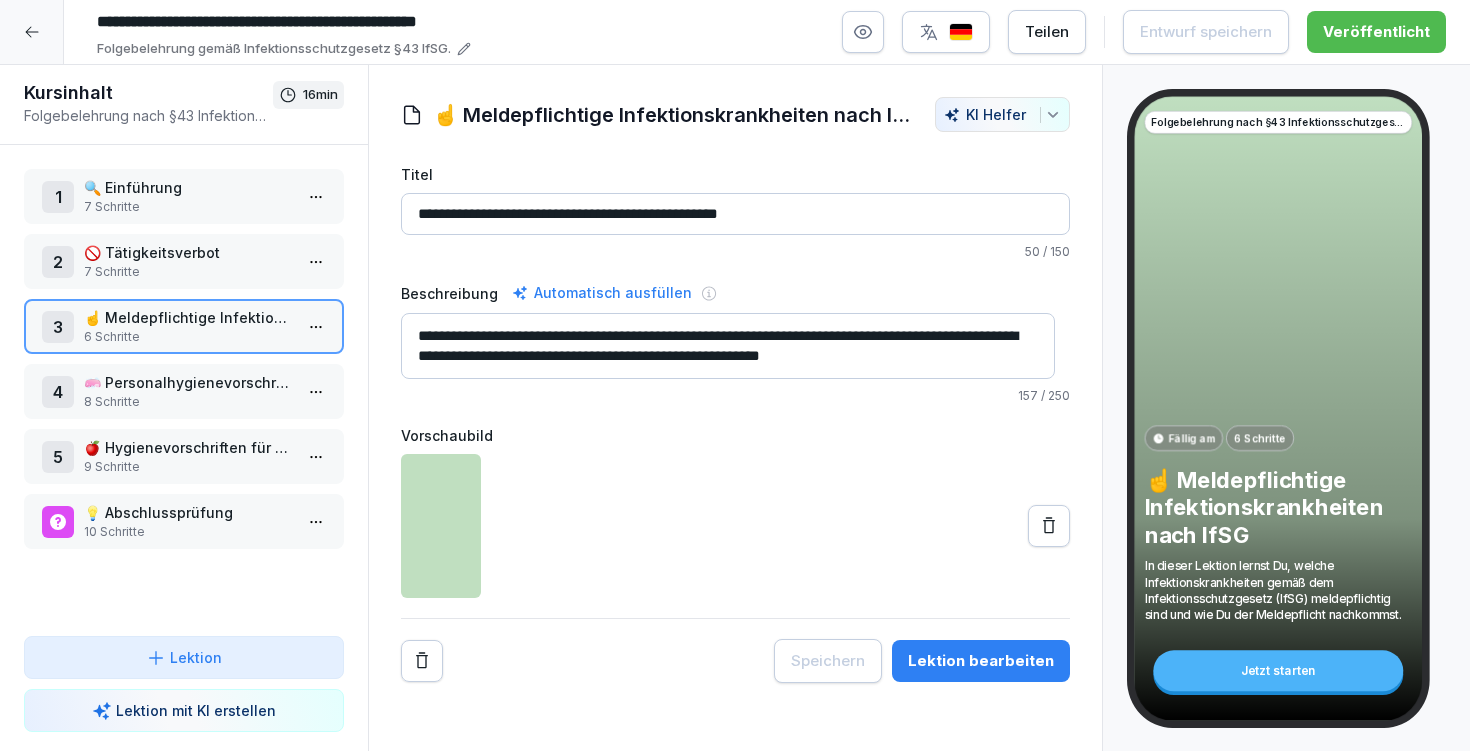 click on "**********" at bounding box center (735, 408) 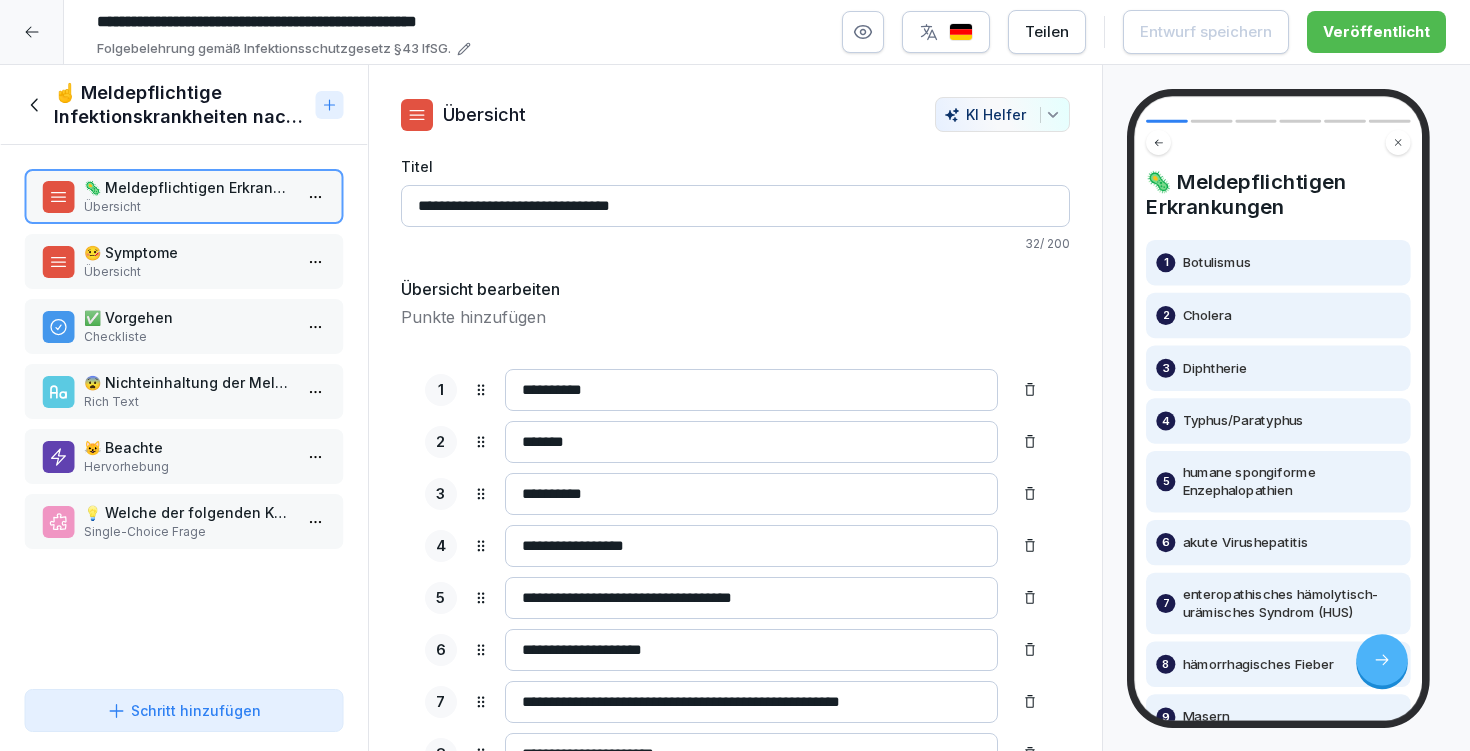 click on "**********" at bounding box center [751, 598] 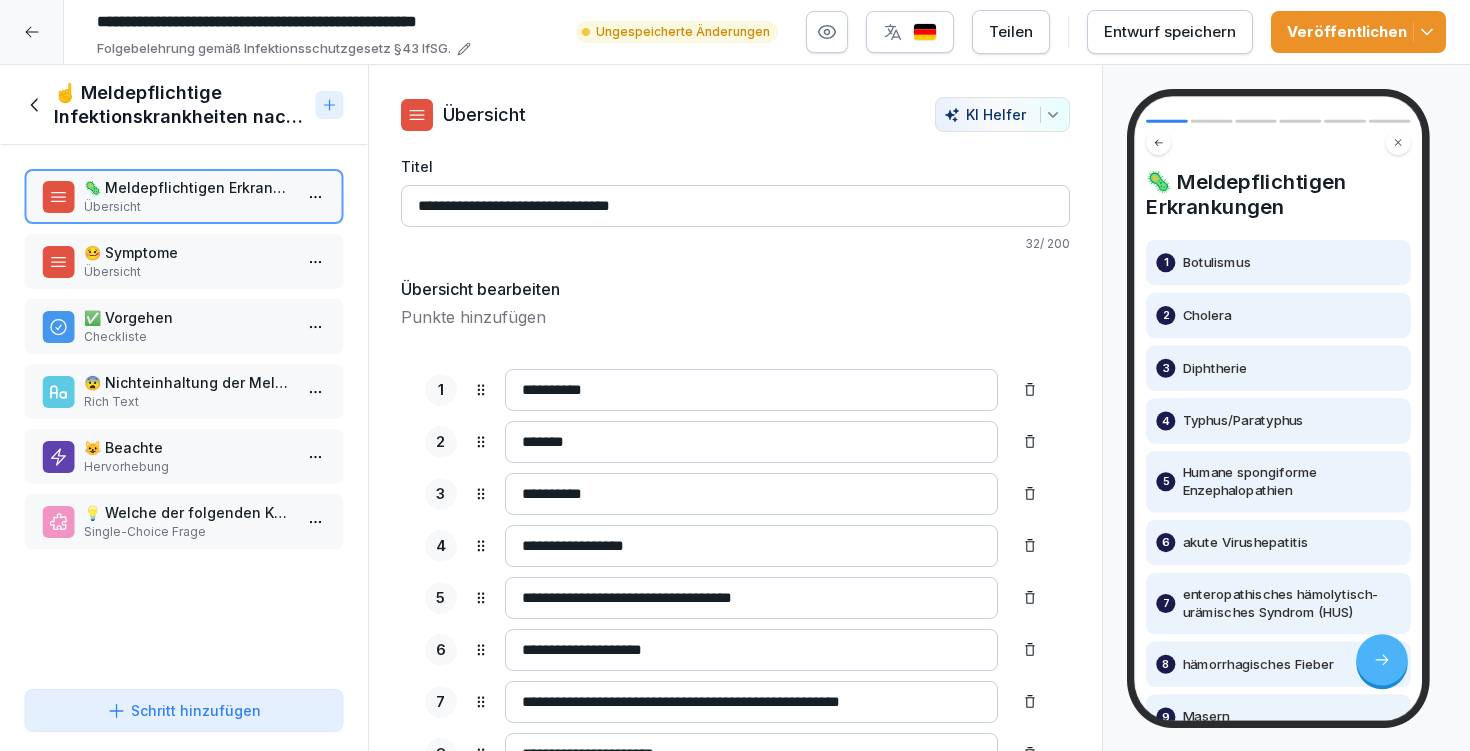 type on "**********" 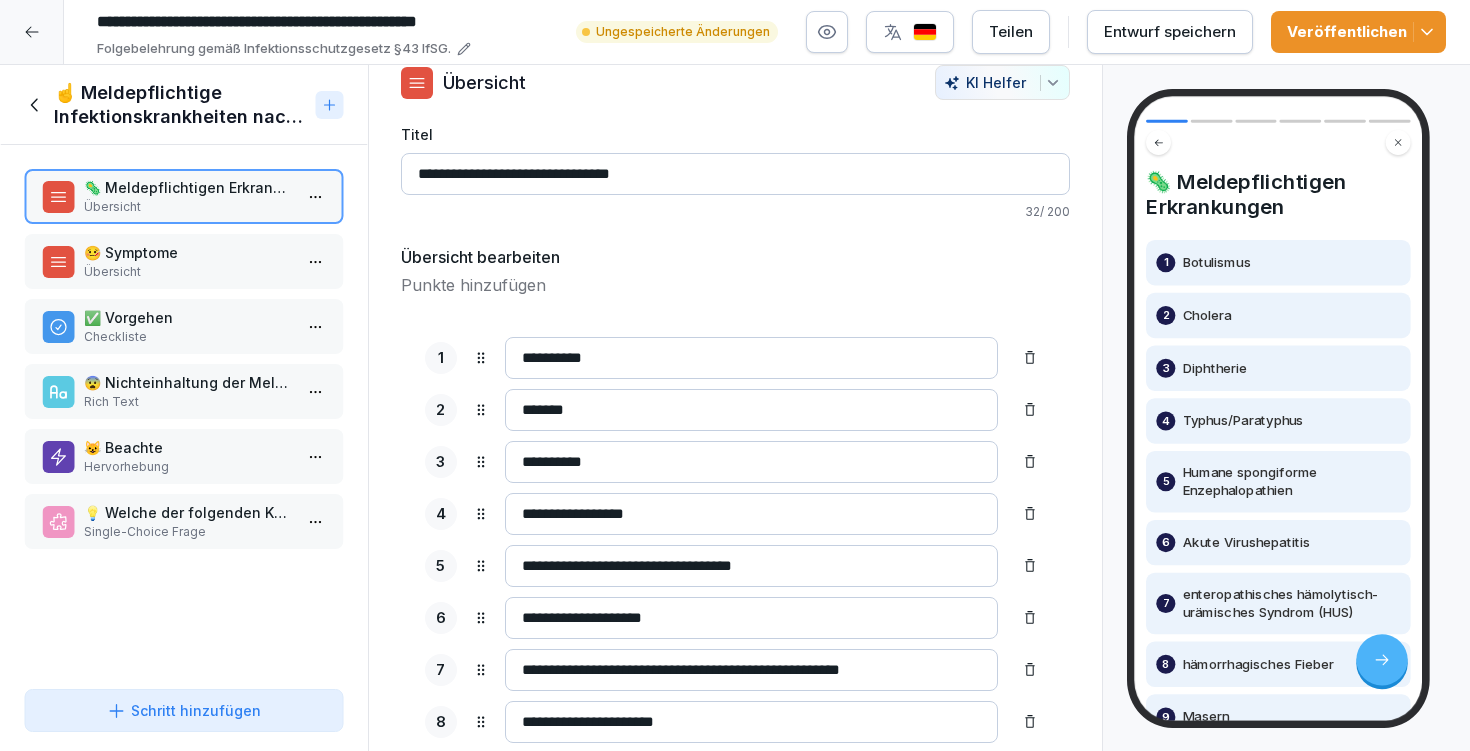 scroll, scrollTop: 101, scrollLeft: 0, axis: vertical 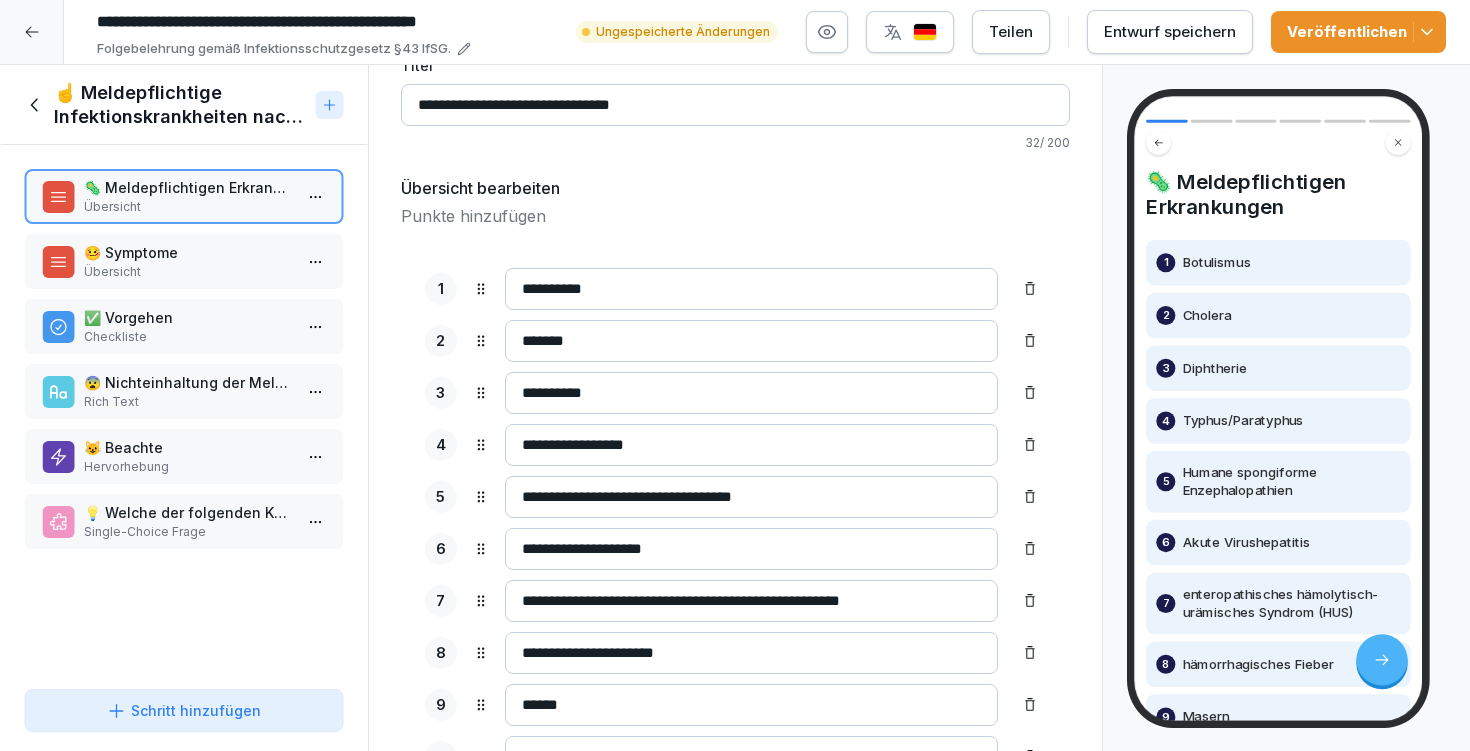 type on "**********" 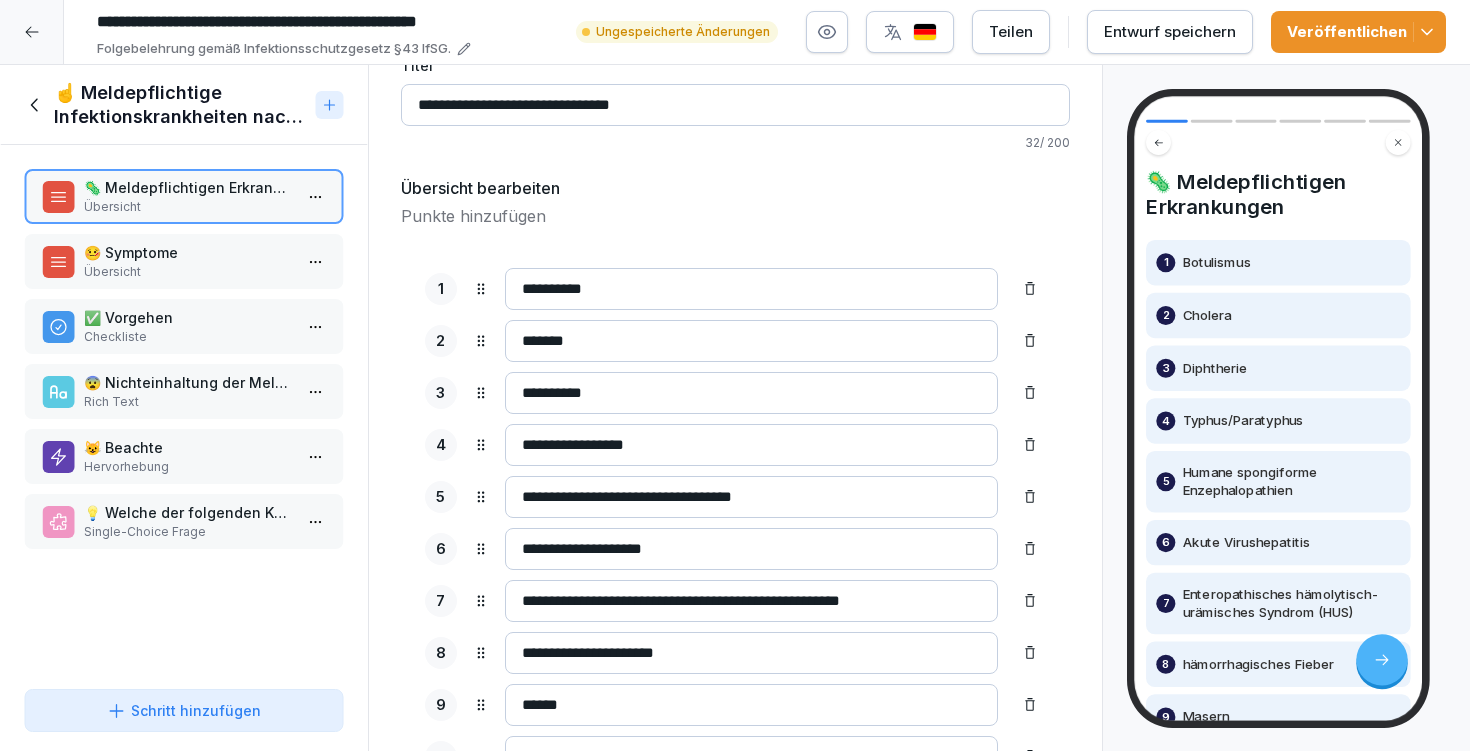 type on "**********" 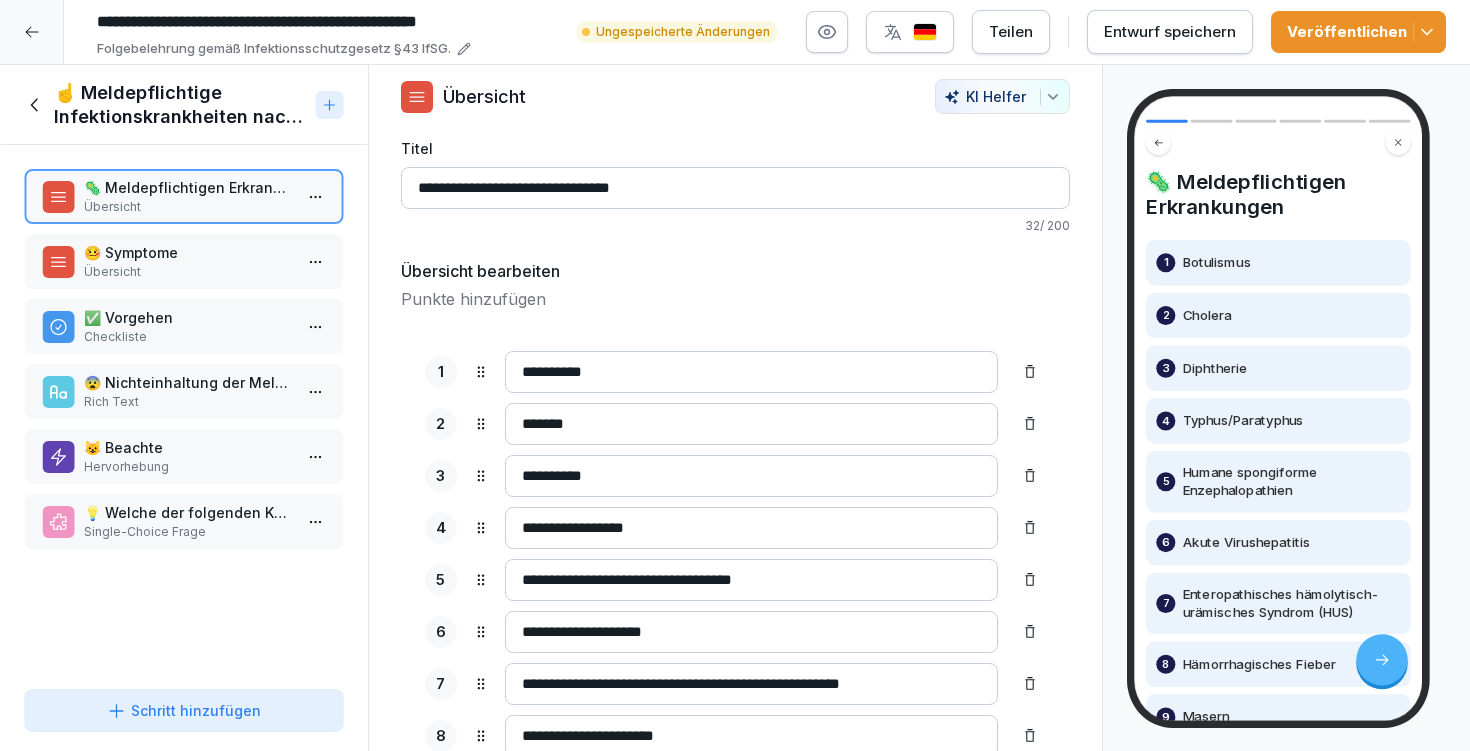 scroll, scrollTop: 0, scrollLeft: 0, axis: both 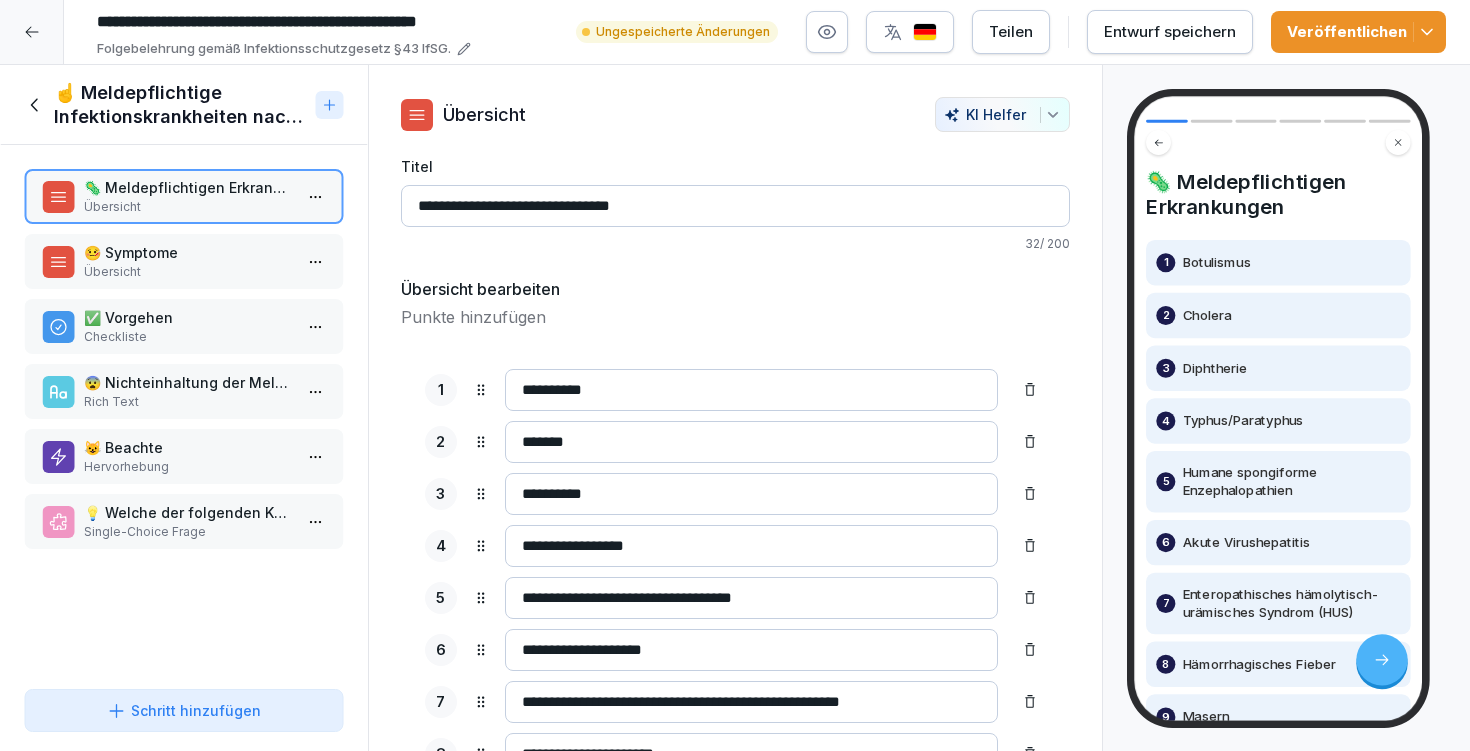 type on "**********" 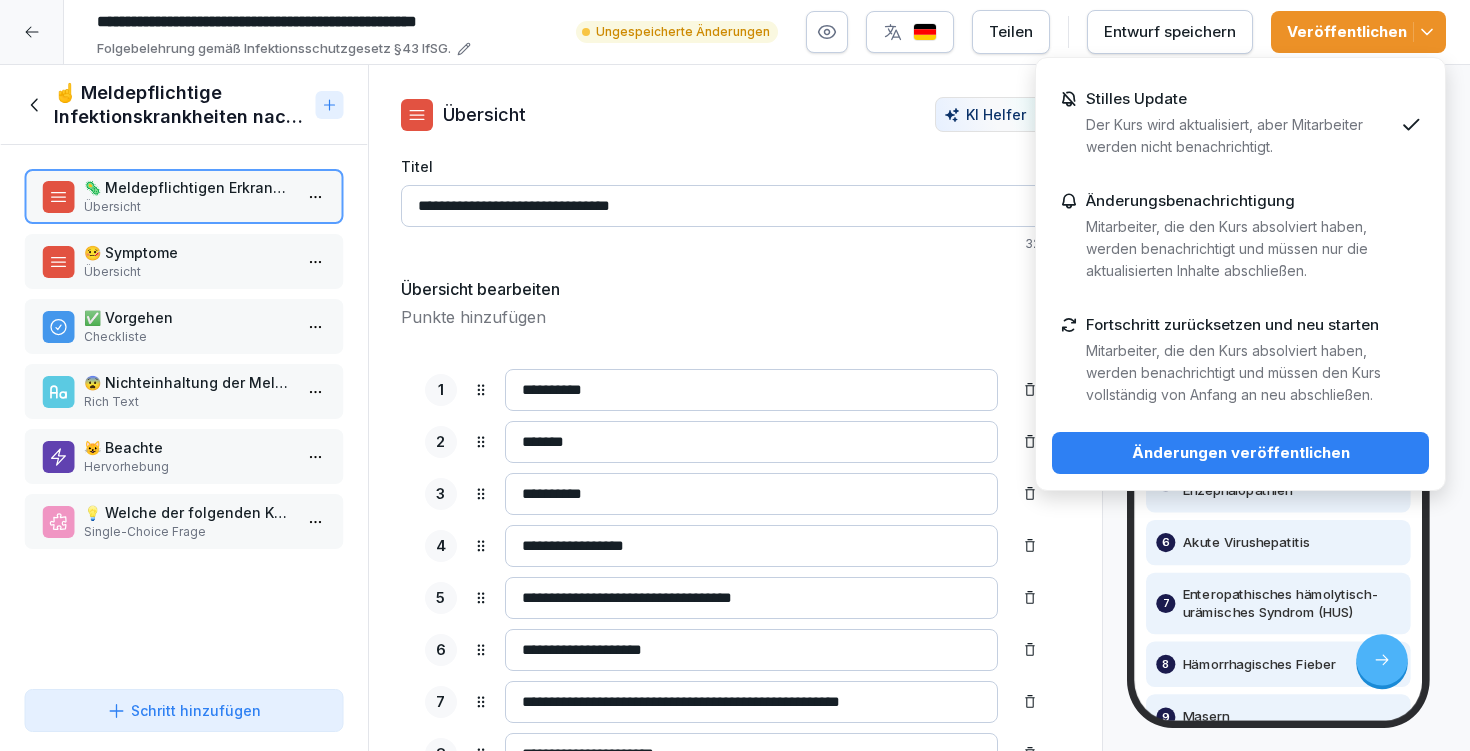click on "Änderungen veröffentlichen" at bounding box center [1240, 453] 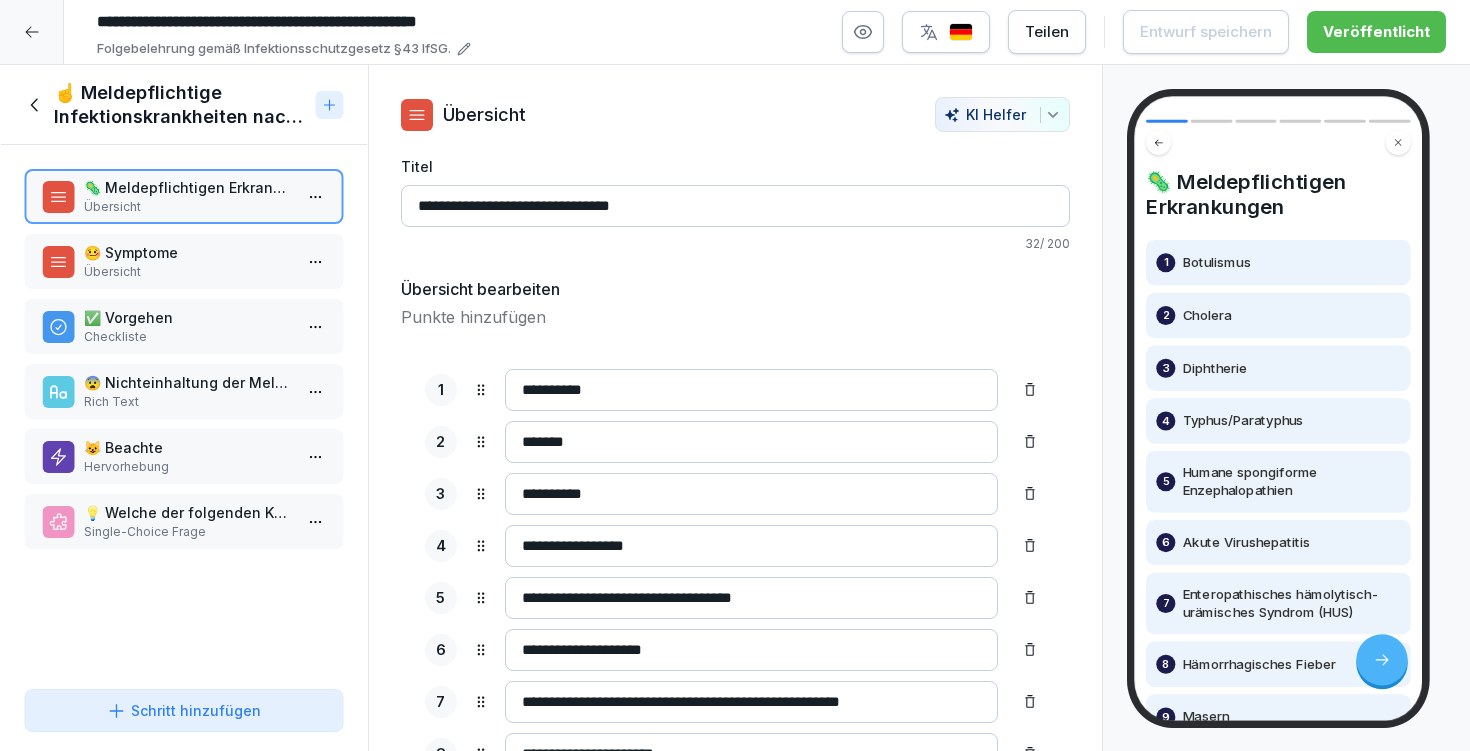 click on "☝️ Meldepflichtige Infektionskrankheiten nach IfSG" at bounding box center (181, 105) 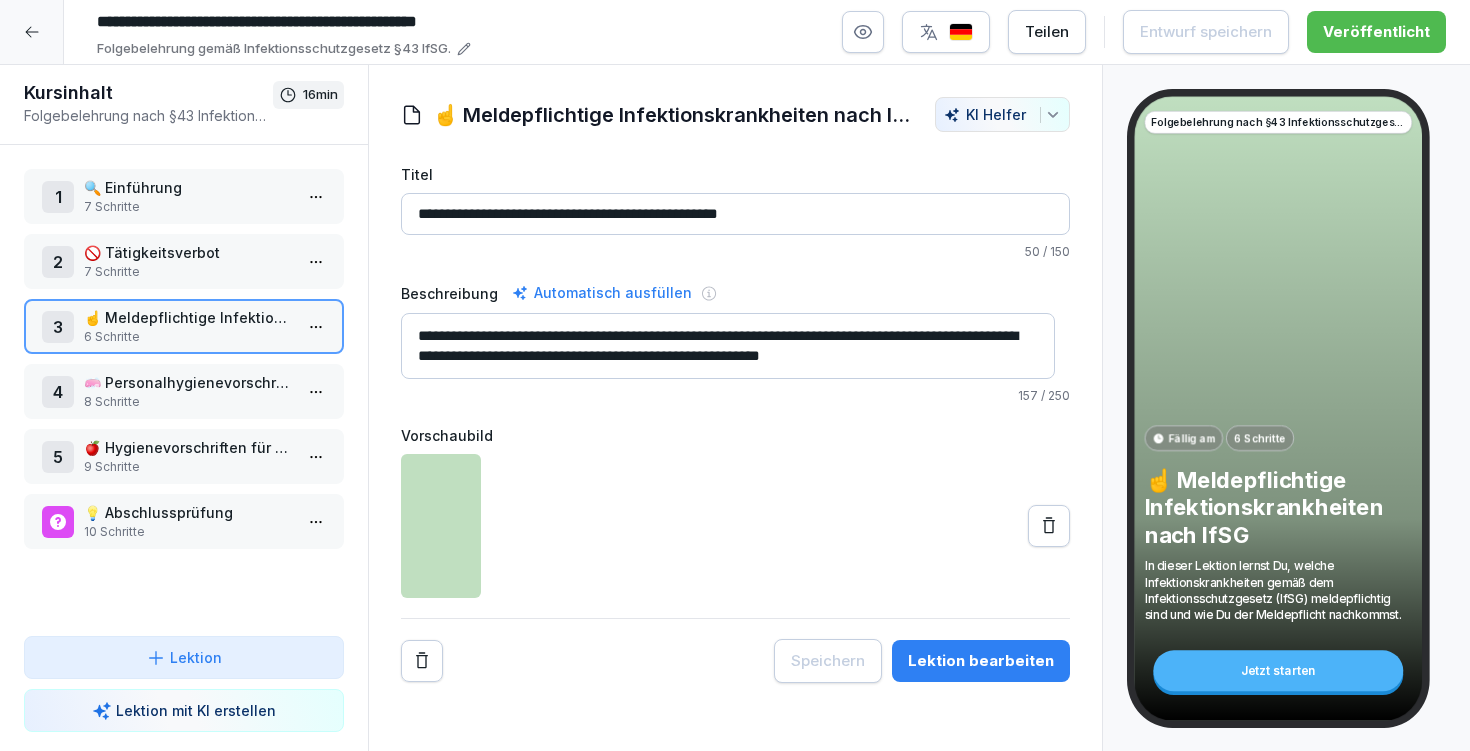 click on "7 Schritte" at bounding box center [188, 272] 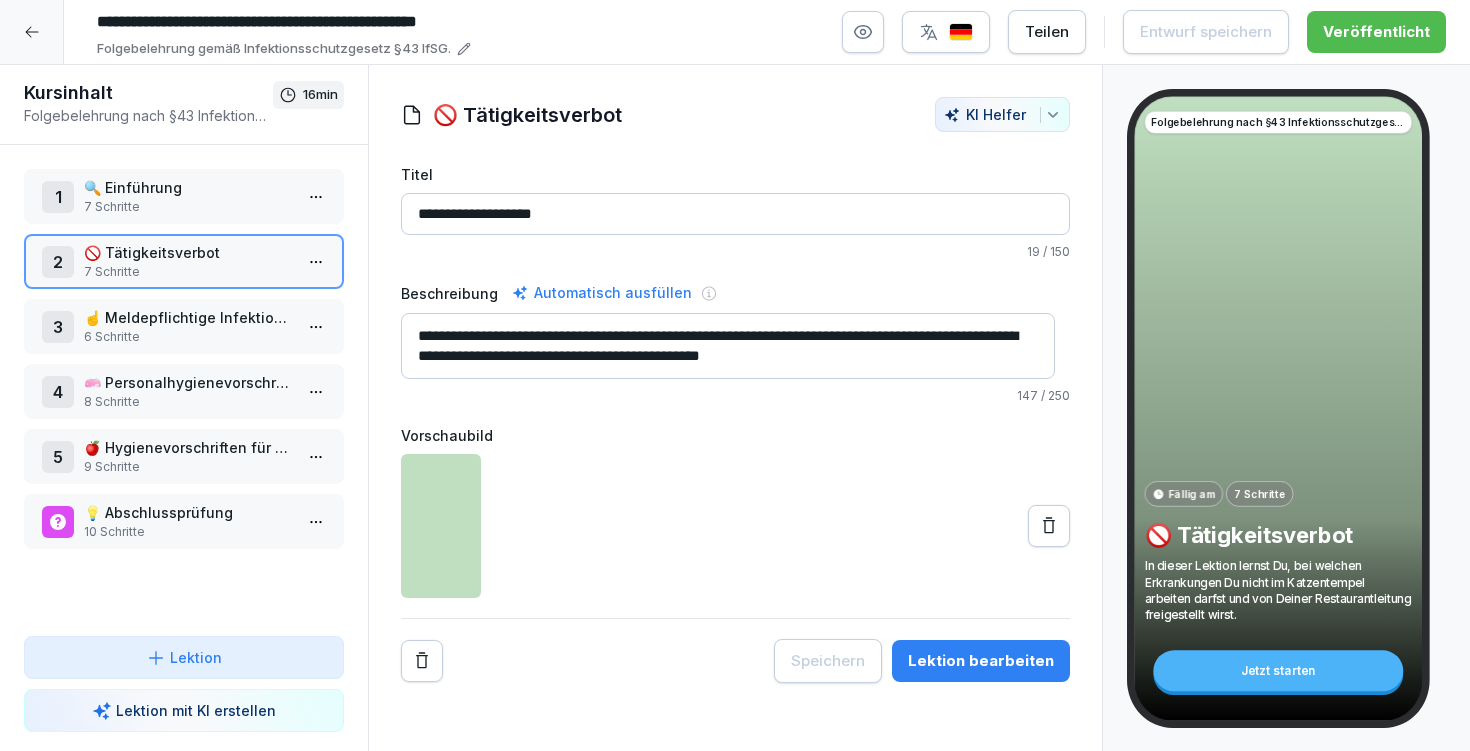 click on "Lektion bearbeiten" at bounding box center [981, 661] 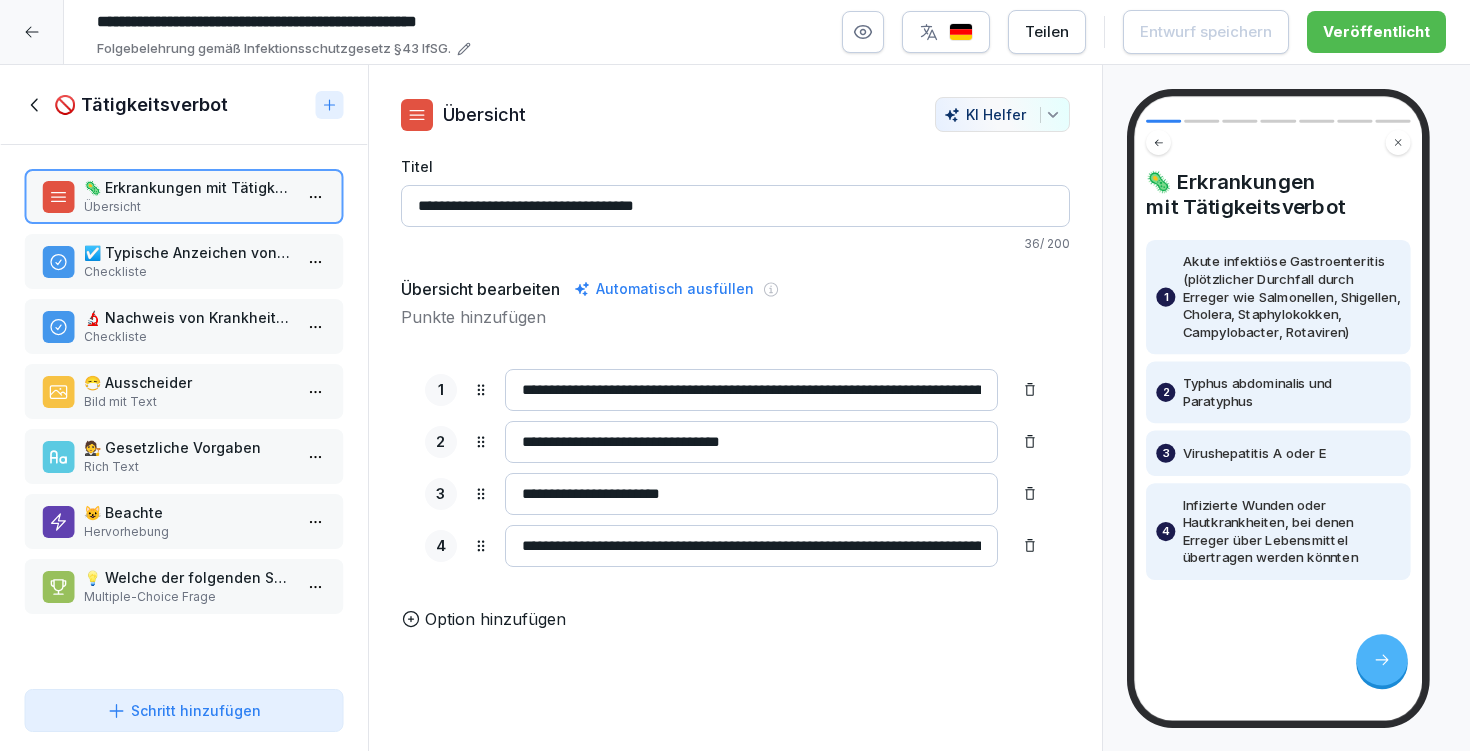 click 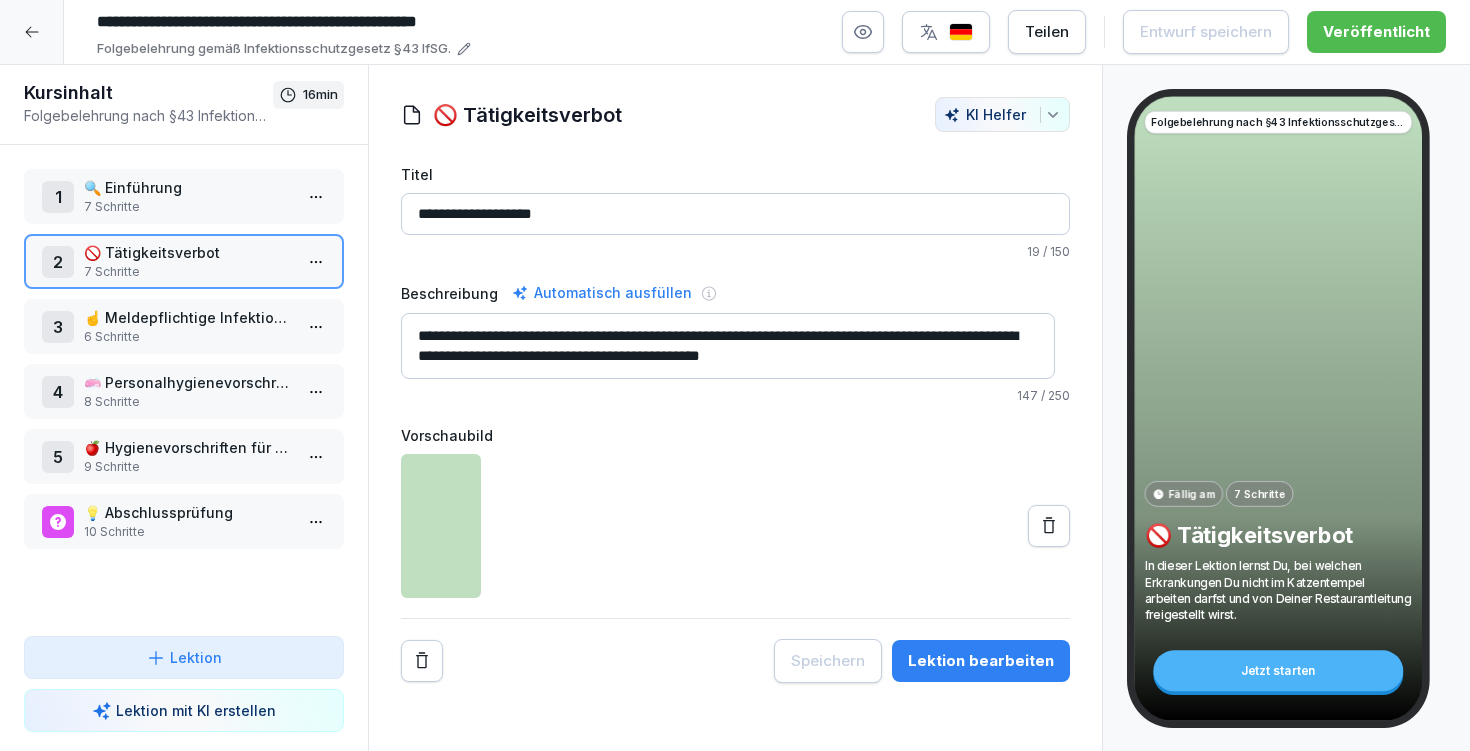 click on "☝️ Meldepflichtige Infektionskrankheiten nach IfSG" at bounding box center (188, 317) 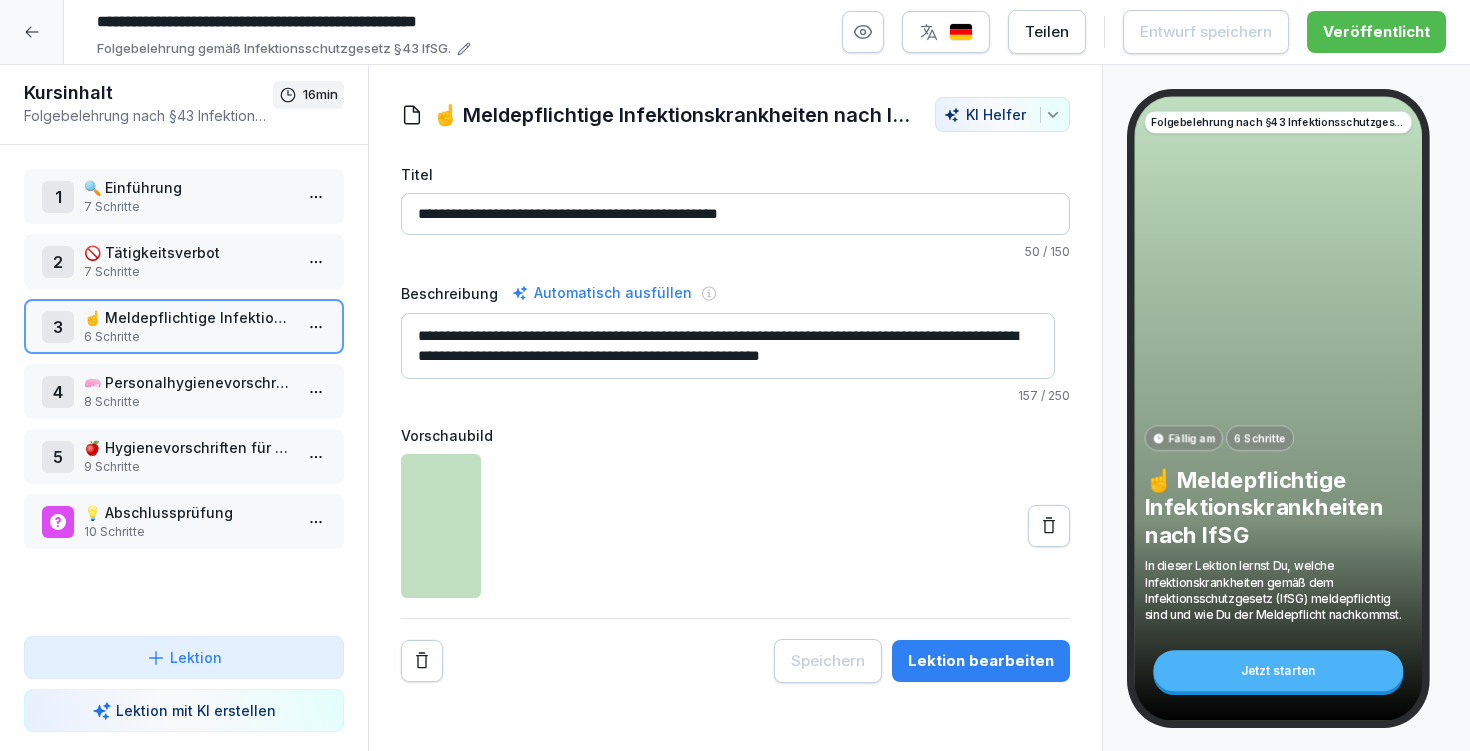 click on "Lektion bearbeiten" at bounding box center [981, 661] 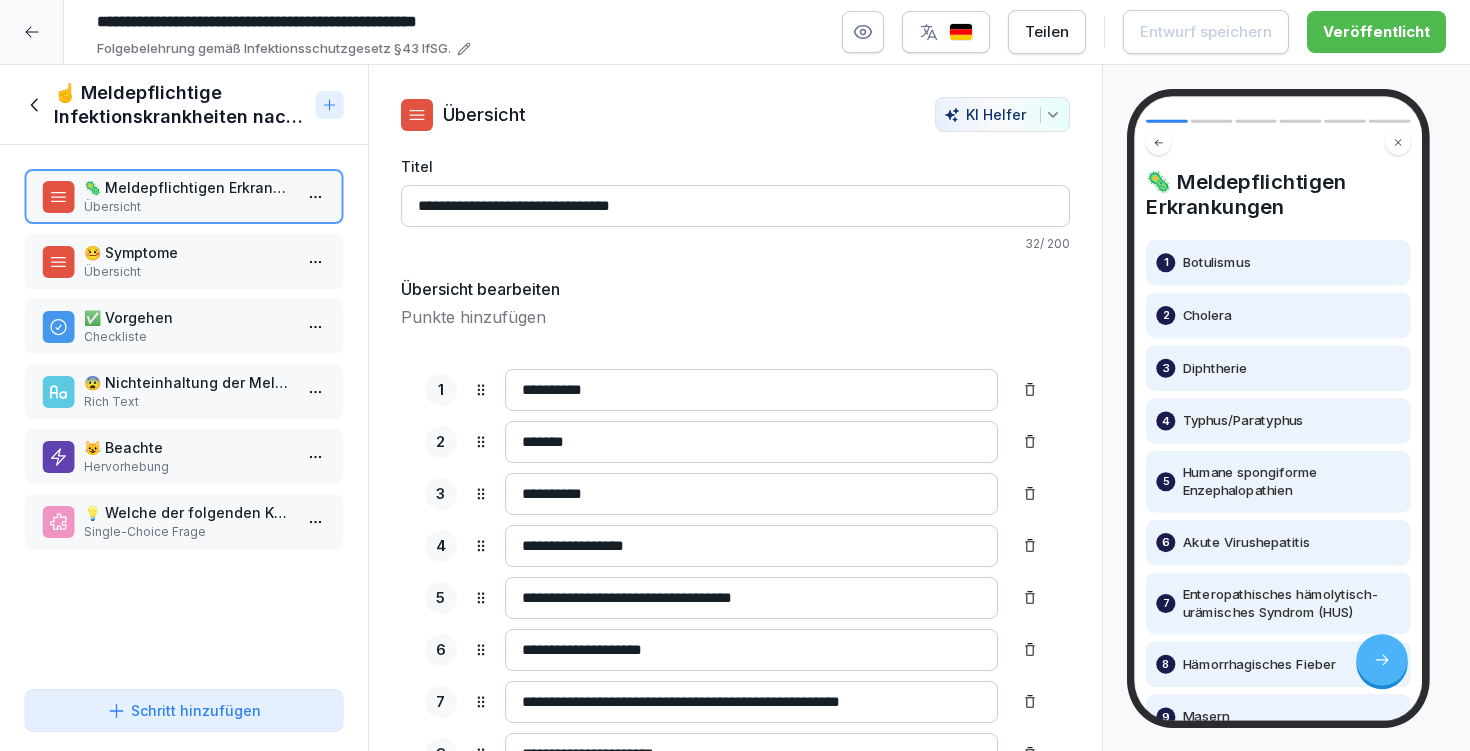 click on "🤒 Symptome" at bounding box center (188, 252) 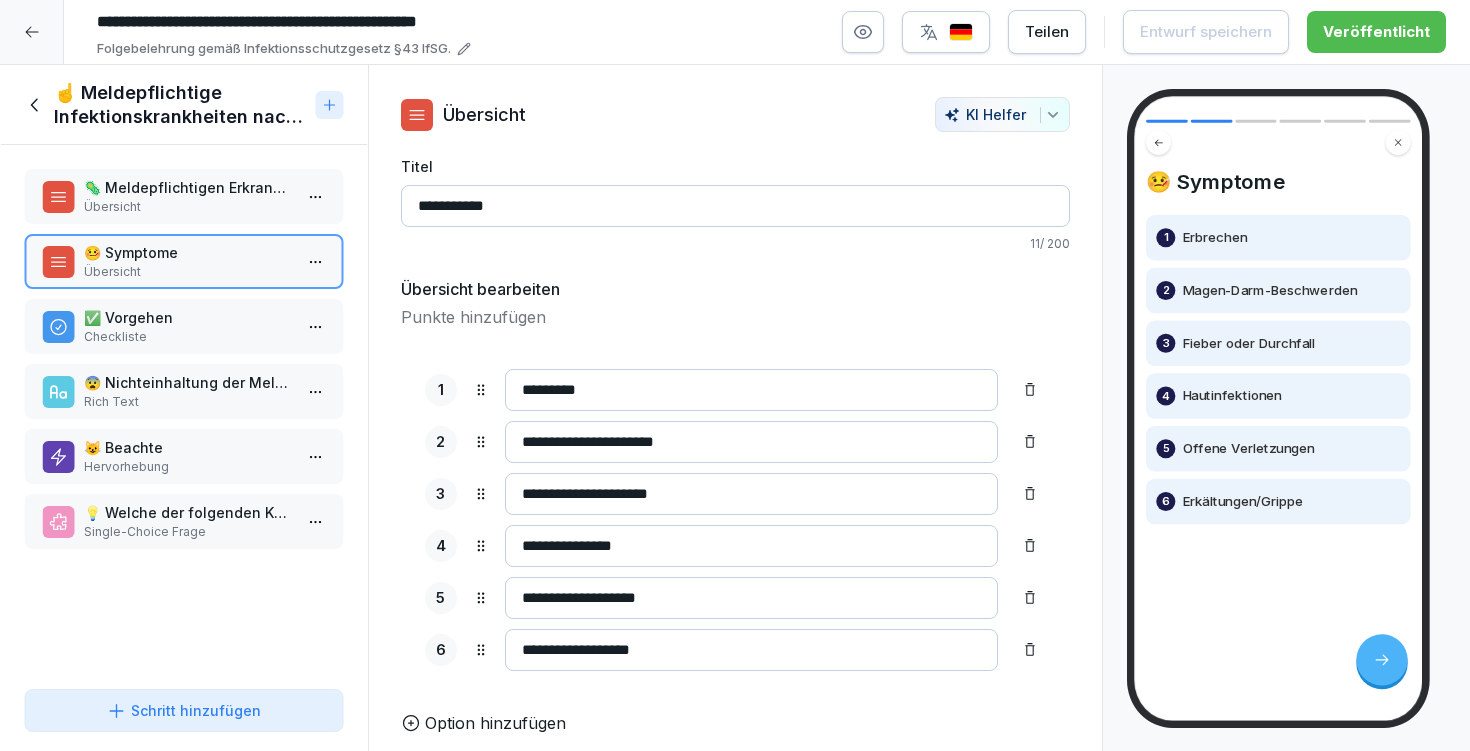 click on "**********" at bounding box center (735, 206) 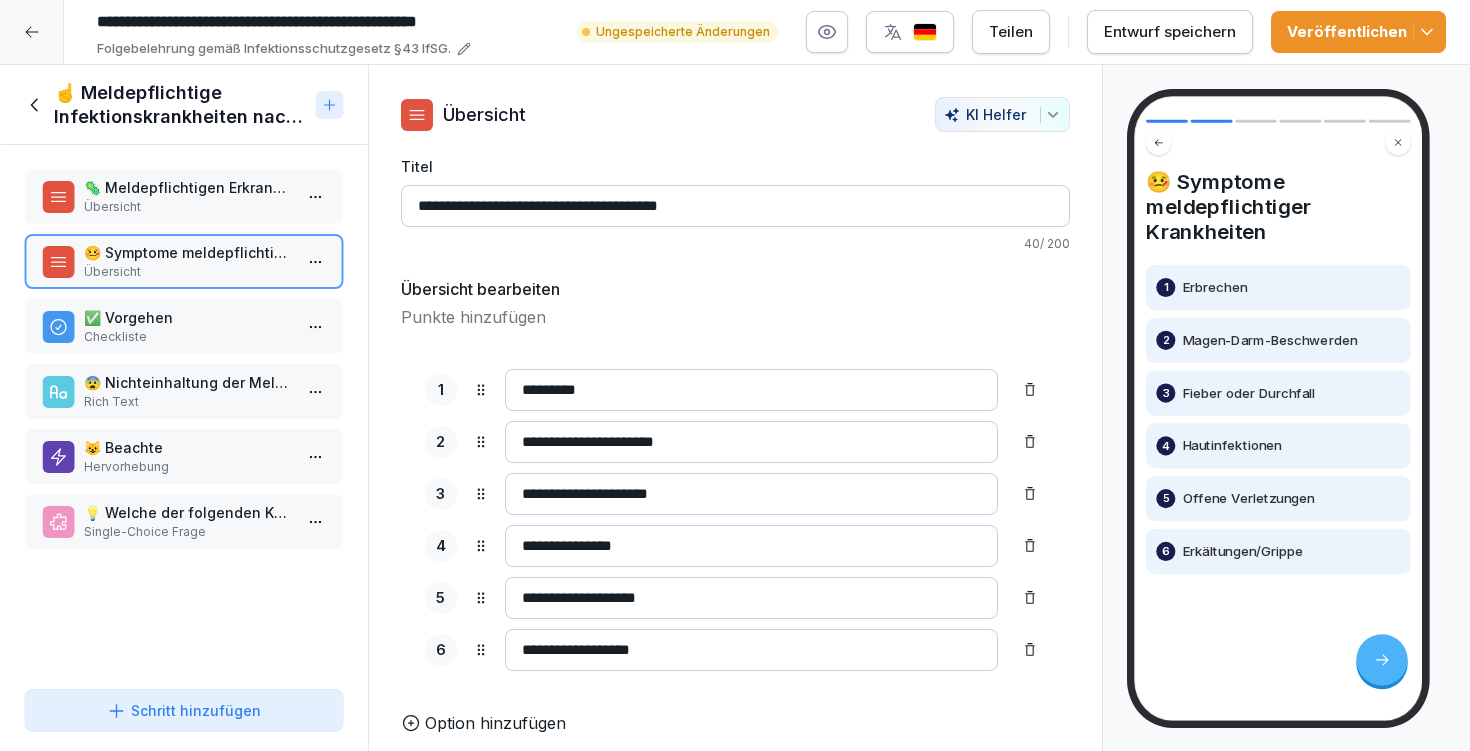 type on "**********" 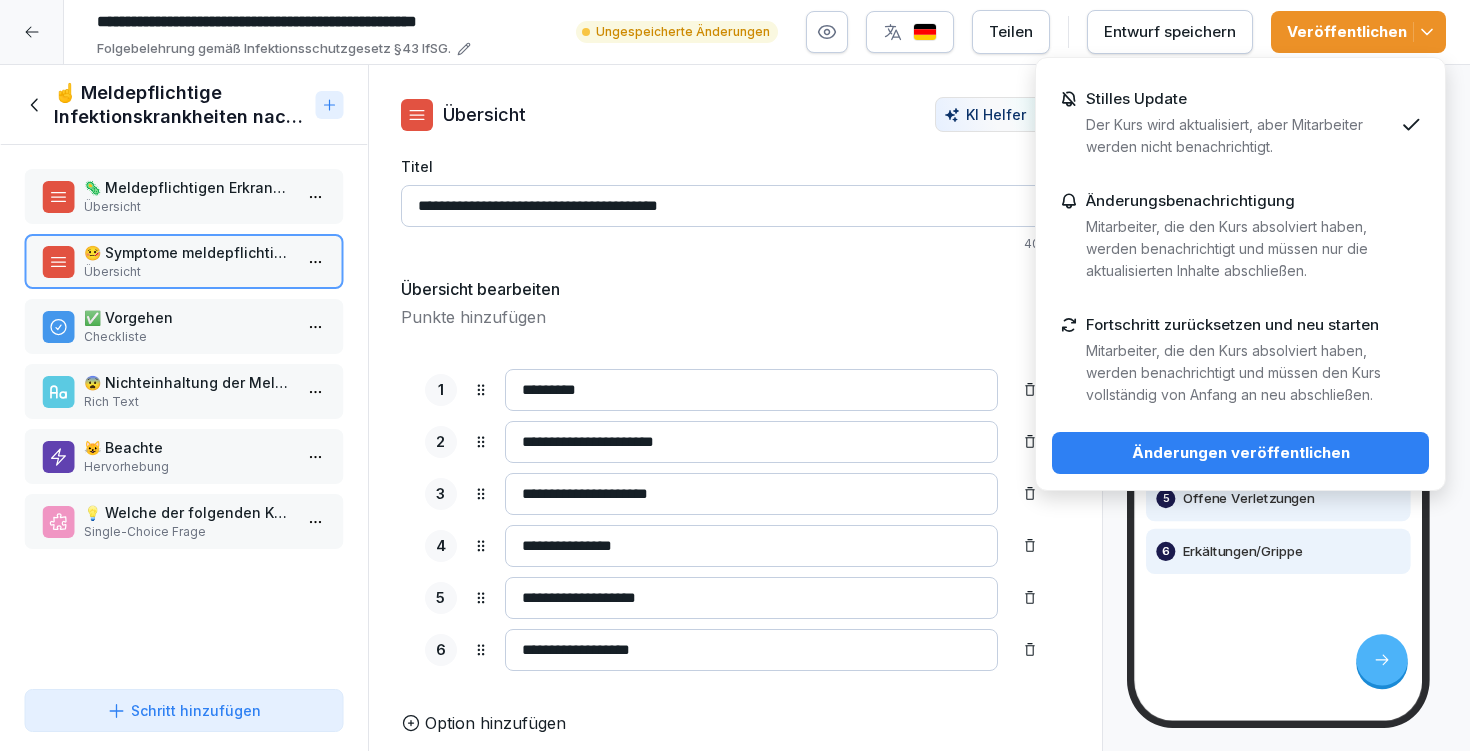 click on "Änderungen veröffentlichen" at bounding box center (1240, 453) 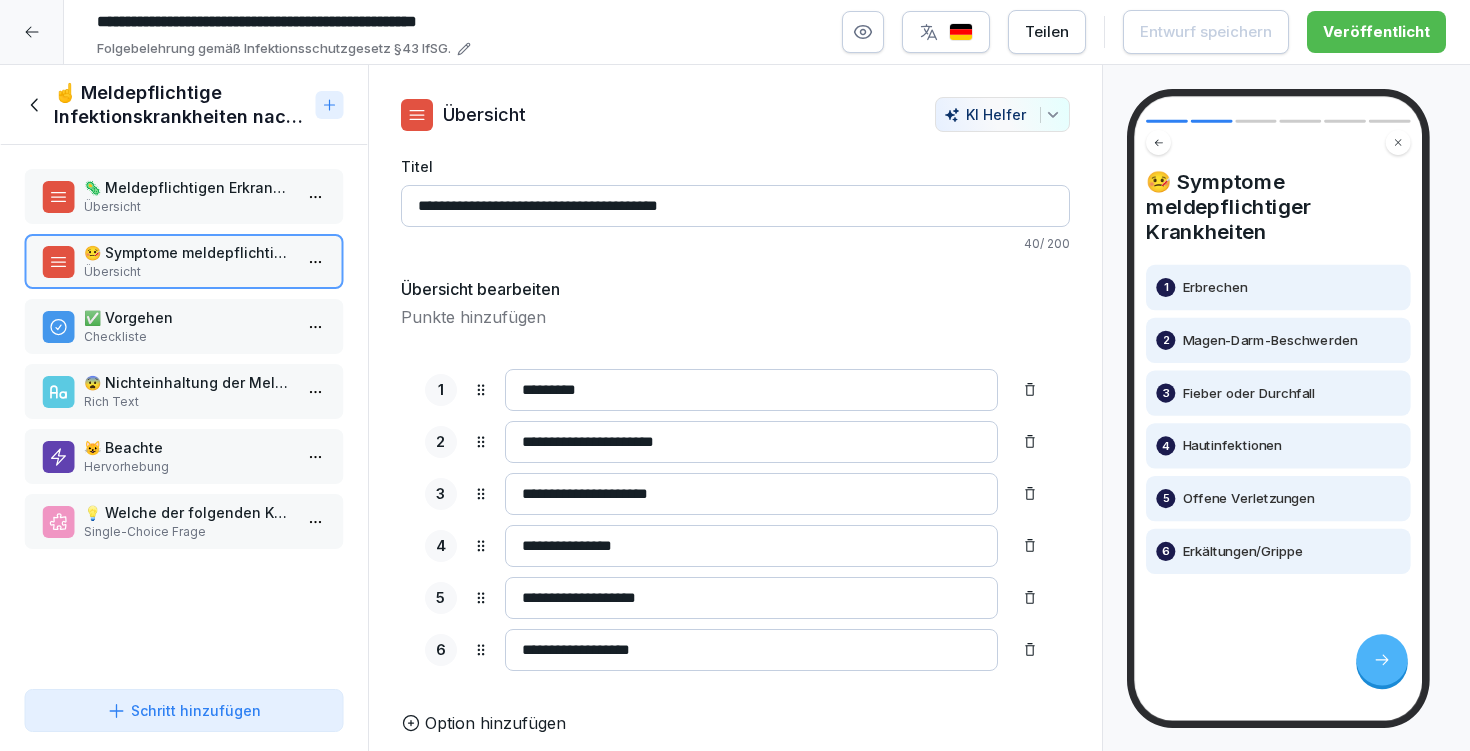 click on "☝️ Meldepflichtige Infektionskrankheiten nach IfSG" at bounding box center [181, 105] 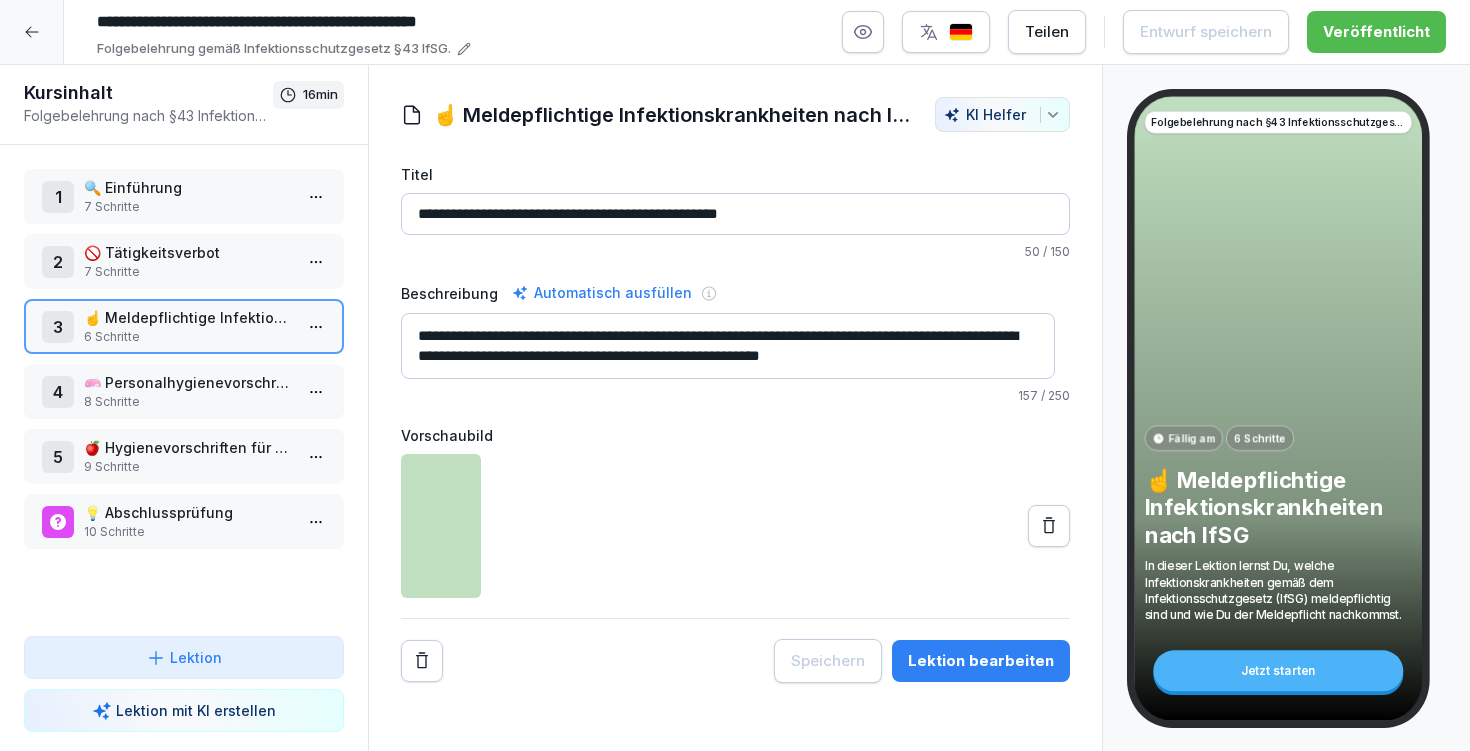 drag, startPoint x: 202, startPoint y: 401, endPoint x: 278, endPoint y: 419, distance: 78.10249 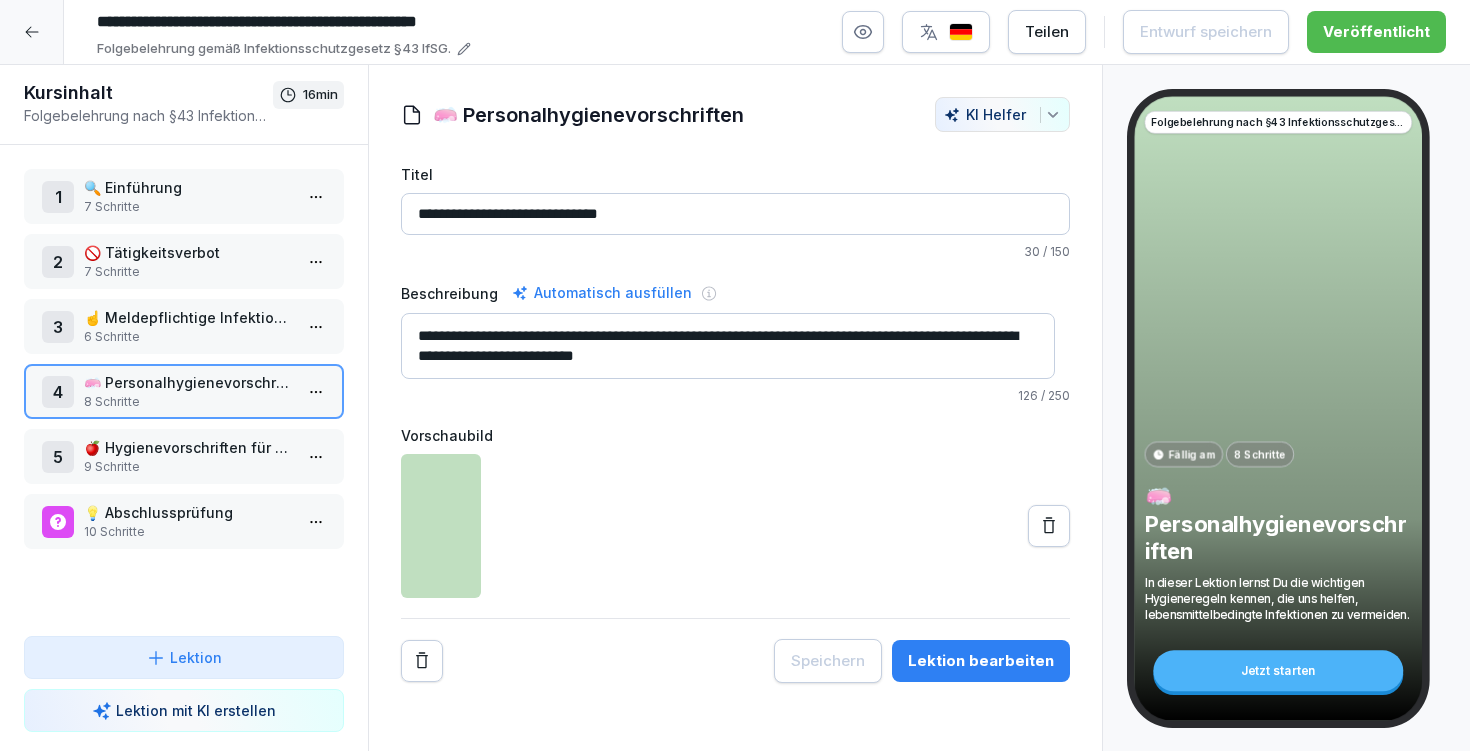 click on "**********" at bounding box center (735, 214) 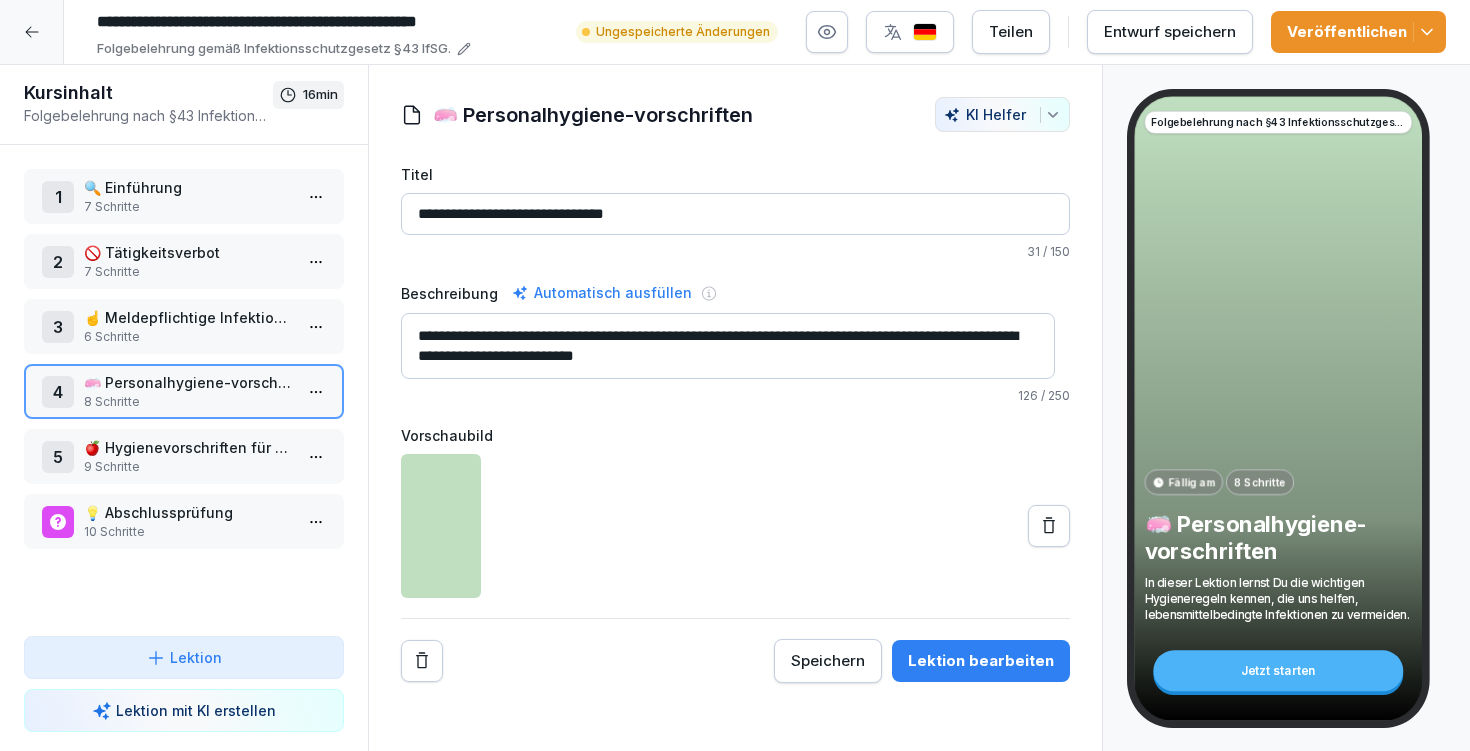 type on "**********" 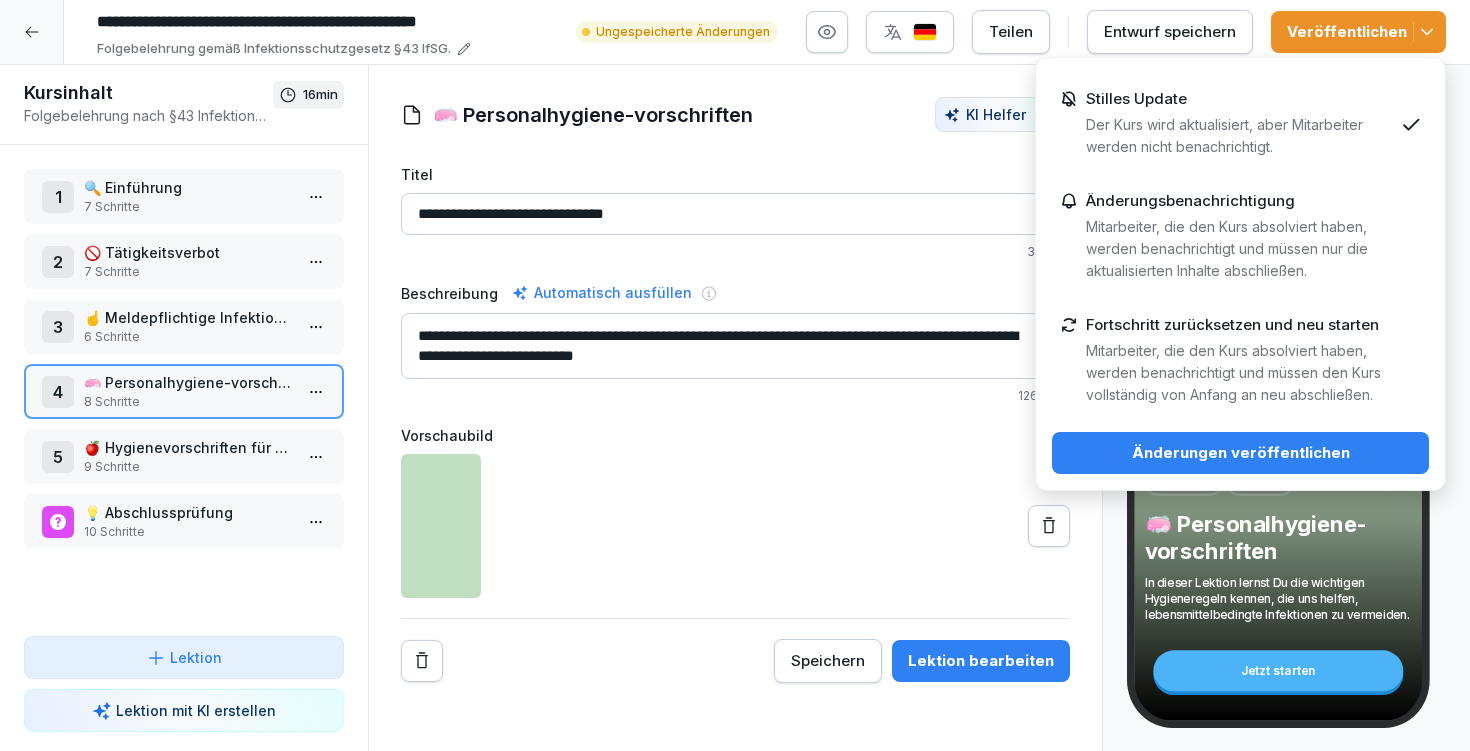 click on "Änderungen veröffentlichen" at bounding box center [1240, 453] 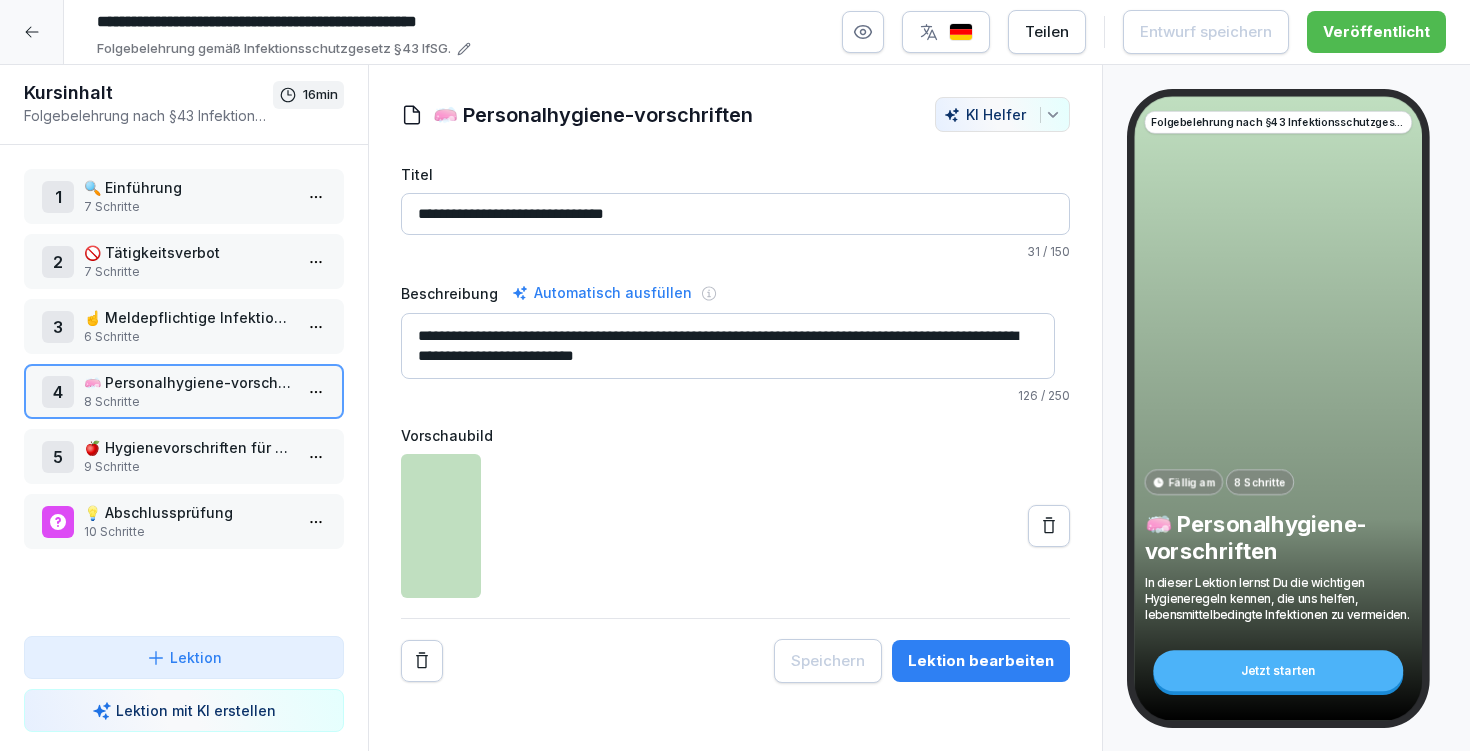 click on "Lektion bearbeiten" at bounding box center (981, 661) 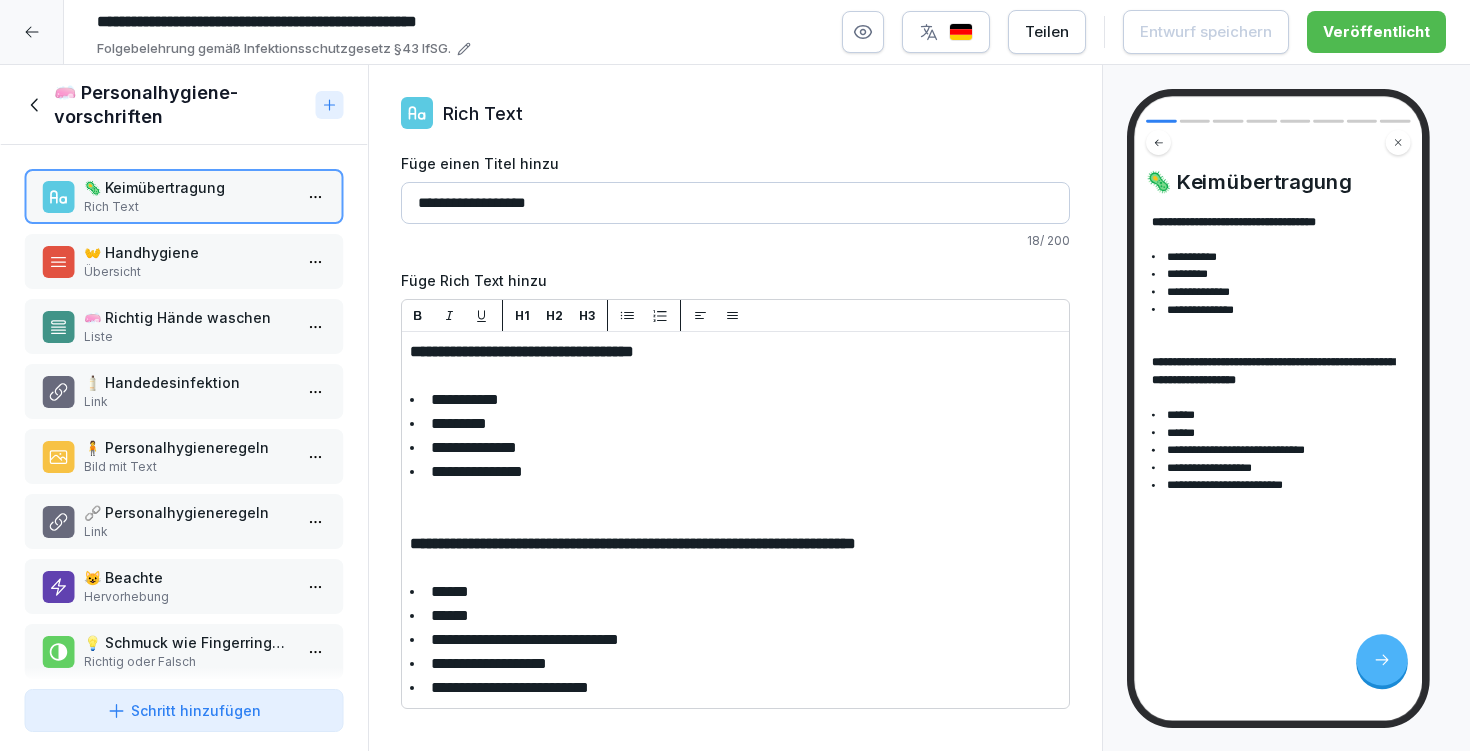 click on "Liste" at bounding box center [188, 337] 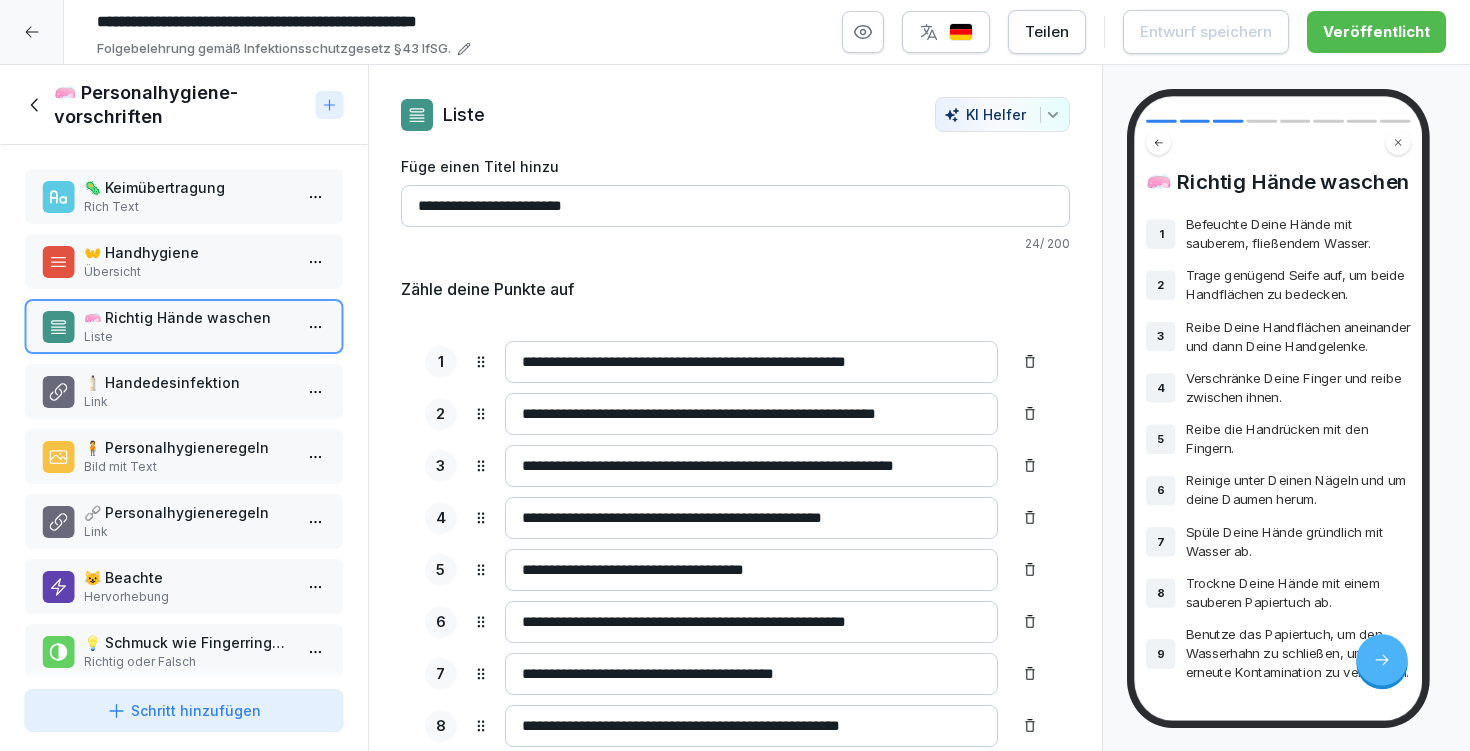 click on "**********" at bounding box center [751, 622] 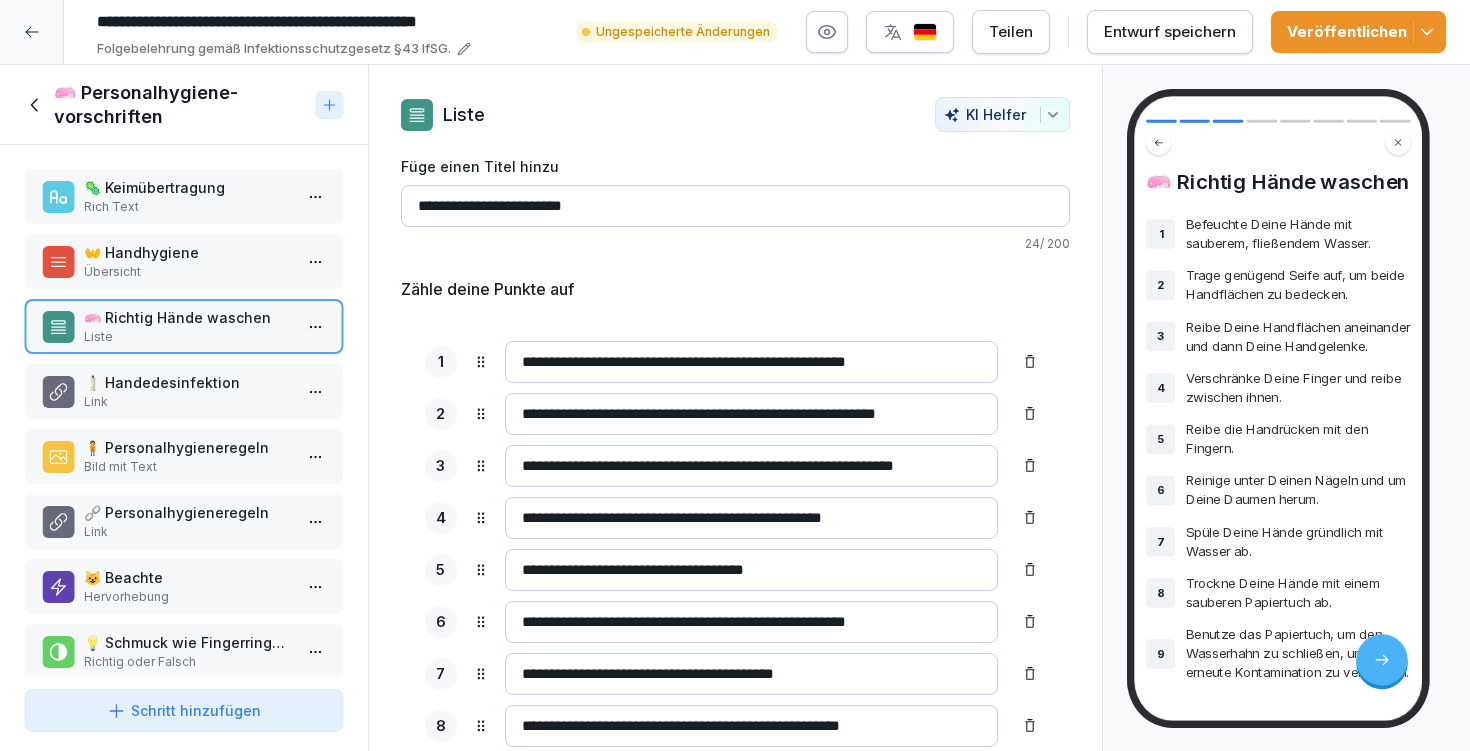 type on "**********" 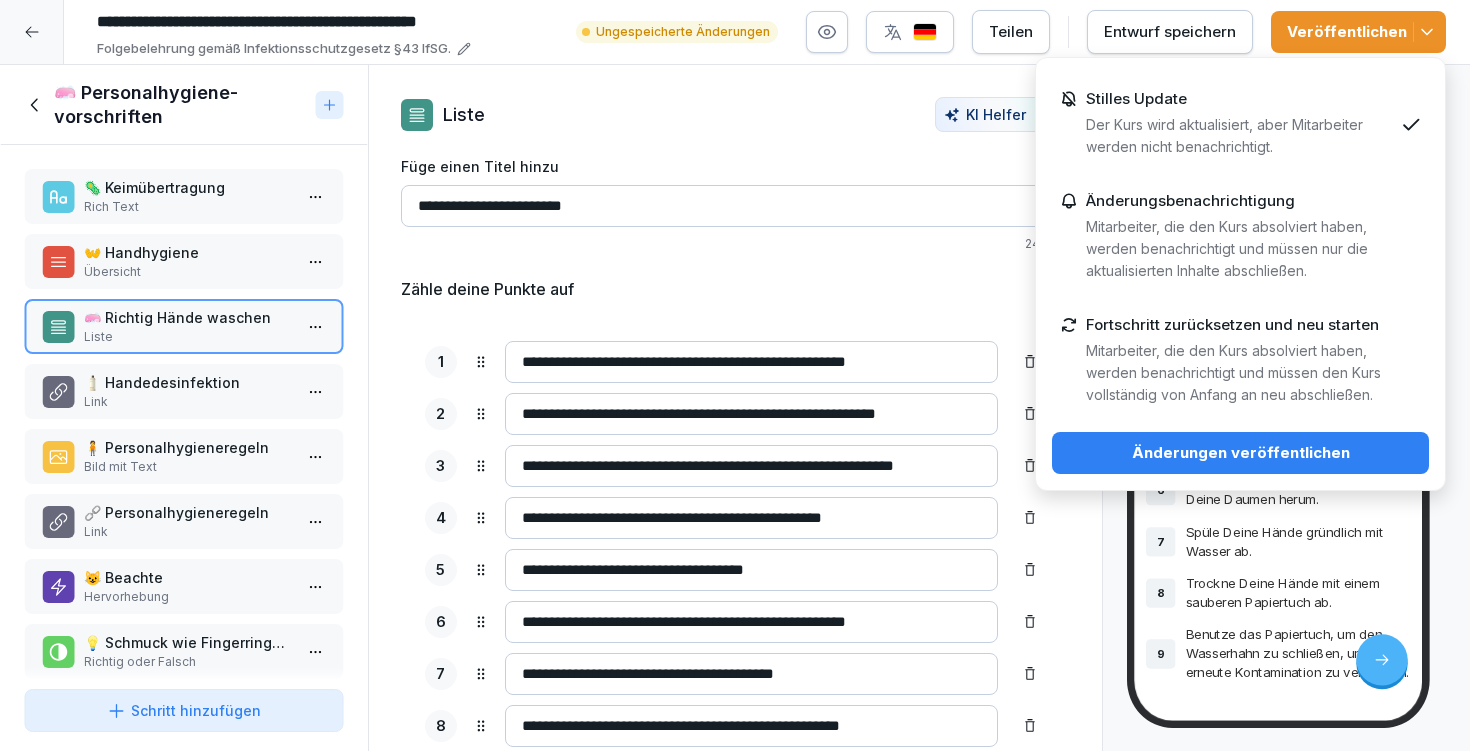 click on "Änderungen veröffentlichen" at bounding box center (1240, 453) 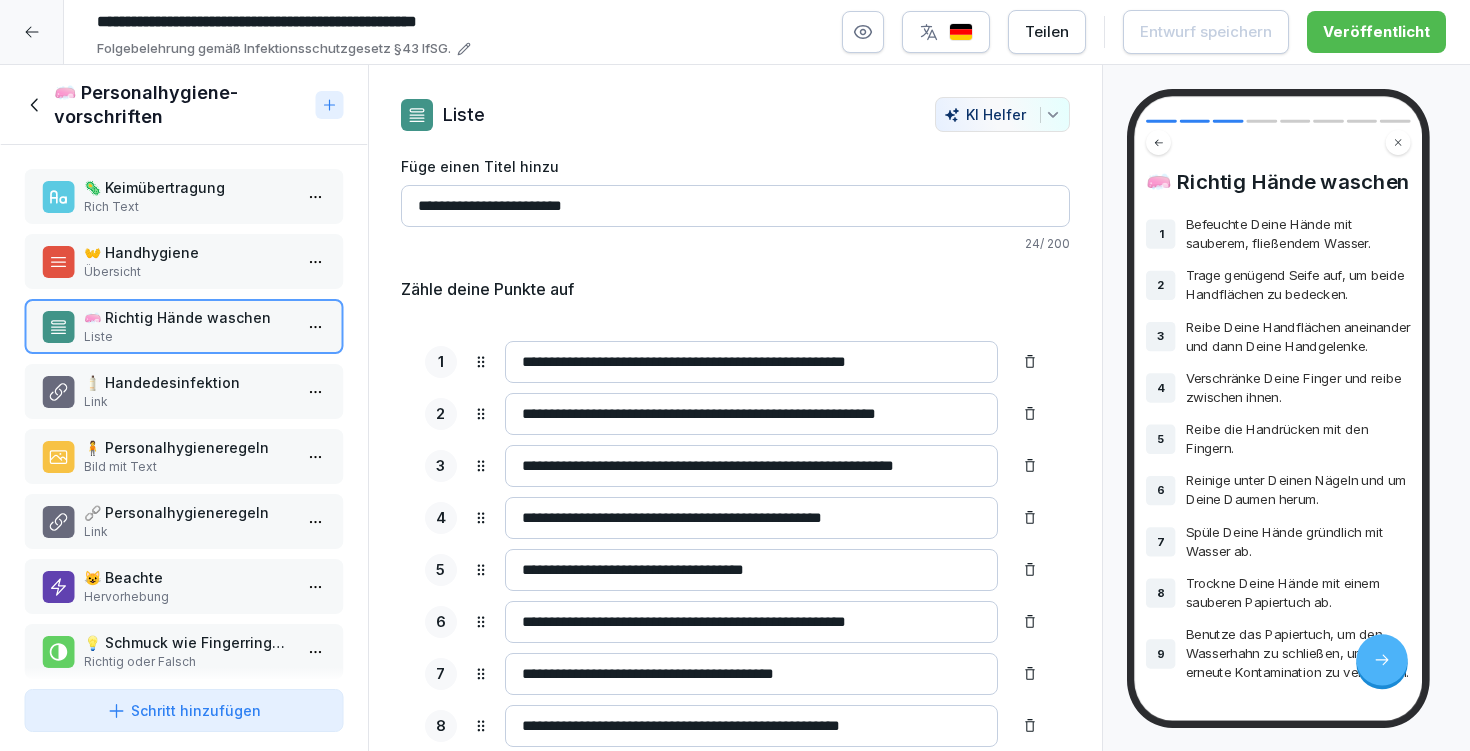 click on "Link" at bounding box center (188, 402) 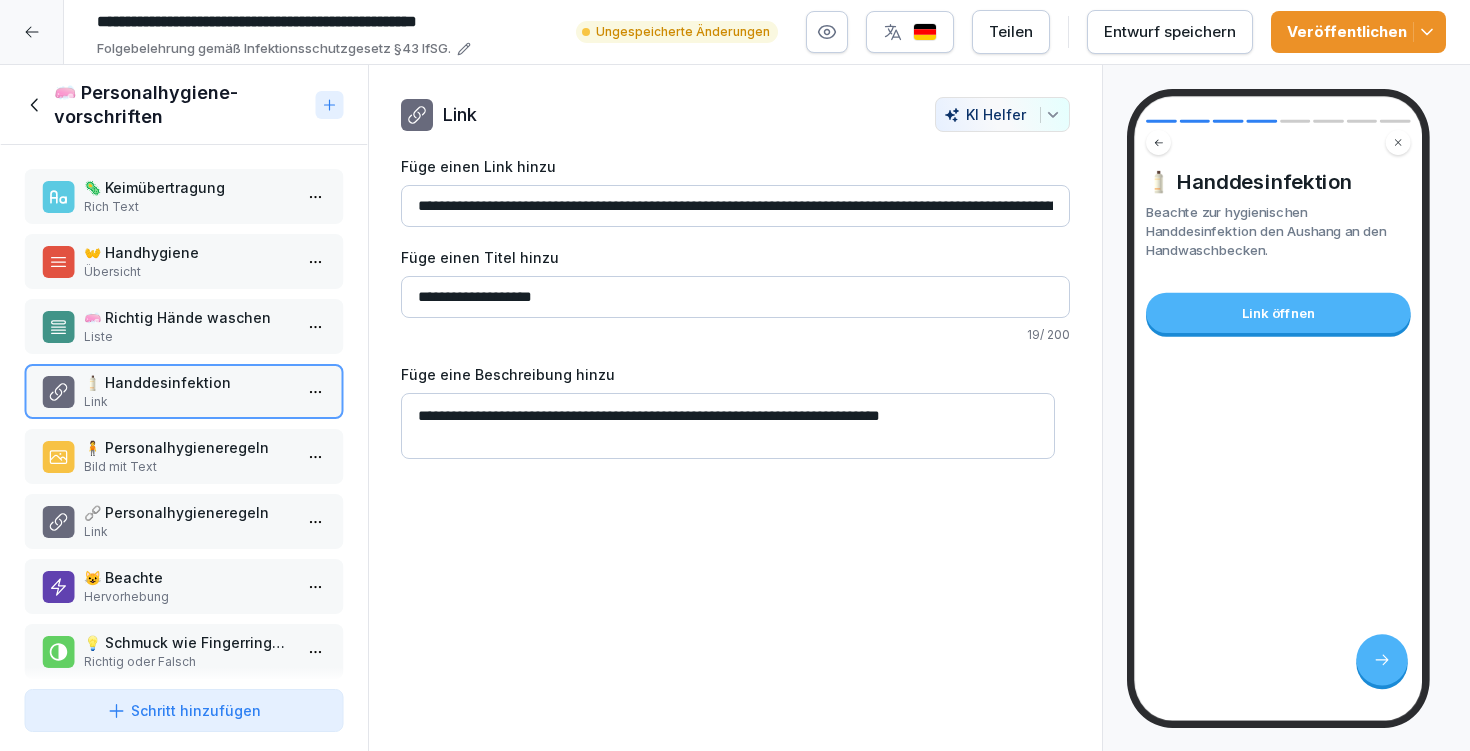 type on "**********" 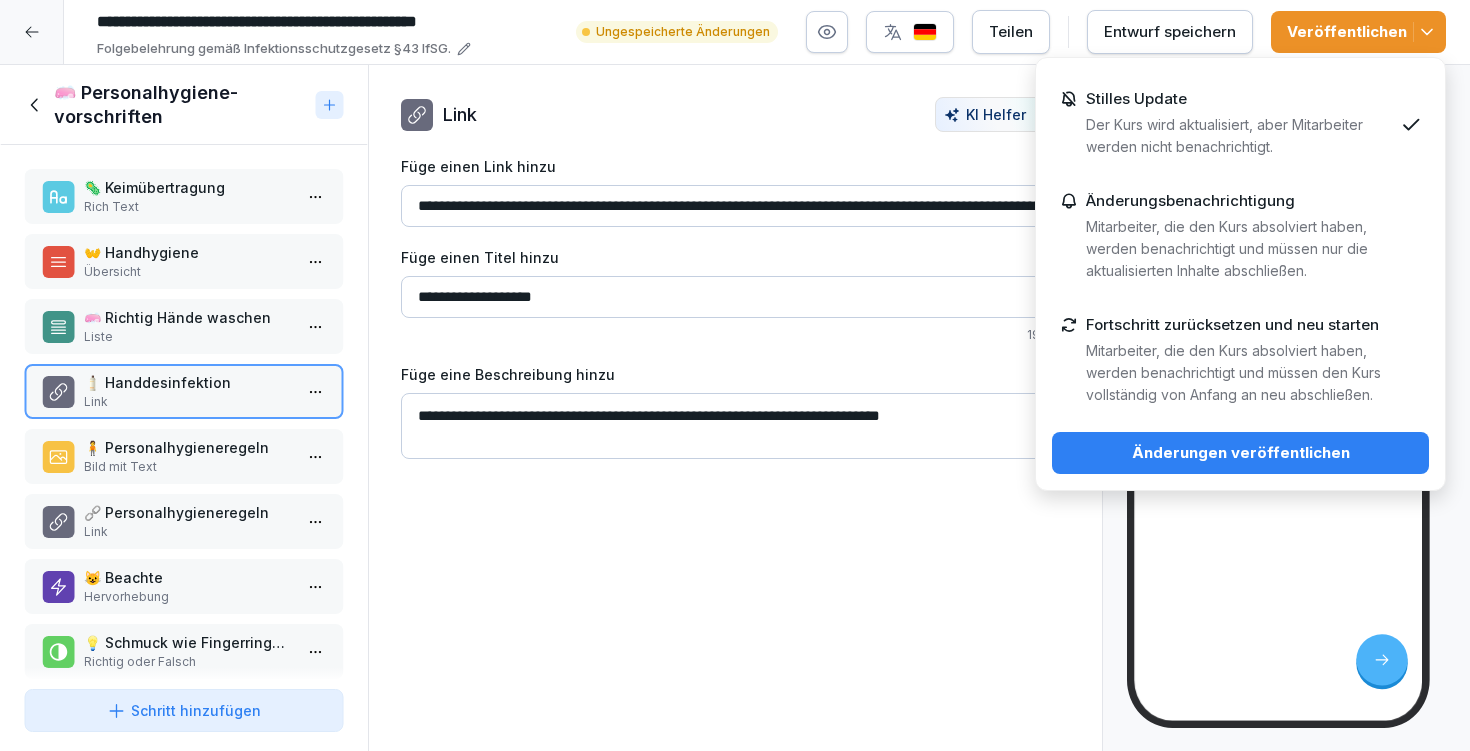 click on "Änderungen veröffentlichen" at bounding box center [1240, 453] 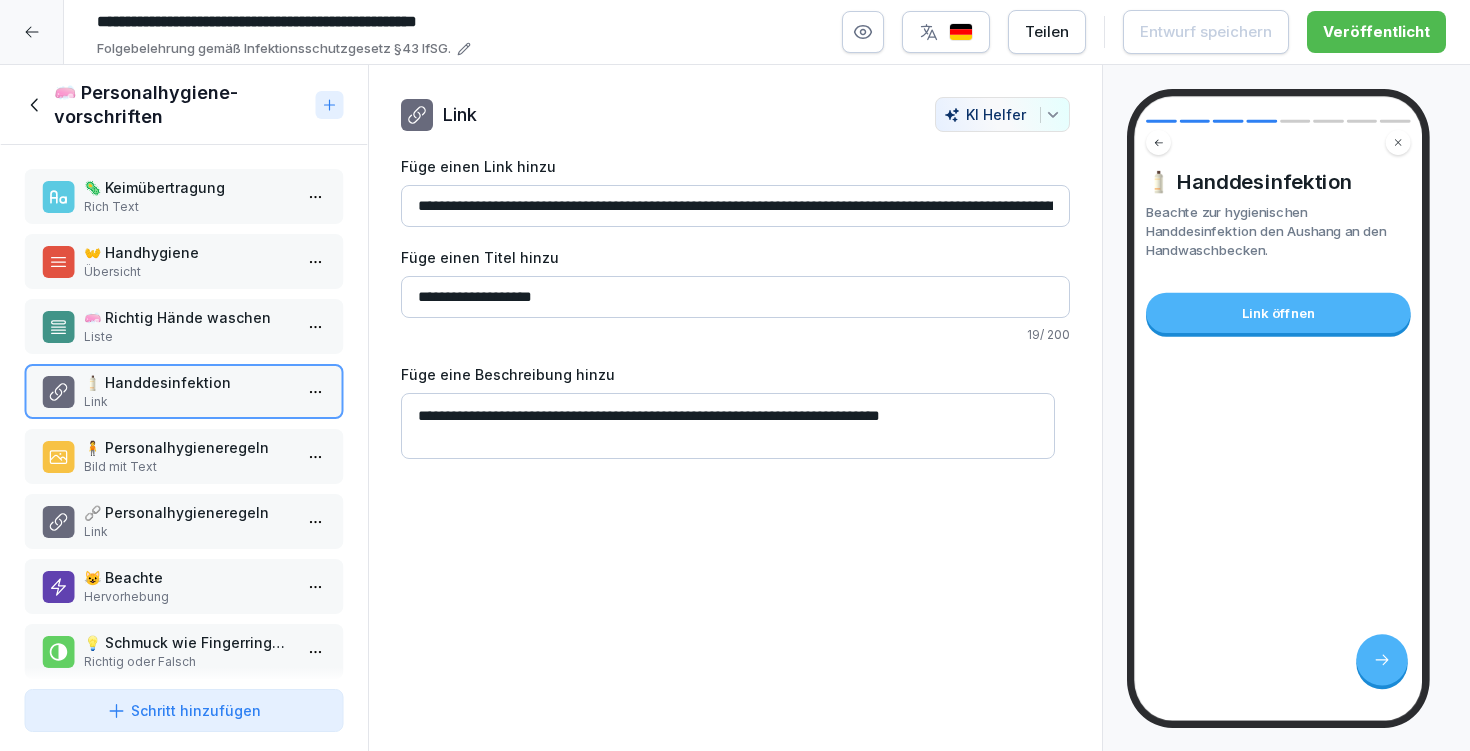 click on "🧍 Personalhygieneregeln Bild mit Text" at bounding box center [184, 456] 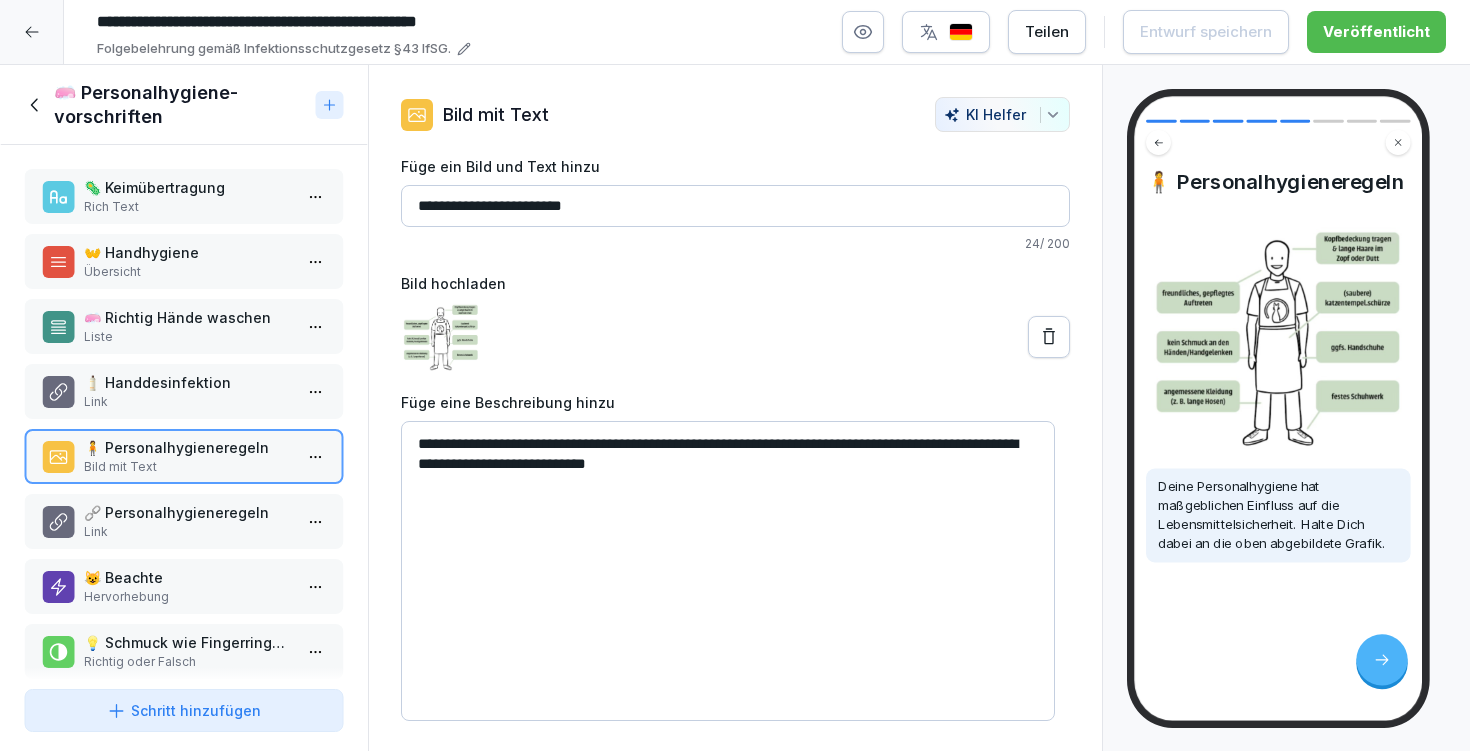 click on "**********" at bounding box center [735, 206] 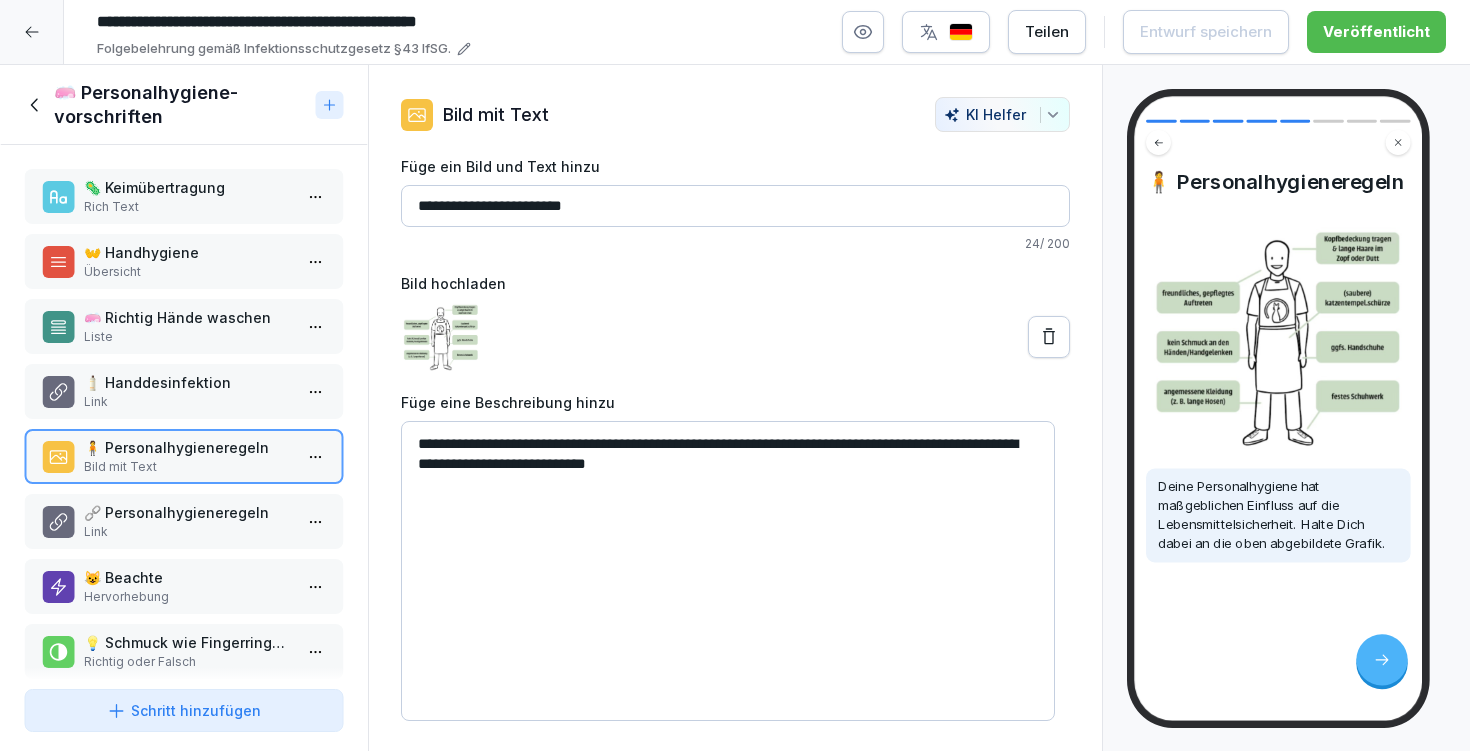 click on "**********" at bounding box center (728, 571) 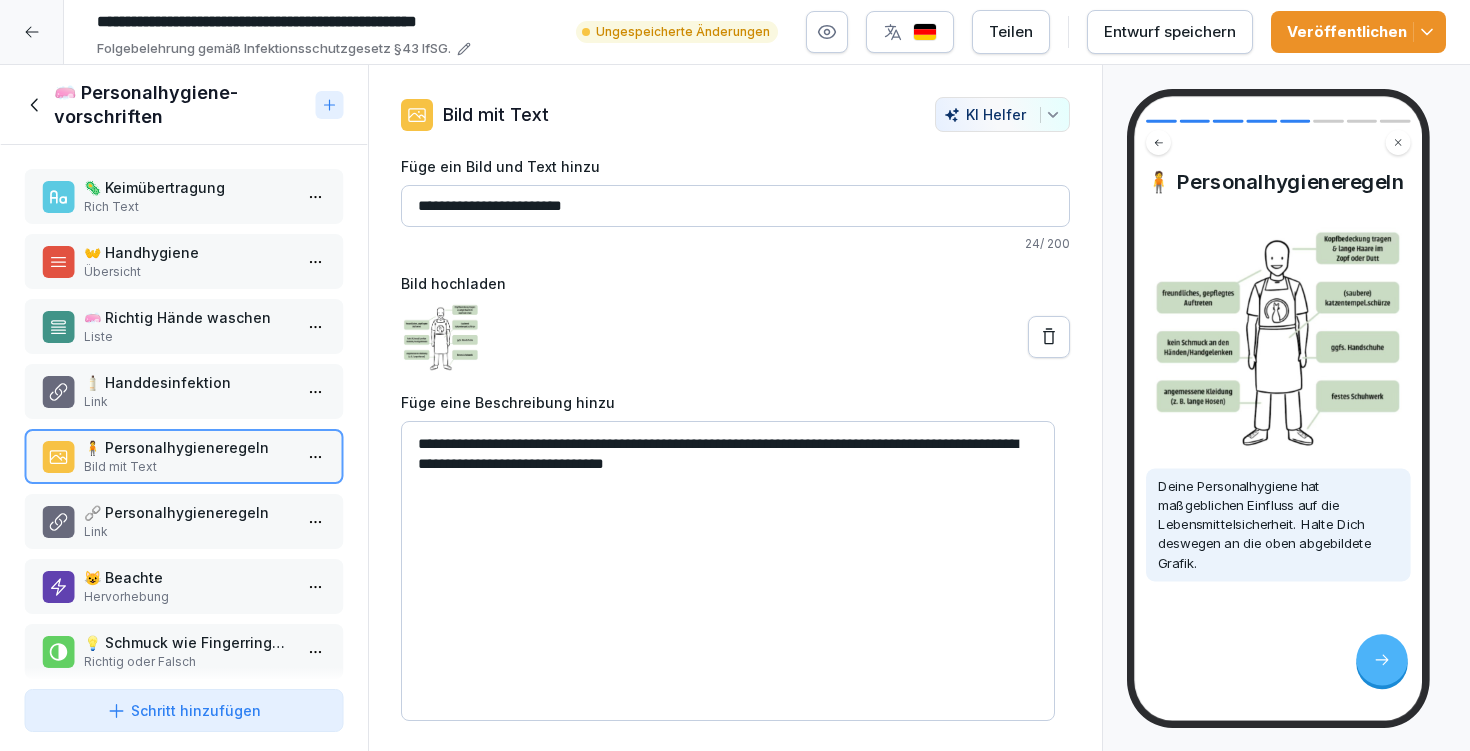 click on "**********" at bounding box center (728, 571) 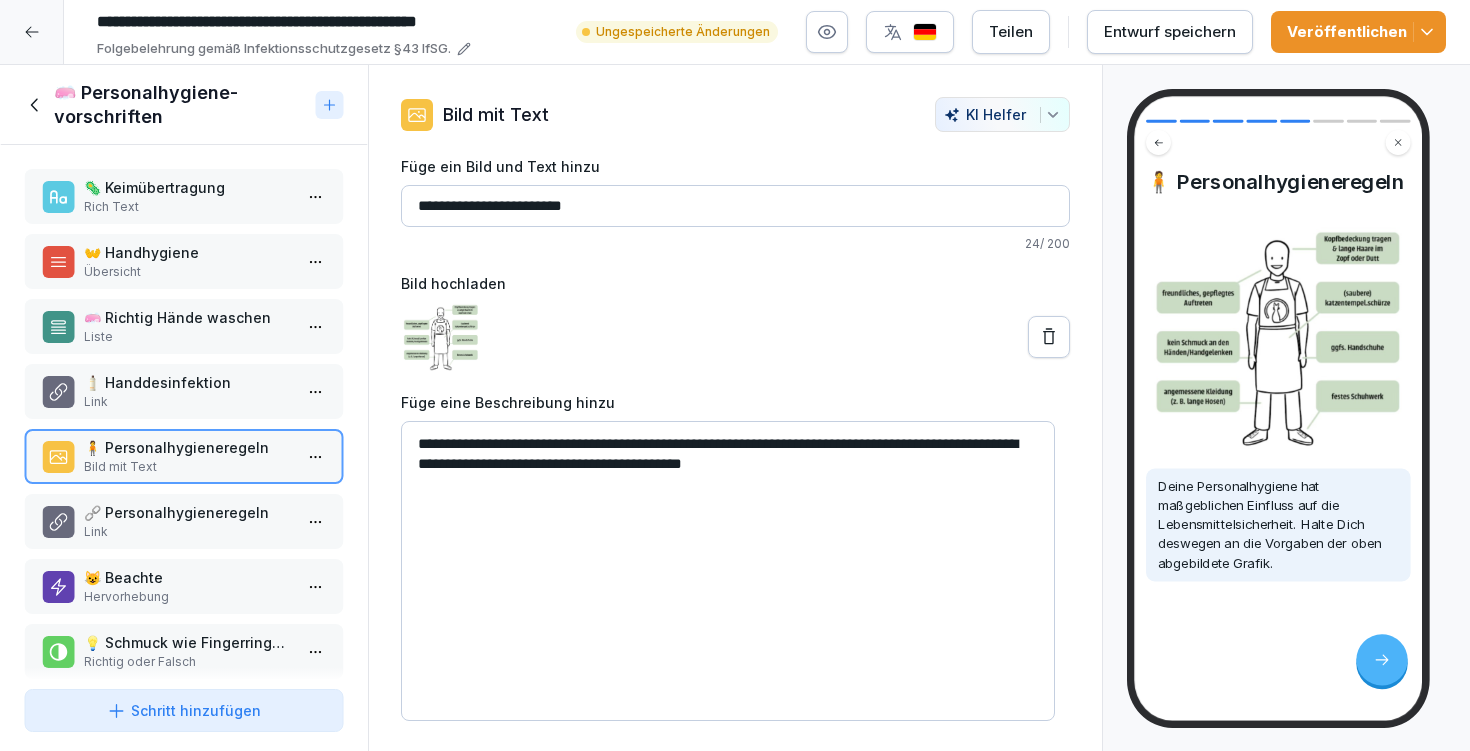 click on "**********" at bounding box center (728, 571) 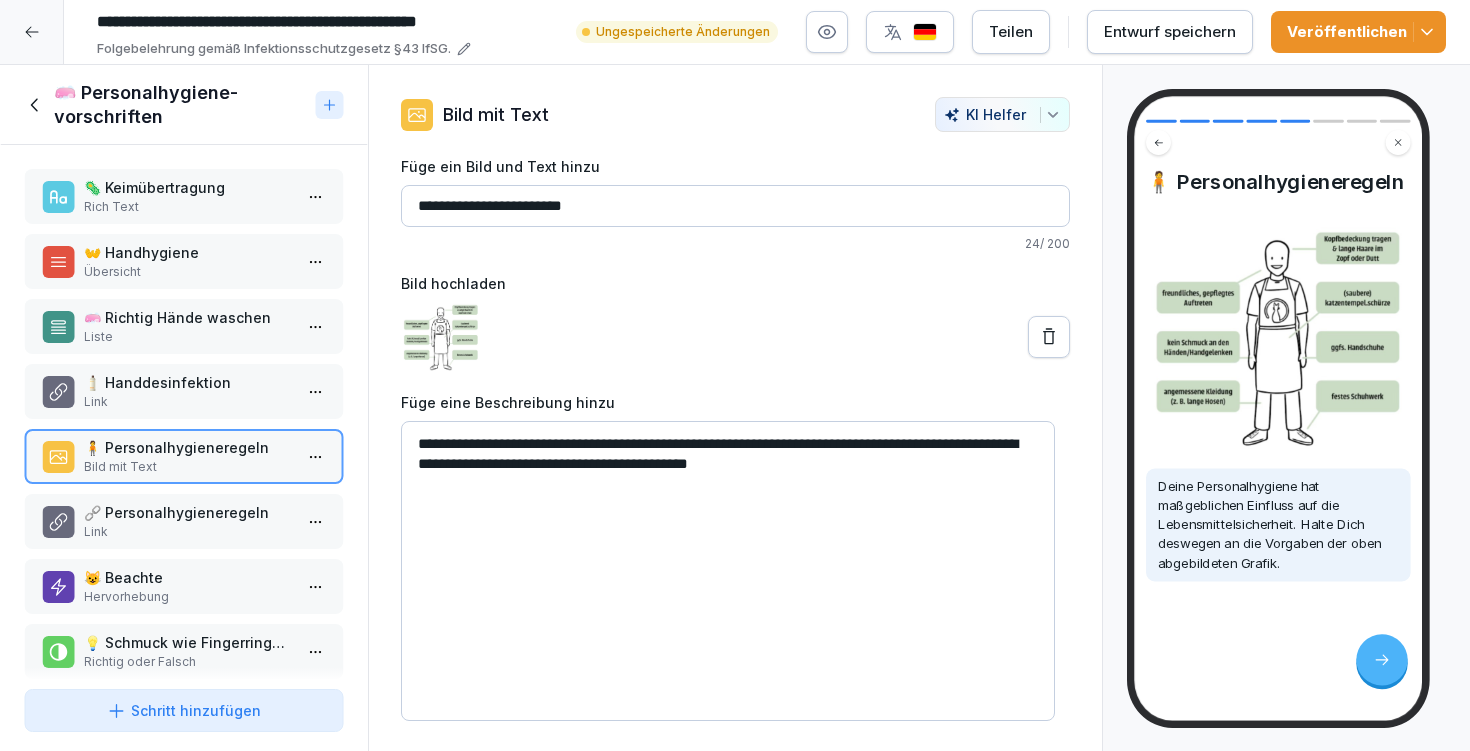 type on "**********" 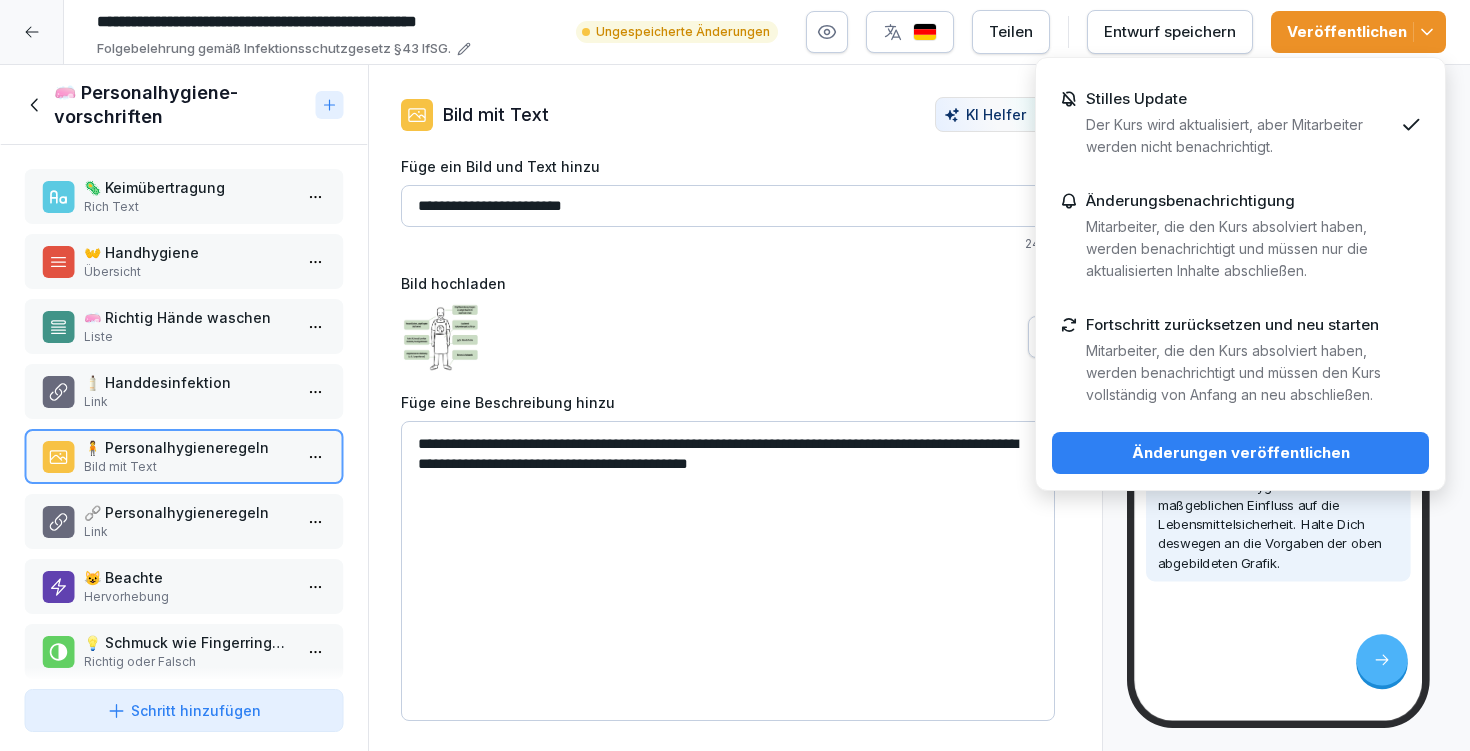 click on "Änderungen veröffentlichen" at bounding box center [1240, 453] 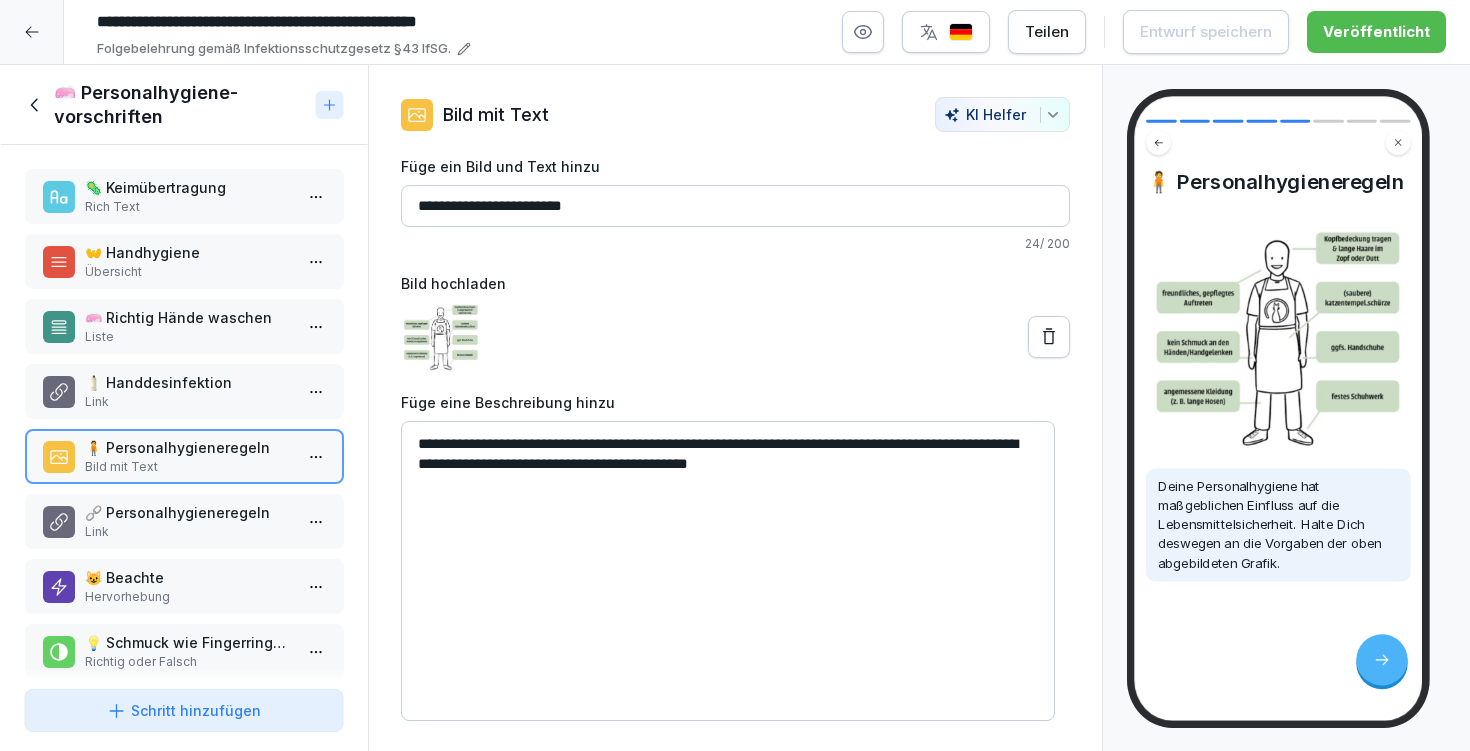 drag, startPoint x: 231, startPoint y: 522, endPoint x: 300, endPoint y: 473, distance: 84.6286 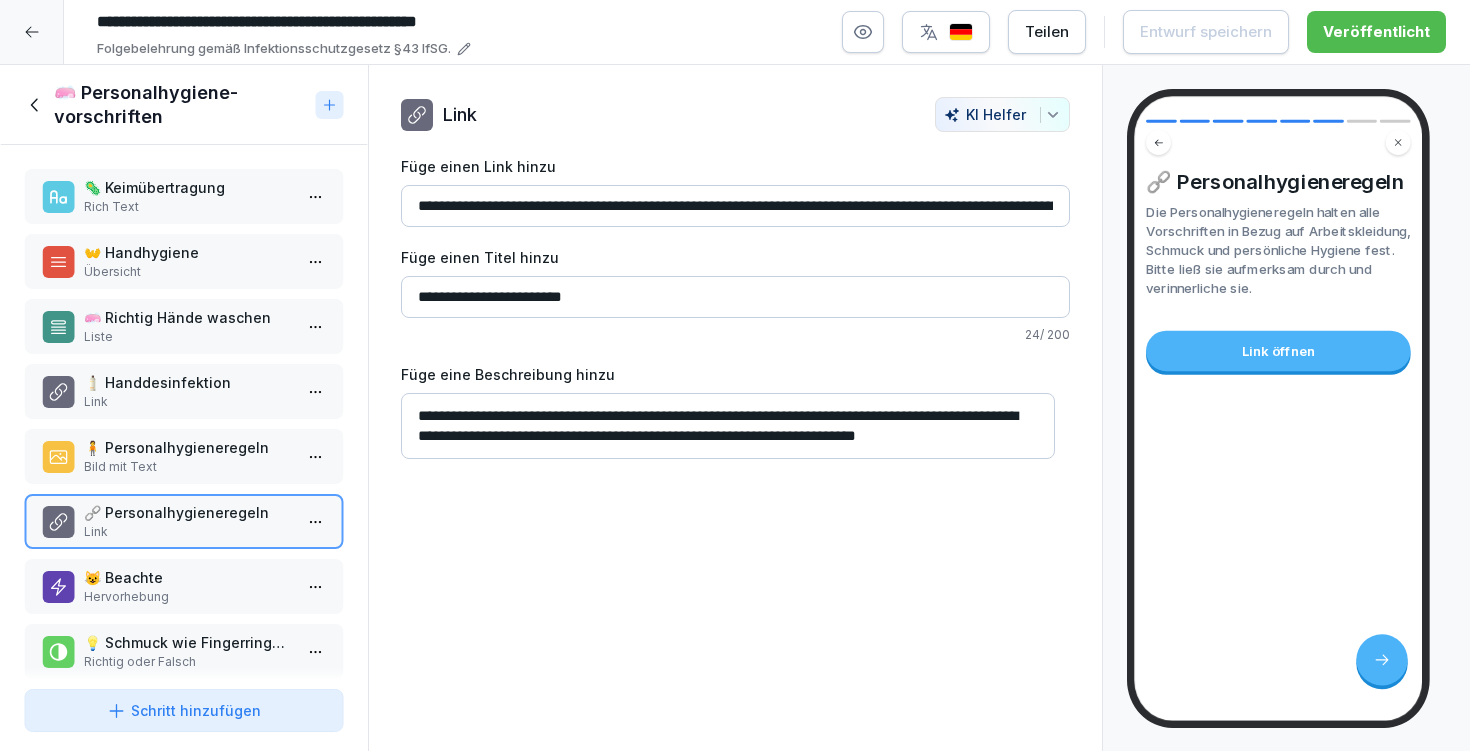 drag, startPoint x: 558, startPoint y: 293, endPoint x: 656, endPoint y: 288, distance: 98.12747 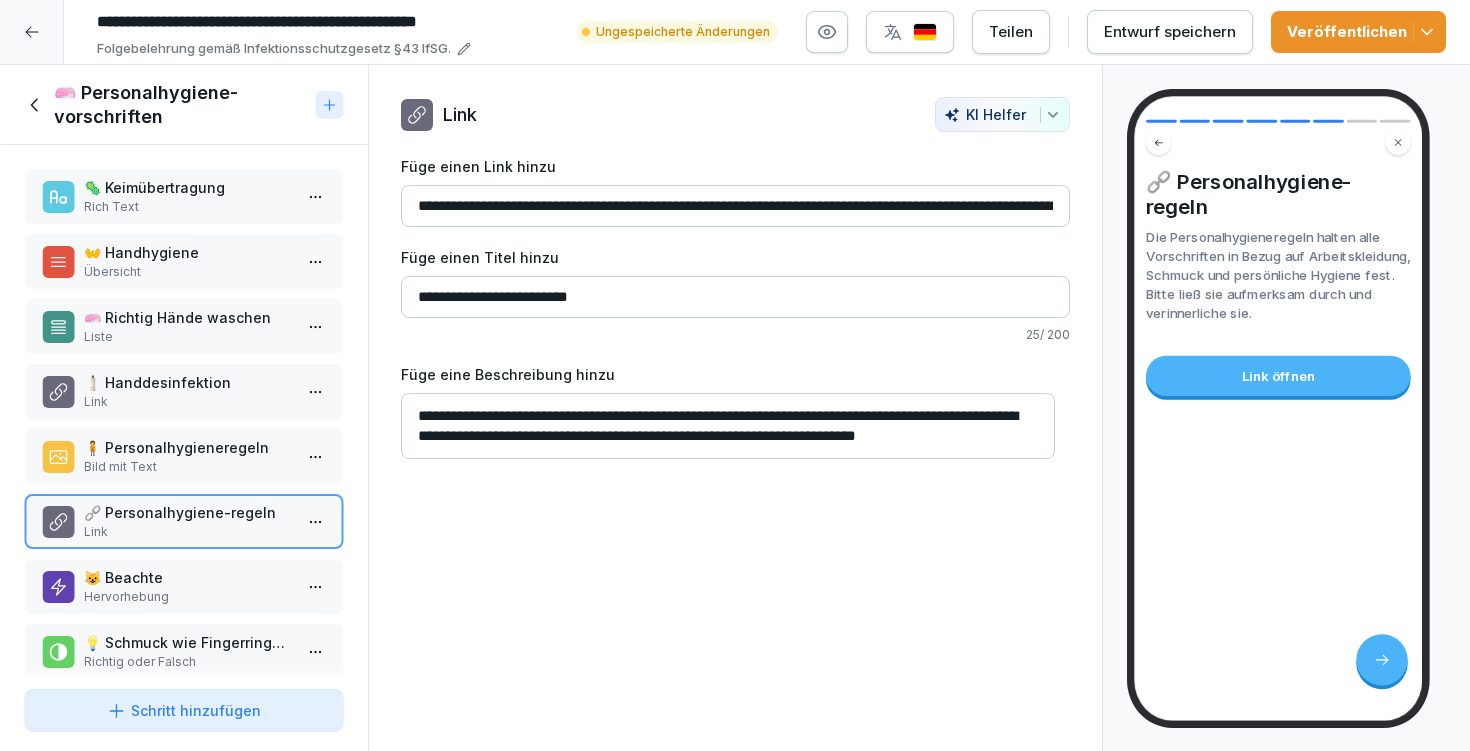 type on "**********" 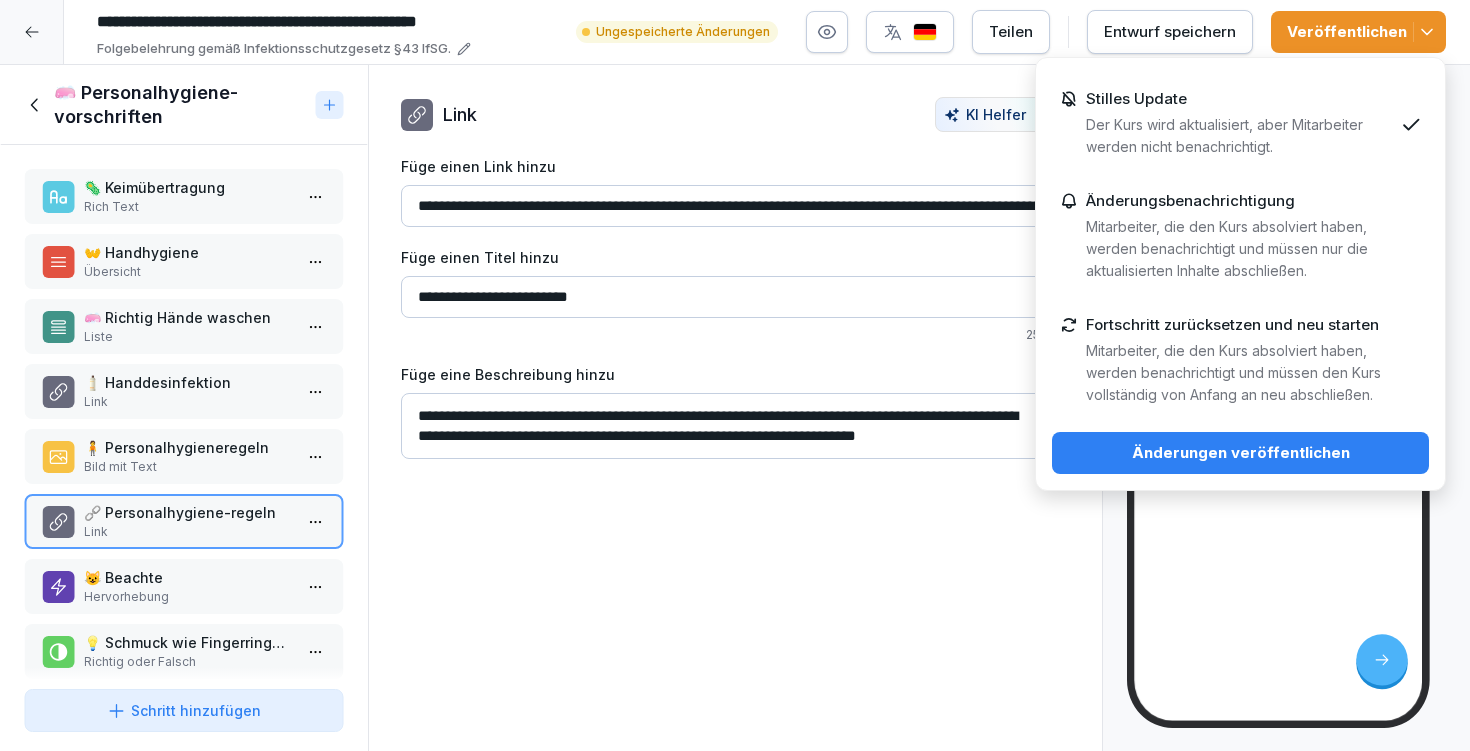 click on "Änderungen veröffentlichen" at bounding box center (1240, 453) 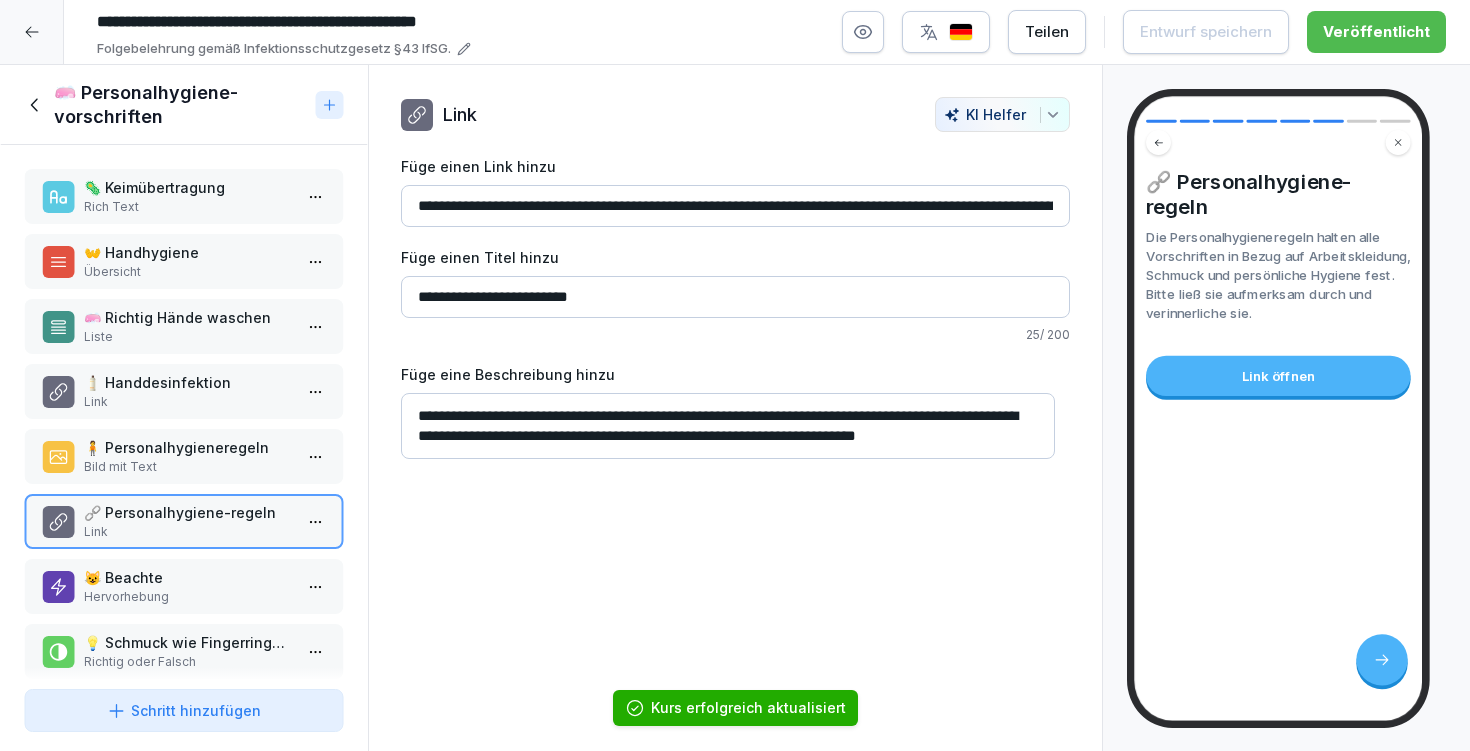 click on "🧼 Personalhygiene-vorschriften" at bounding box center (181, 105) 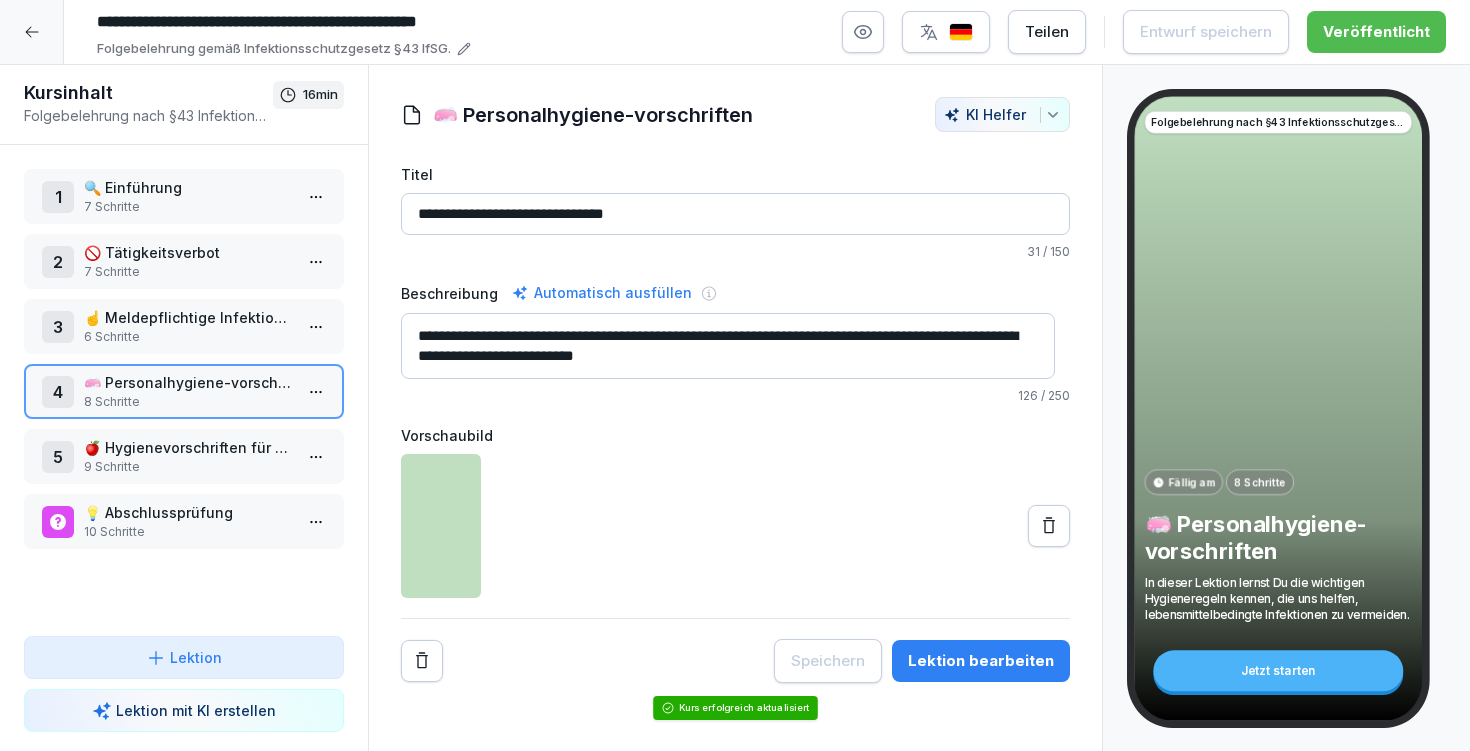 drag, startPoint x: 568, startPoint y: 212, endPoint x: 742, endPoint y: 222, distance: 174.28712 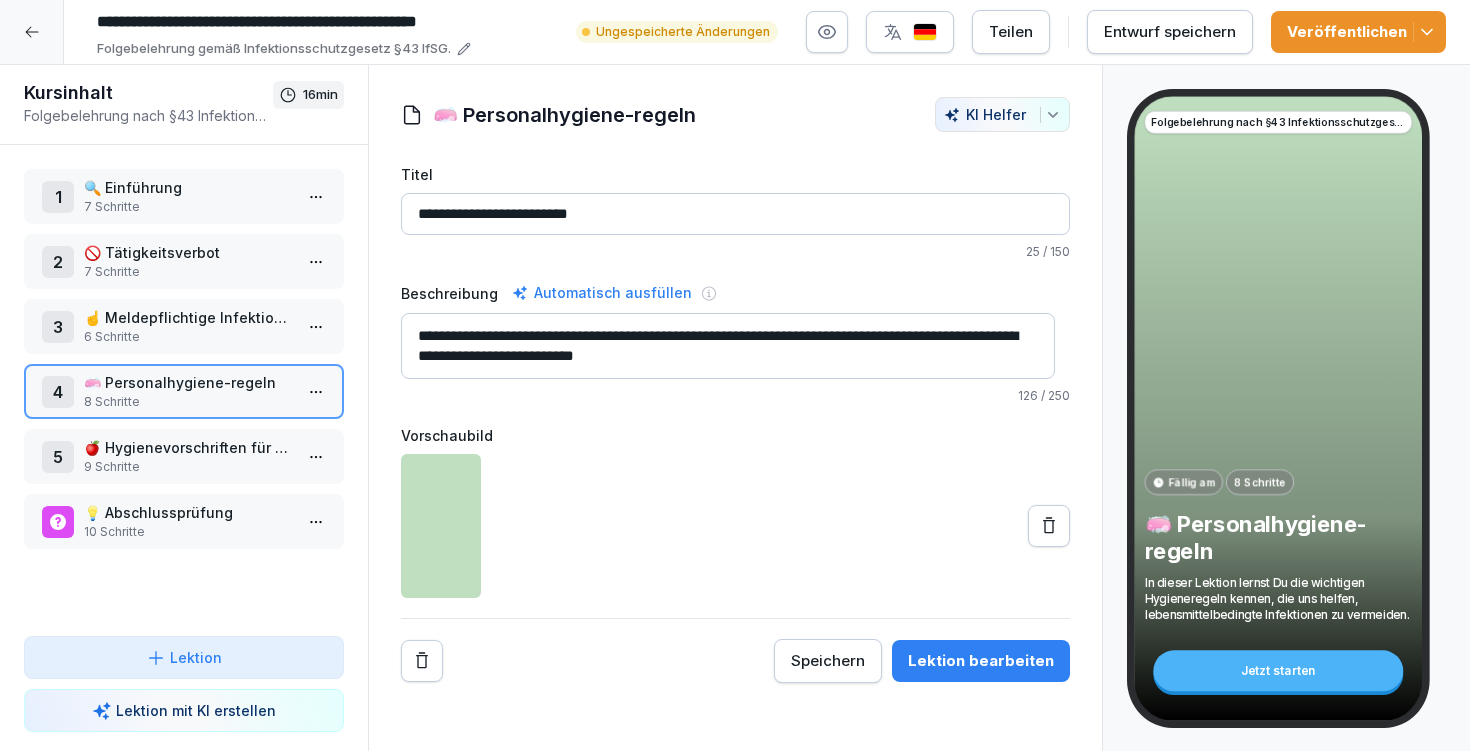 type on "**********" 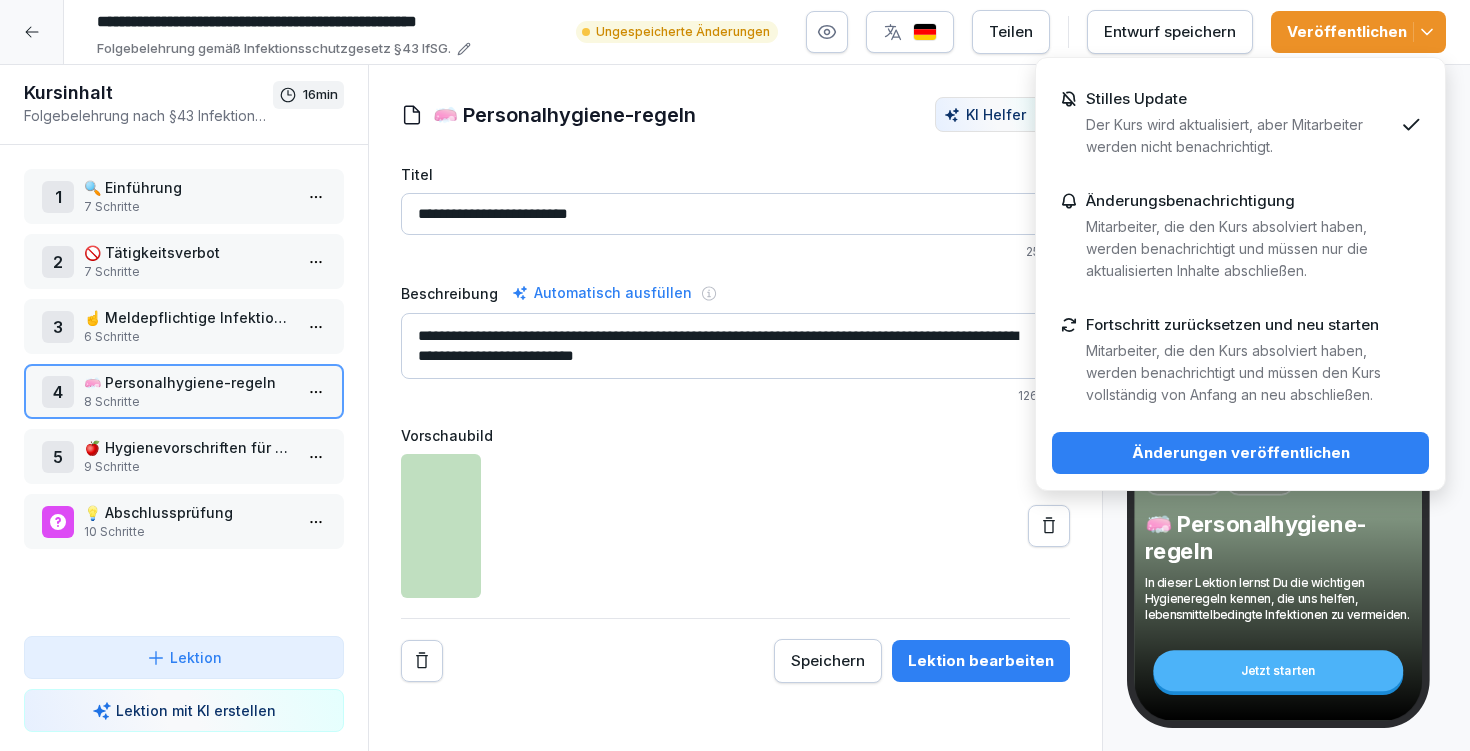 click on "Änderungen veröffentlichen" at bounding box center [1240, 453] 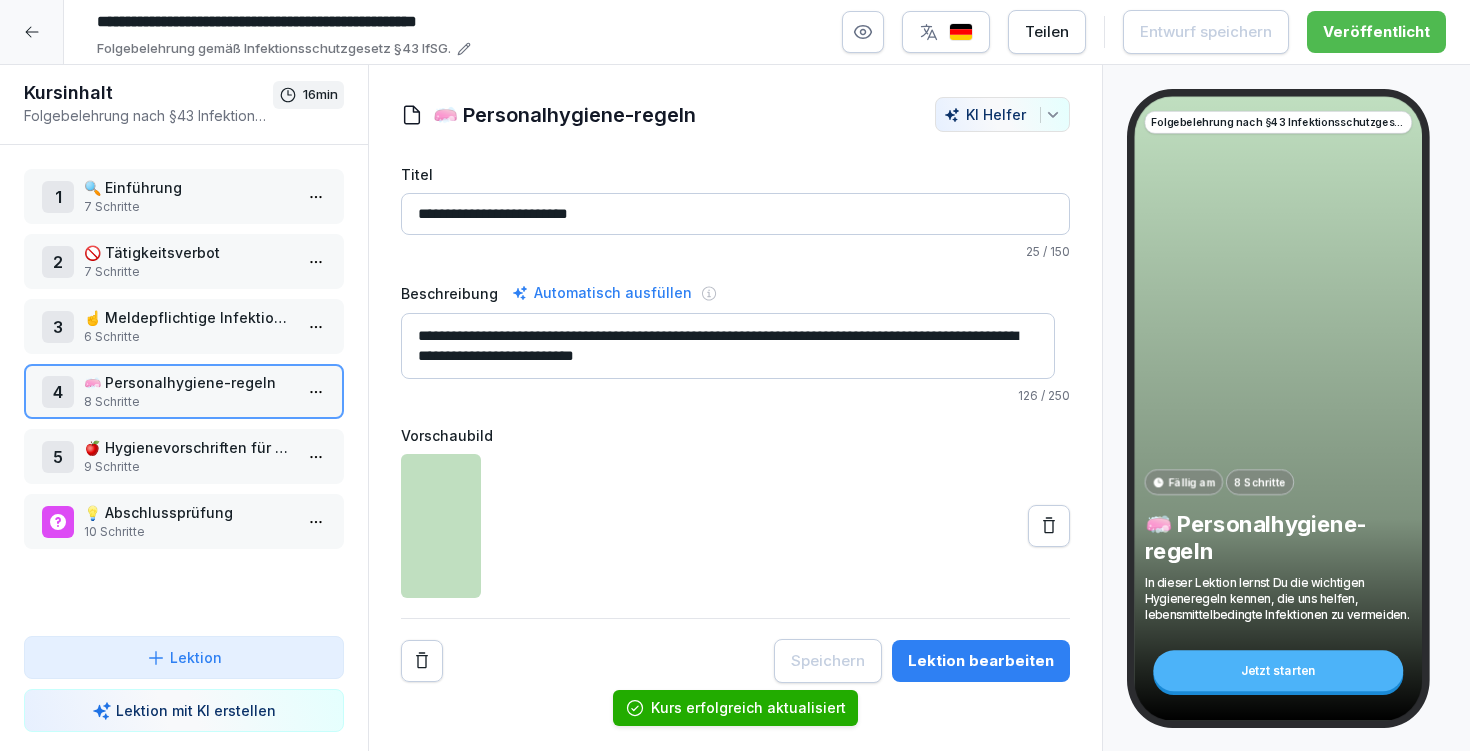 click on "Lektion bearbeiten" at bounding box center [981, 661] 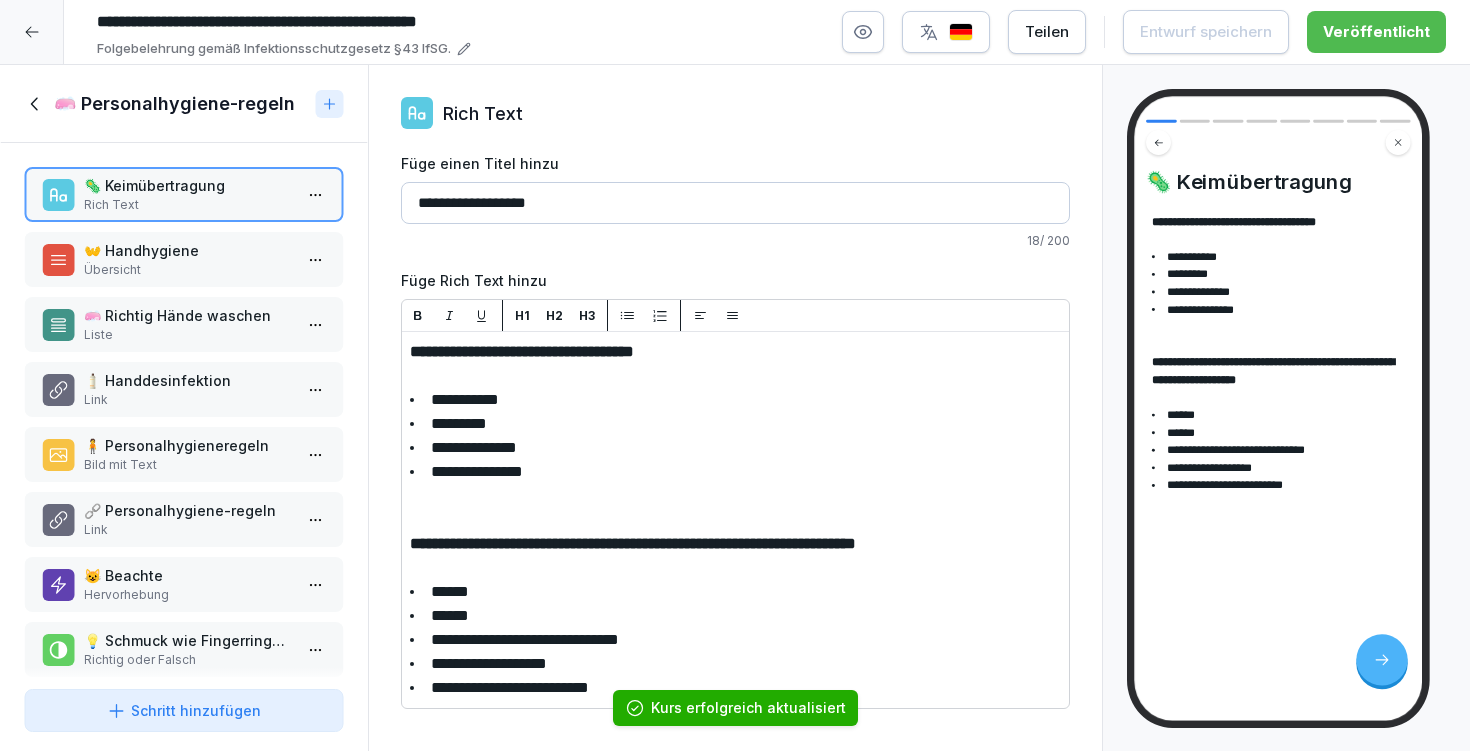 click on "🧼 Richtig Hände waschen" at bounding box center [188, 315] 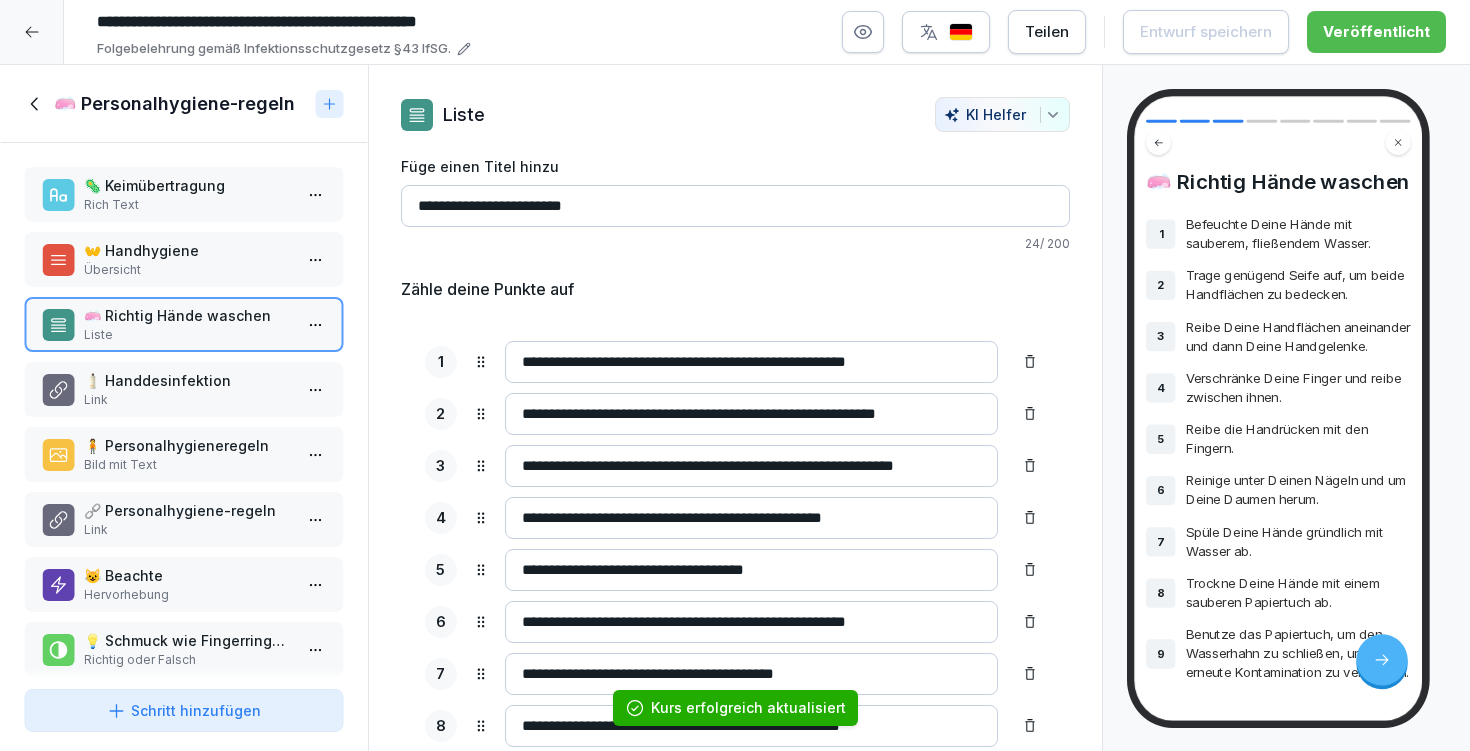 click on "🧴 Handdesinfektion" at bounding box center (188, 380) 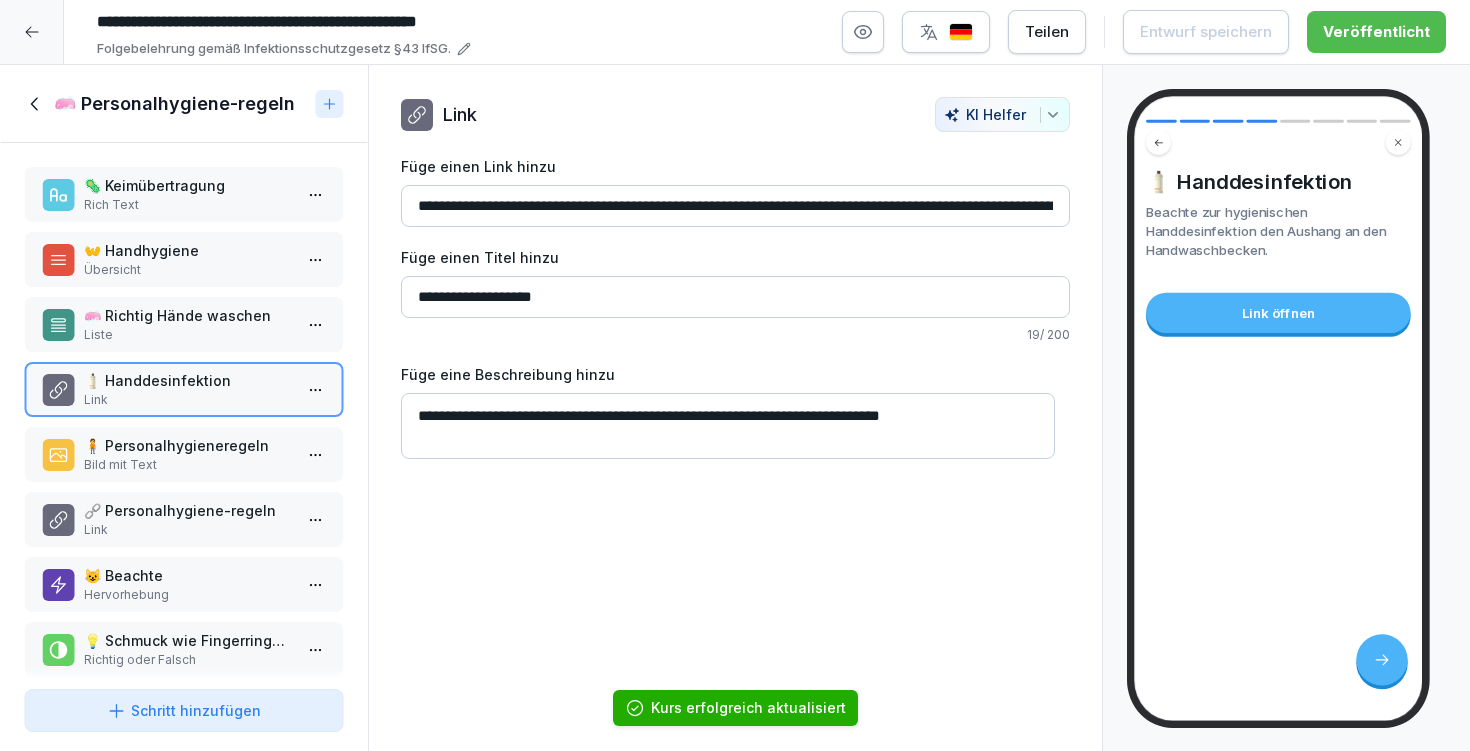 click on "🧍 Personalhygieneregeln" at bounding box center [188, 445] 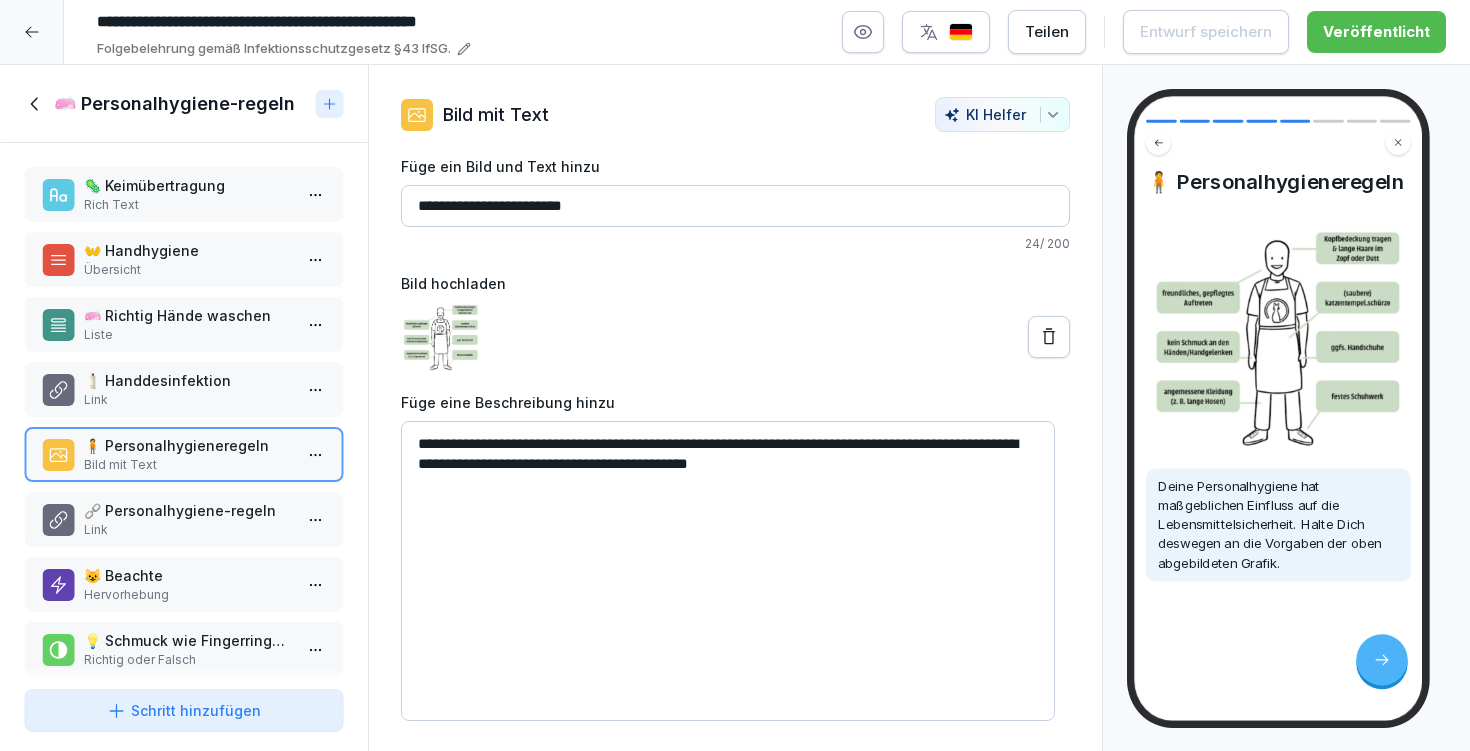 click 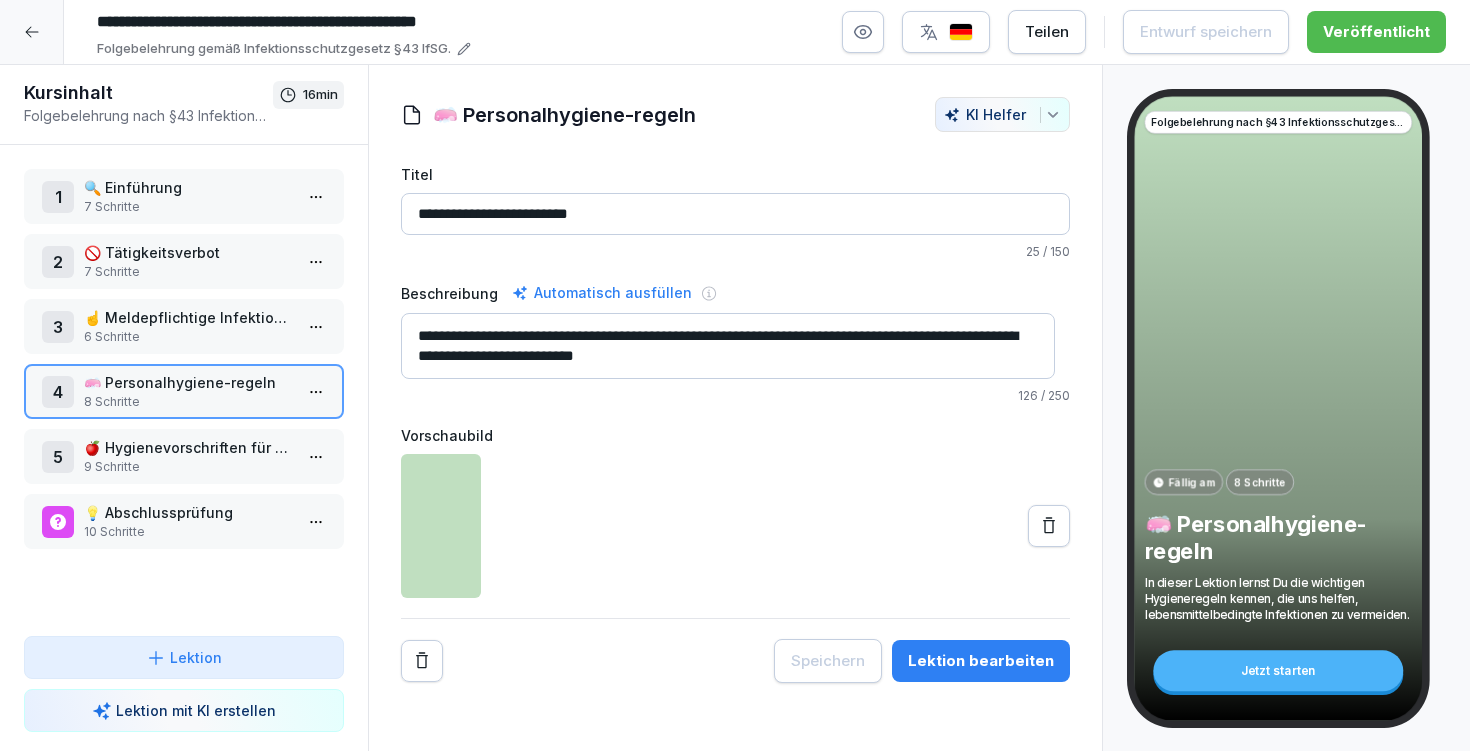 click on "5 🍎 Hygienevorschriften für den Umgang mit Lebensmitteln 9 Schritte" at bounding box center (184, 456) 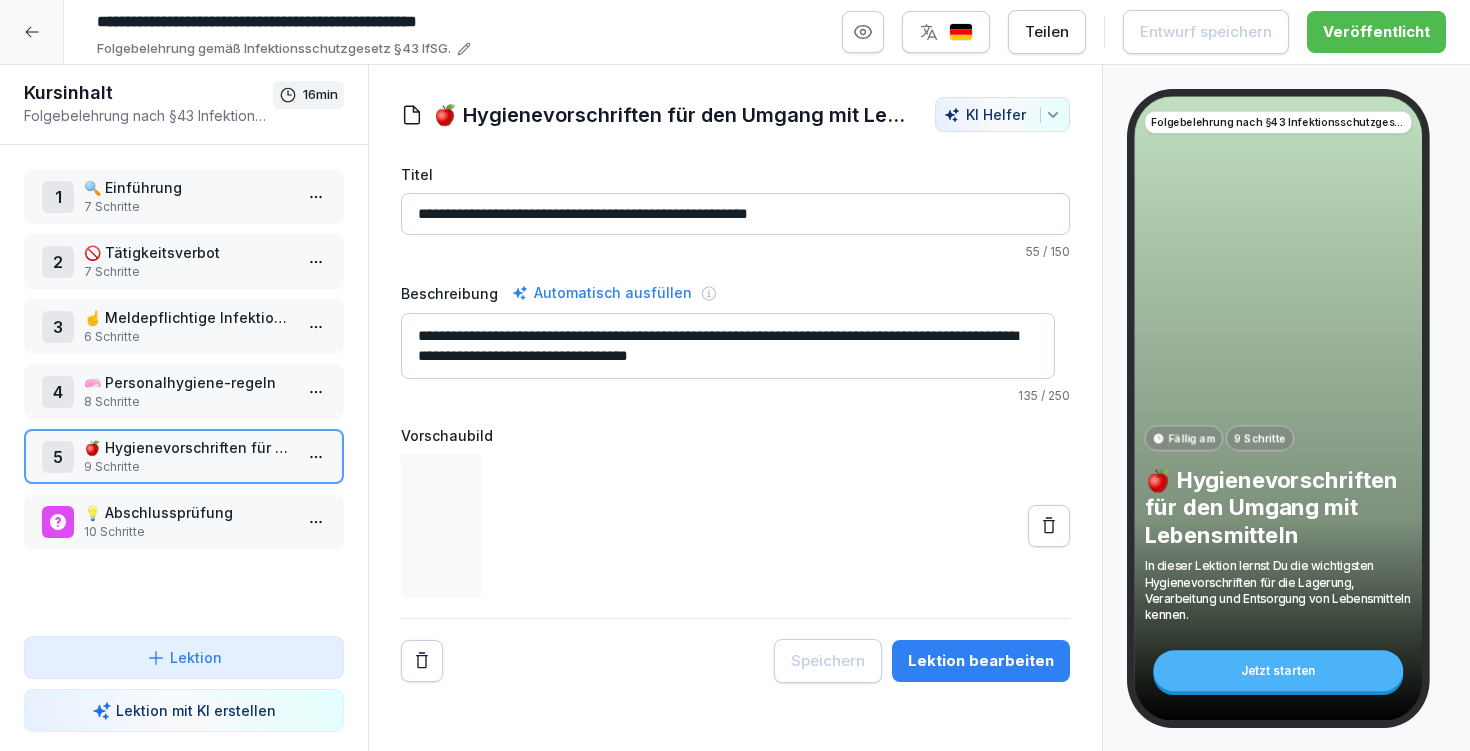 click on "Lektion bearbeiten" at bounding box center (981, 661) 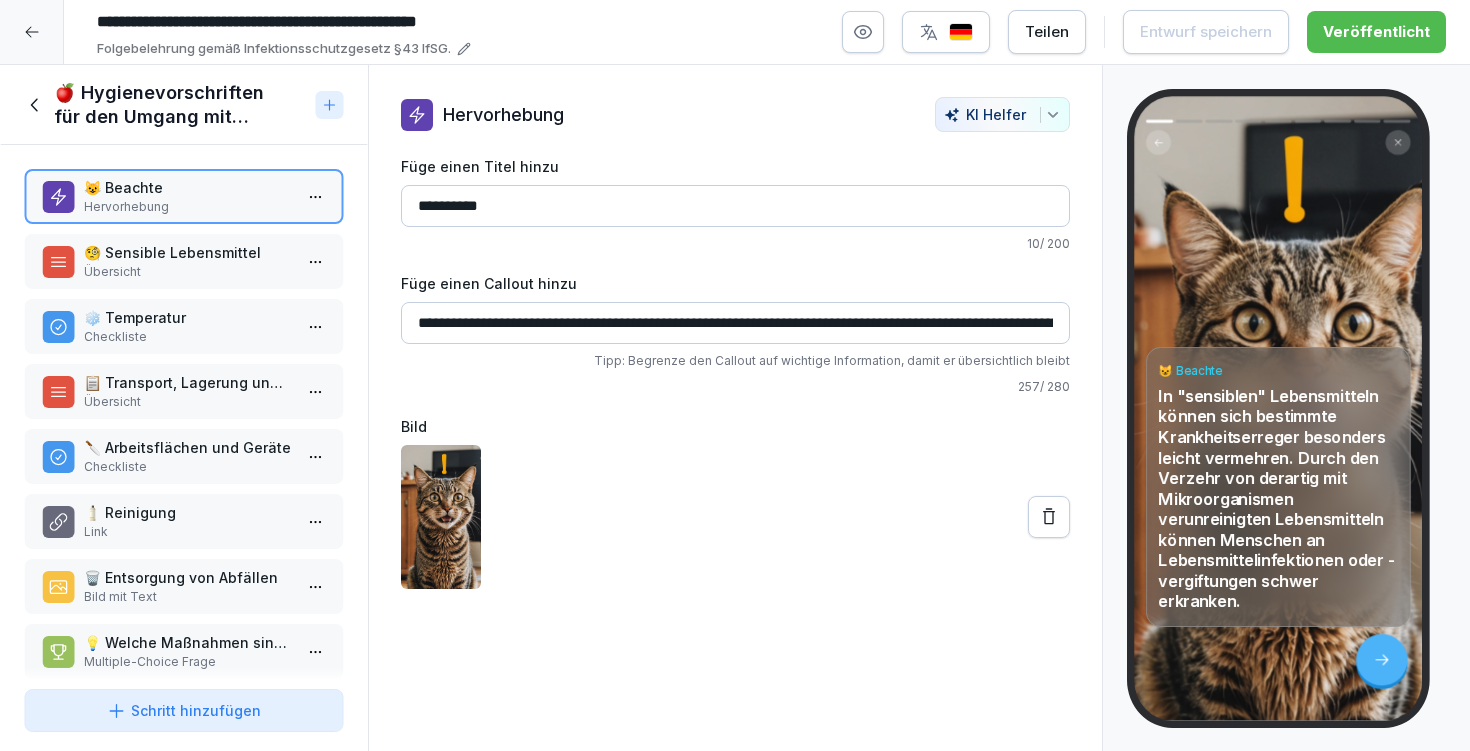 click on "**********" at bounding box center [735, 323] 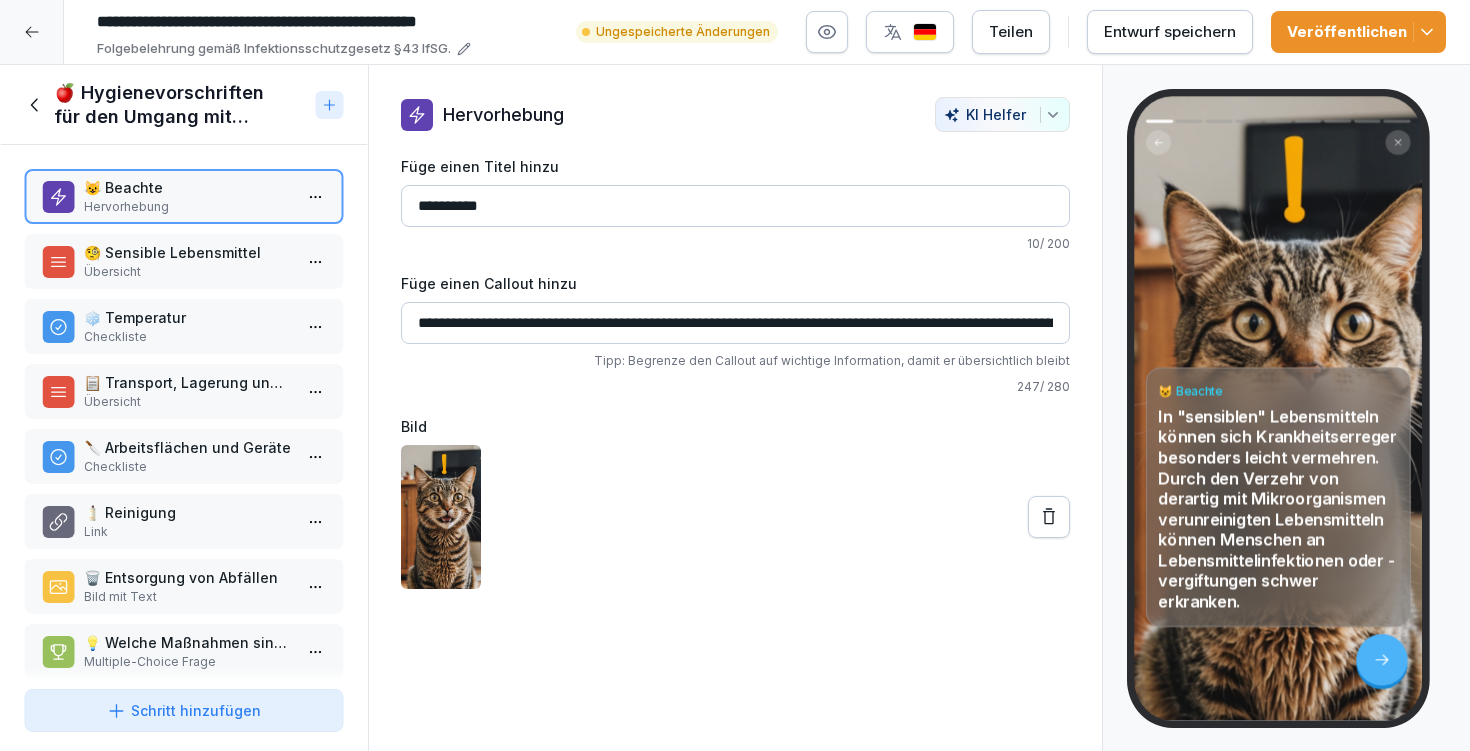 drag, startPoint x: 988, startPoint y: 331, endPoint x: 1047, endPoint y: 324, distance: 59.413803 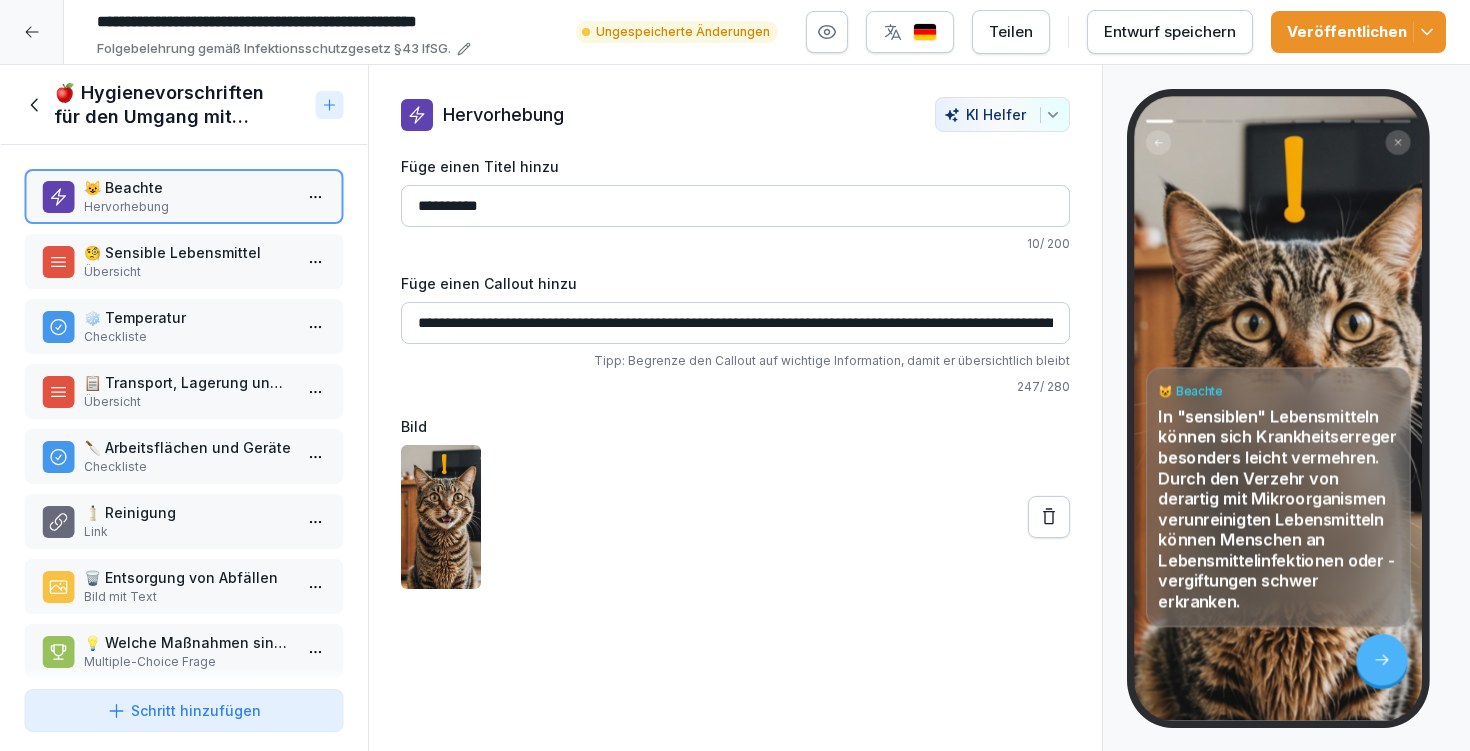 click 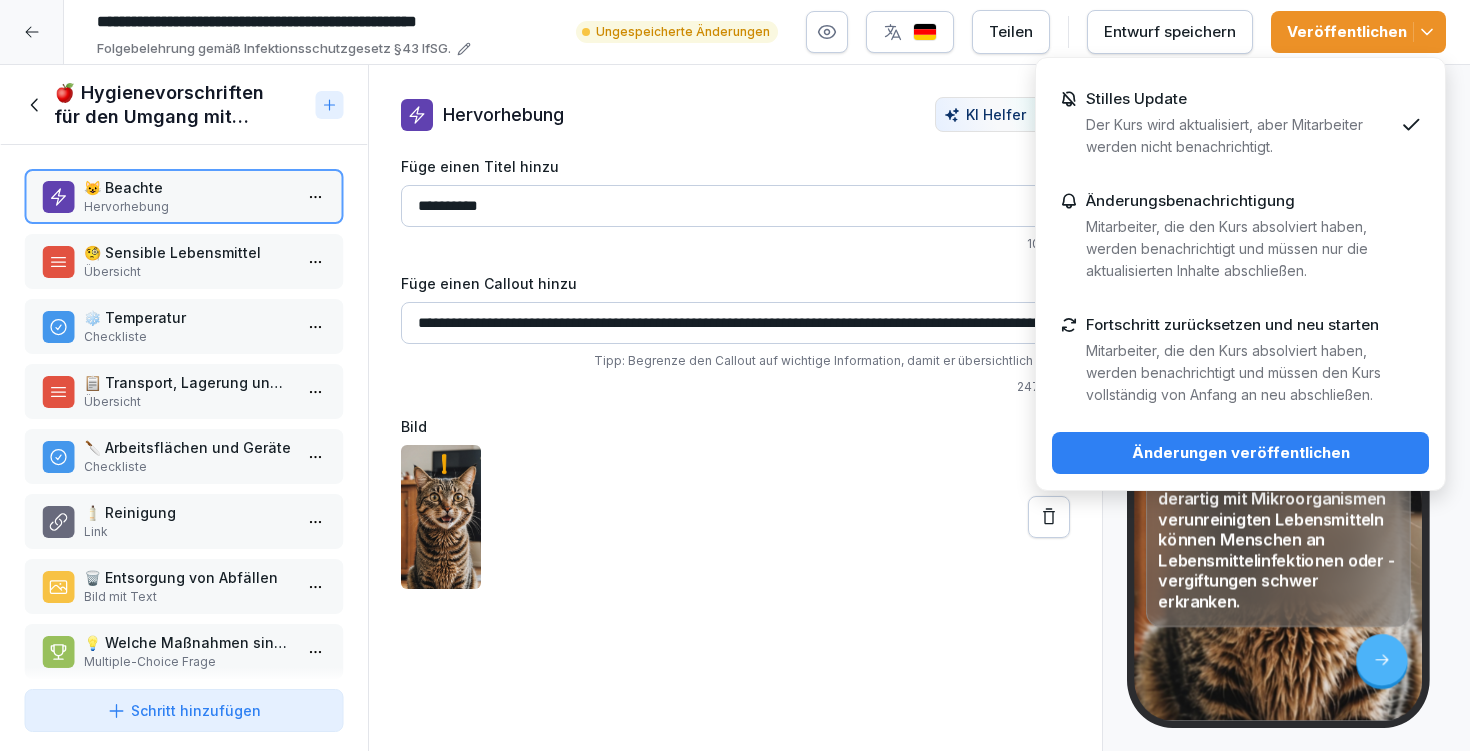 click on "Änderungen veröffentlichen" at bounding box center [1240, 453] 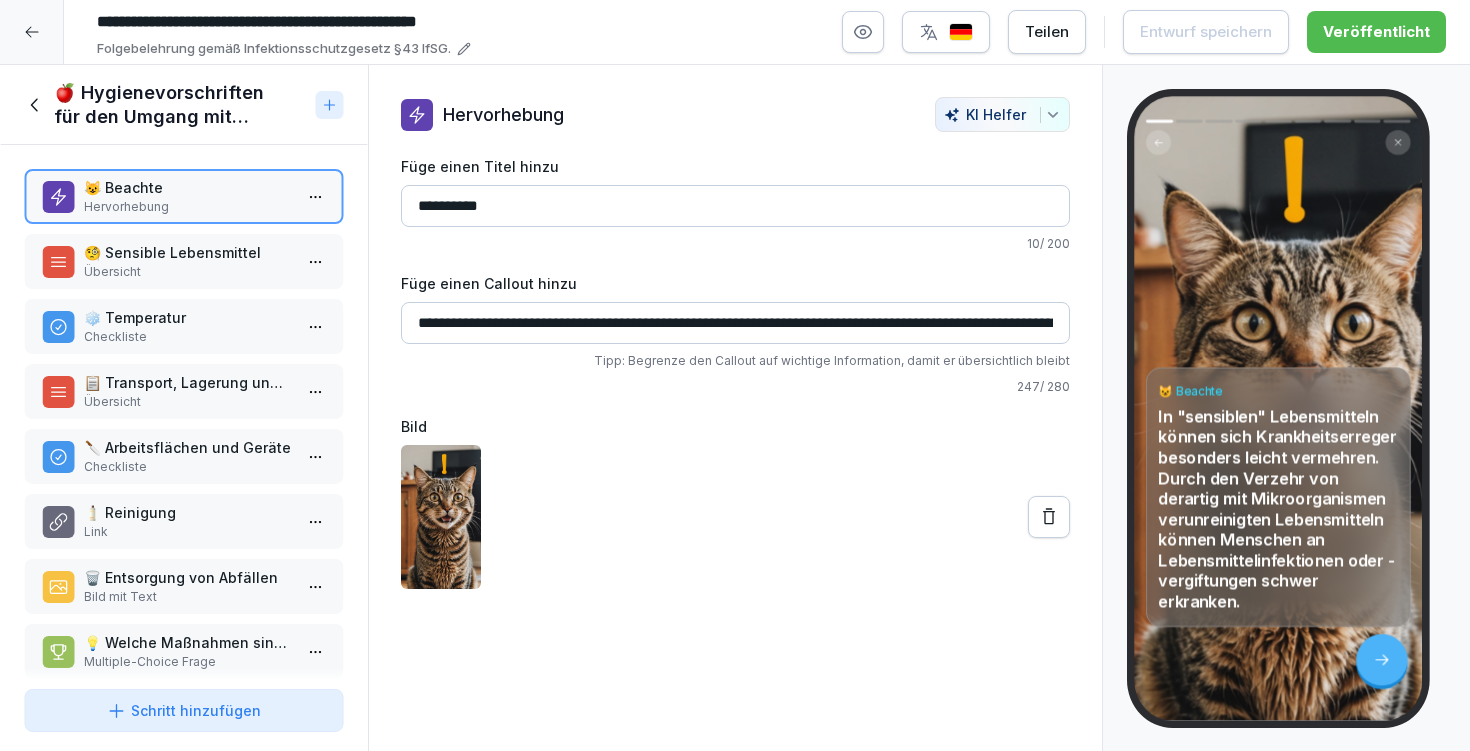 drag, startPoint x: 1024, startPoint y: 319, endPoint x: 1045, endPoint y: 323, distance: 21.377558 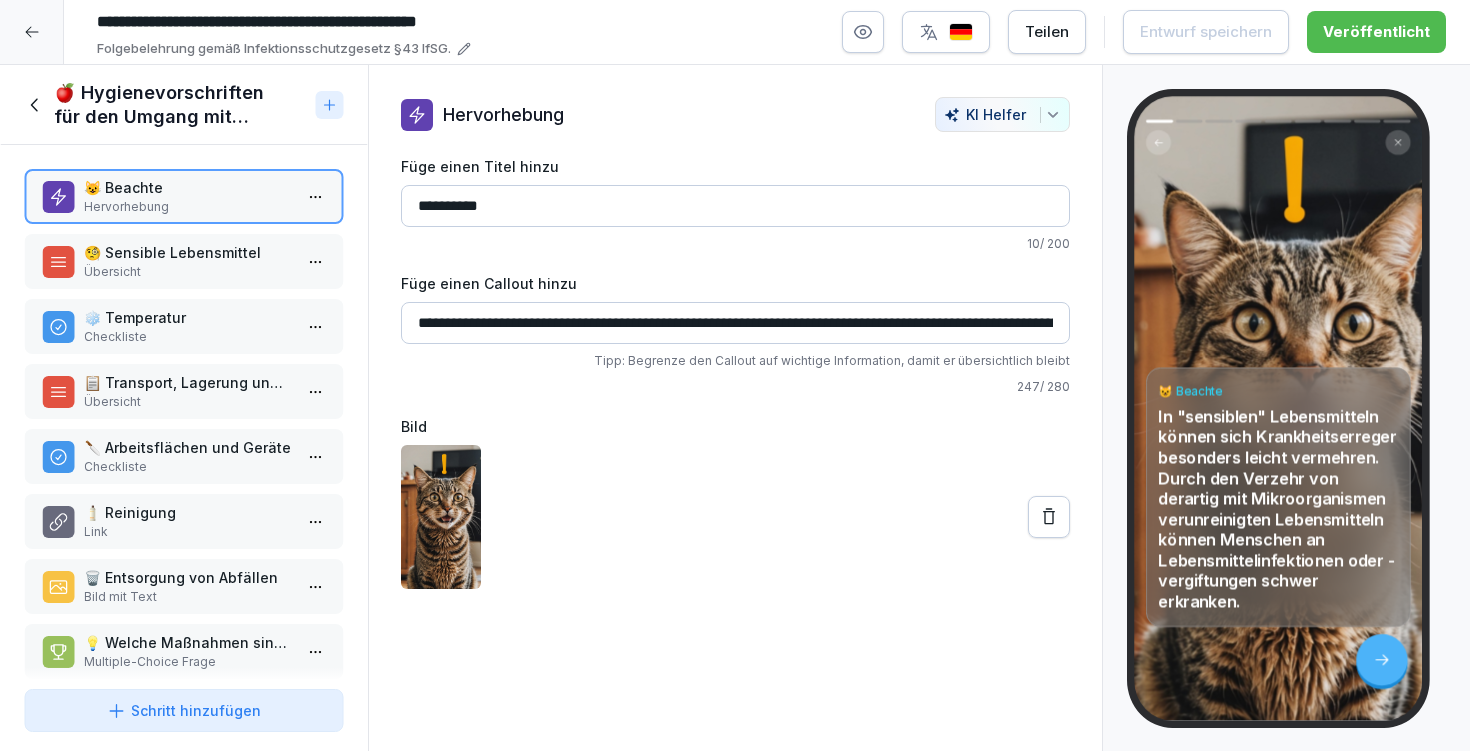 drag, startPoint x: 464, startPoint y: 318, endPoint x: 706, endPoint y: 320, distance: 242.00827 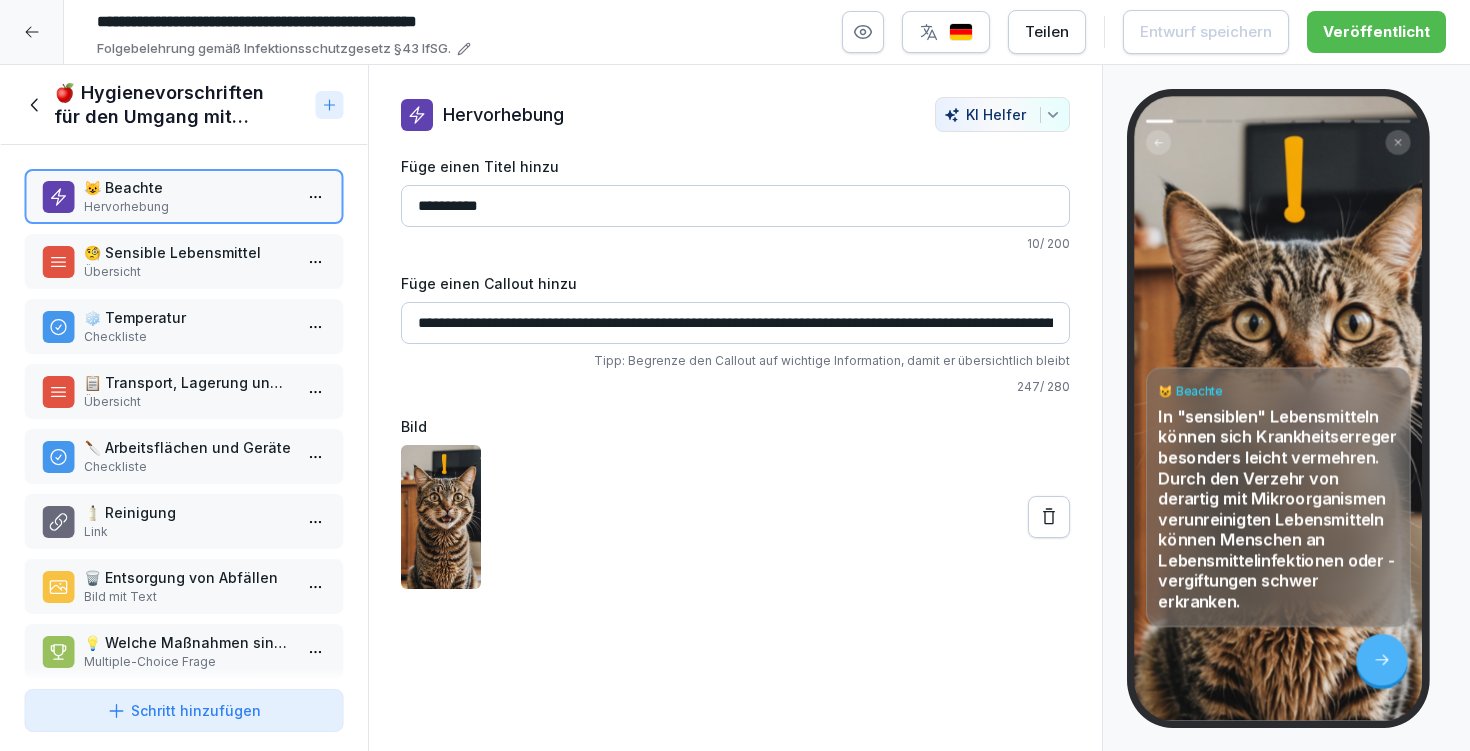 click on "**********" at bounding box center [735, 323] 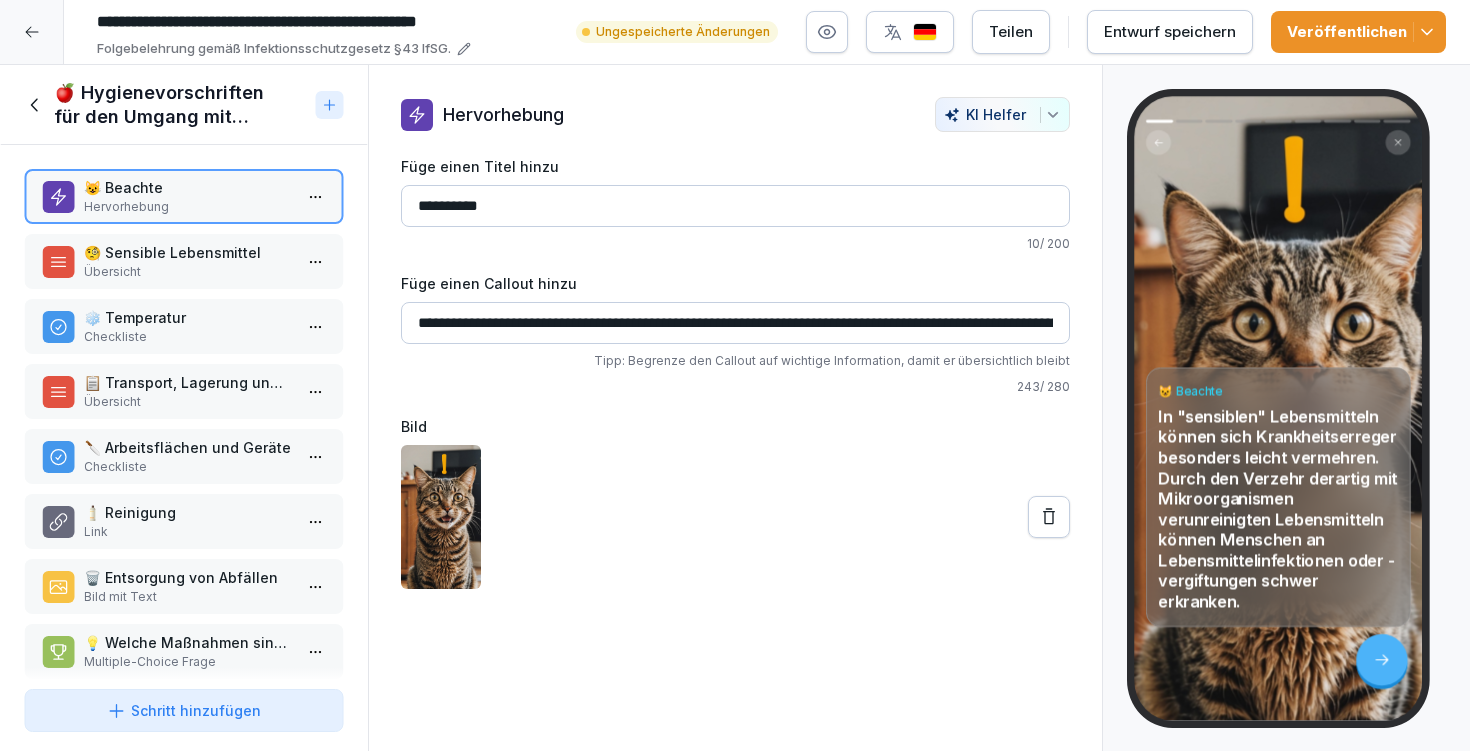 drag, startPoint x: 524, startPoint y: 317, endPoint x: 672, endPoint y: 317, distance: 148 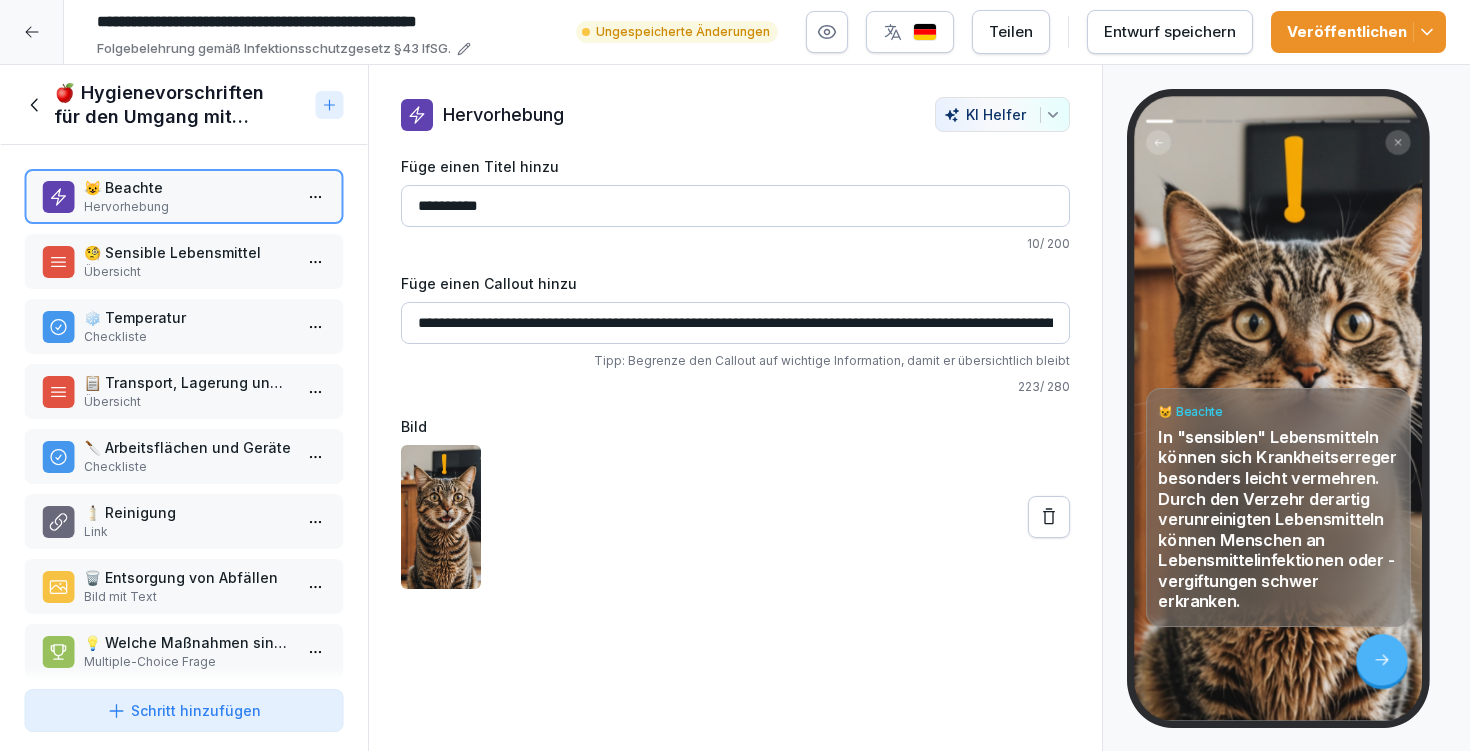 click on "**********" at bounding box center [735, 323] 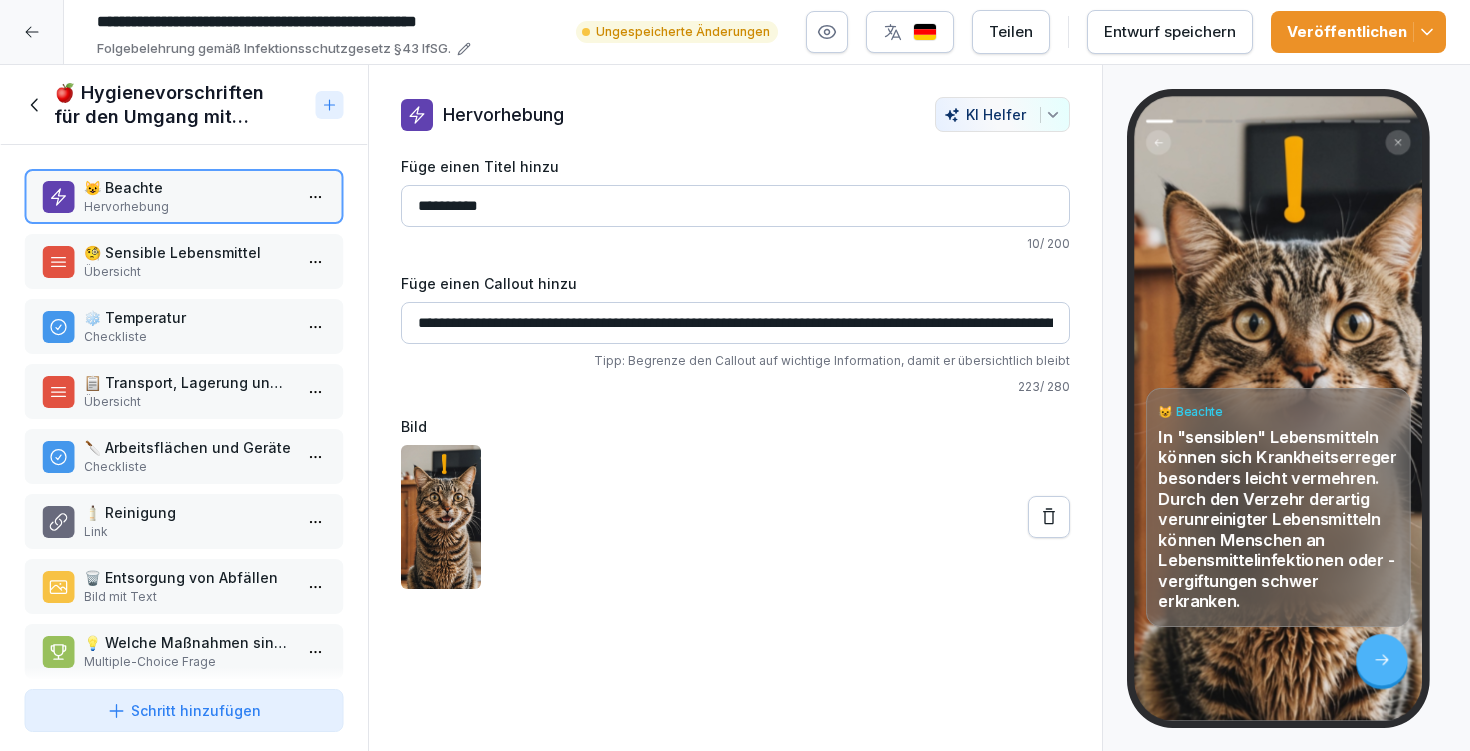 click on "**********" at bounding box center [735, 323] 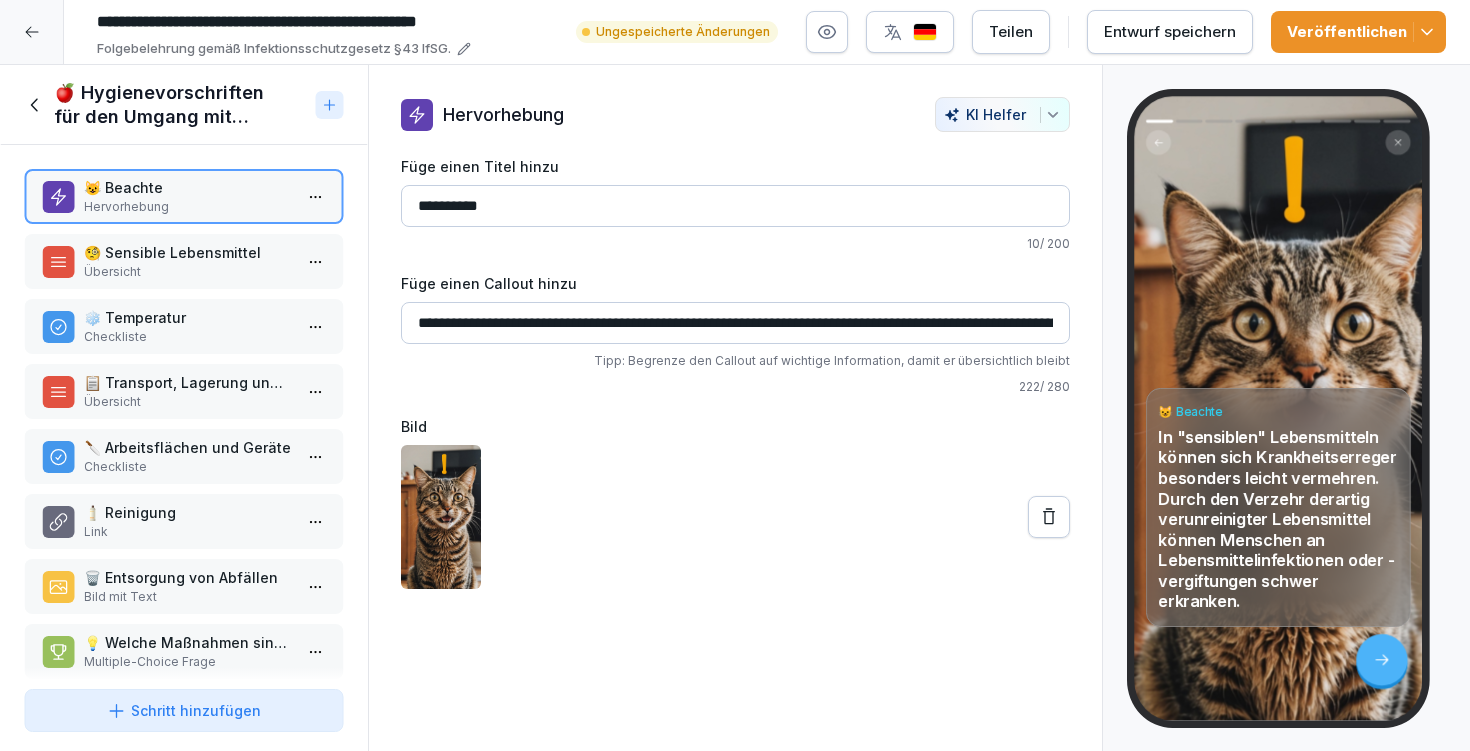 click on "Veröffentlichen" at bounding box center (1358, 32) 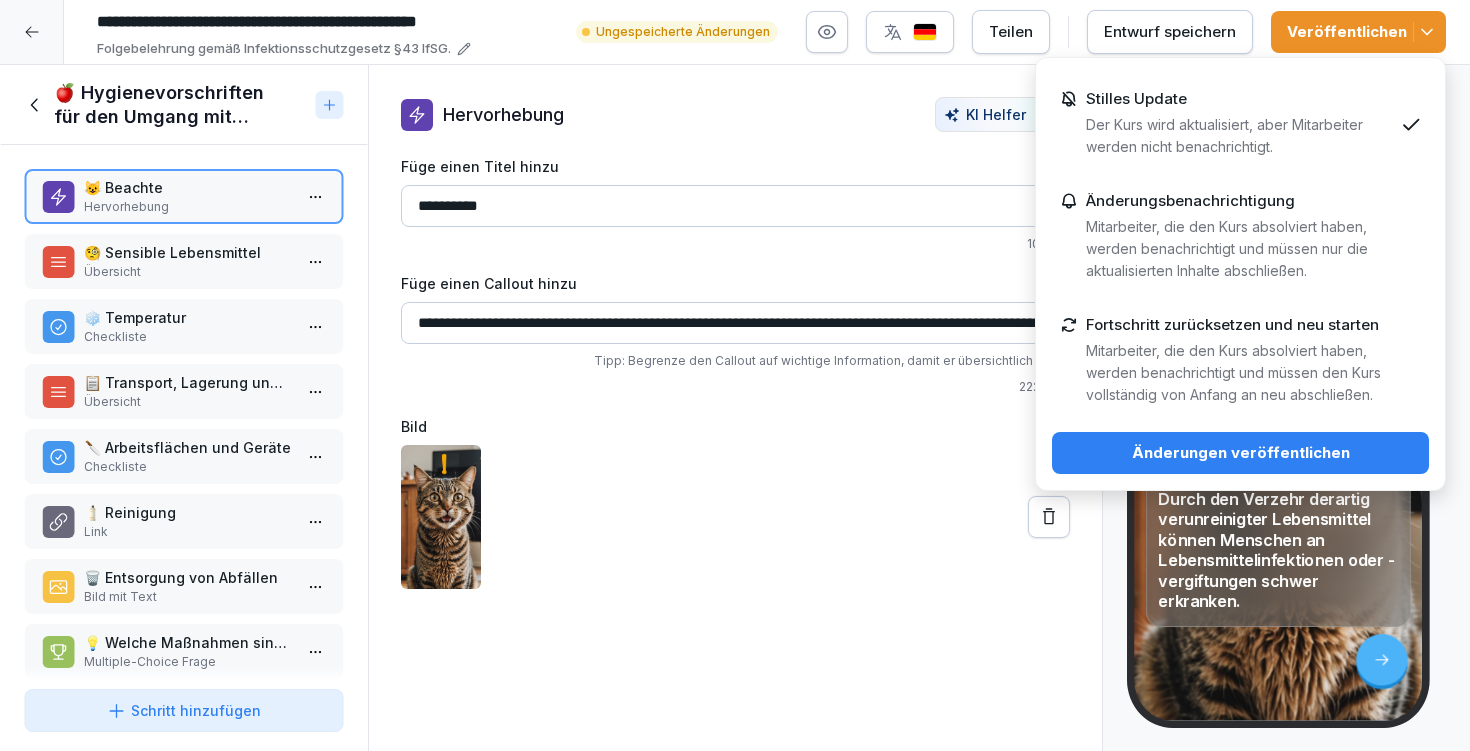 click on "Änderungen veröffentlichen" at bounding box center (1240, 453) 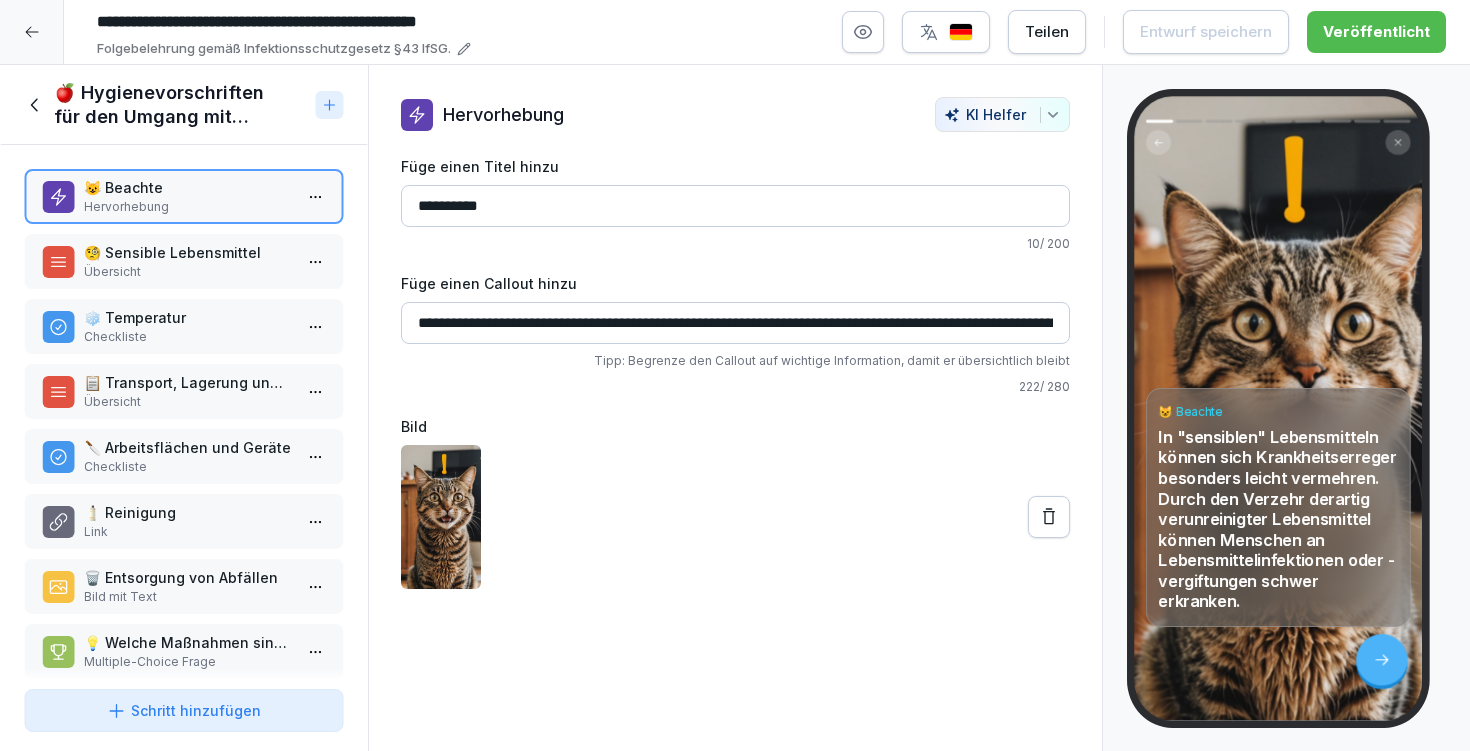 drag, startPoint x: 1039, startPoint y: 323, endPoint x: 1088, endPoint y: 318, distance: 49.25444 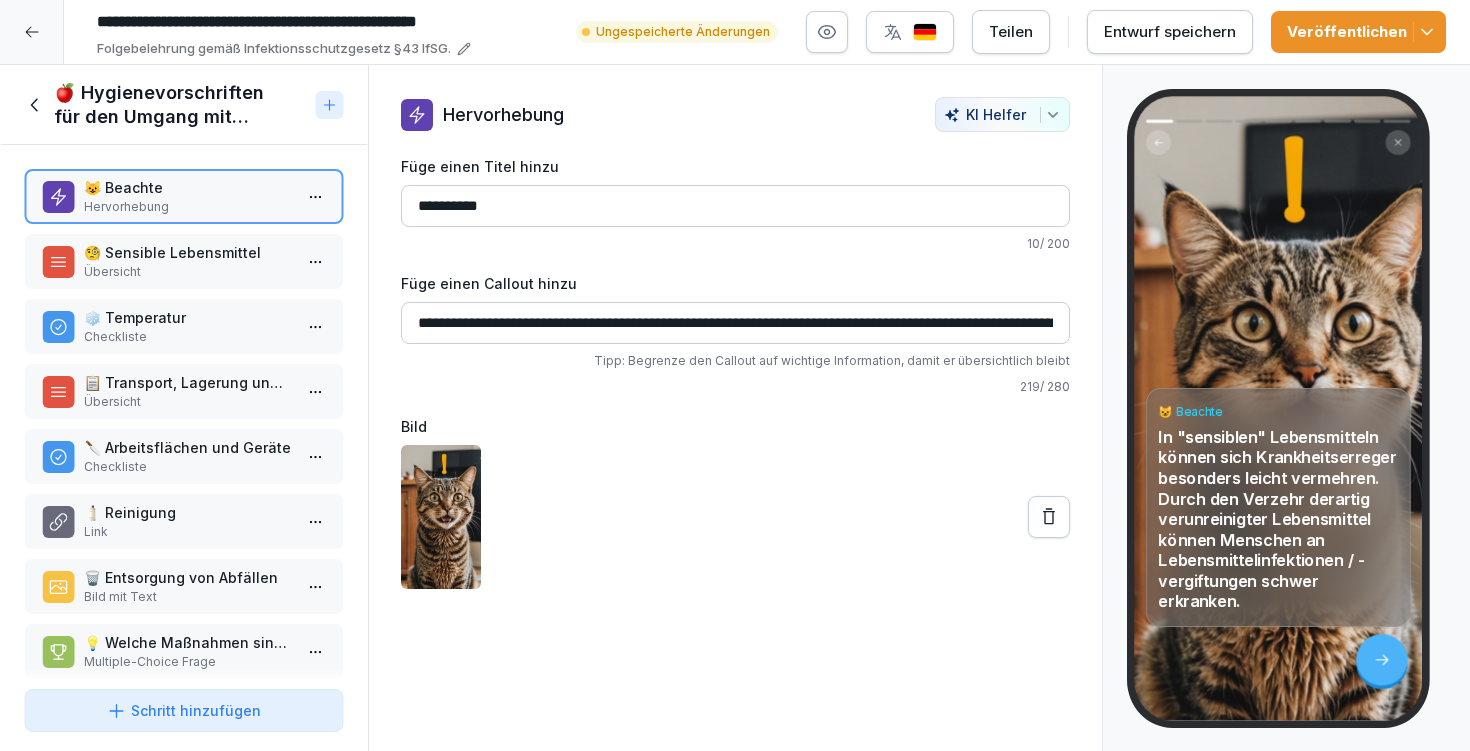 click on "Veröffentlichen" at bounding box center (1358, 32) 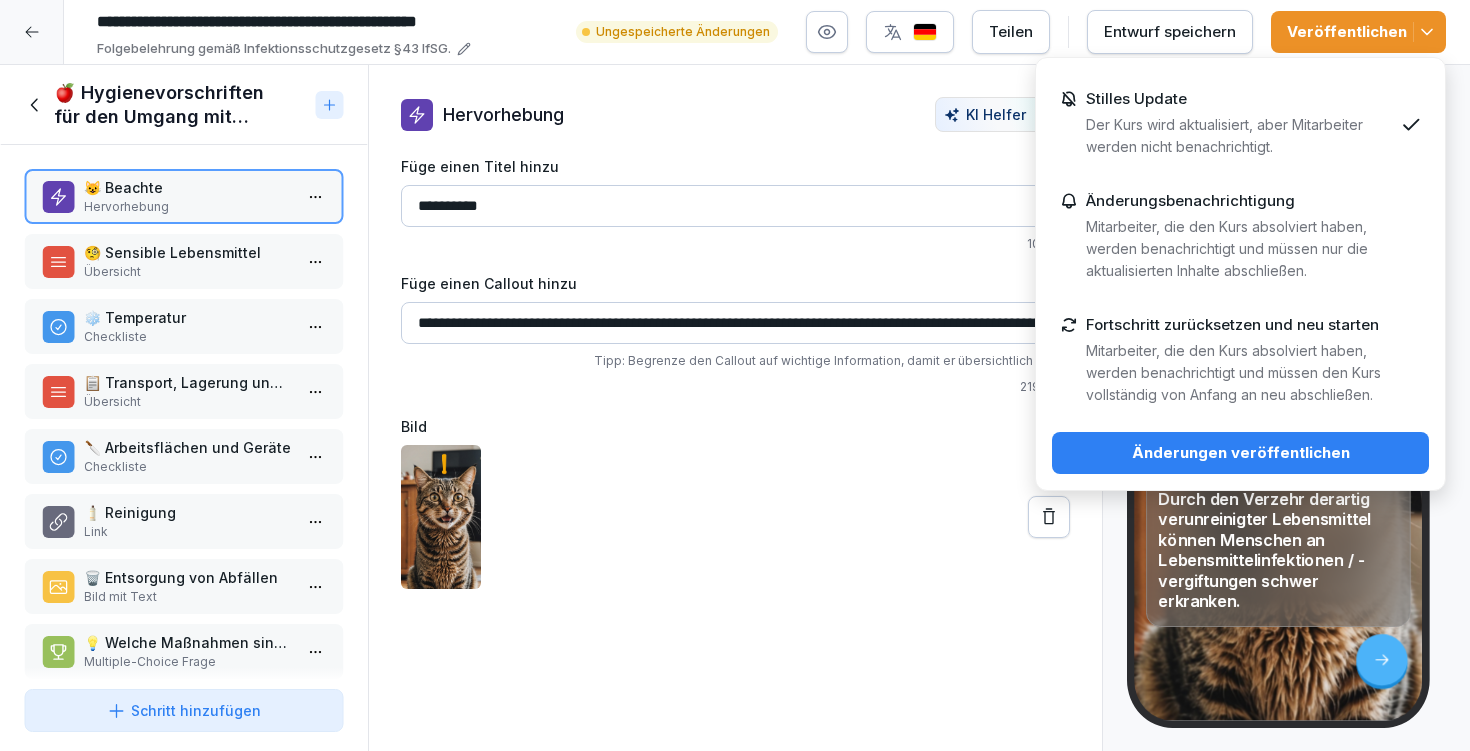 click on "Änderungen veröffentlichen" at bounding box center [1240, 453] 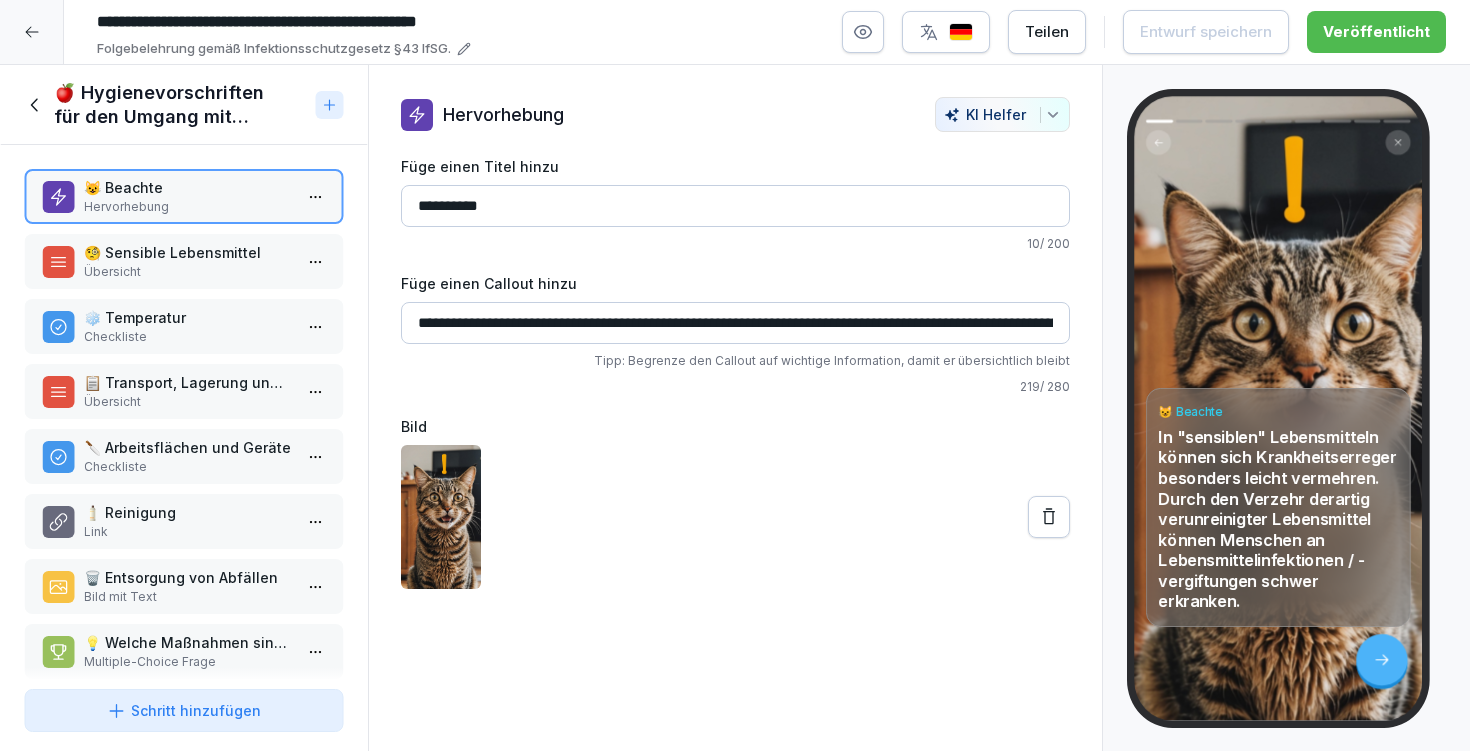 drag, startPoint x: 993, startPoint y: 325, endPoint x: 955, endPoint y: 304, distance: 43.416588 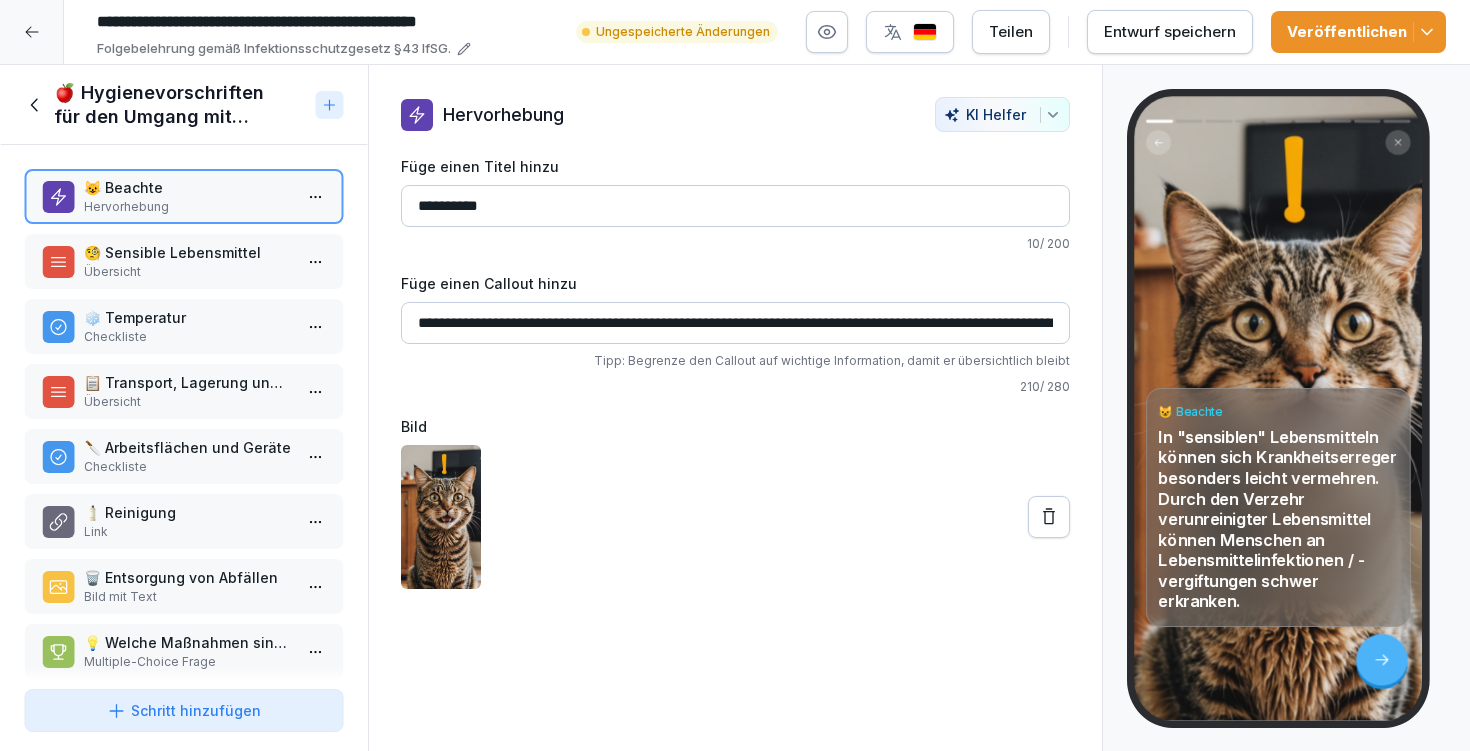 click 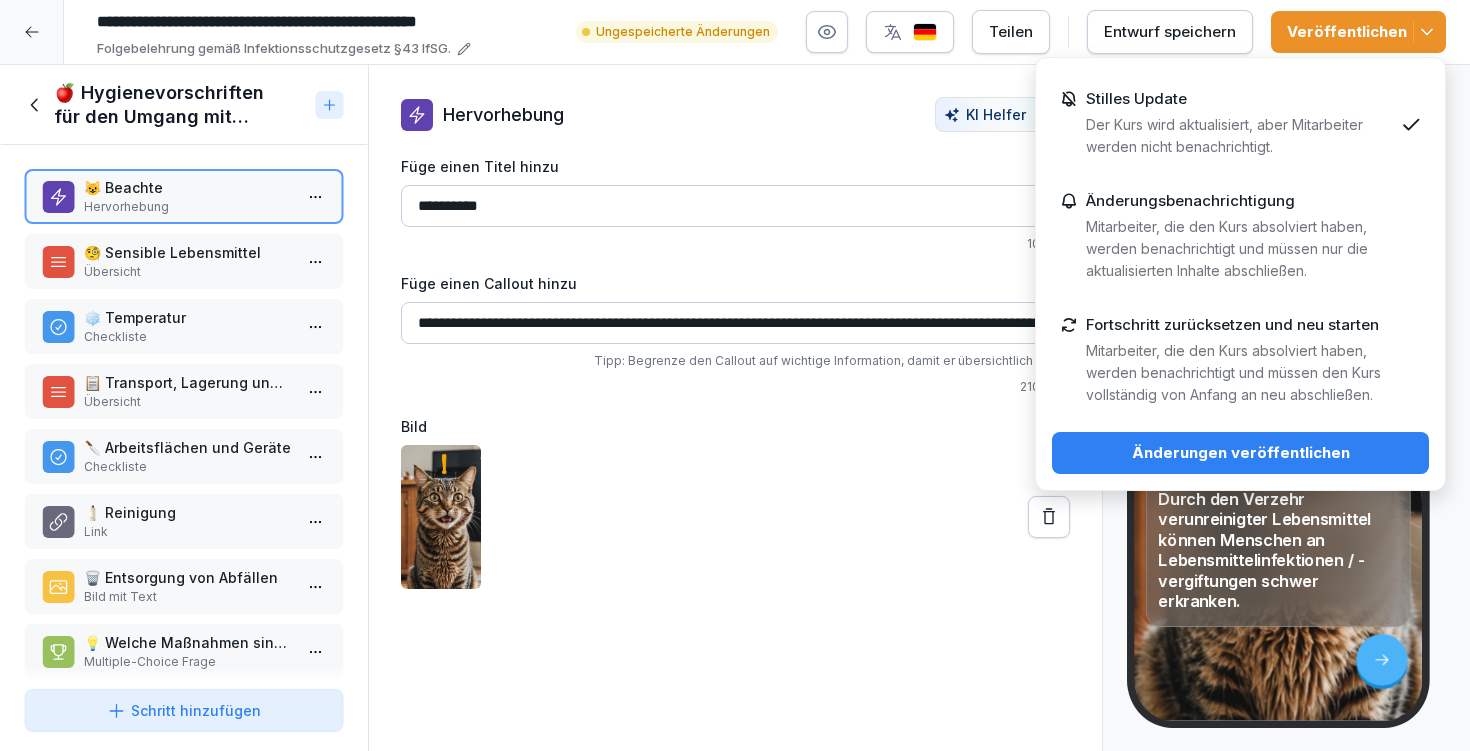 click on "Änderungen veröffentlichen" at bounding box center (1240, 453) 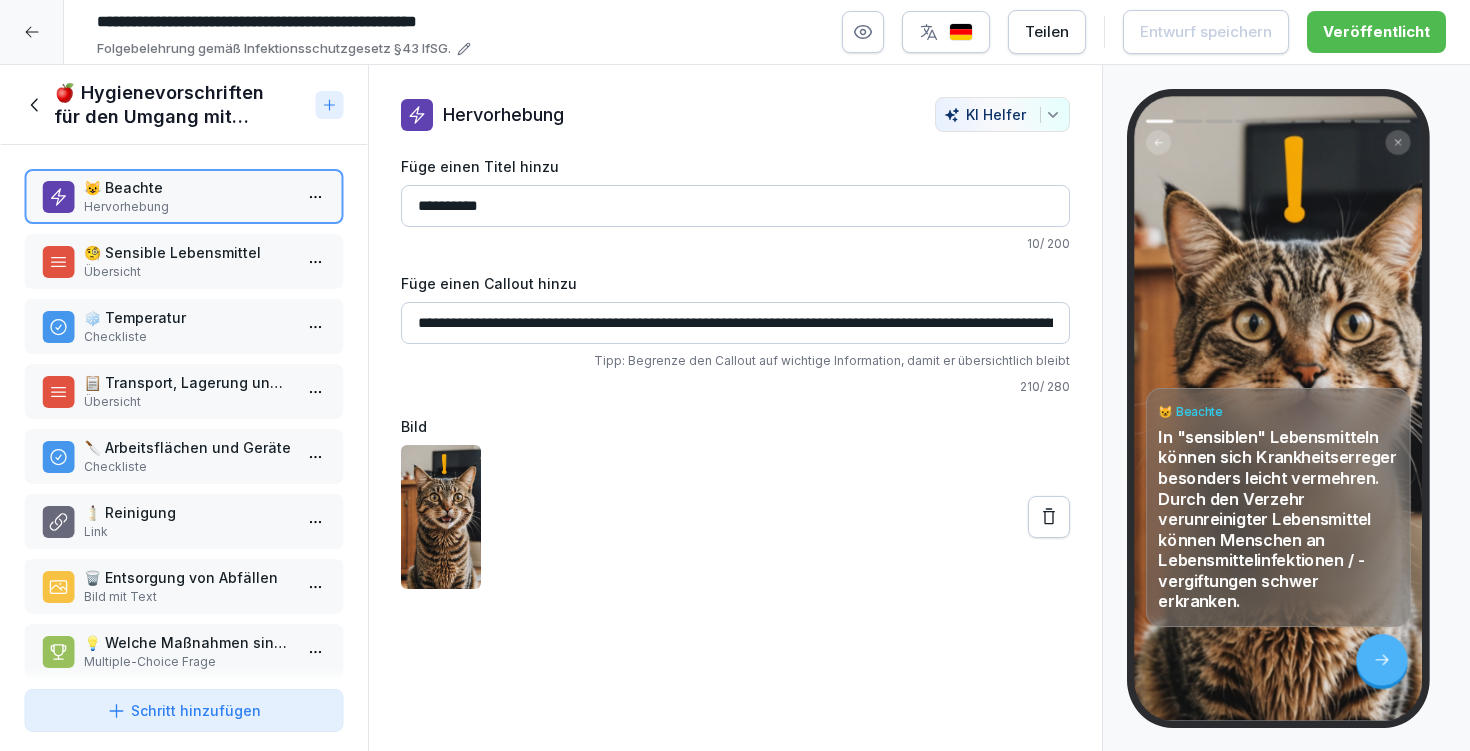 drag, startPoint x: 998, startPoint y: 314, endPoint x: 969, endPoint y: 312, distance: 29.068884 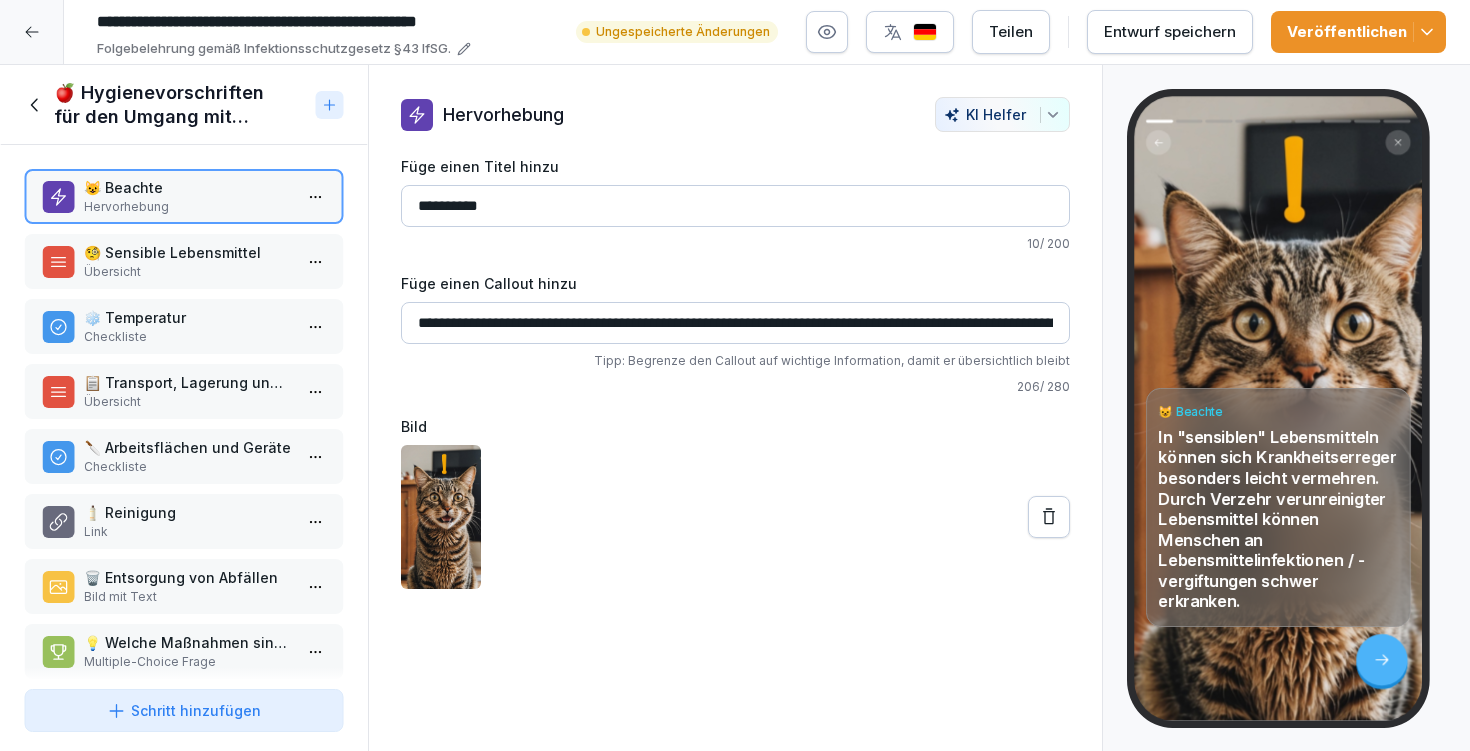 click on "Veröffentlichen" at bounding box center (1358, 32) 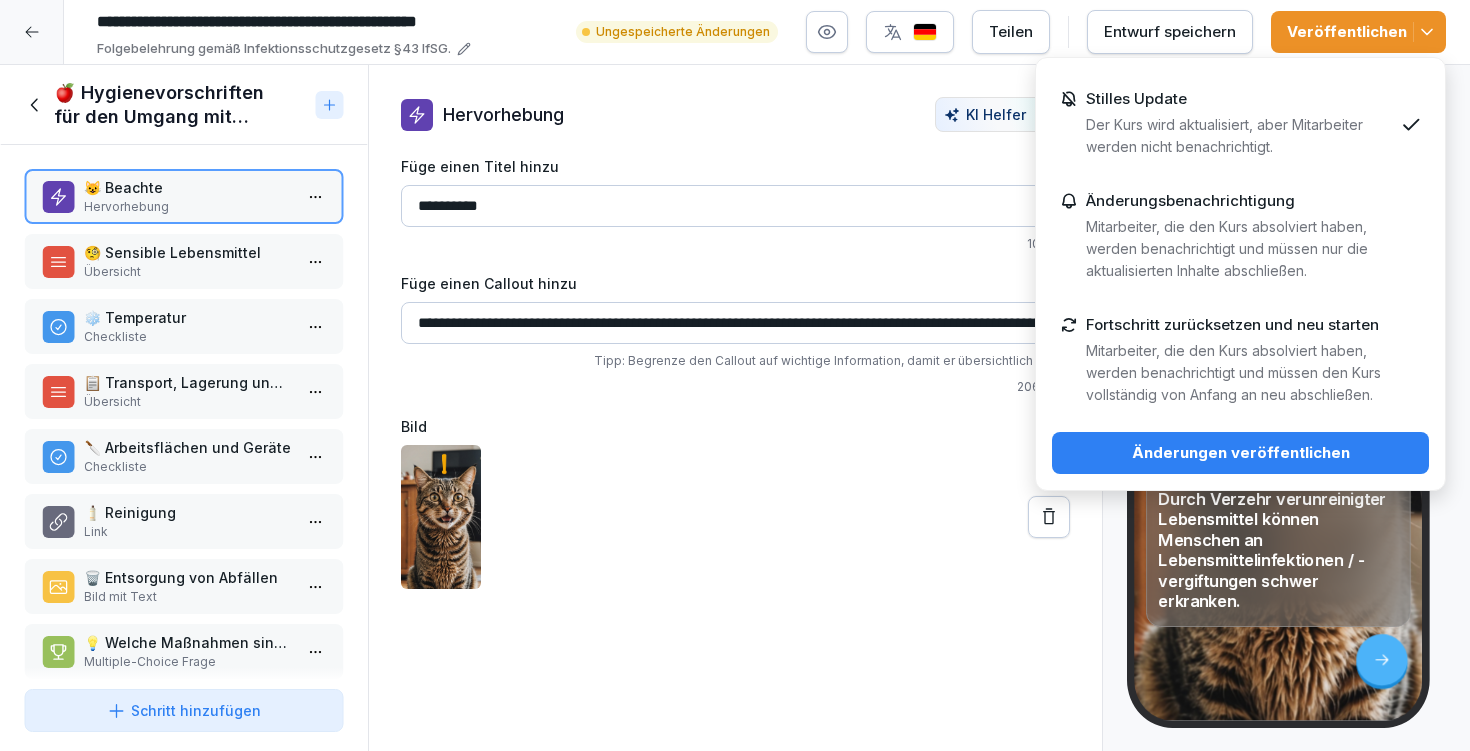 click on "Änderungen veröffentlichen" at bounding box center (1240, 453) 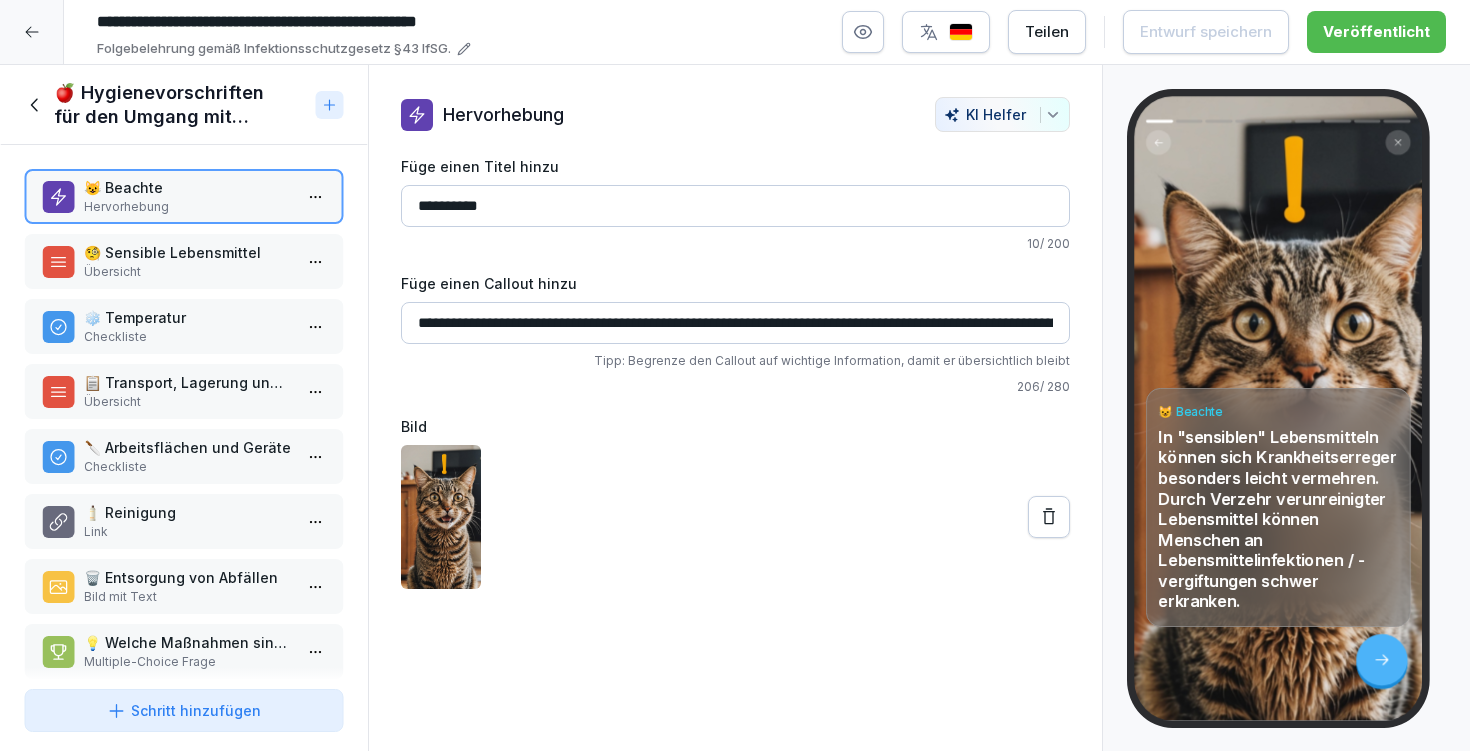 click on "**********" at bounding box center [735, 323] 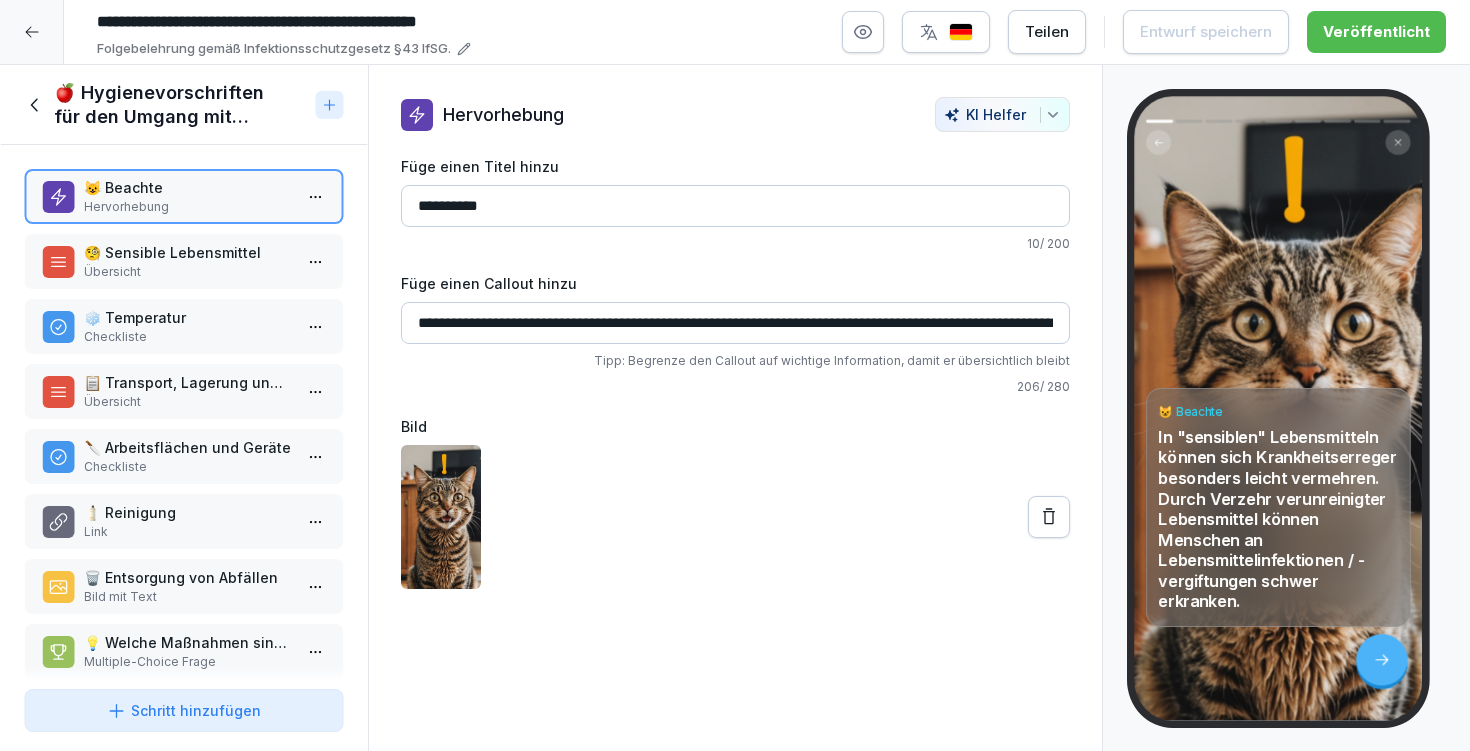 click on "**********" at bounding box center [735, 323] 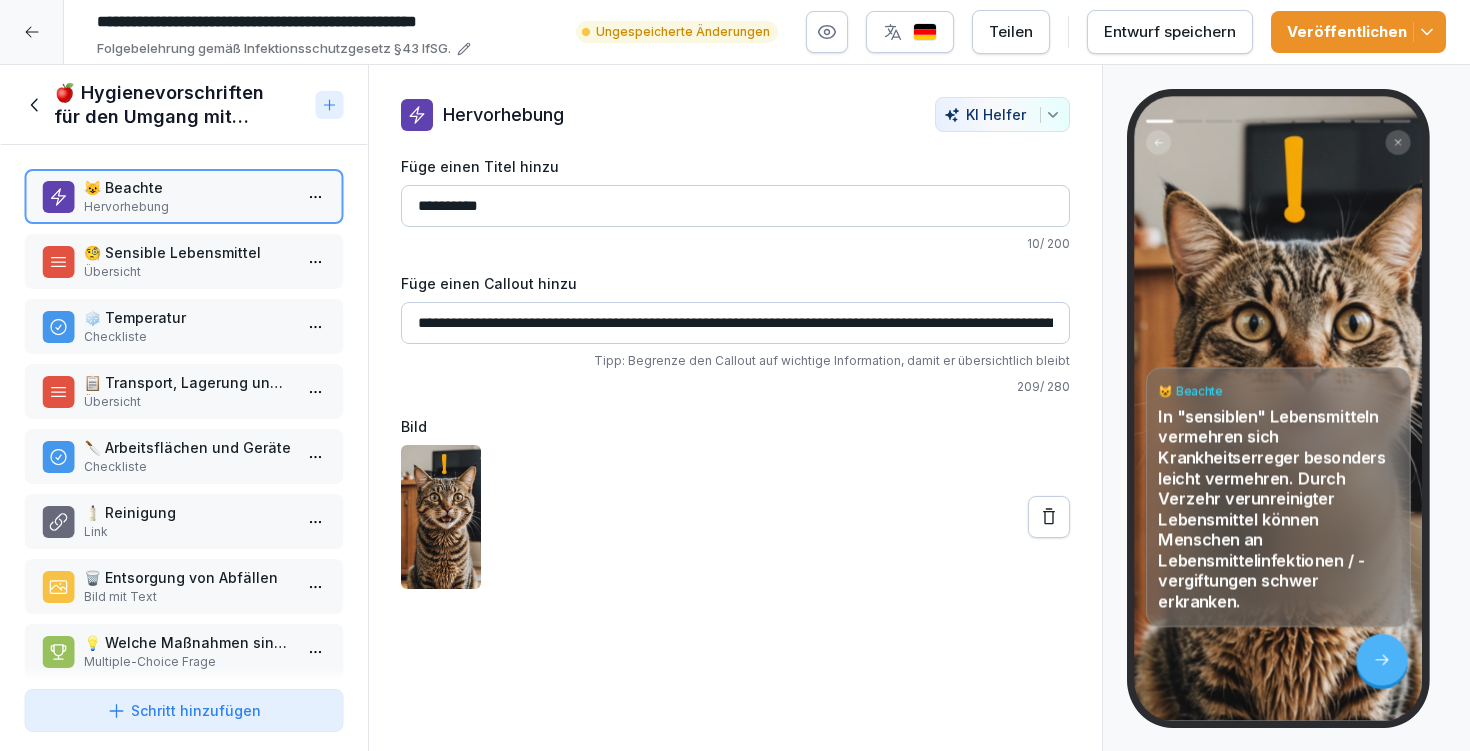 drag, startPoint x: 994, startPoint y: 320, endPoint x: 932, endPoint y: 316, distance: 62.1289 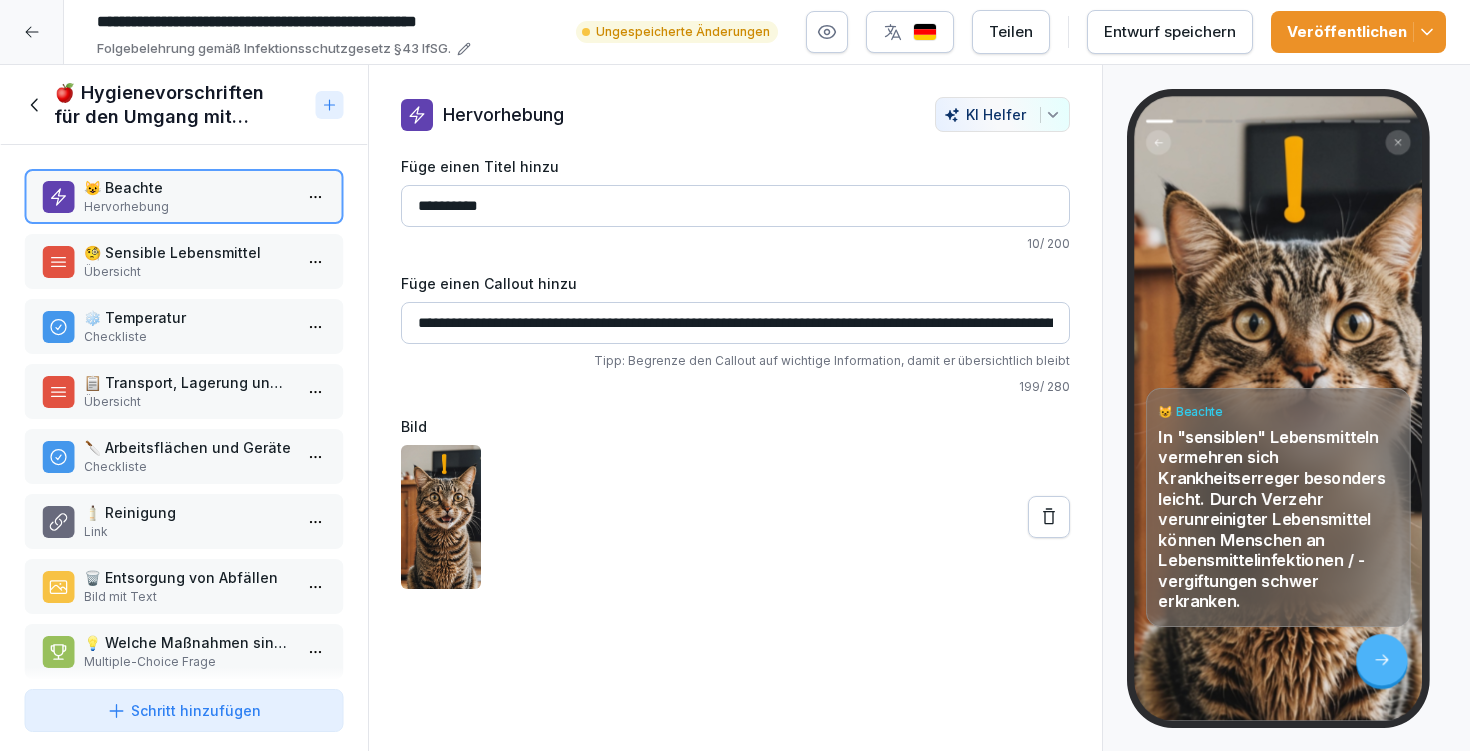 click 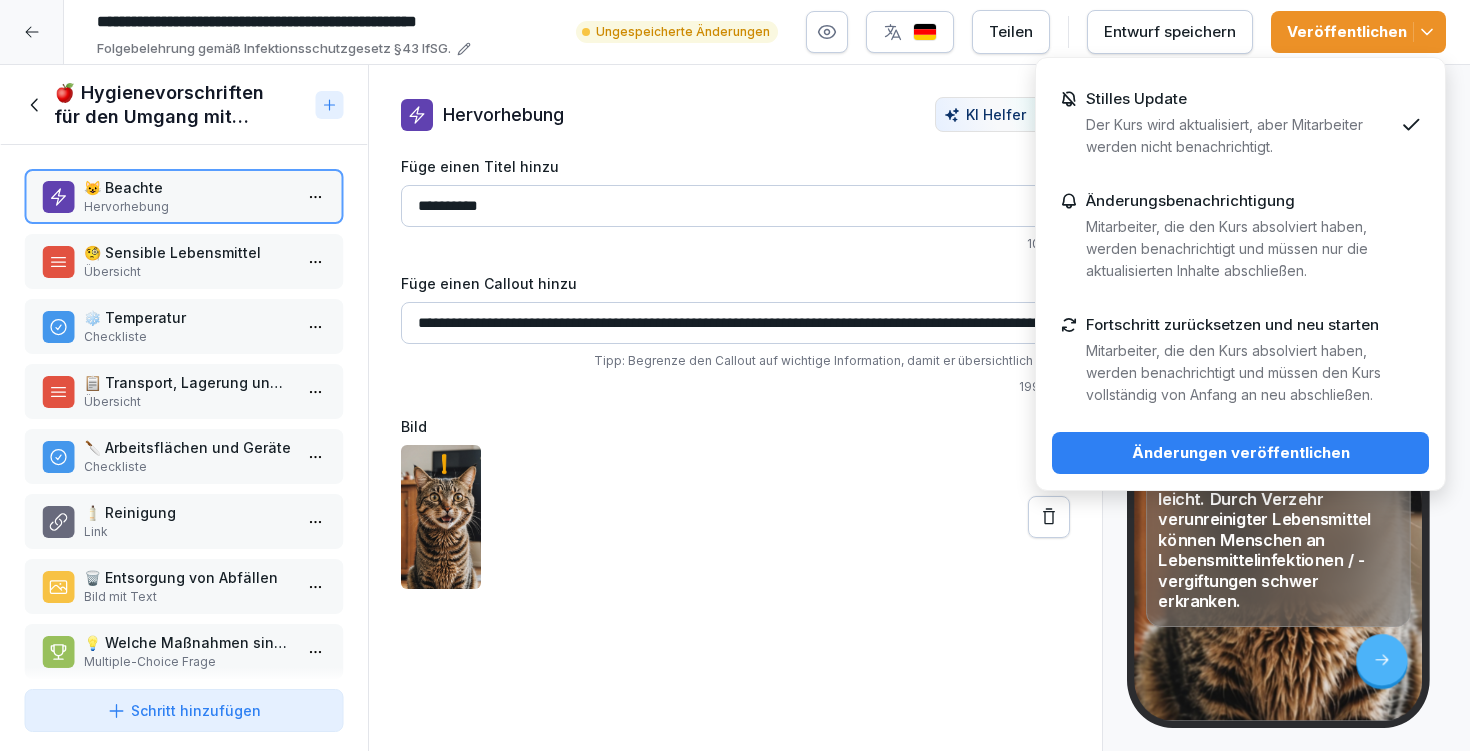 click on "**********" at bounding box center (735, 334) 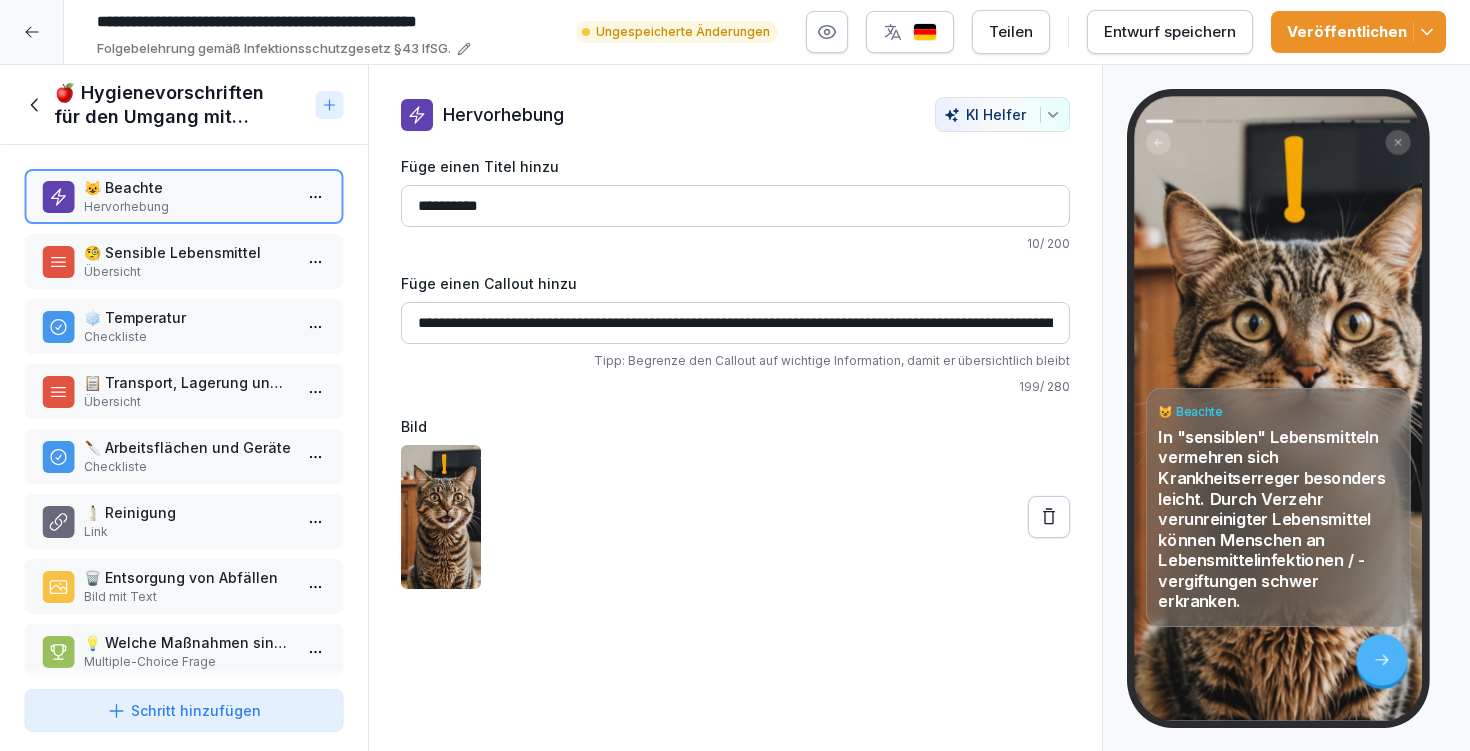 click on "**********" at bounding box center (735, 323) 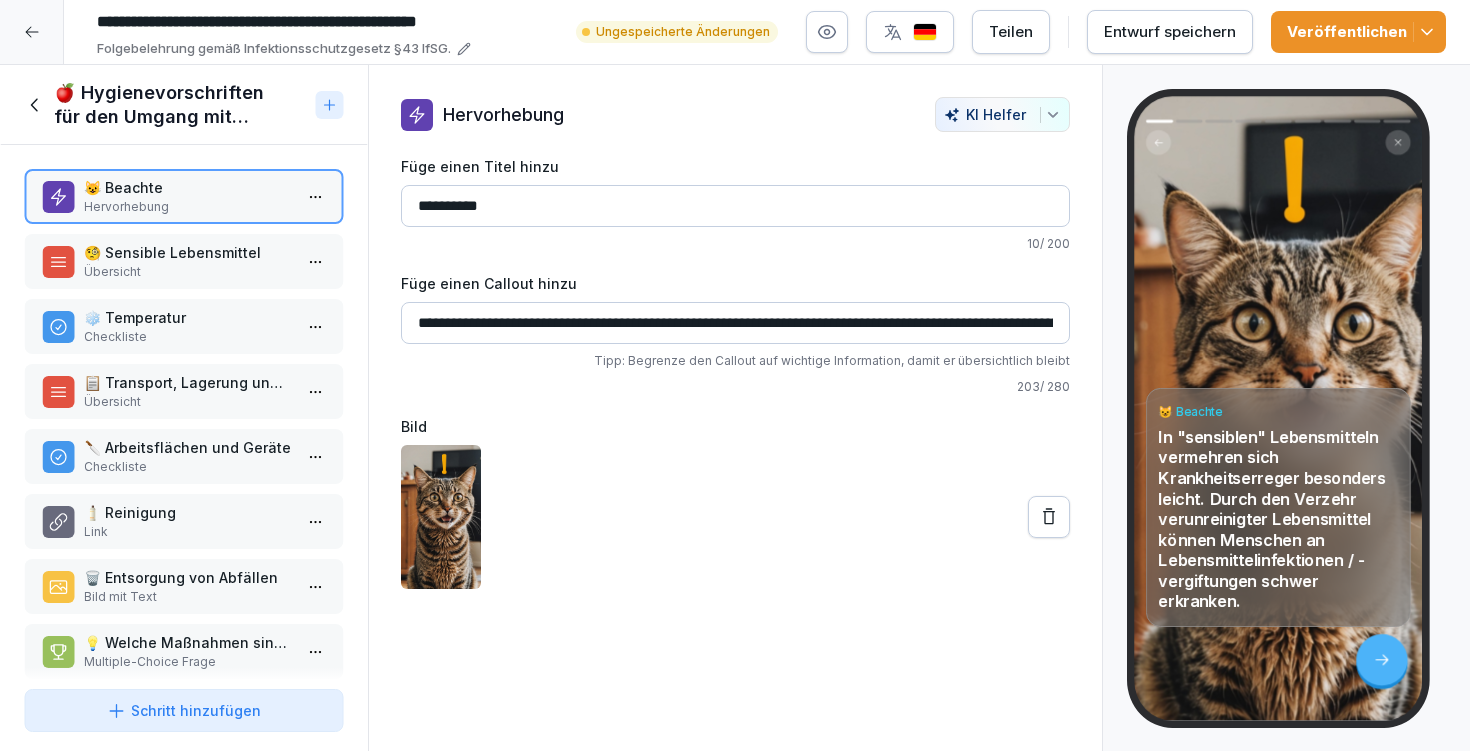 type on "**********" 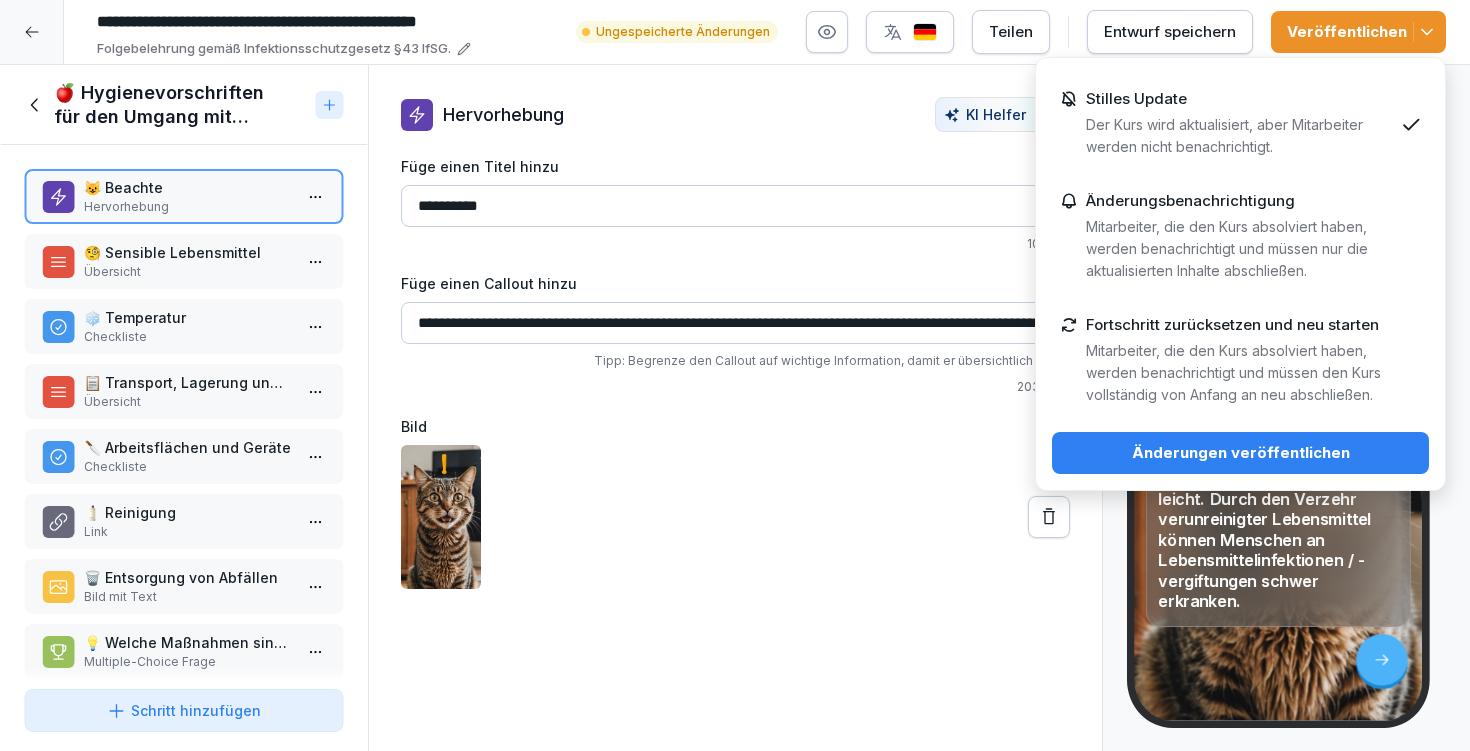 click on "Änderungen veröffentlichen" at bounding box center (1240, 453) 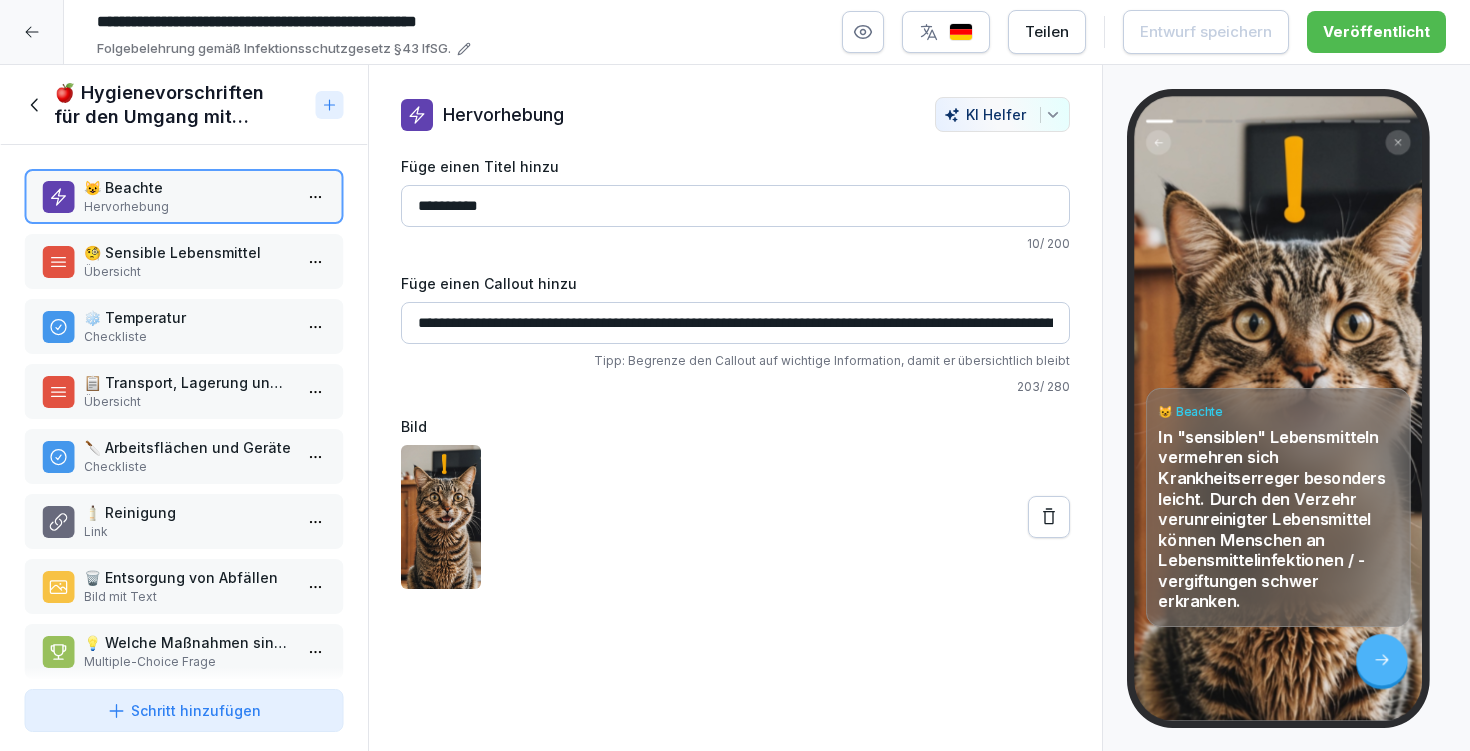 click on "🧐 Sensible Lebensmittel" at bounding box center [188, 252] 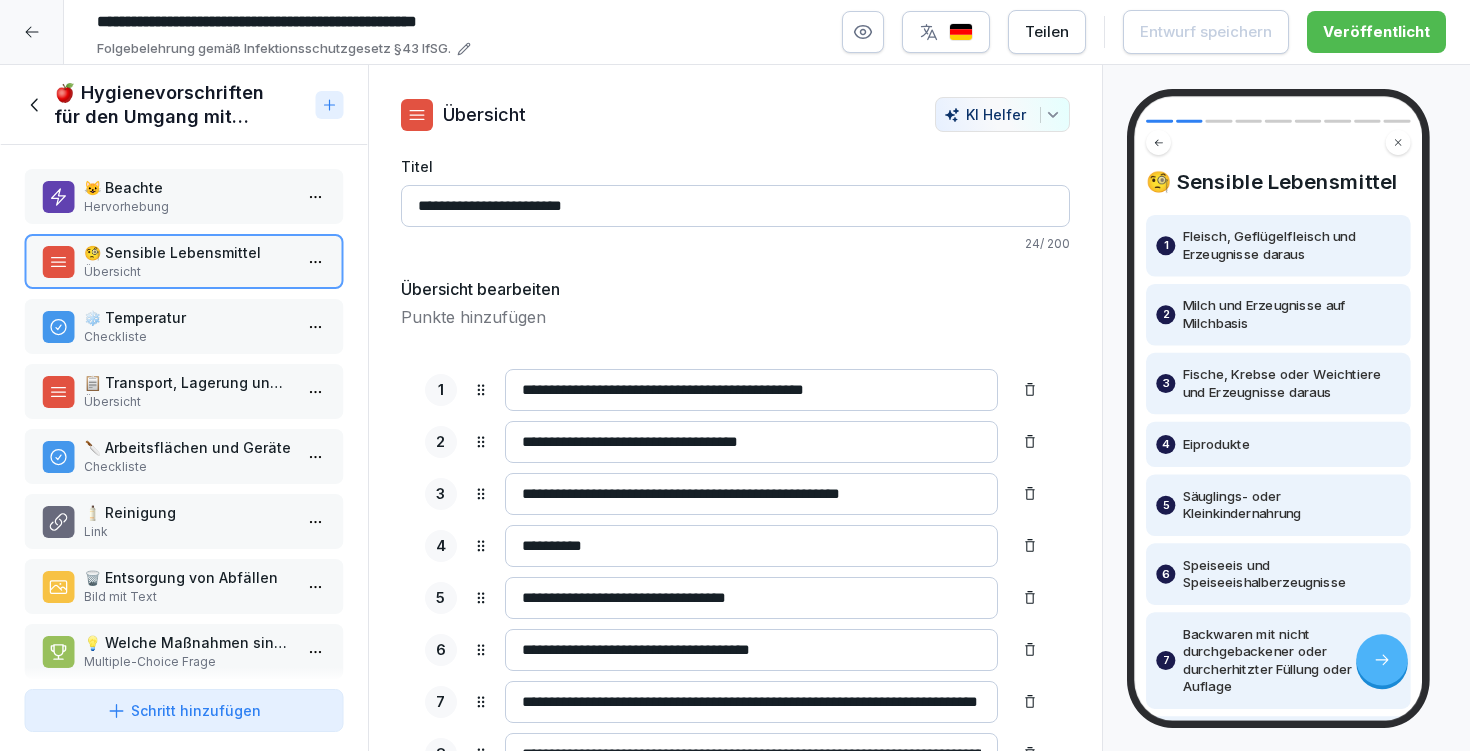 click on "❄️ Temperatur" at bounding box center (188, 317) 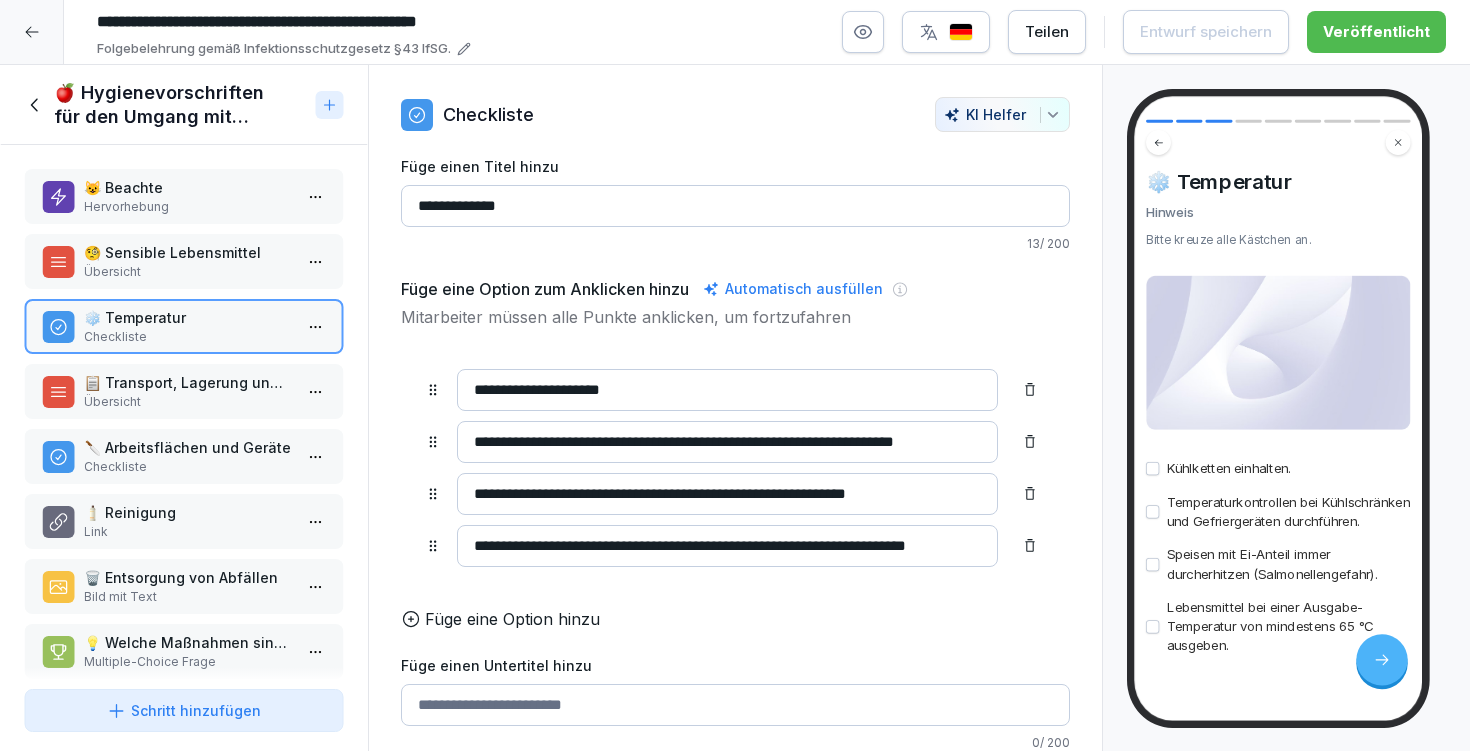 click on "Übersicht" at bounding box center (188, 272) 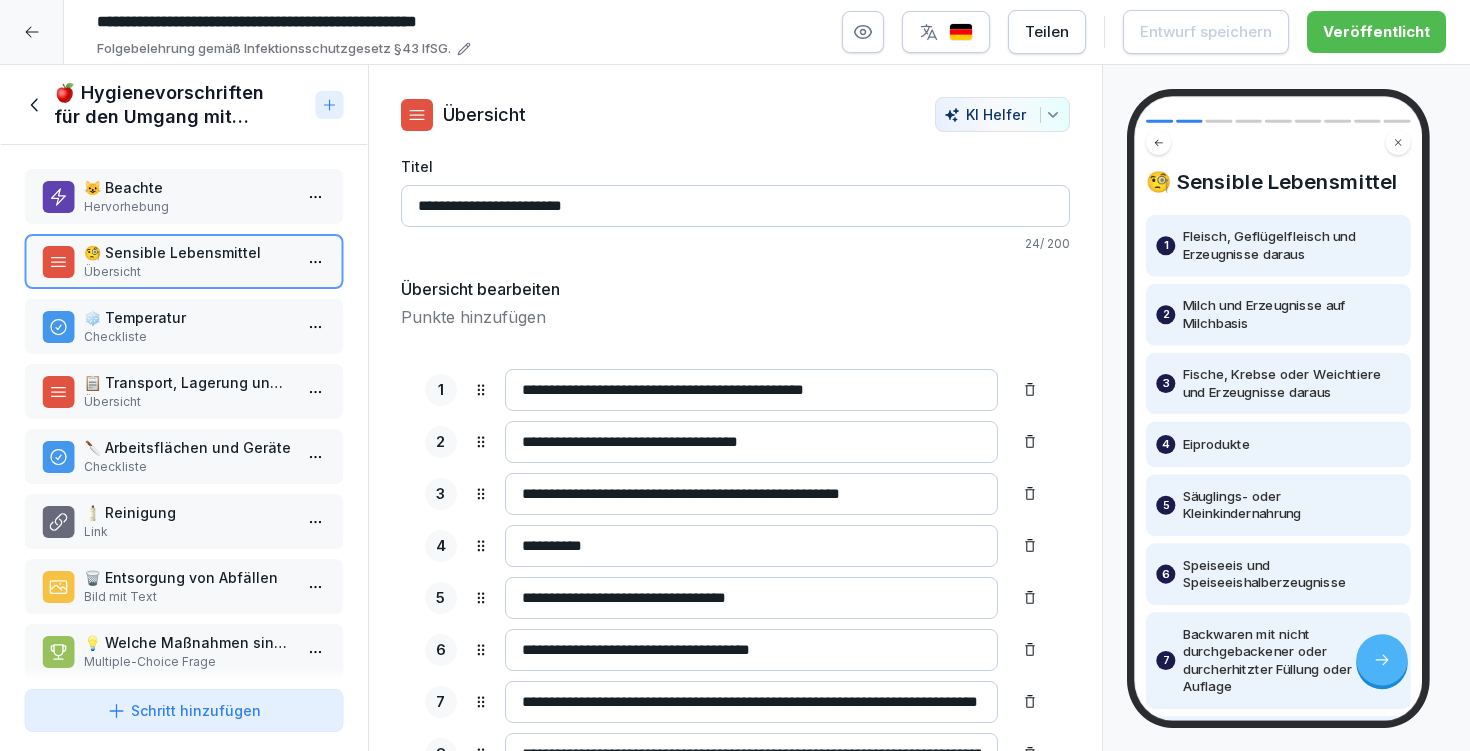 drag, startPoint x: 685, startPoint y: 440, endPoint x: 847, endPoint y: 446, distance: 162.11107 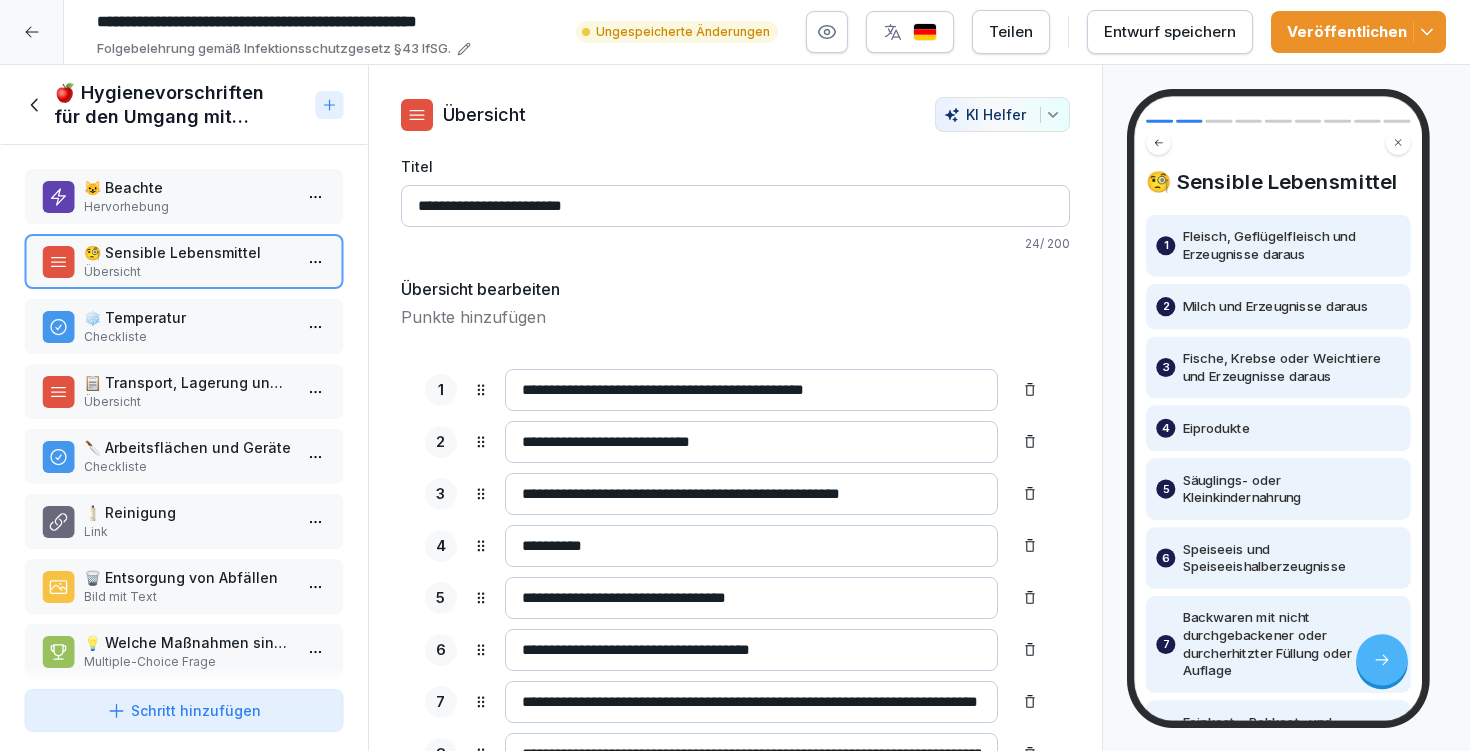 click on "**********" at bounding box center [751, 442] 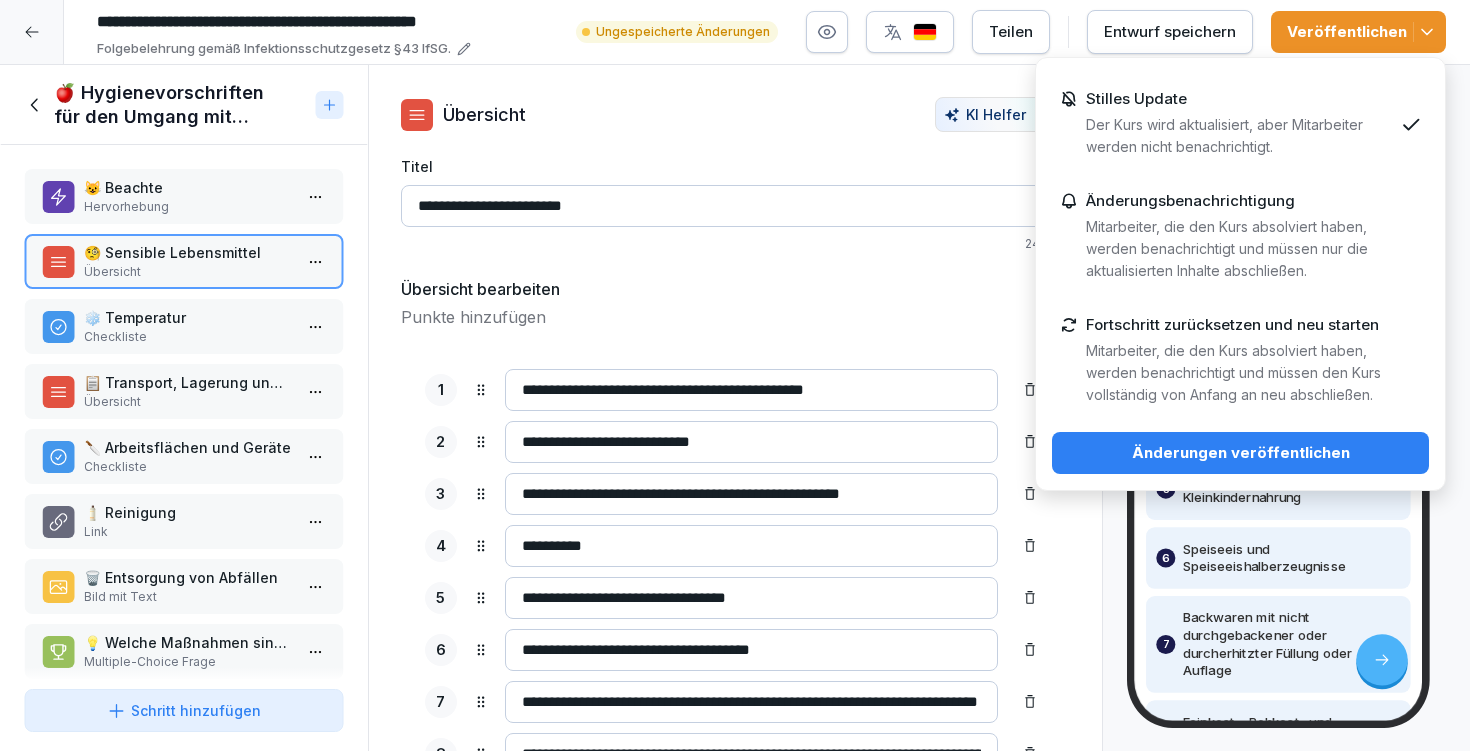 drag, startPoint x: 1365, startPoint y: 439, endPoint x: 1336, endPoint y: 433, distance: 29.614185 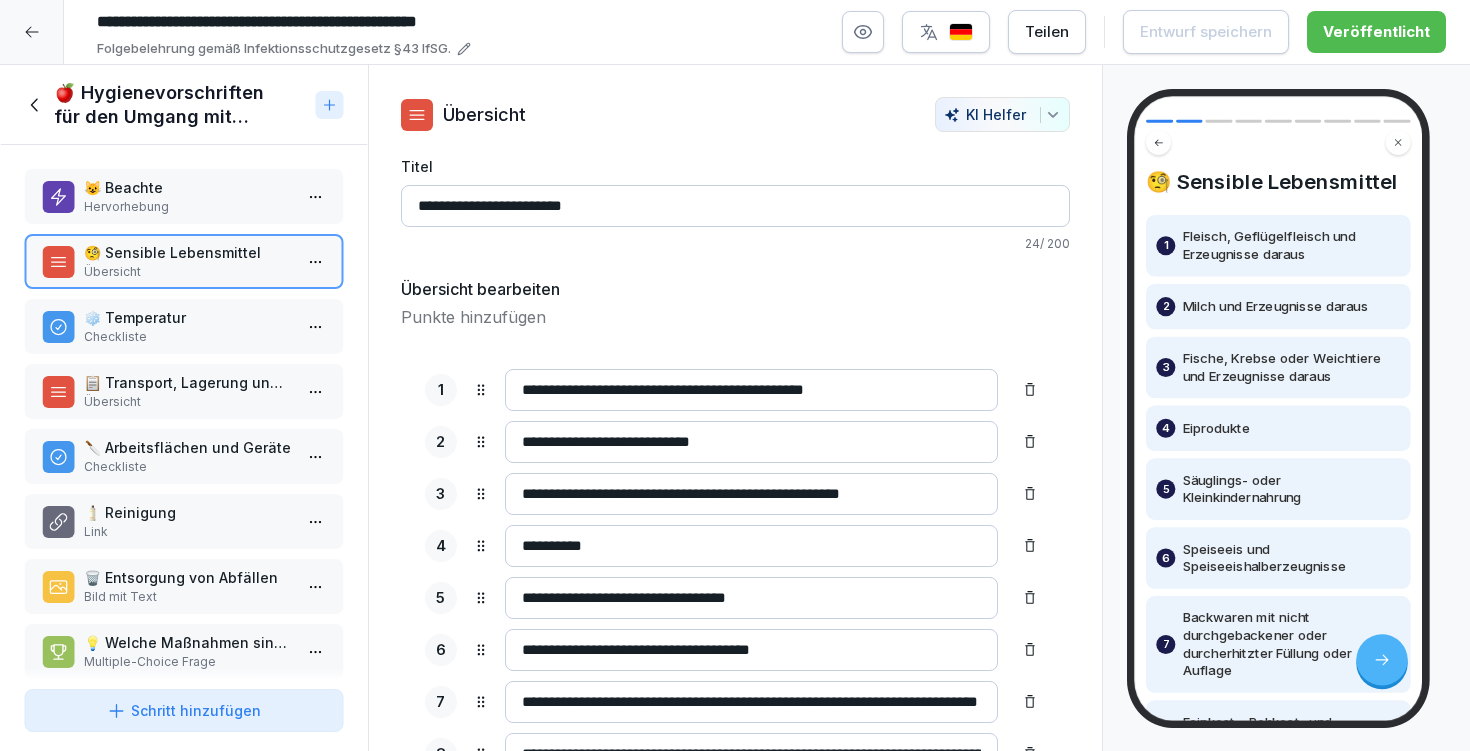 click on "Checkliste" at bounding box center [188, 337] 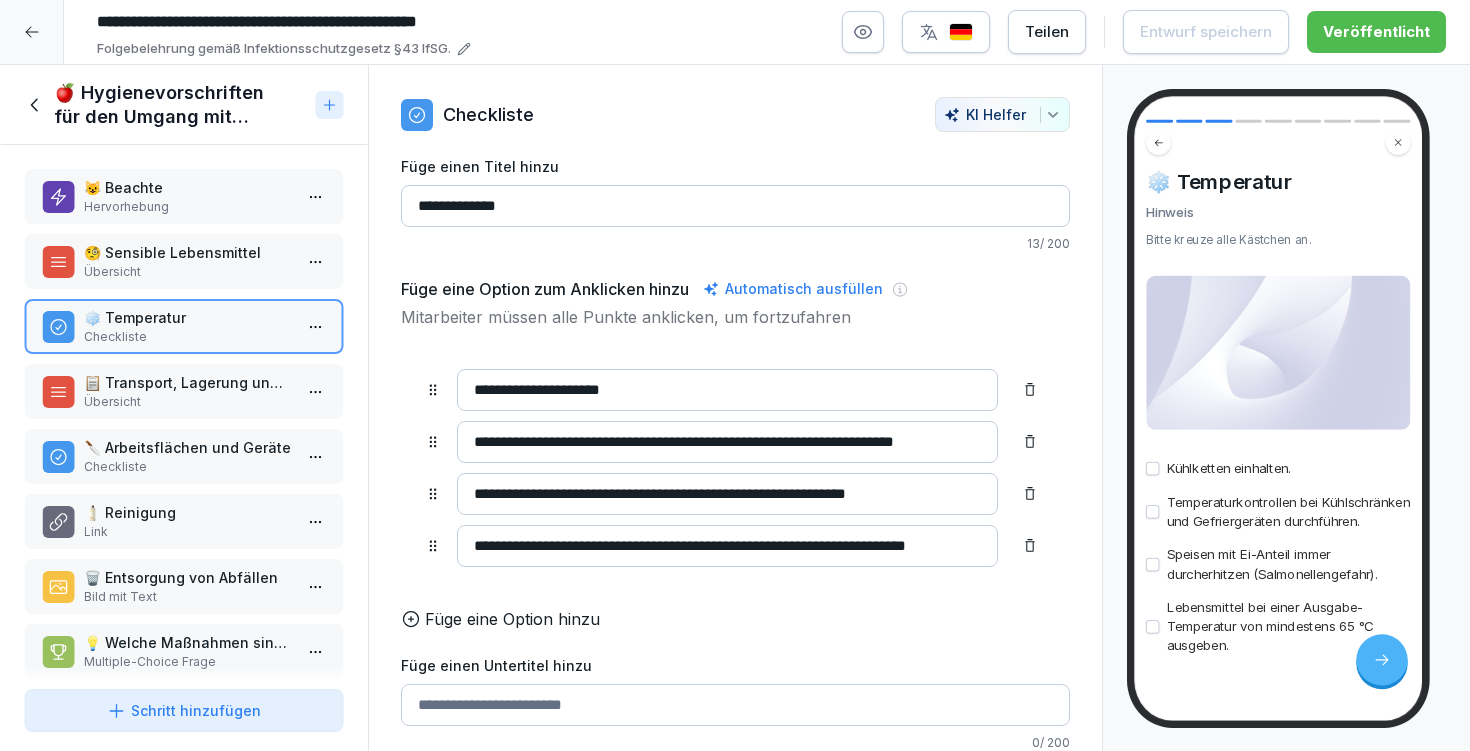 scroll, scrollTop: 208, scrollLeft: 0, axis: vertical 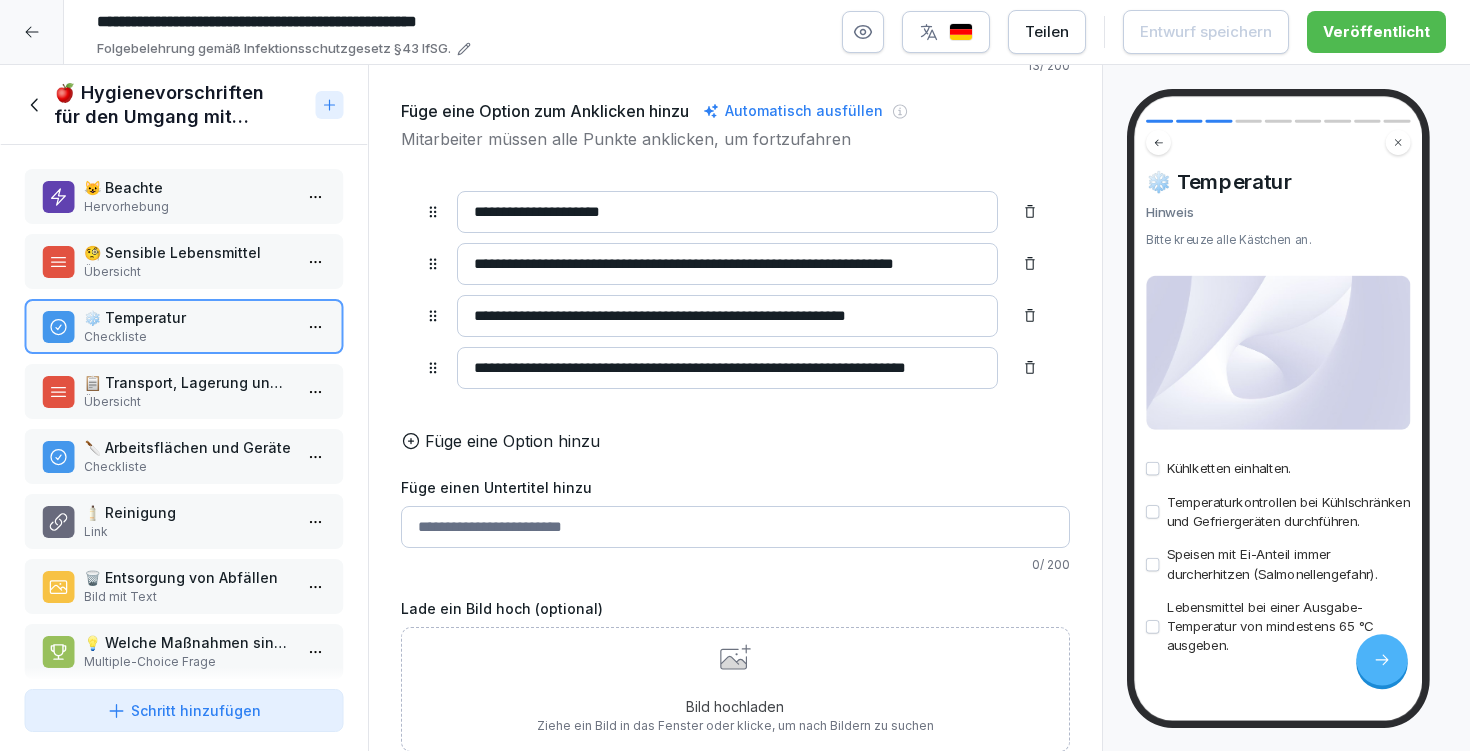 click on "Füge einen Untertitel hinzu" at bounding box center [735, 527] 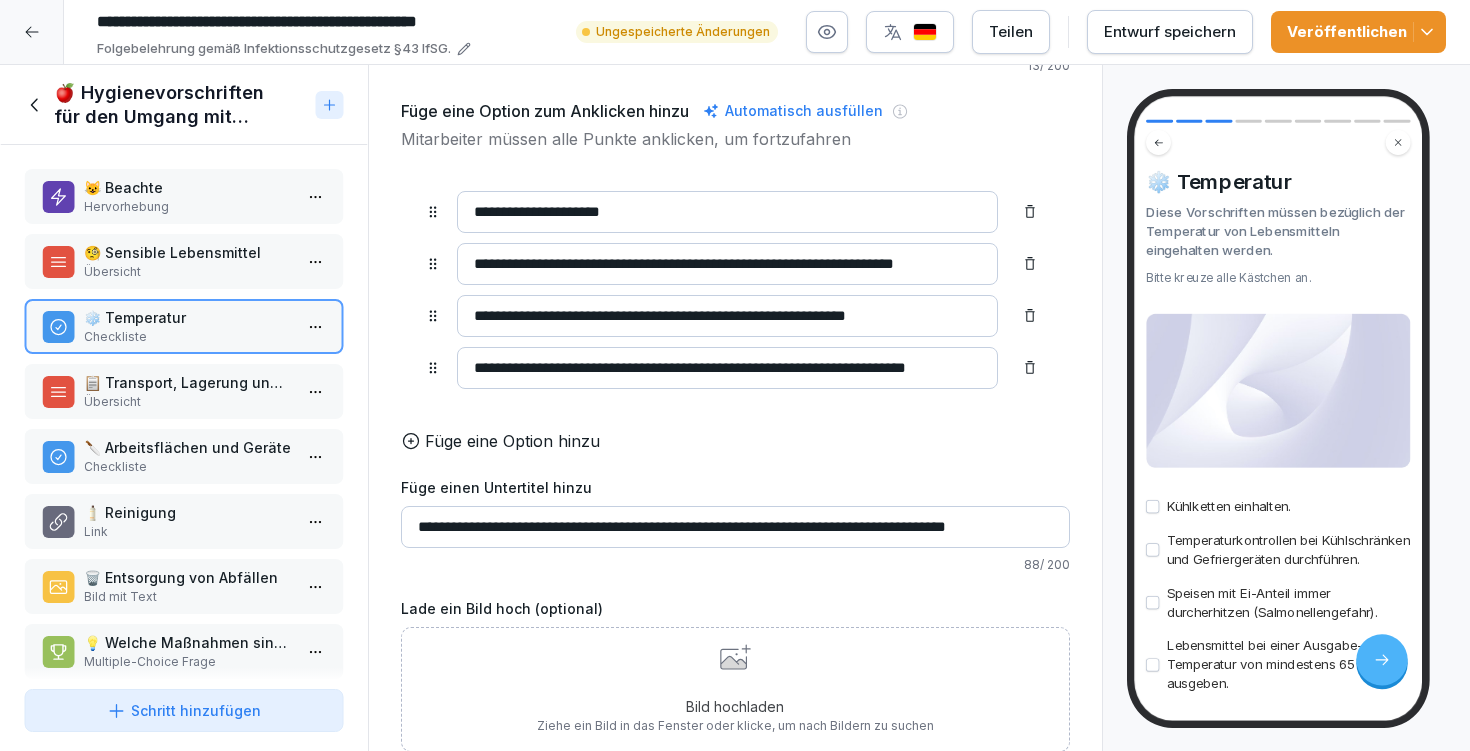 type on "**********" 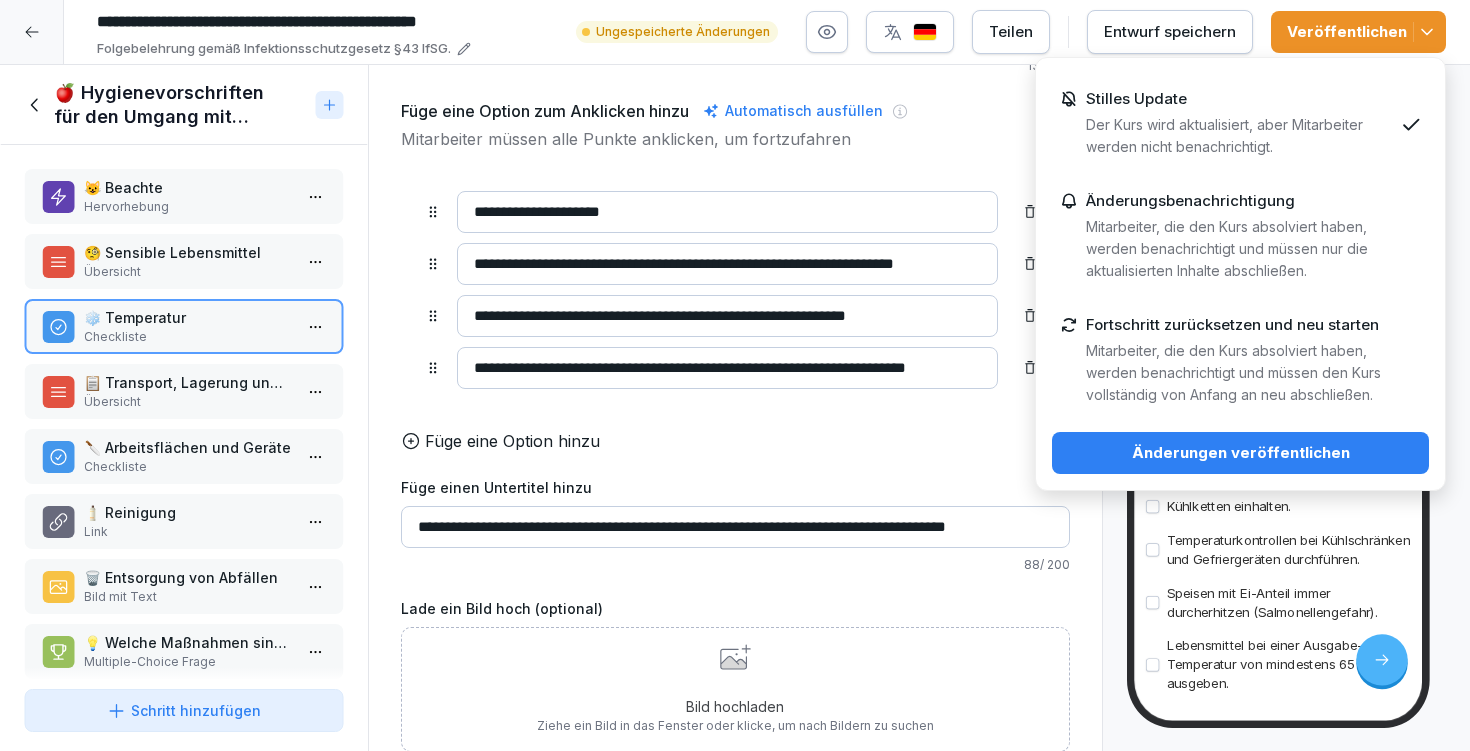click on "Änderungen veröffentlichen" at bounding box center (1240, 453) 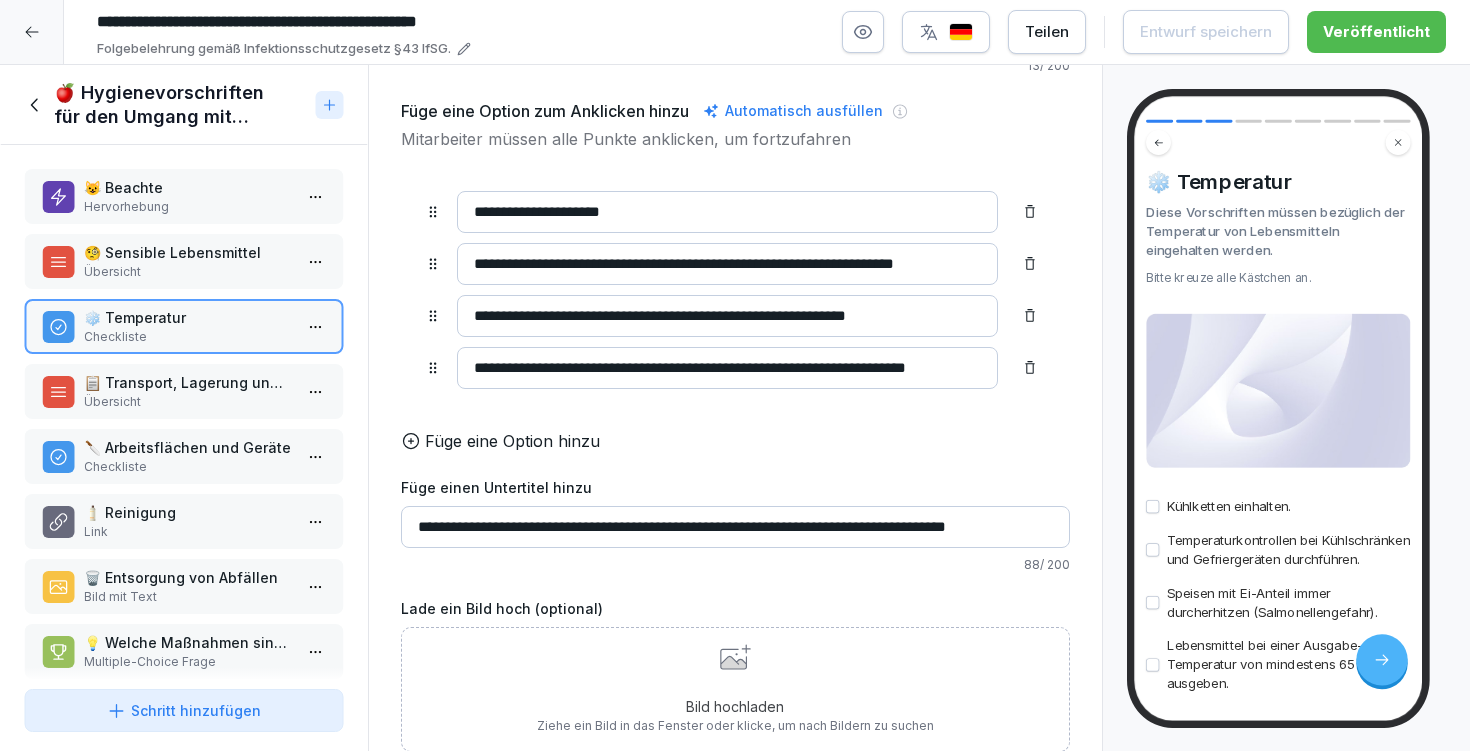 scroll, scrollTop: 0, scrollLeft: 0, axis: both 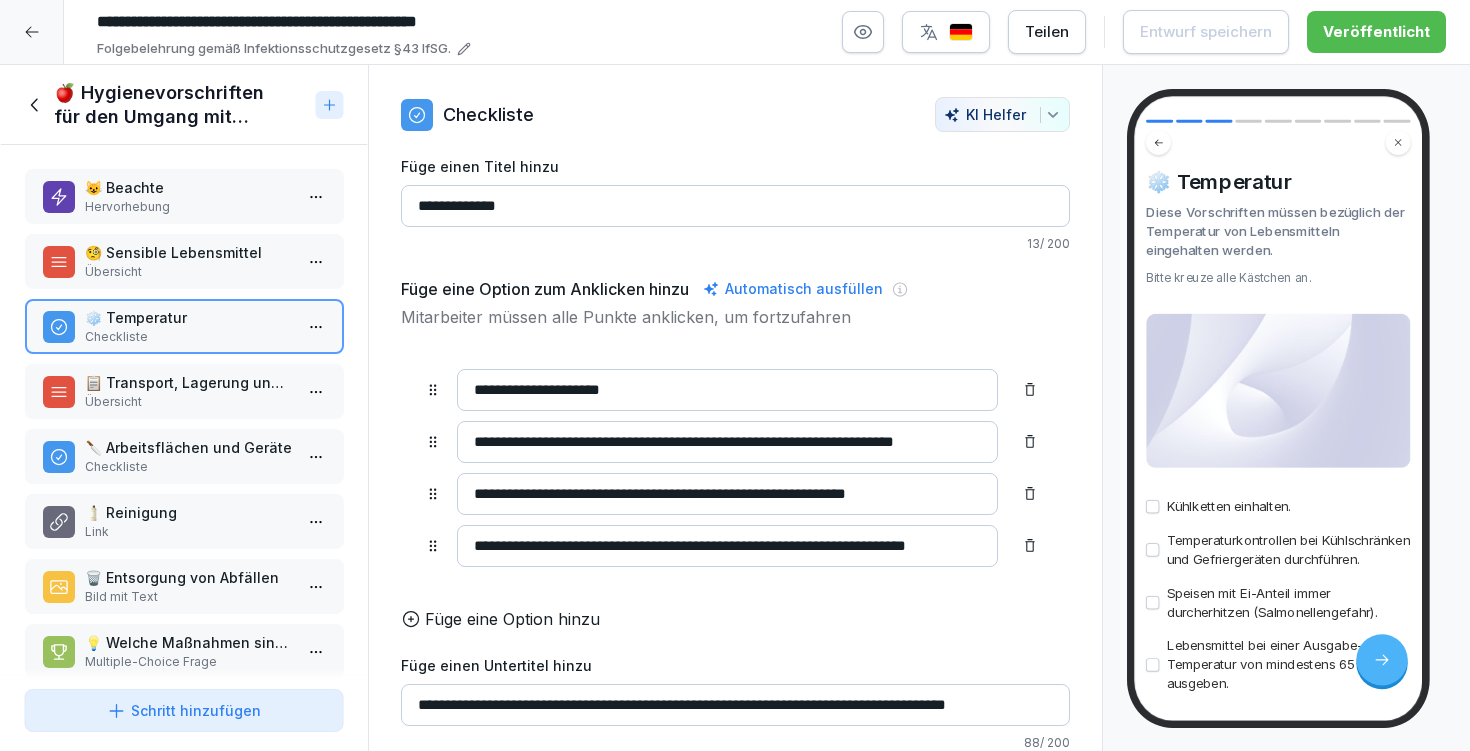 click on "📋 Transport, Lagerung und Verarbeitung" at bounding box center (188, 382) 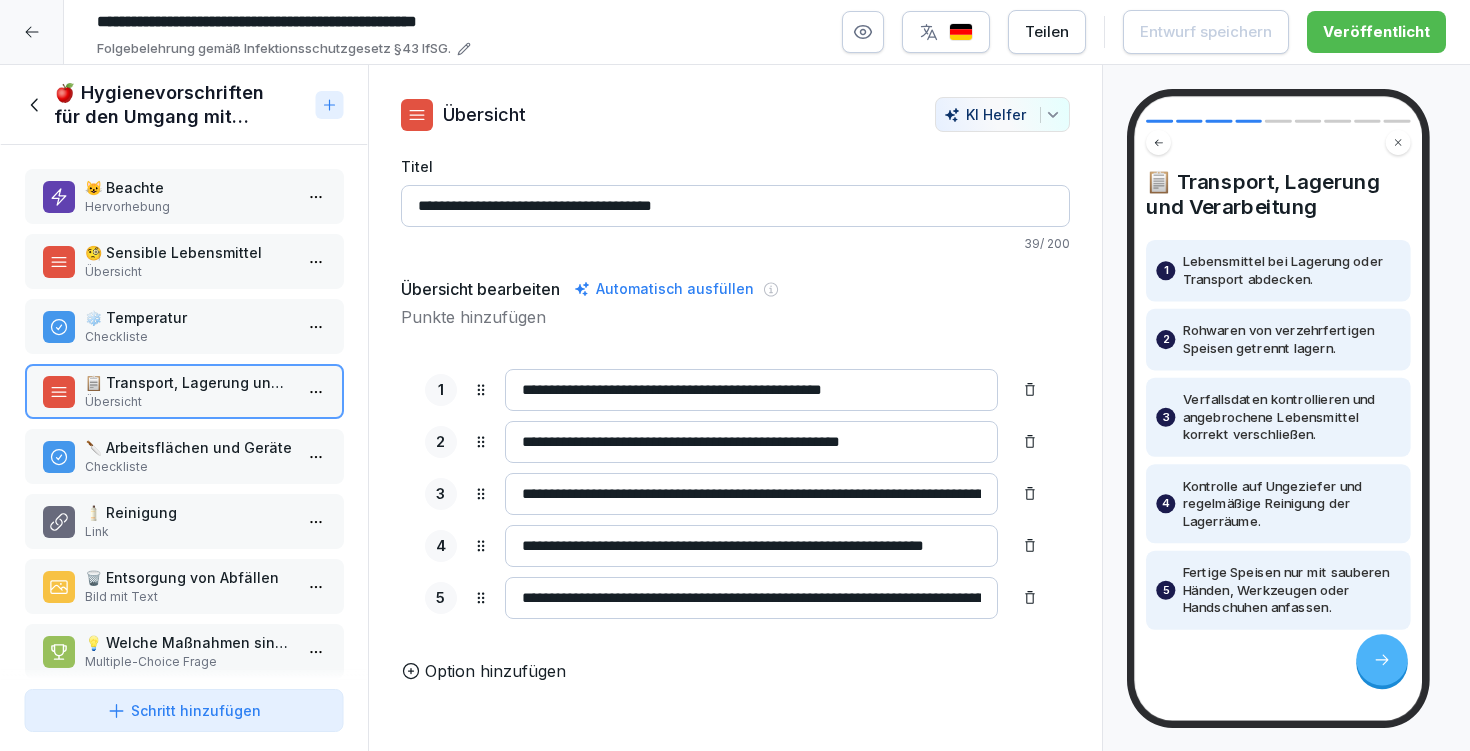 click on "🔪 Arbeitsflächen und Geräte" at bounding box center (188, 447) 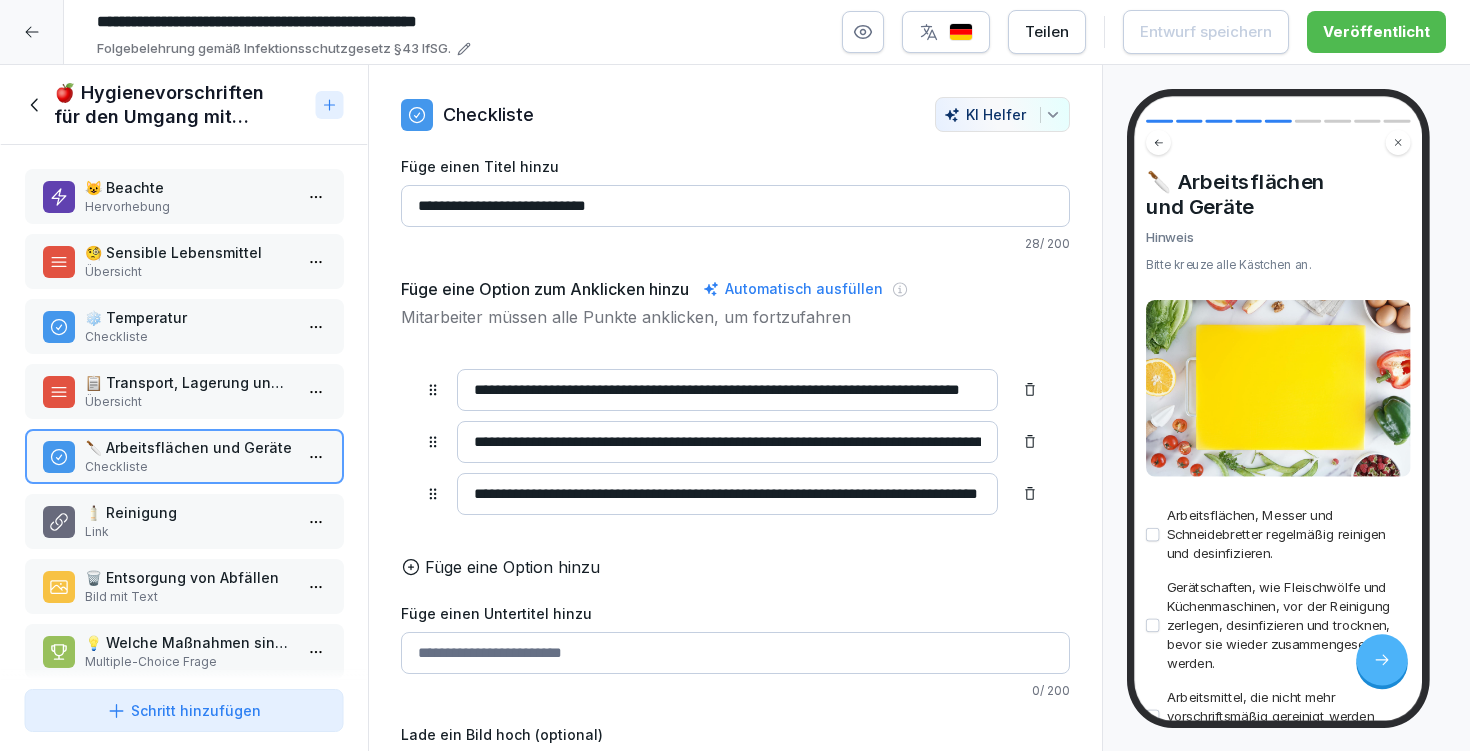 click on "❄️ Temperatur" at bounding box center (188, 317) 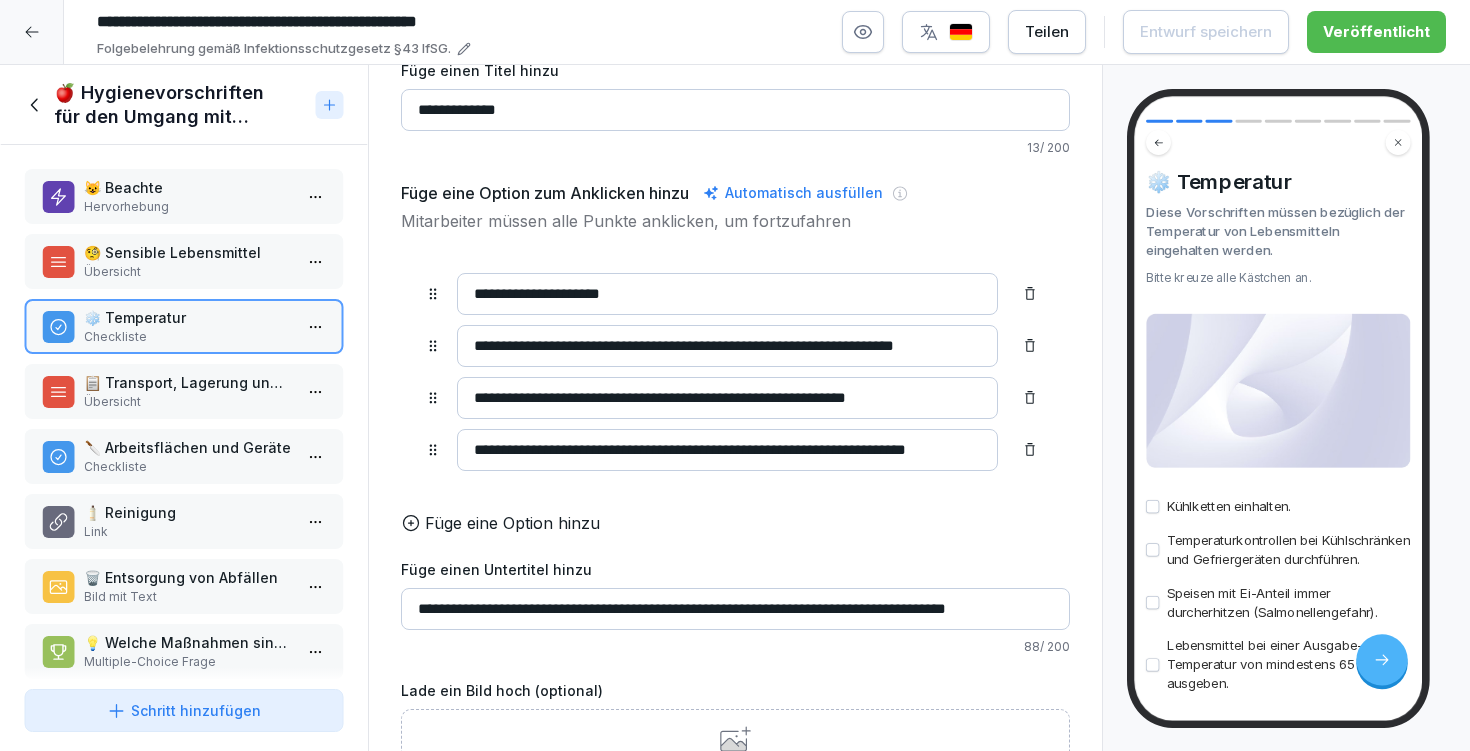 scroll, scrollTop: 37, scrollLeft: 0, axis: vertical 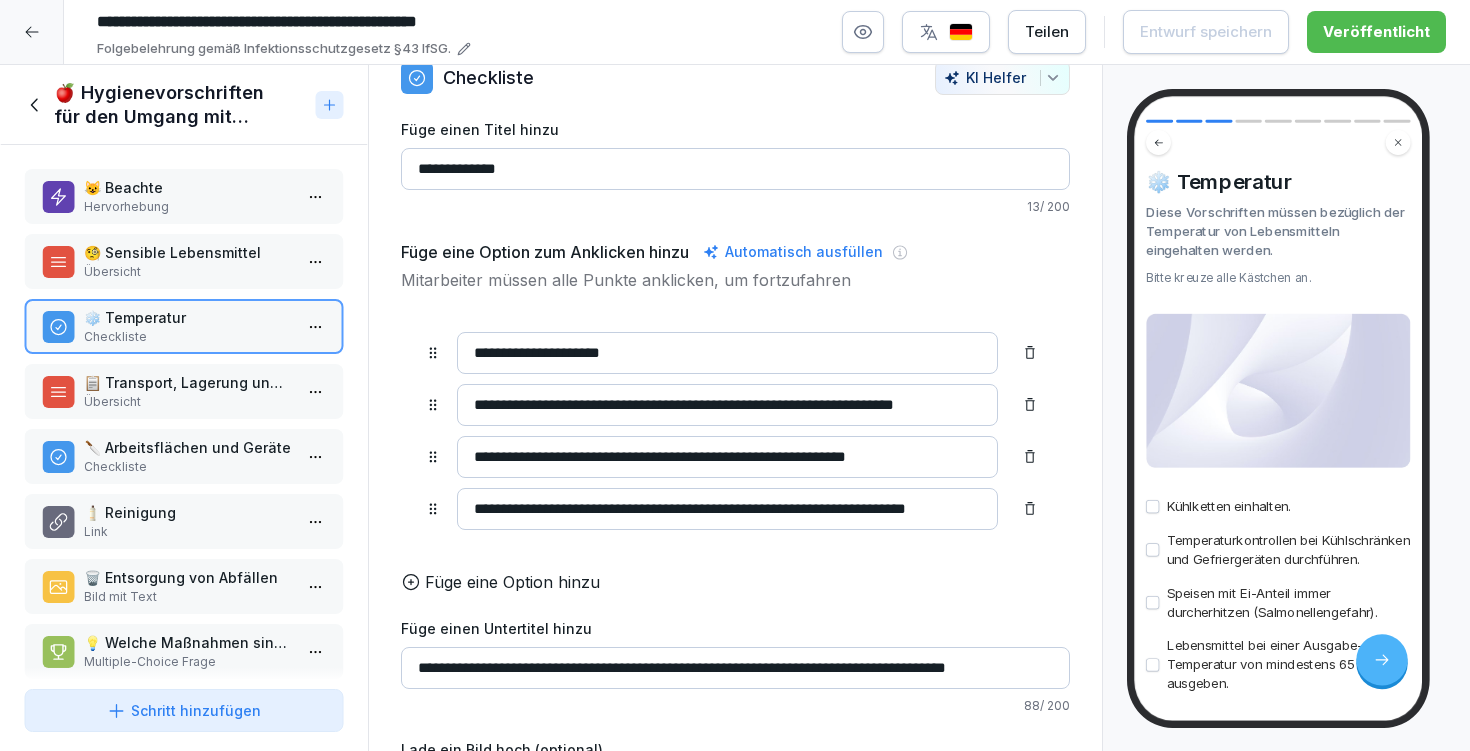 click on "Schritt hinzufügen" at bounding box center [184, 710] 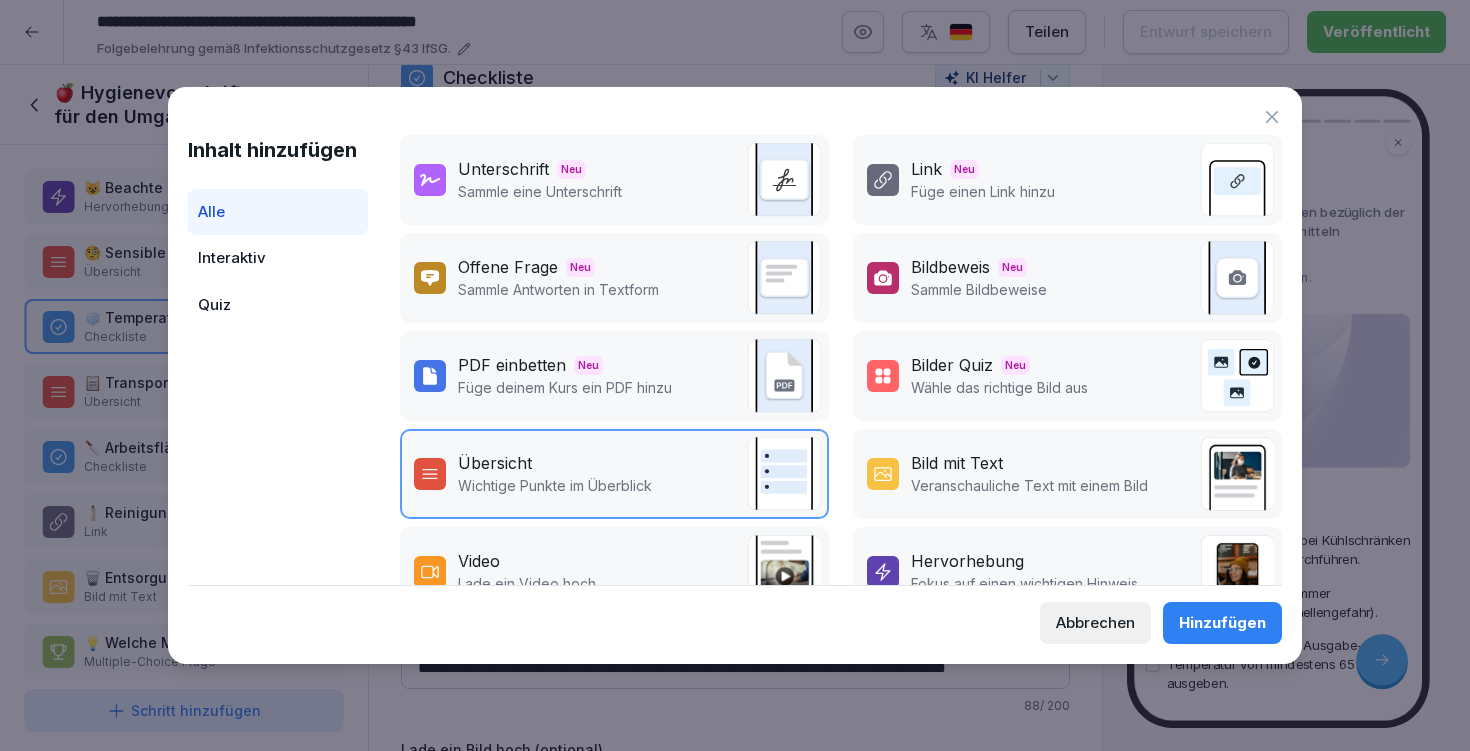 scroll, scrollTop: 356, scrollLeft: 0, axis: vertical 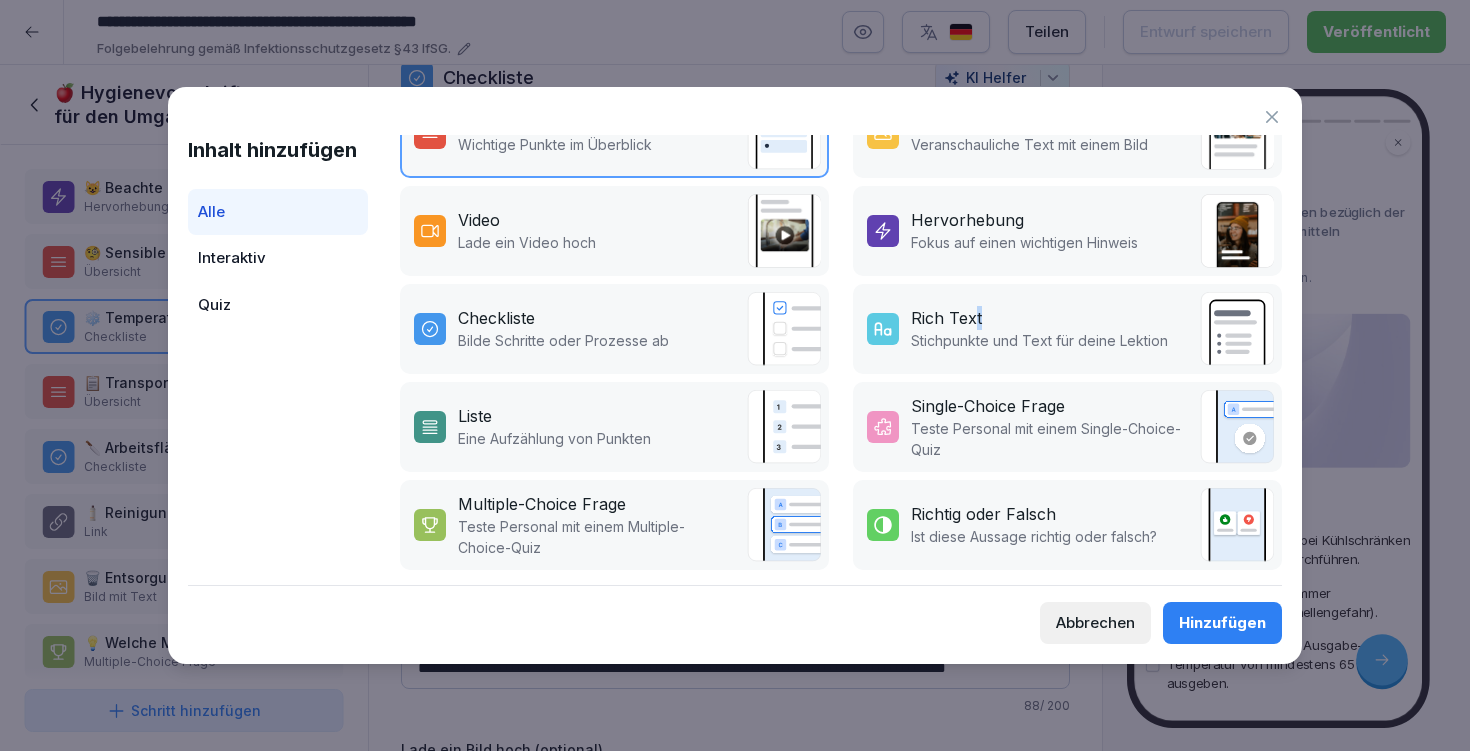 drag, startPoint x: 971, startPoint y: 308, endPoint x: 1024, endPoint y: 315, distance: 53.460266 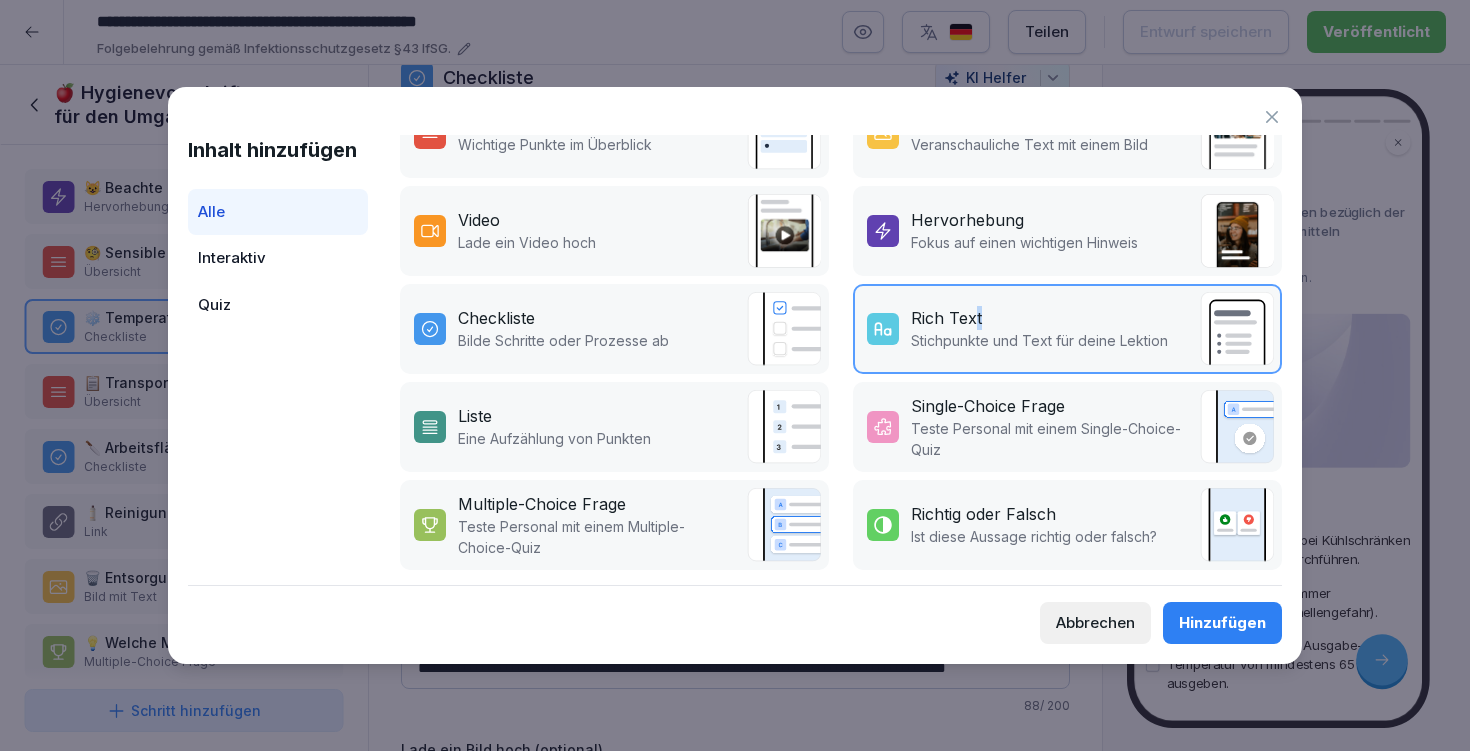 click on "Hinzufügen" at bounding box center [1222, 623] 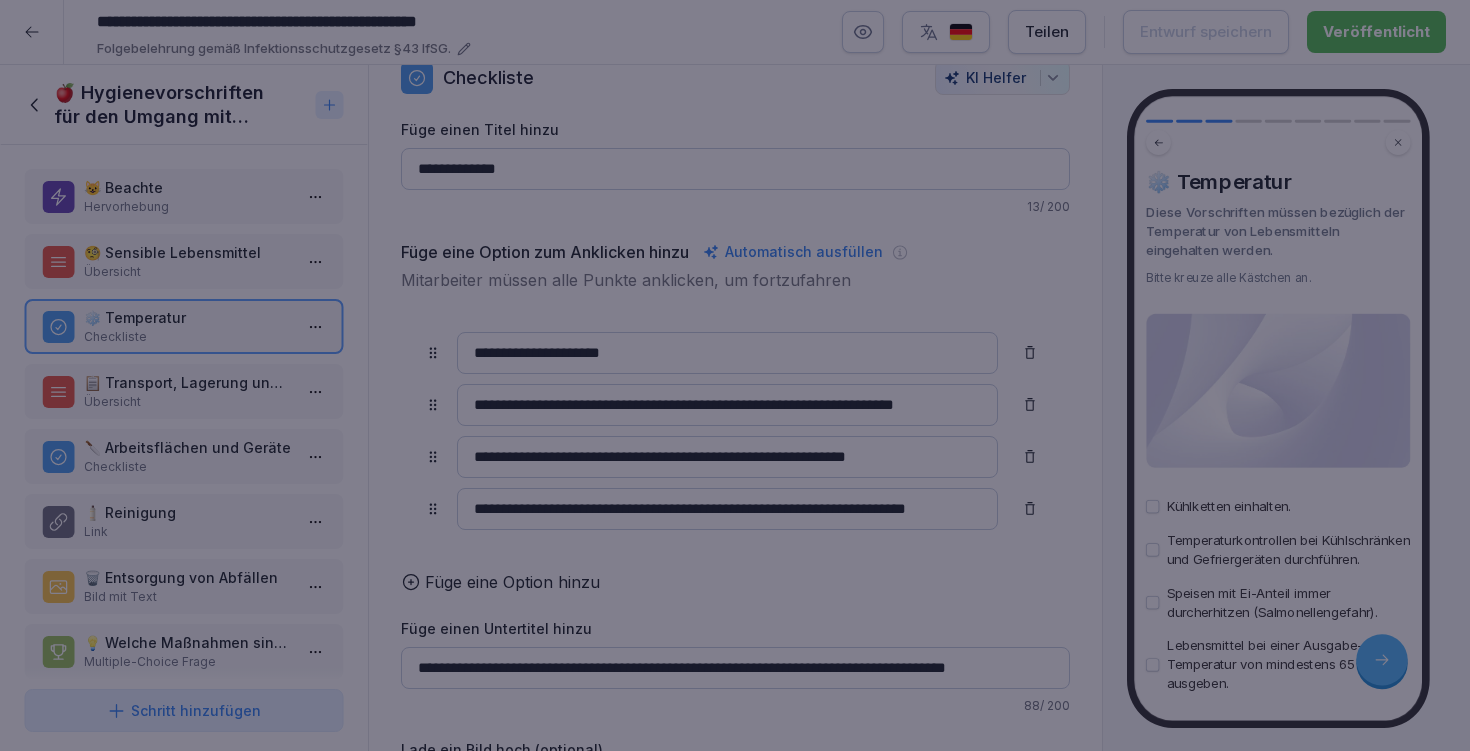 scroll, scrollTop: 0, scrollLeft: 0, axis: both 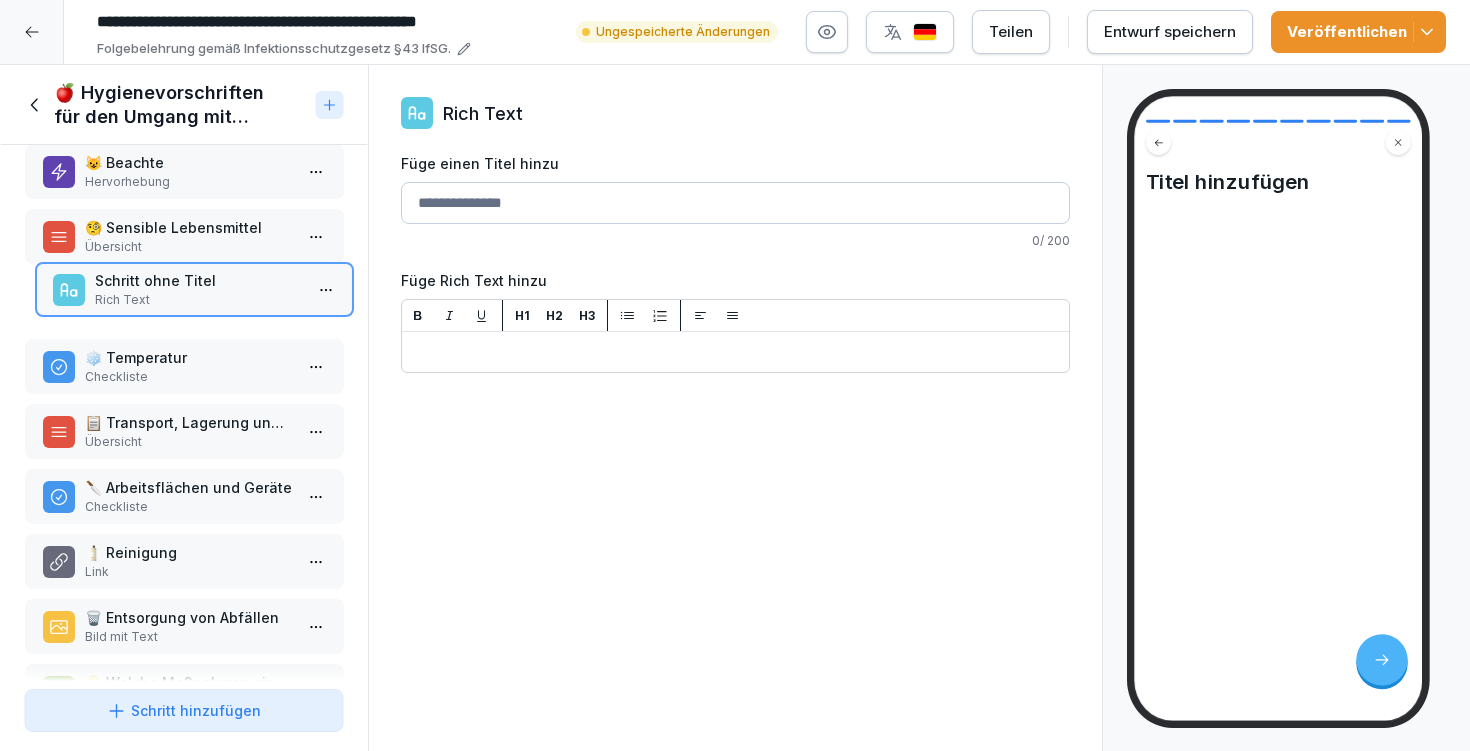 drag, startPoint x: 152, startPoint y: 624, endPoint x: 162, endPoint y: 305, distance: 319.1567 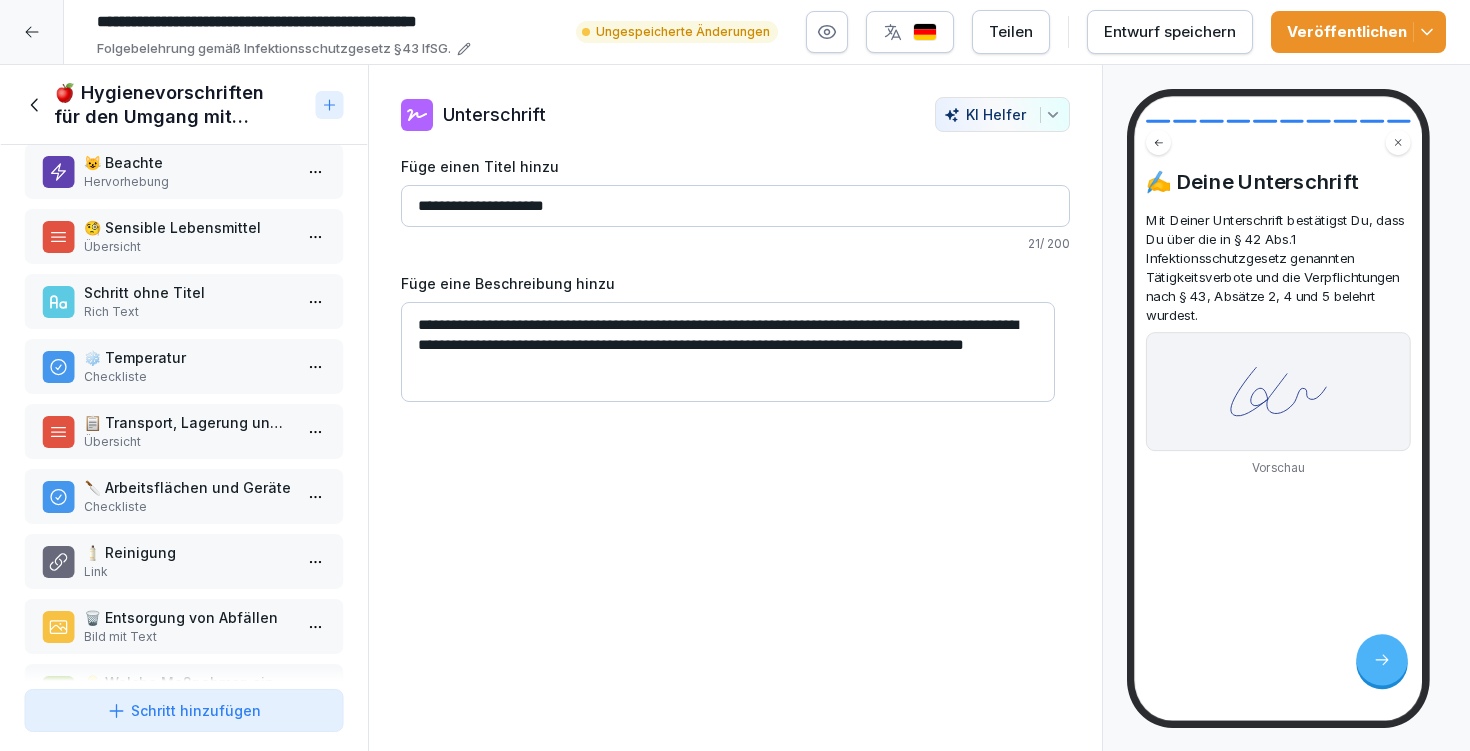 click on "Schritt ohne Titel Rich Text" at bounding box center [184, 301] 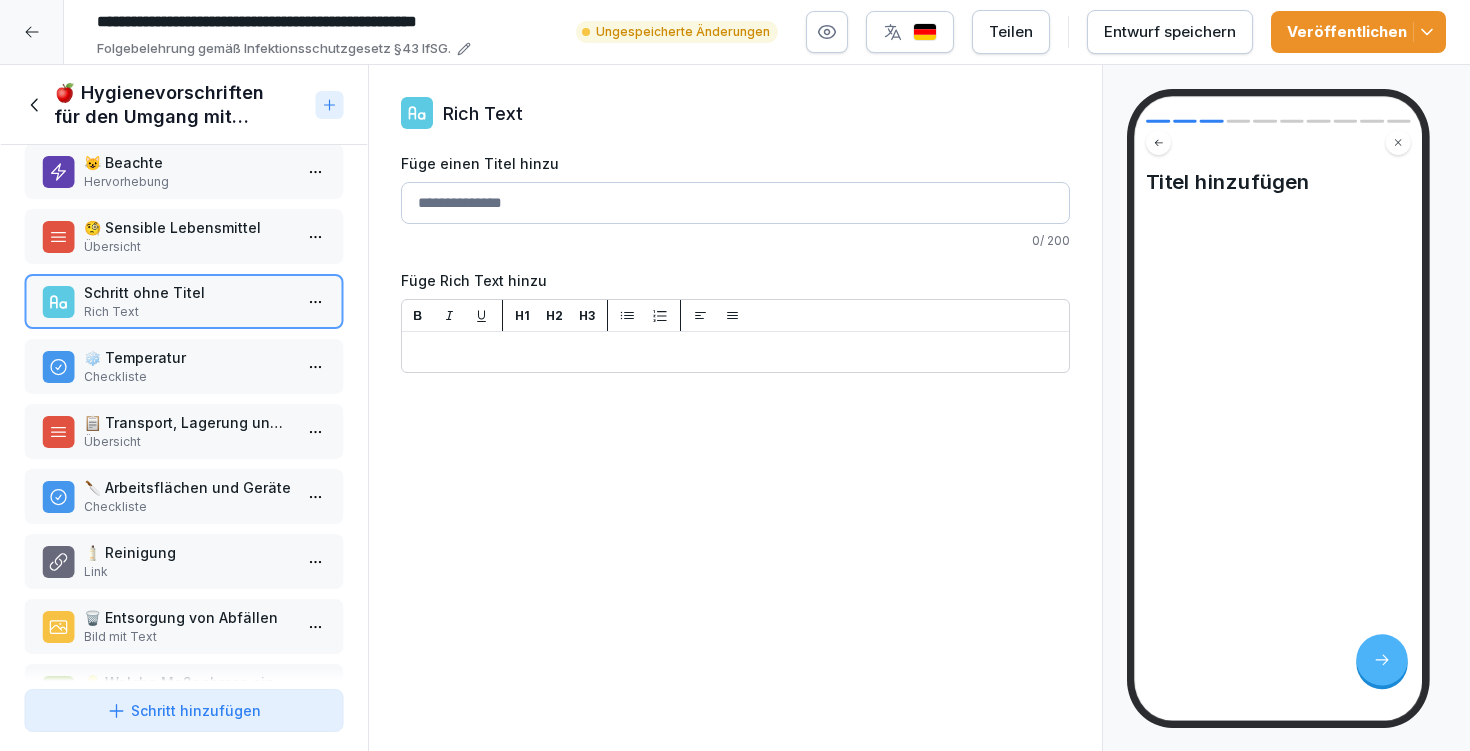 click on "Checkliste" at bounding box center [188, 377] 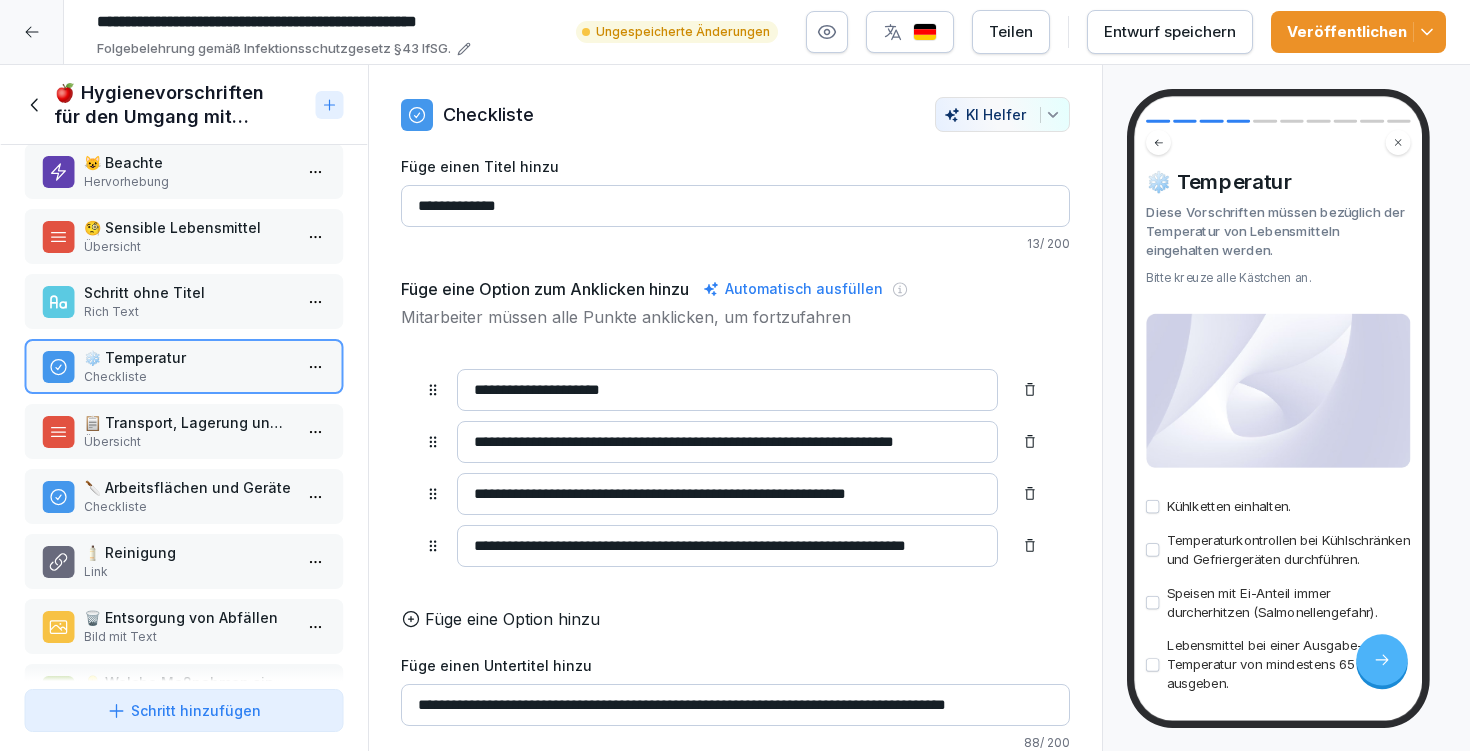 scroll, scrollTop: 208, scrollLeft: 0, axis: vertical 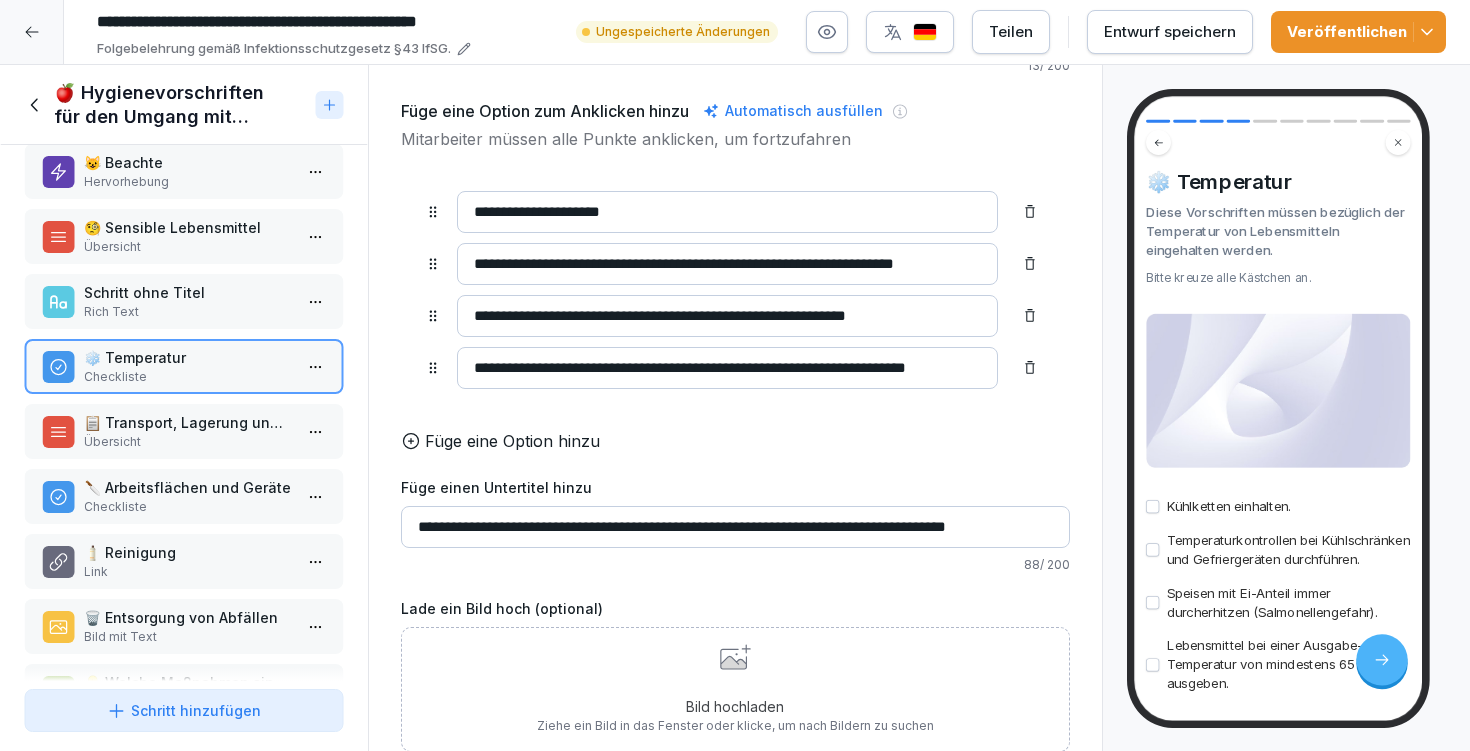 drag, startPoint x: 408, startPoint y: 508, endPoint x: 1266, endPoint y: 572, distance: 860.3836 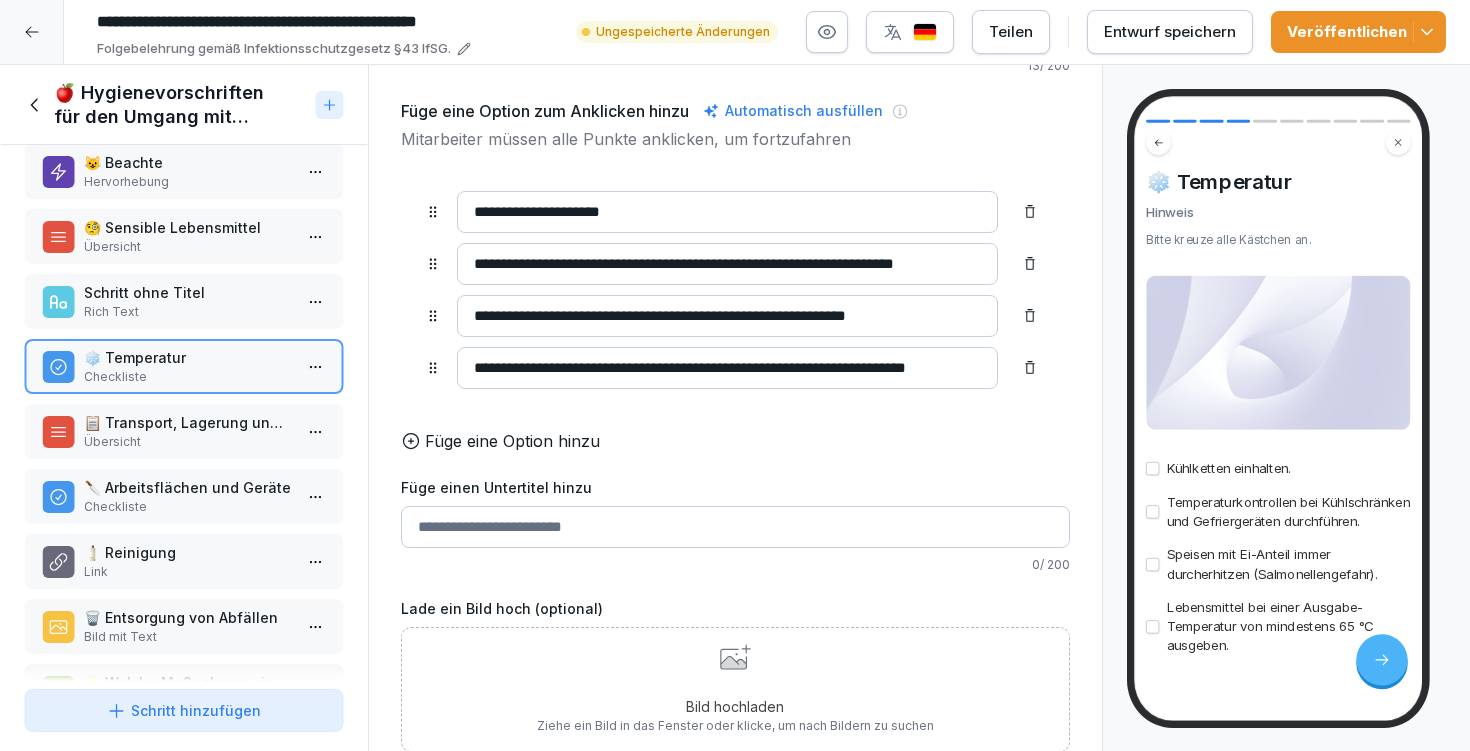 type 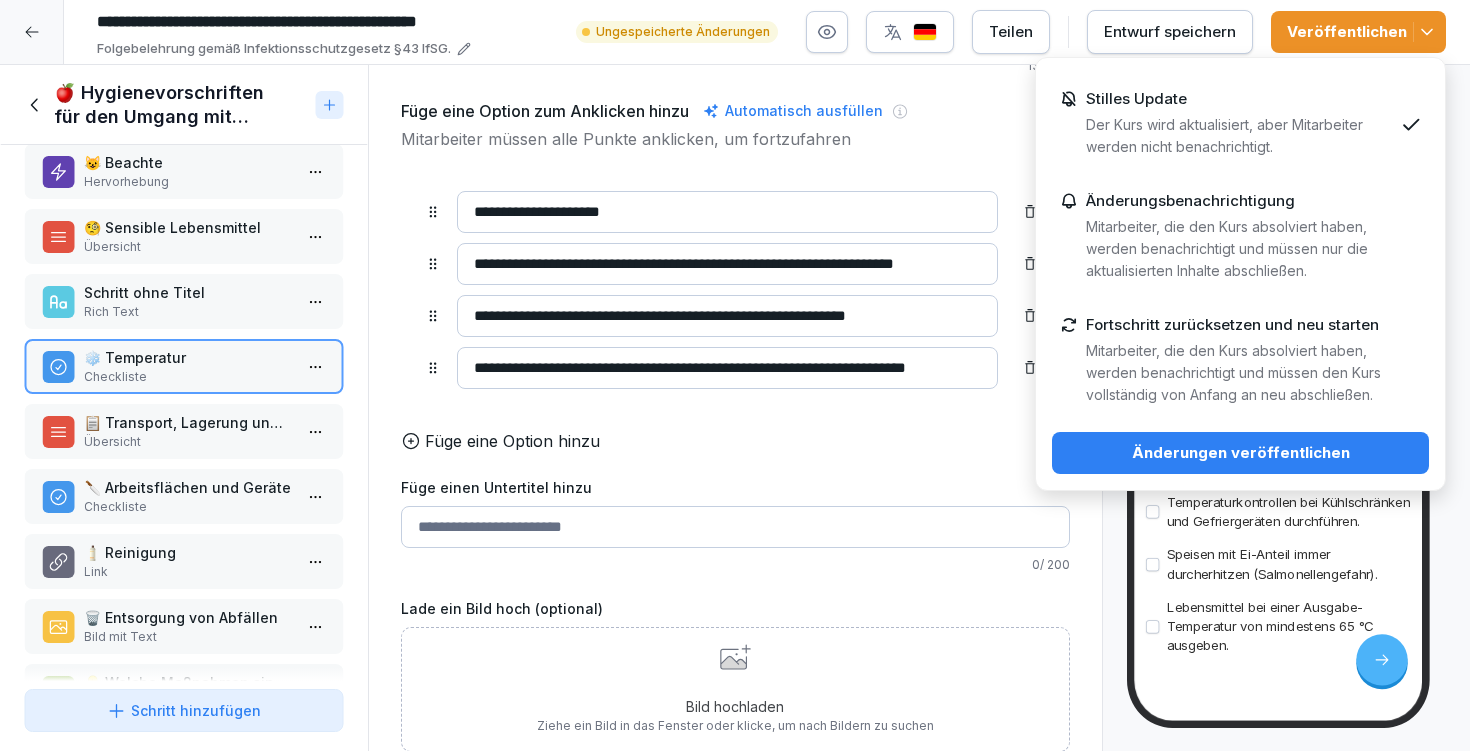 click on "Änderungen veröffentlichen" at bounding box center [1240, 453] 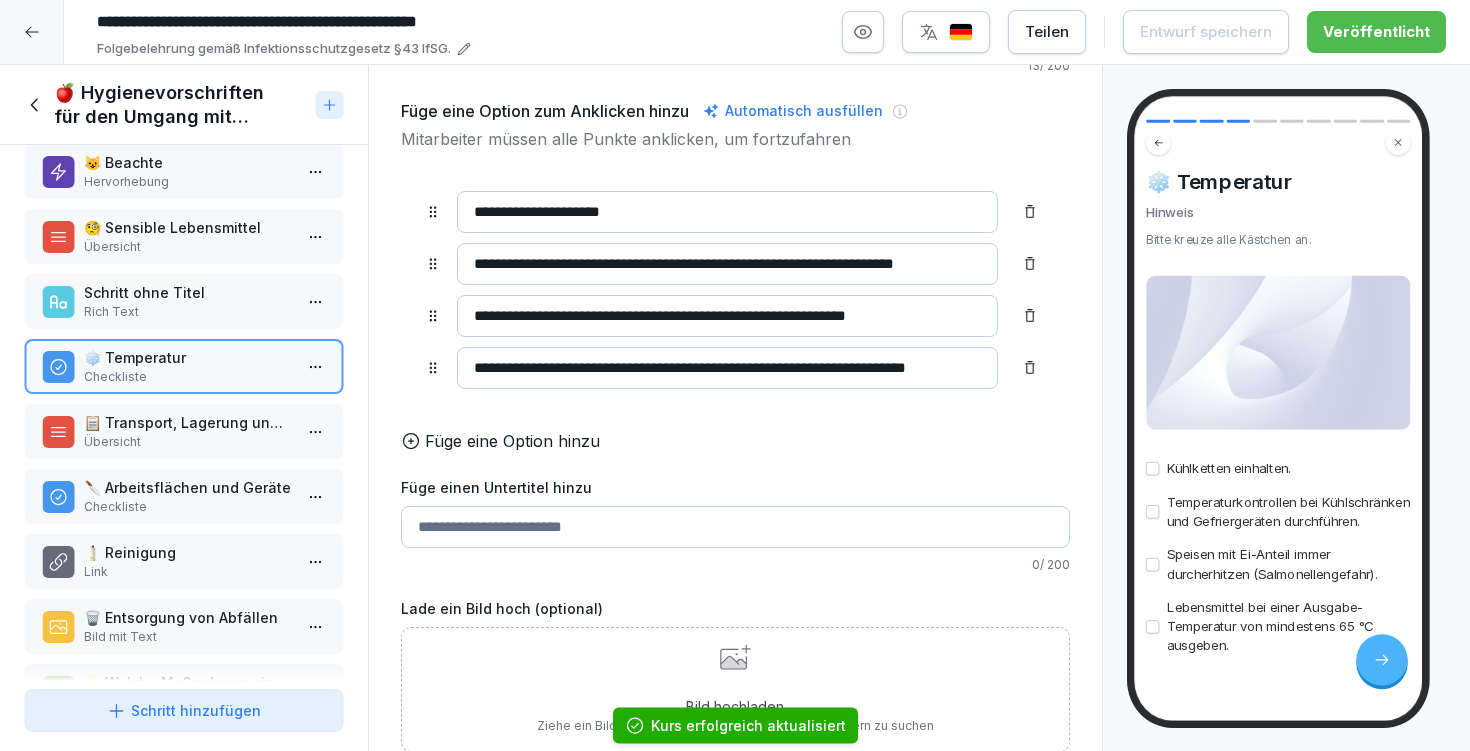 click on "Schritt ohne Titel Rich Text" at bounding box center (184, 301) 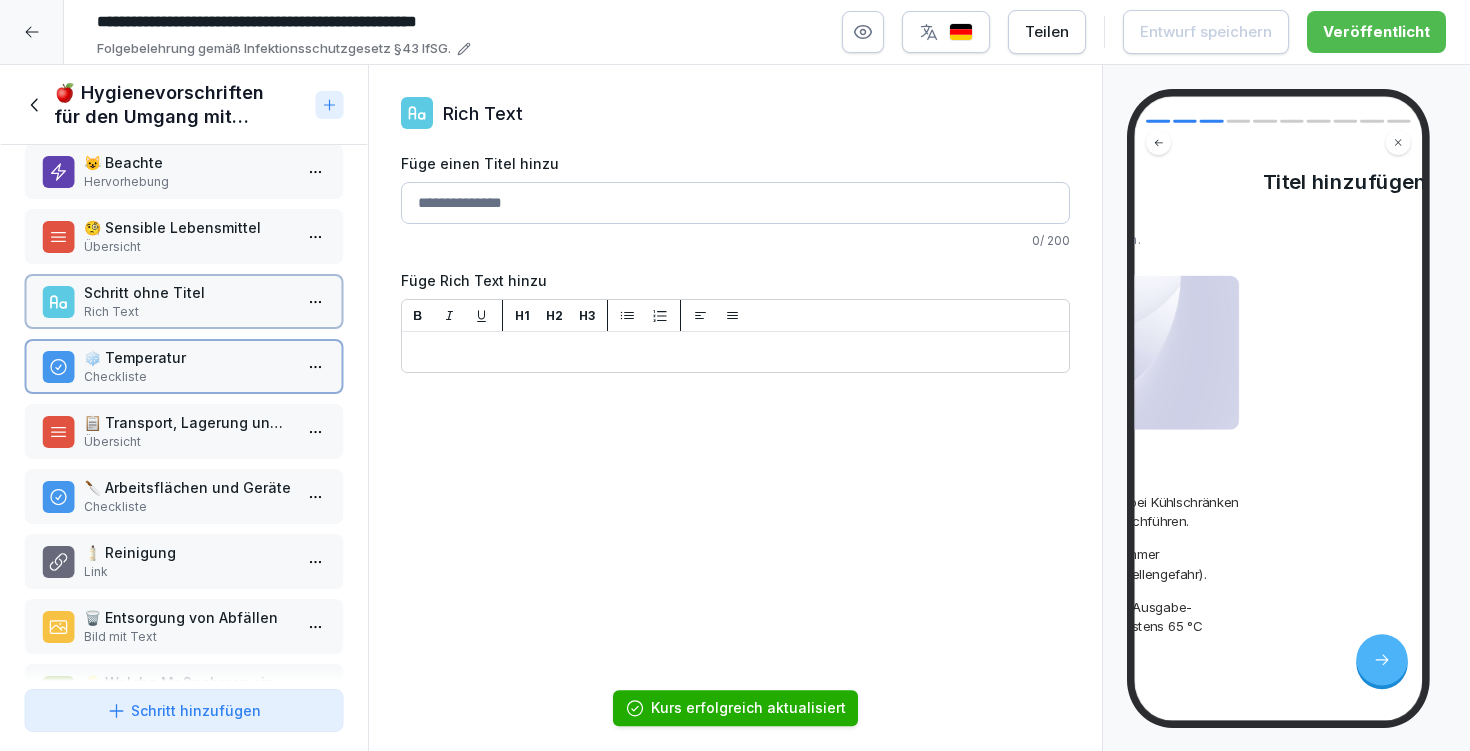 scroll, scrollTop: 0, scrollLeft: 0, axis: both 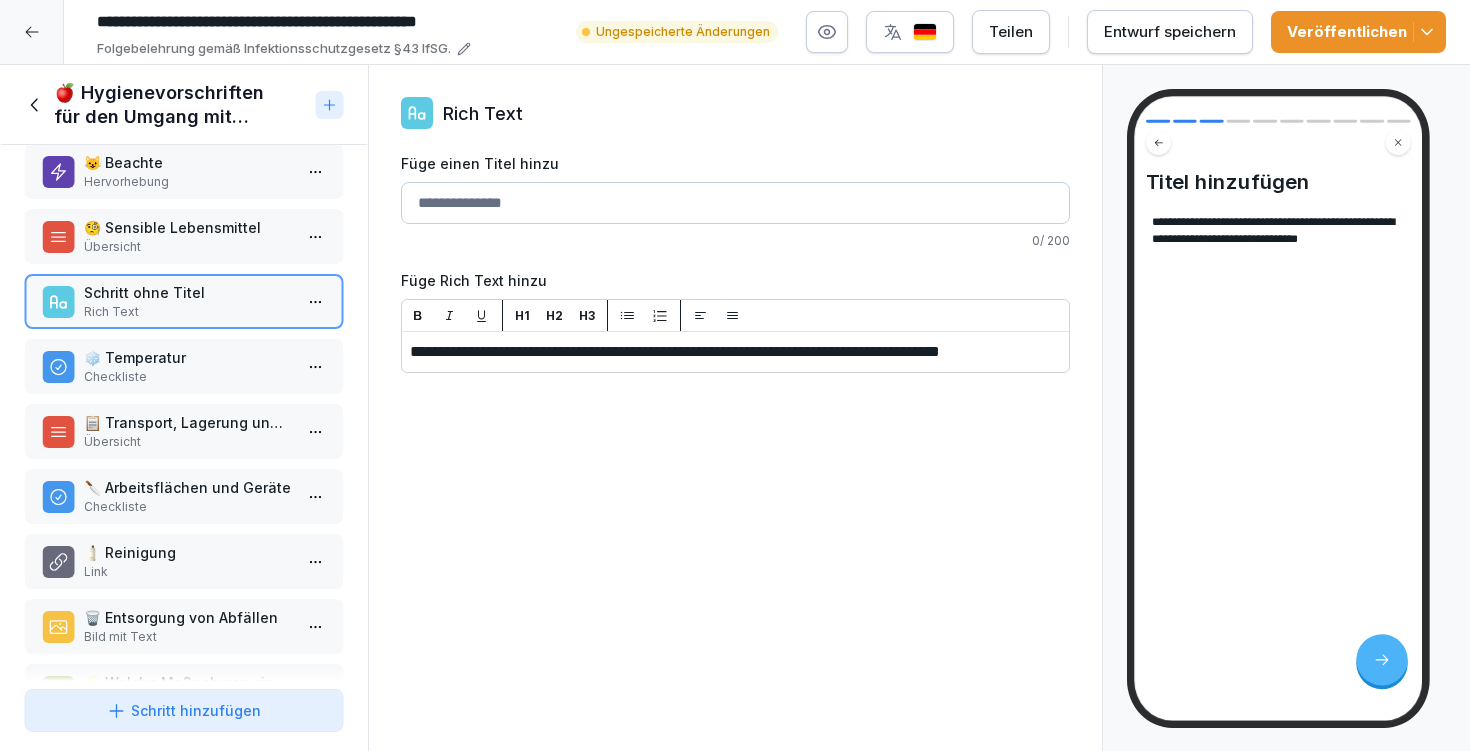 click on "**********" at bounding box center (735, 336) 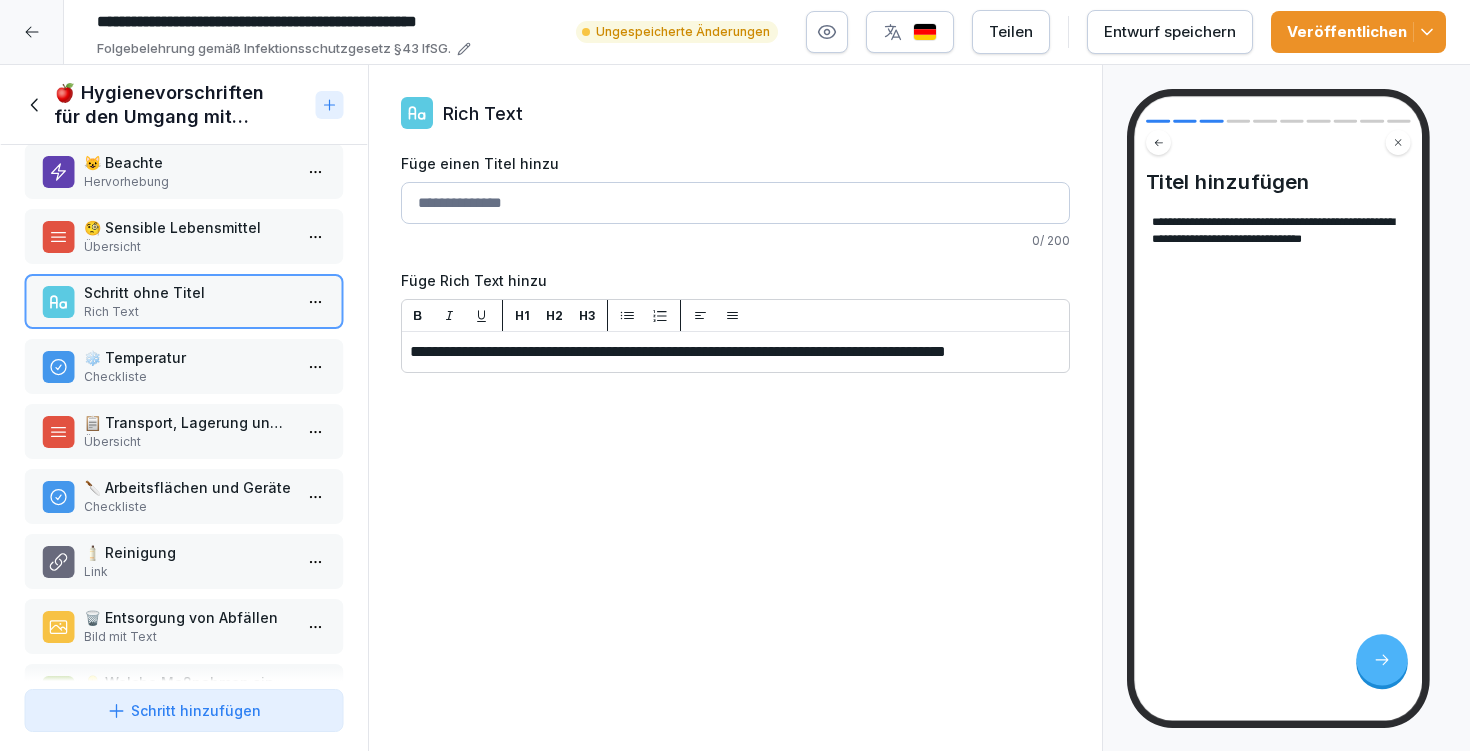 type 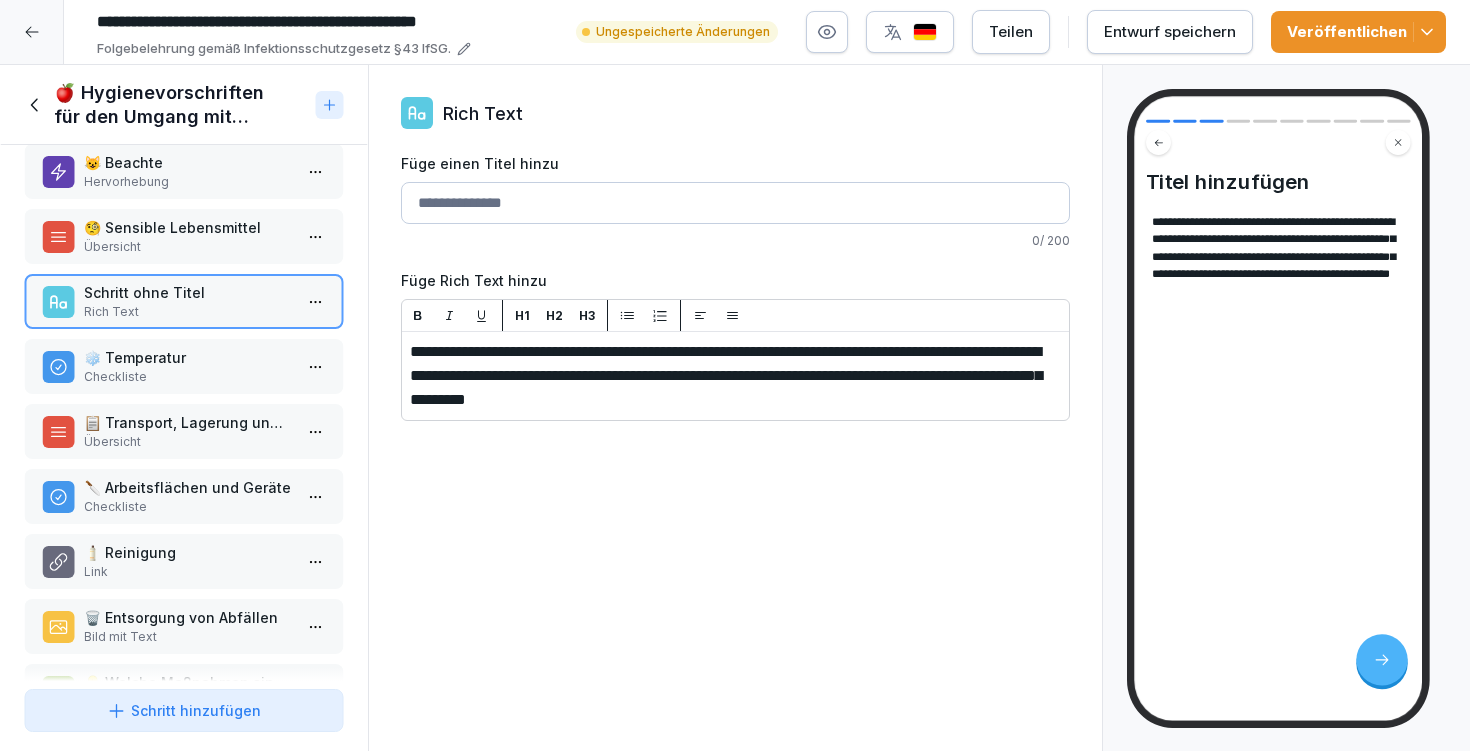 click on "📋 Transport, Lagerung und Verarbeitung Übersicht" at bounding box center (184, 431) 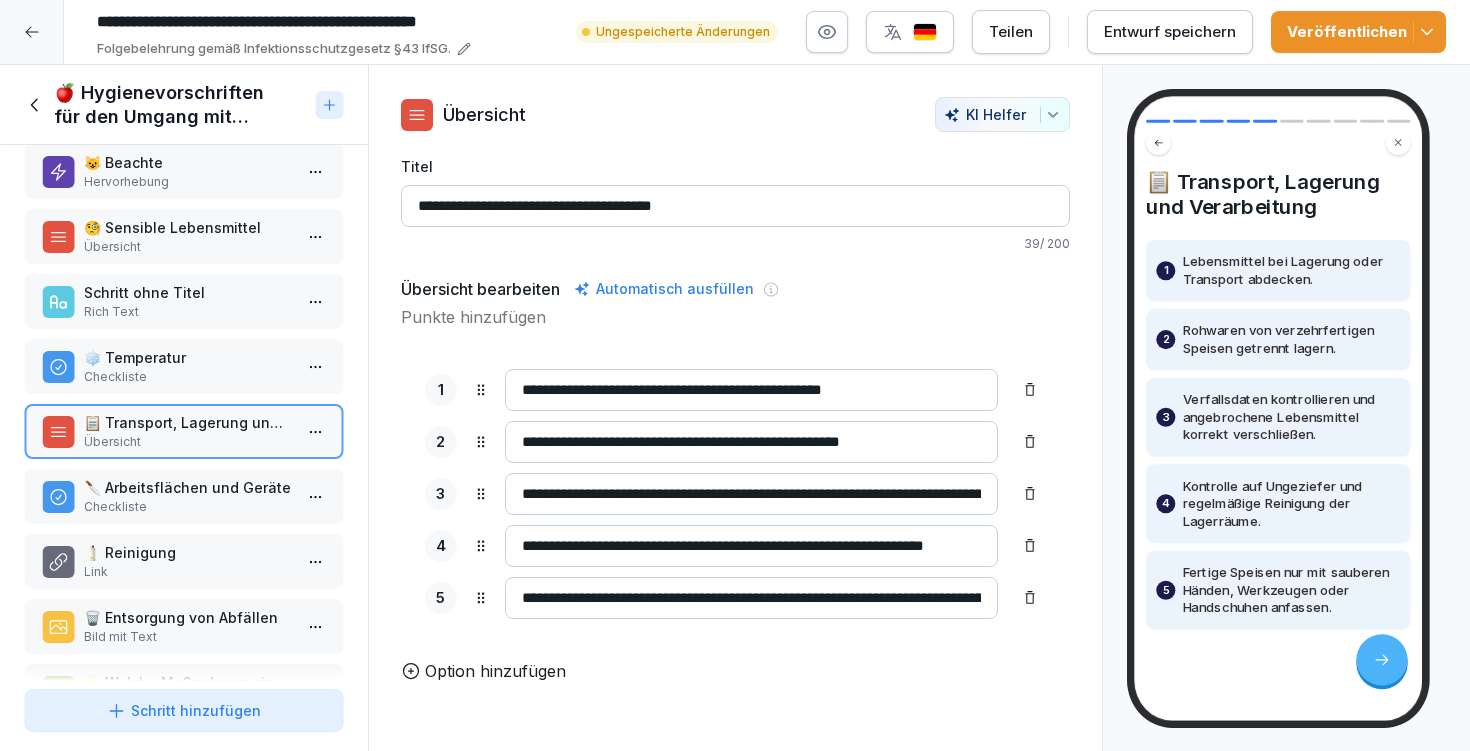 click on "❄️ Temperatur Checkliste" at bounding box center (184, 366) 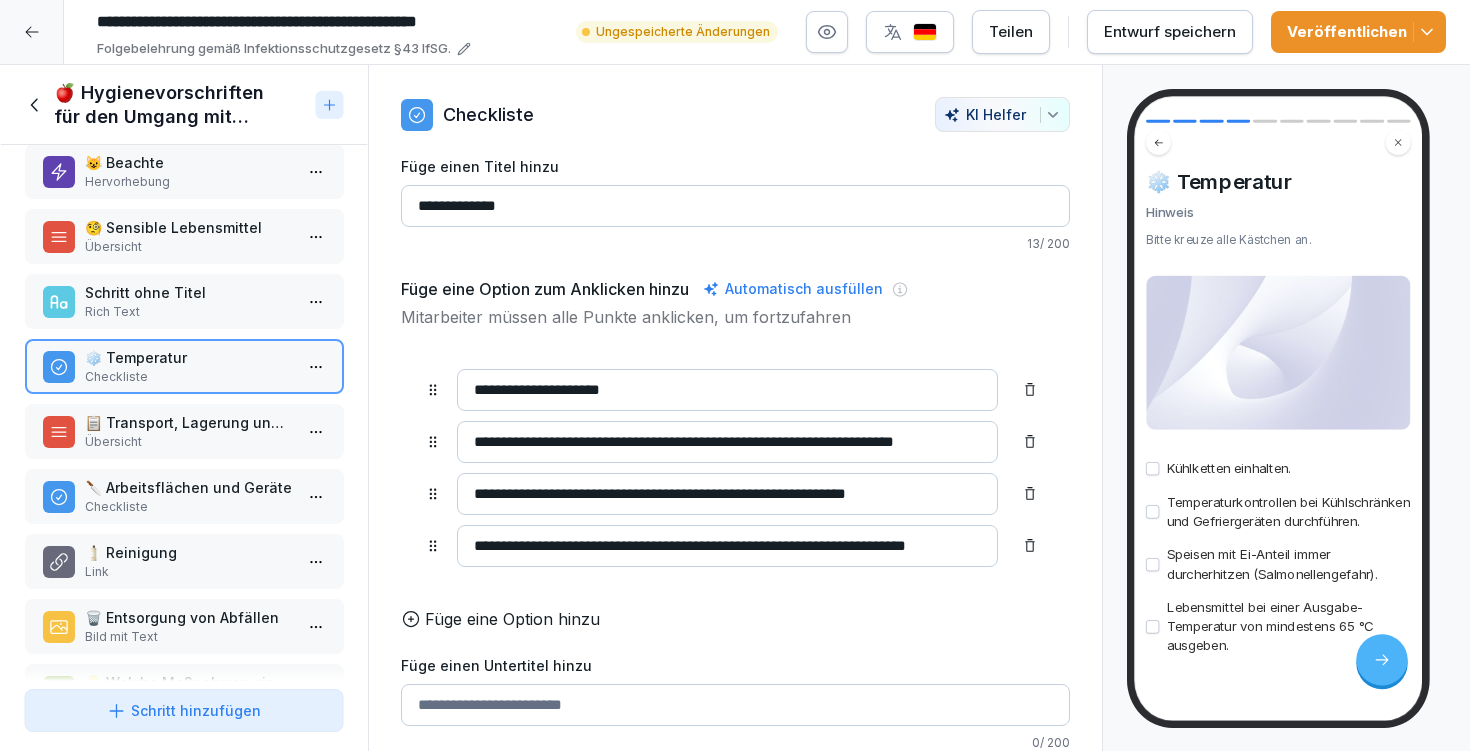 click on "Schritt ohne Titel Rich Text" at bounding box center (184, 301) 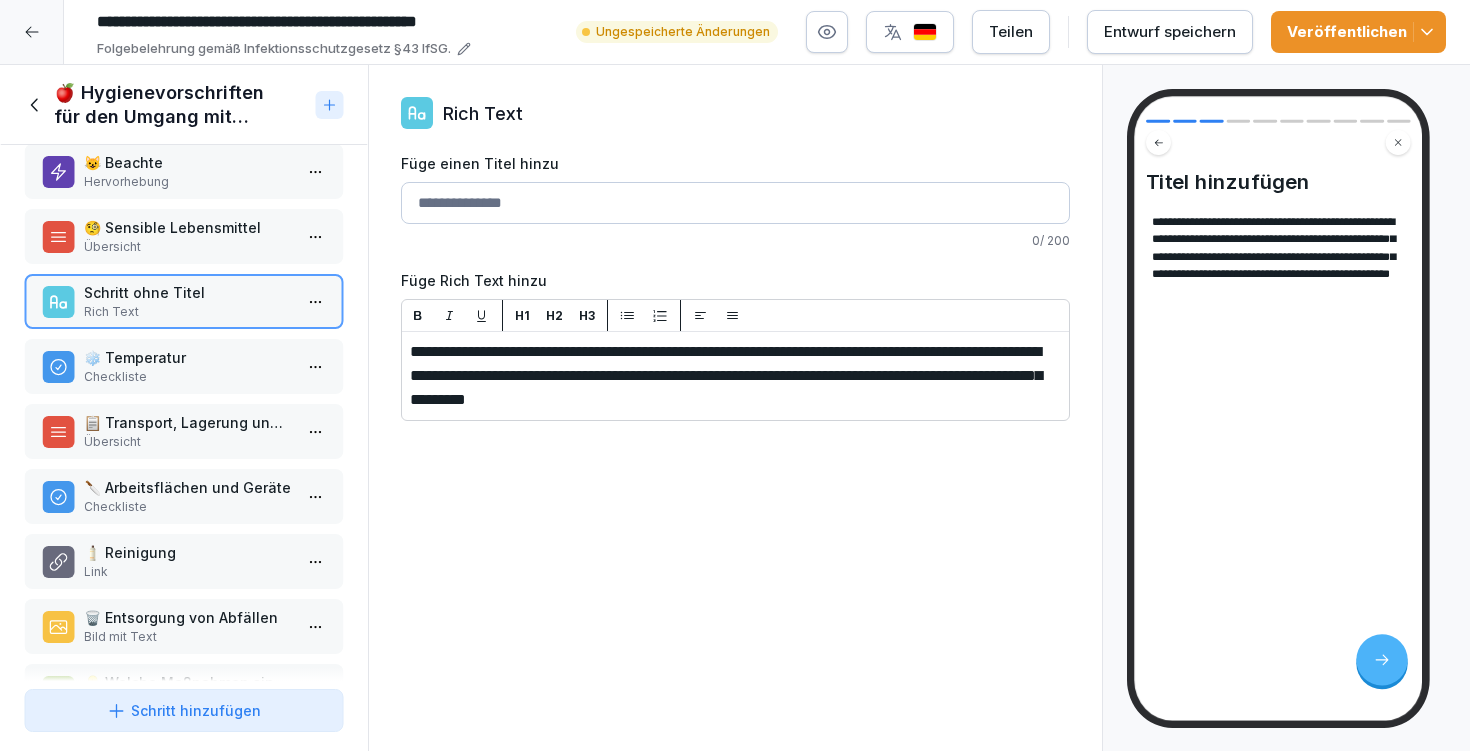 type 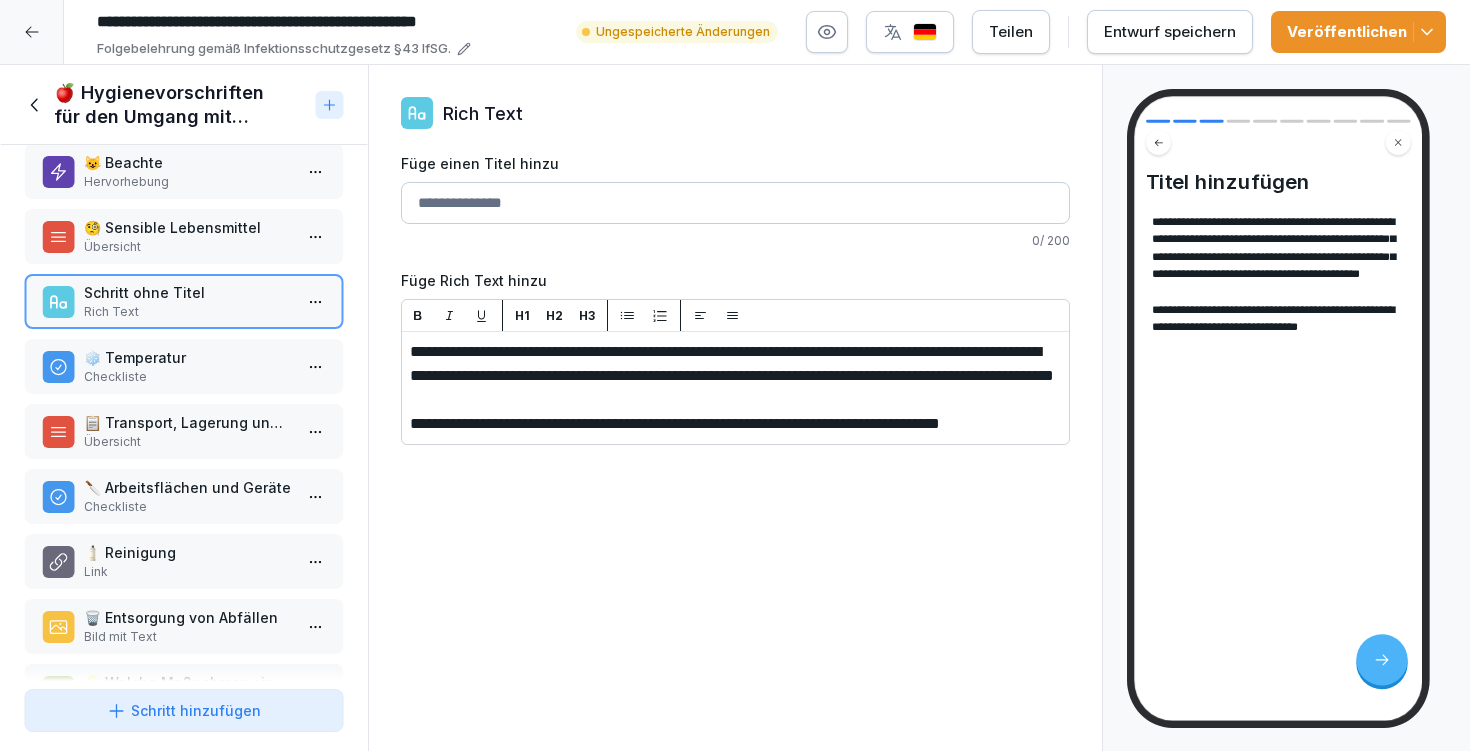 drag, startPoint x: 626, startPoint y: 476, endPoint x: 585, endPoint y: 460, distance: 44.011364 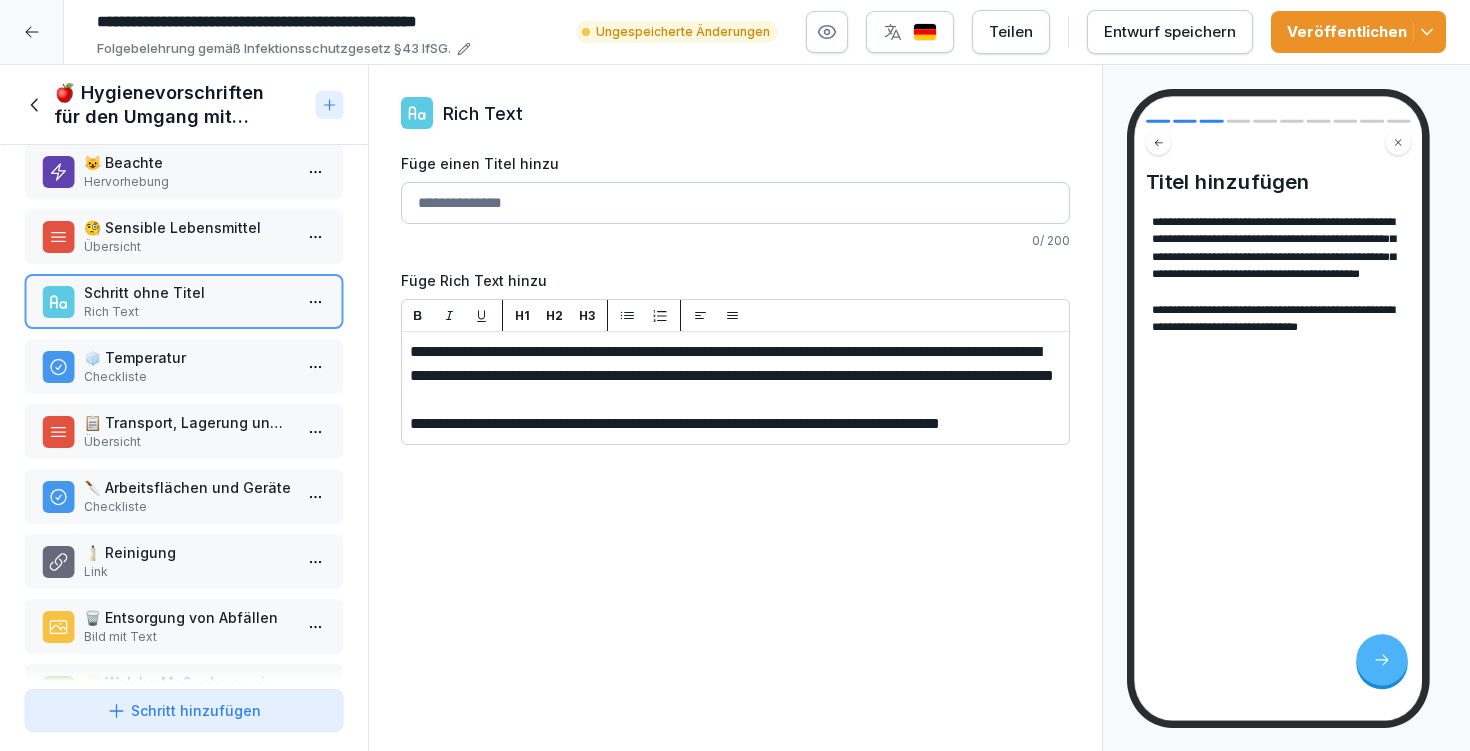 drag, startPoint x: 618, startPoint y: 450, endPoint x: 951, endPoint y: 440, distance: 333.15012 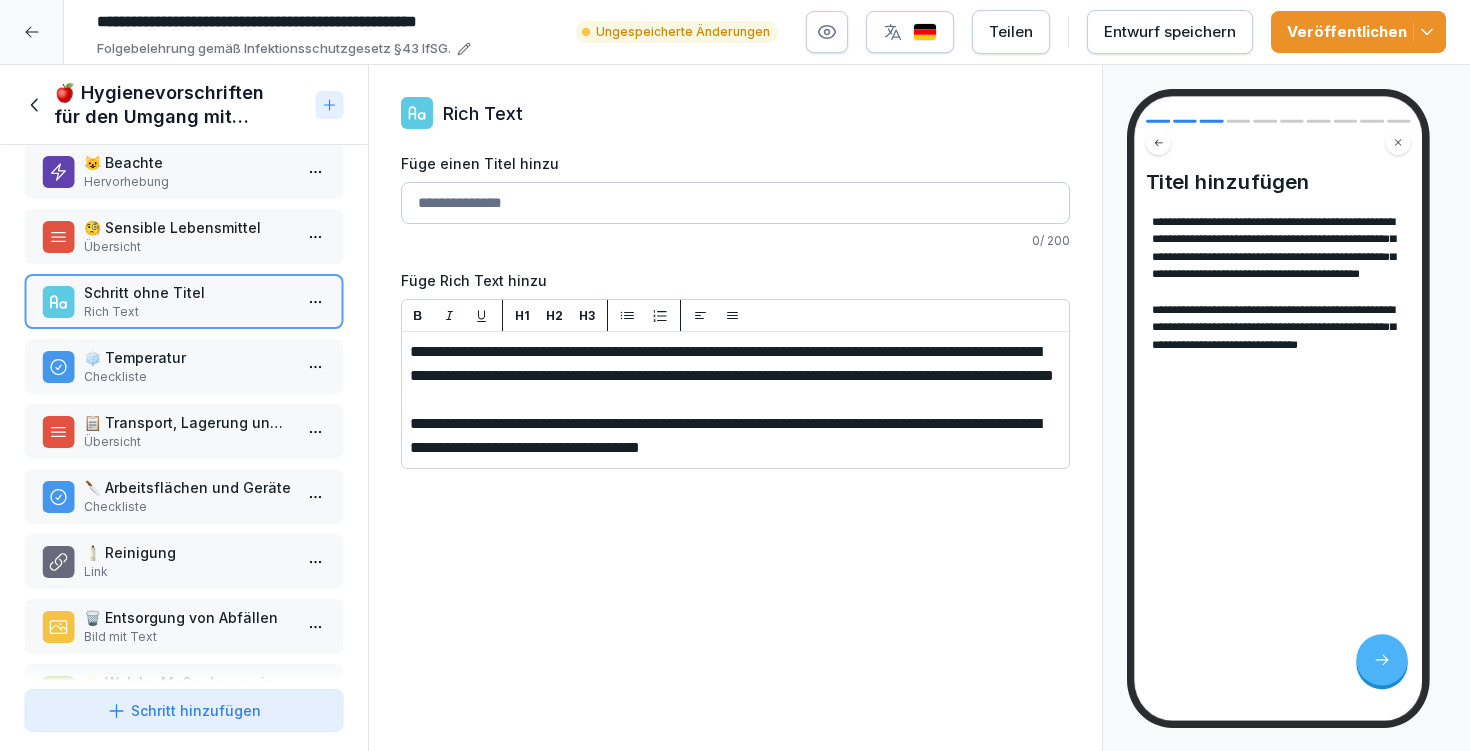 click on "Füge einen Titel hinzu" at bounding box center (735, 203) 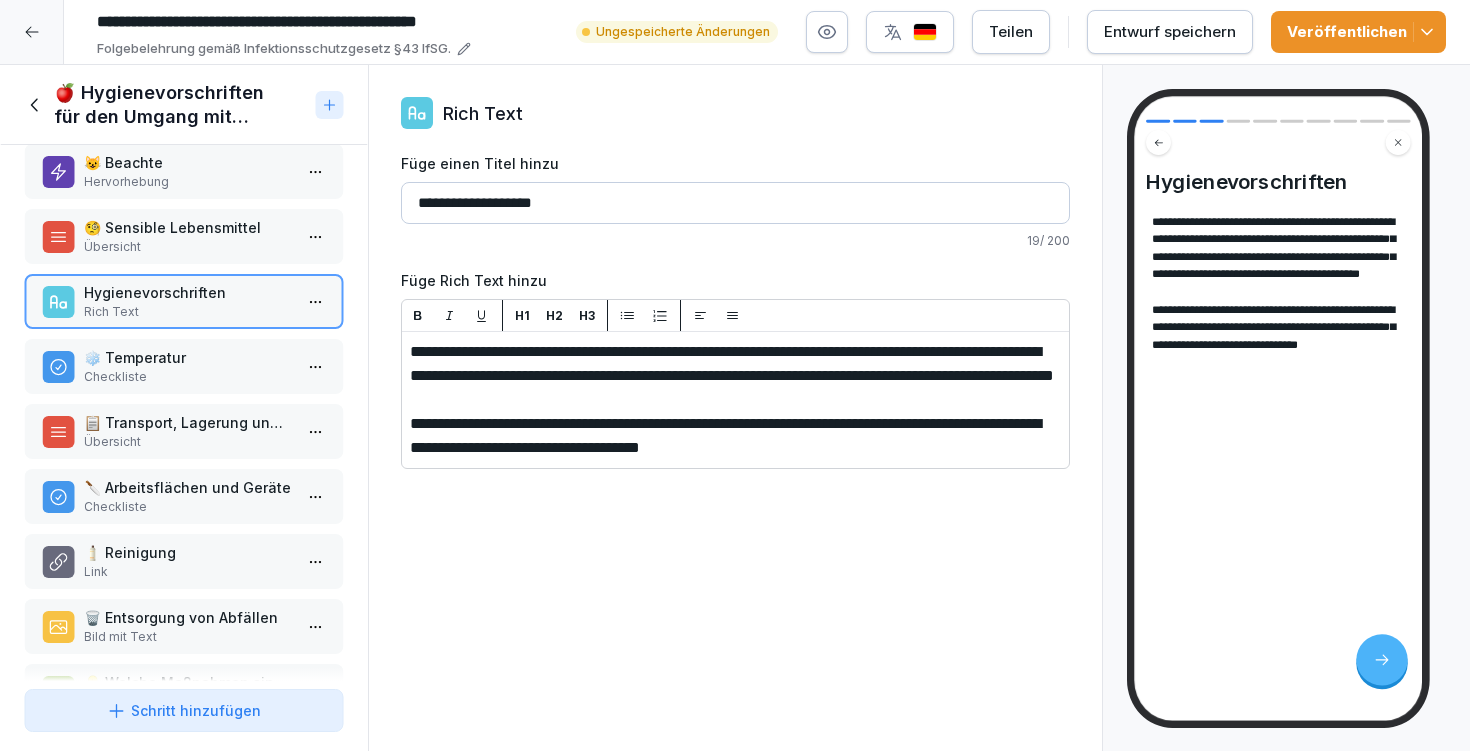 click on "**********" at bounding box center (735, 203) 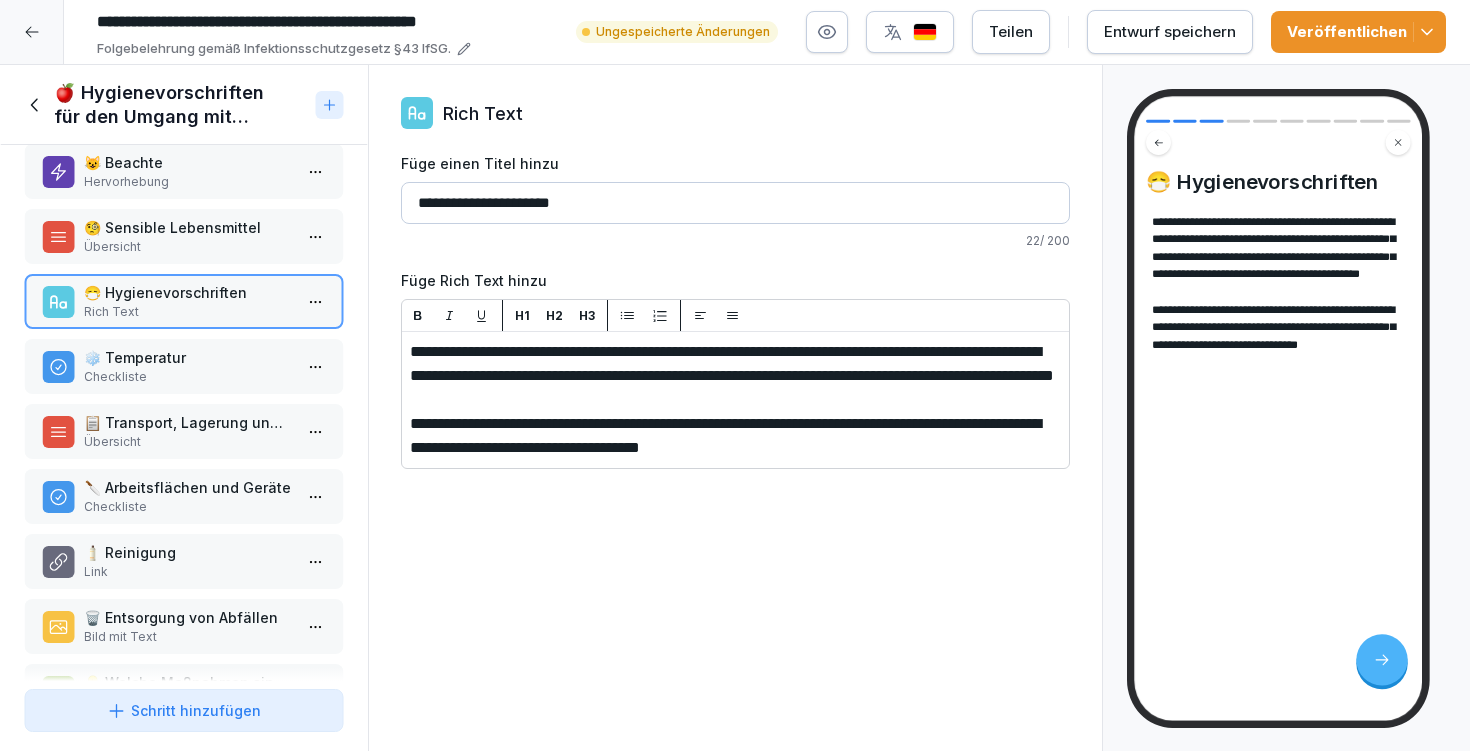 type on "**********" 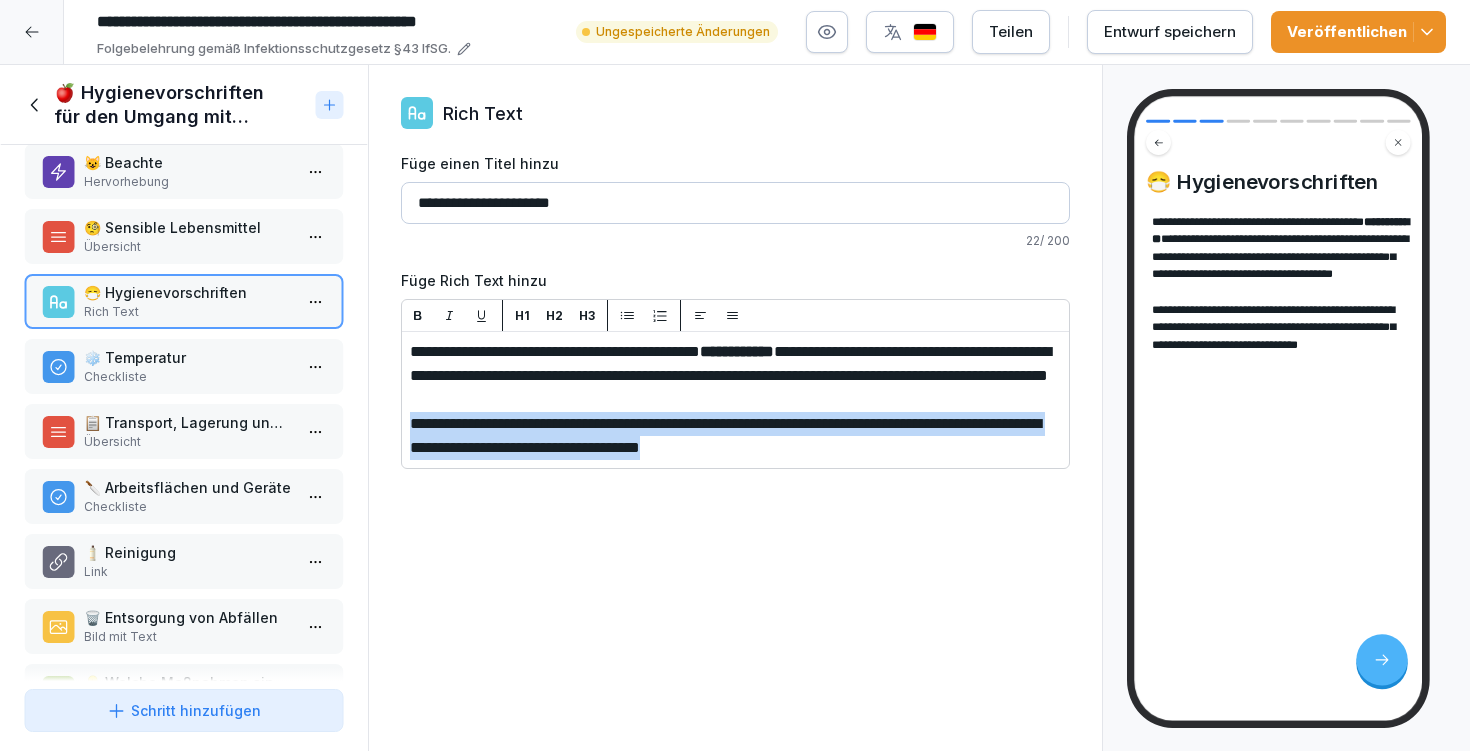 drag, startPoint x: 411, startPoint y: 443, endPoint x: 958, endPoint y: 486, distance: 548.6875 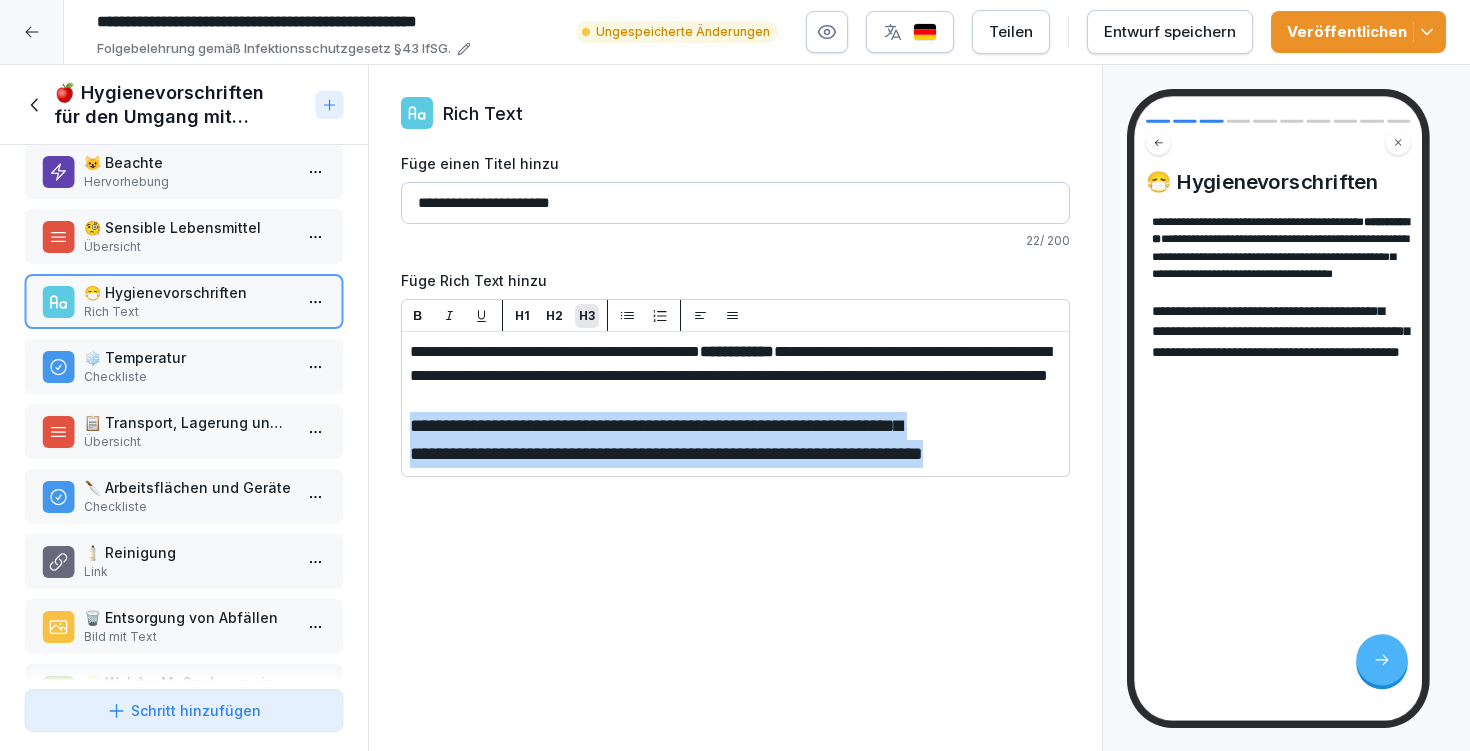 click on "H3" at bounding box center (587, 316) 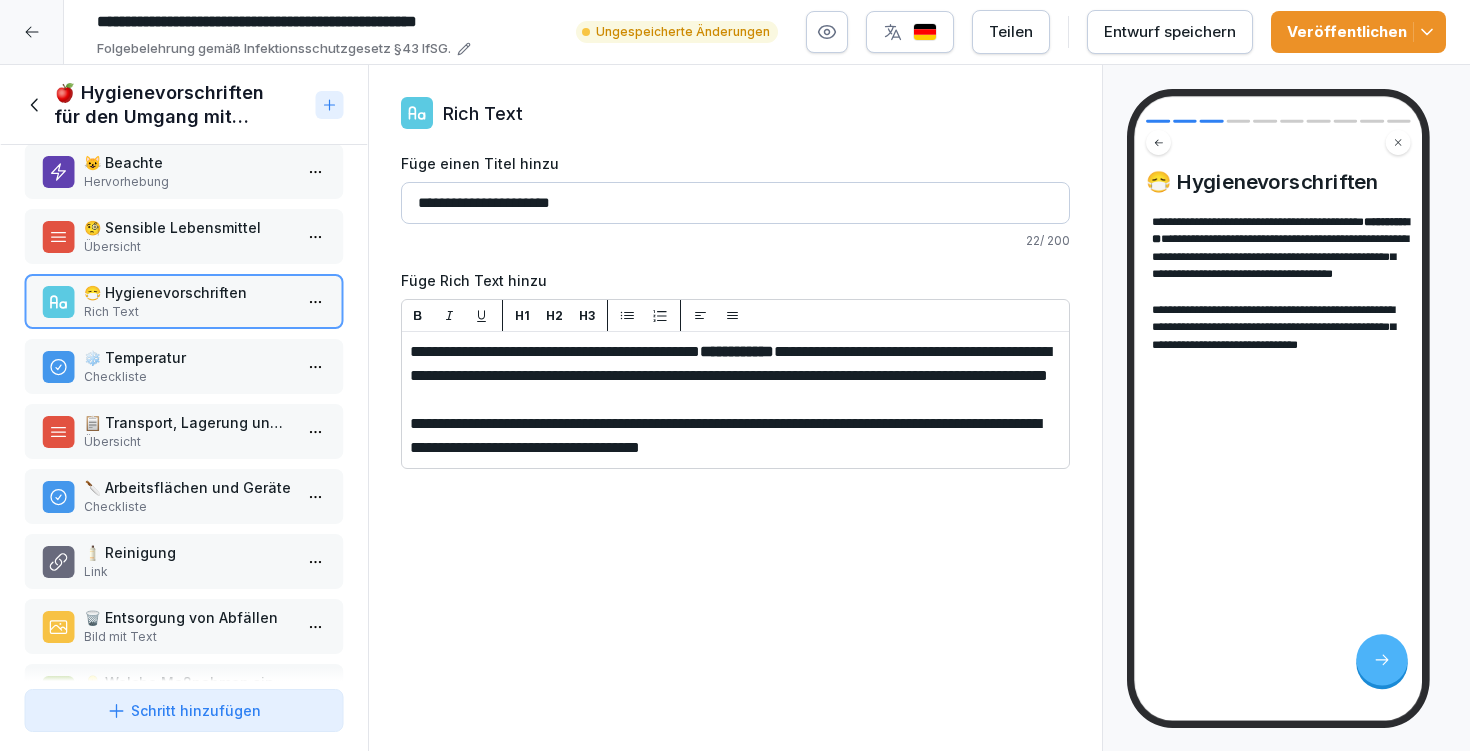 click on "H3" at bounding box center [587, 316] 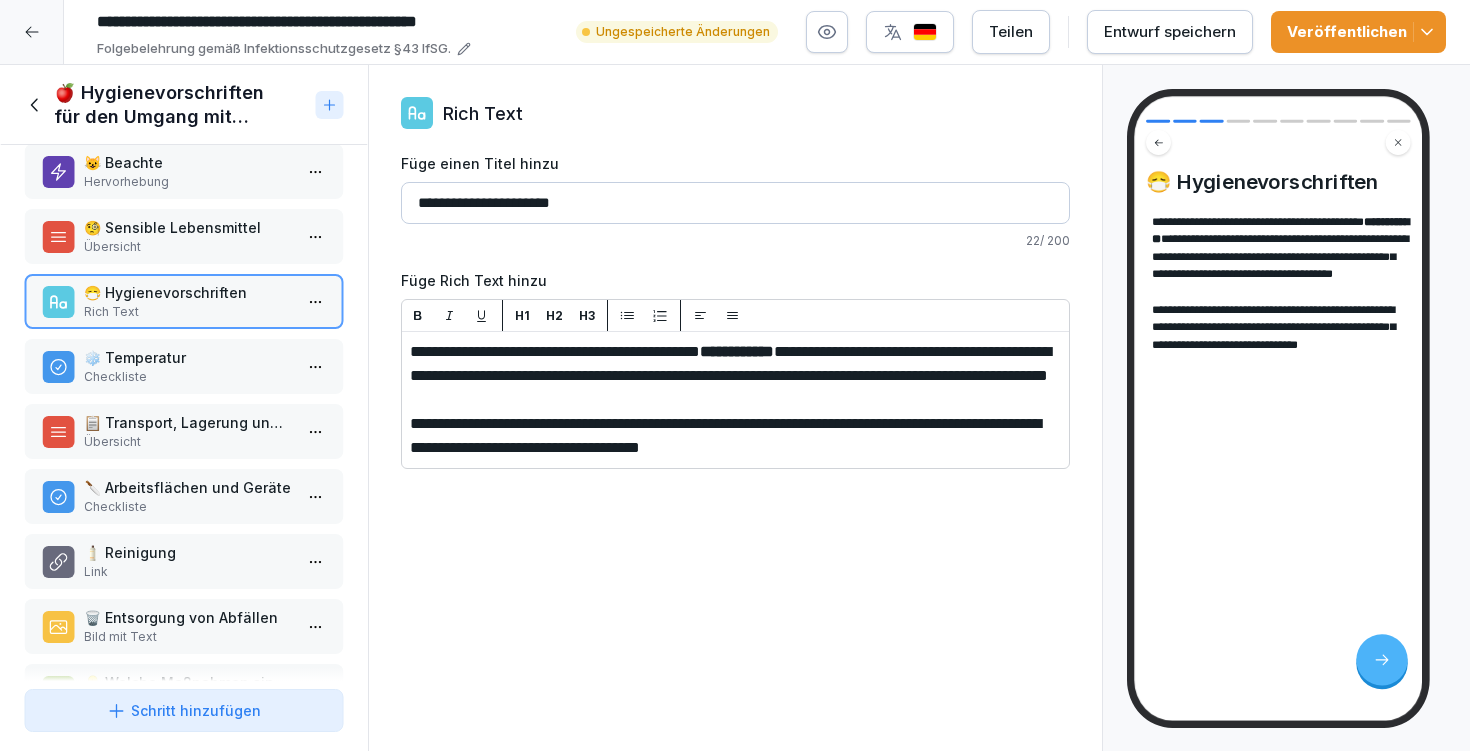 click at bounding box center [418, 315] 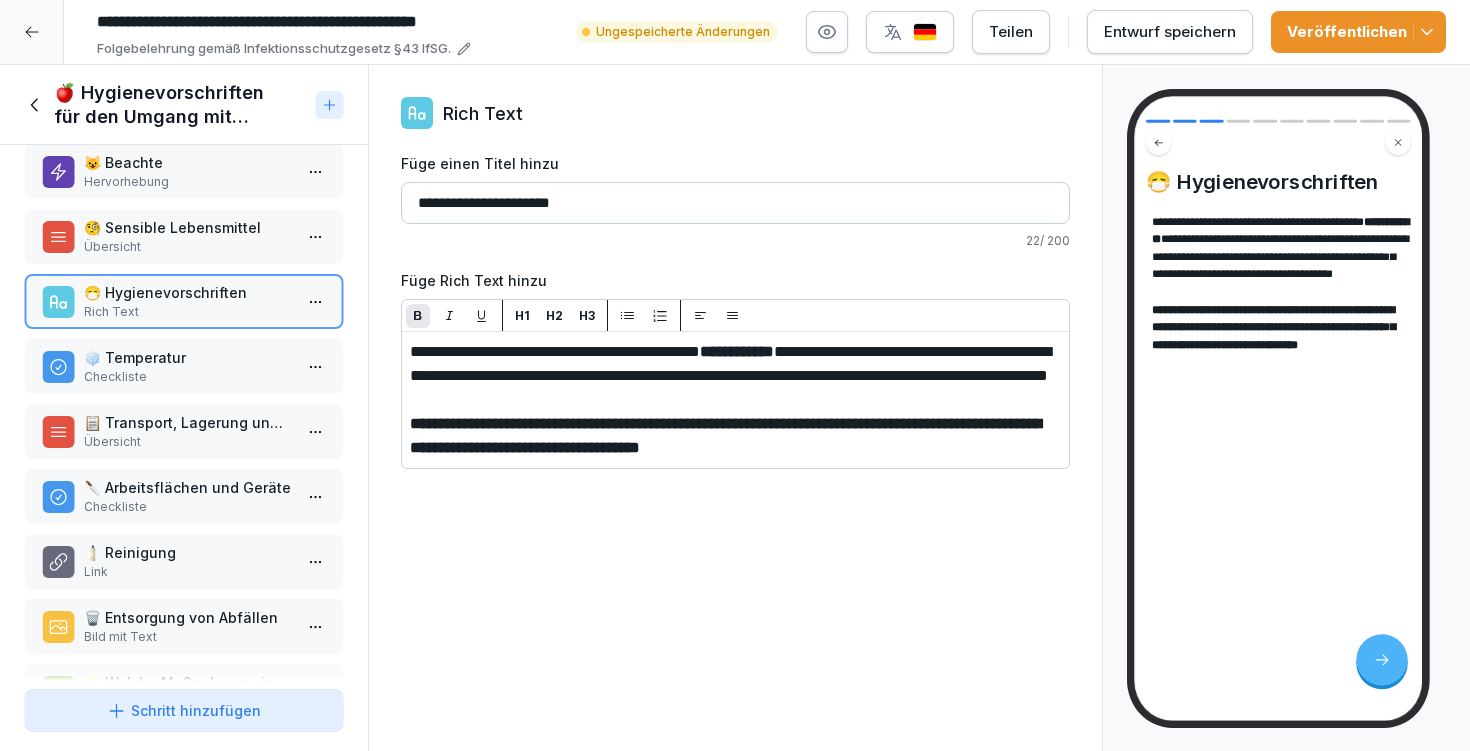 click 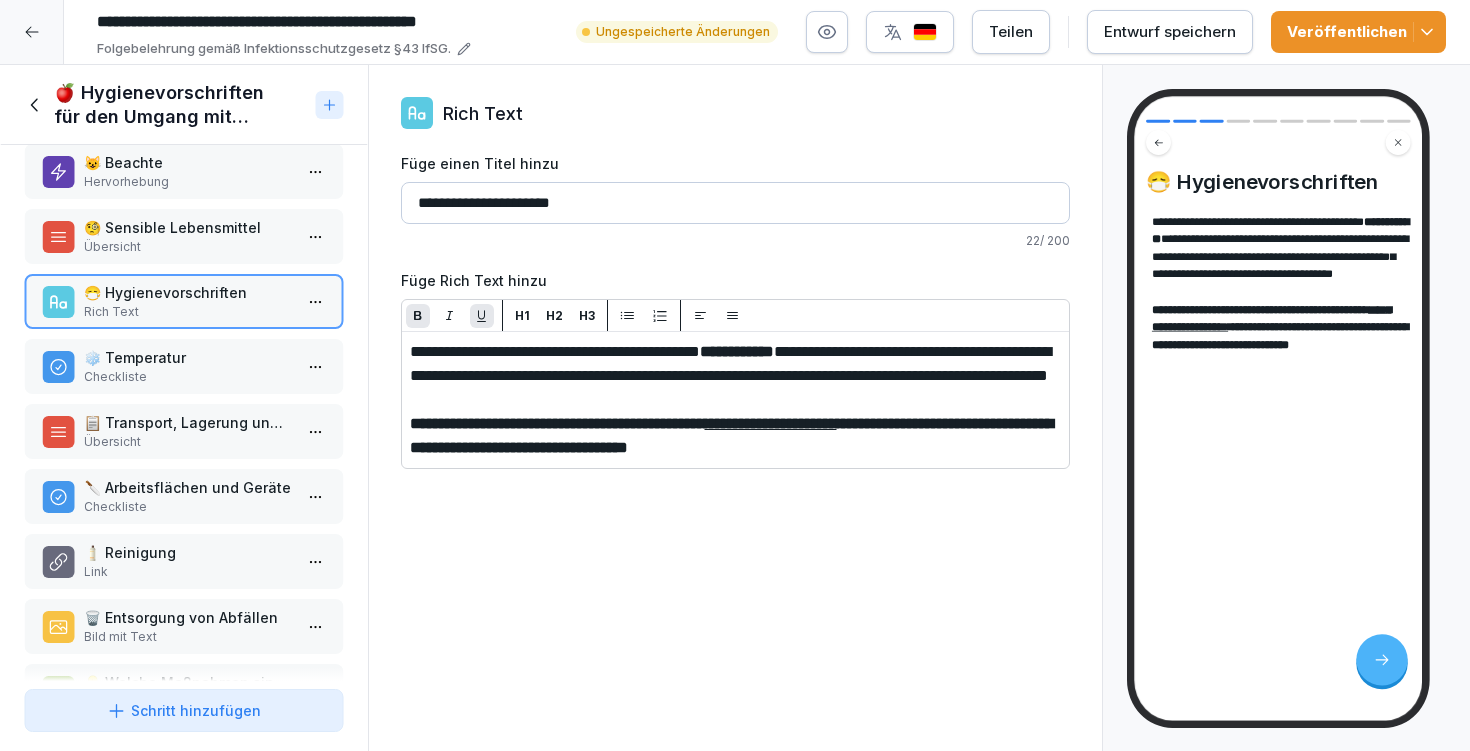 click 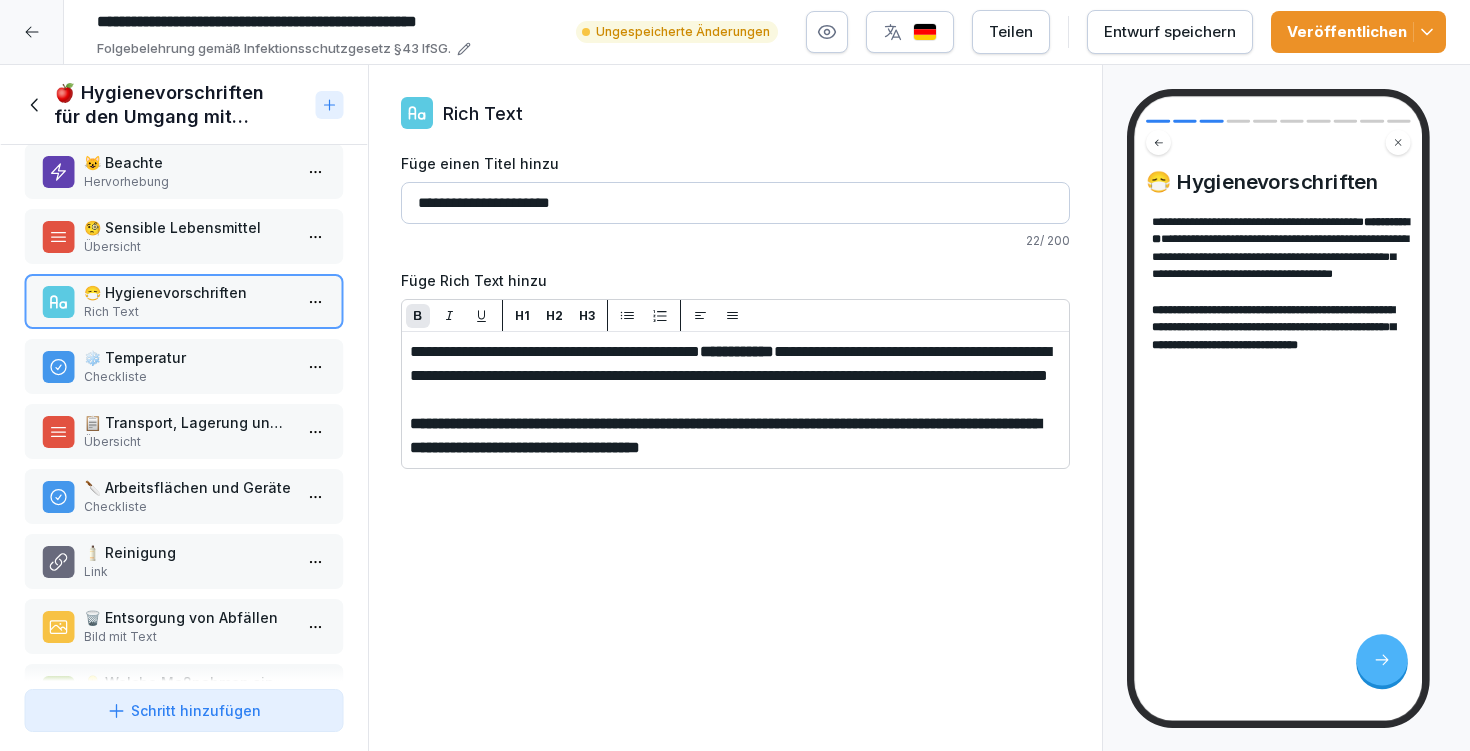 click 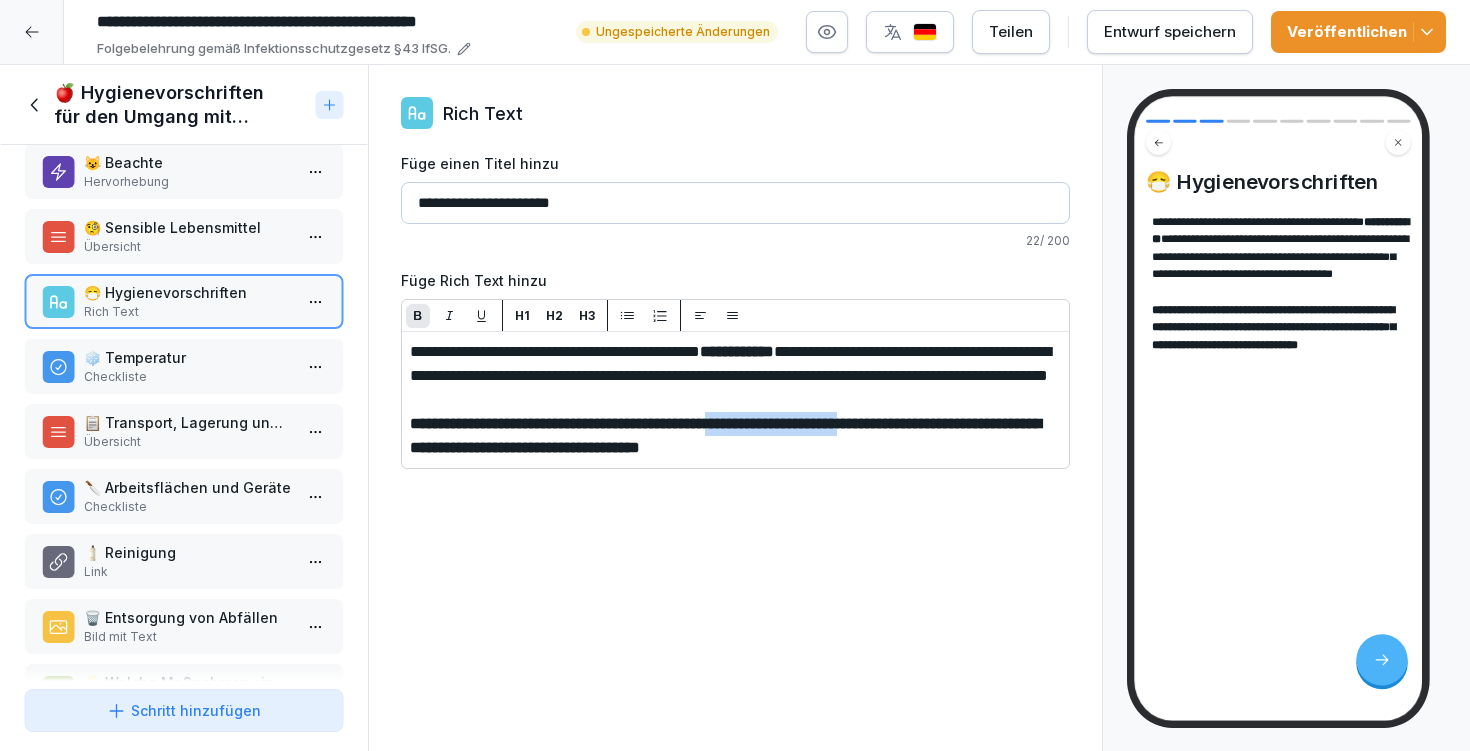 click 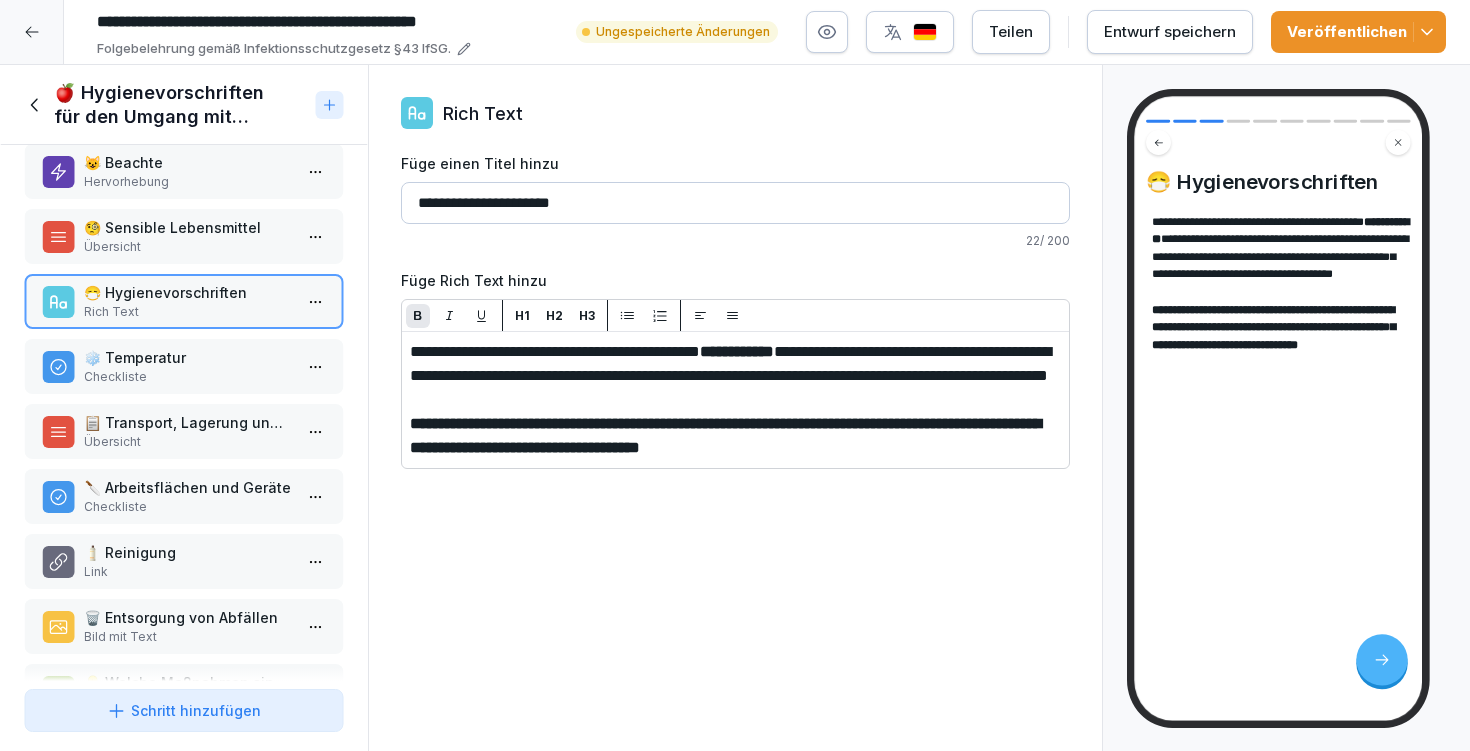 click on "Veröffentlichen" at bounding box center (1358, 32) 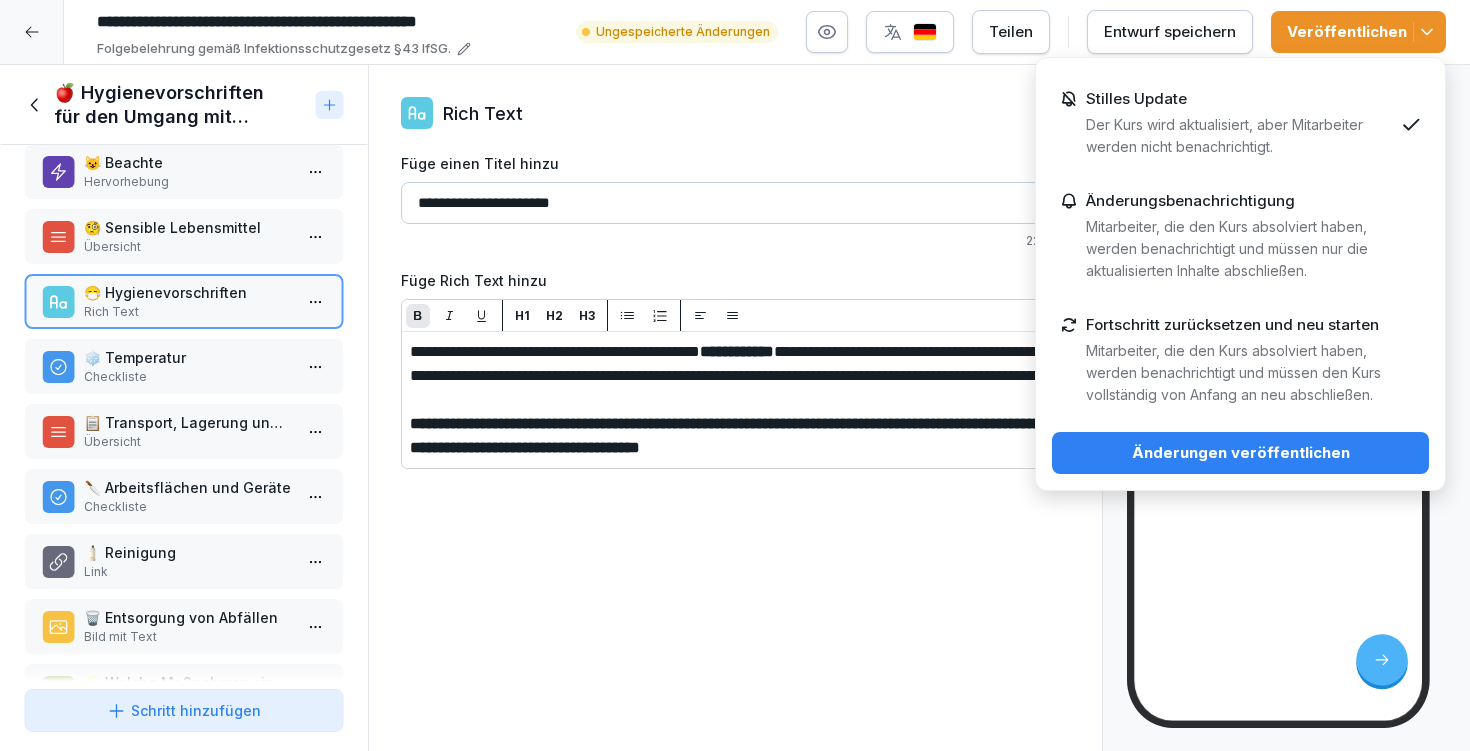 drag, startPoint x: 1340, startPoint y: 448, endPoint x: 1060, endPoint y: 445, distance: 280.01608 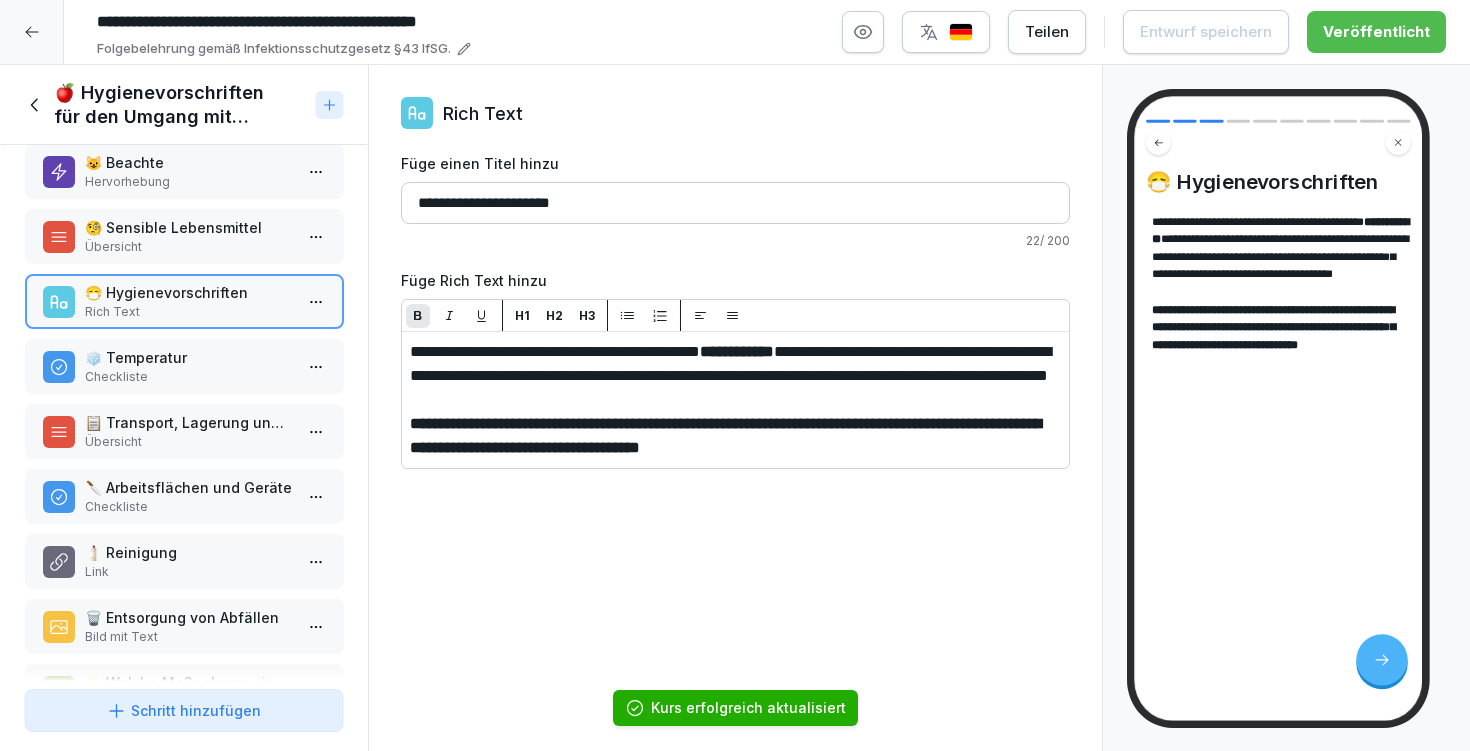 click on "❄️ Temperatur Checkliste" at bounding box center [184, 366] 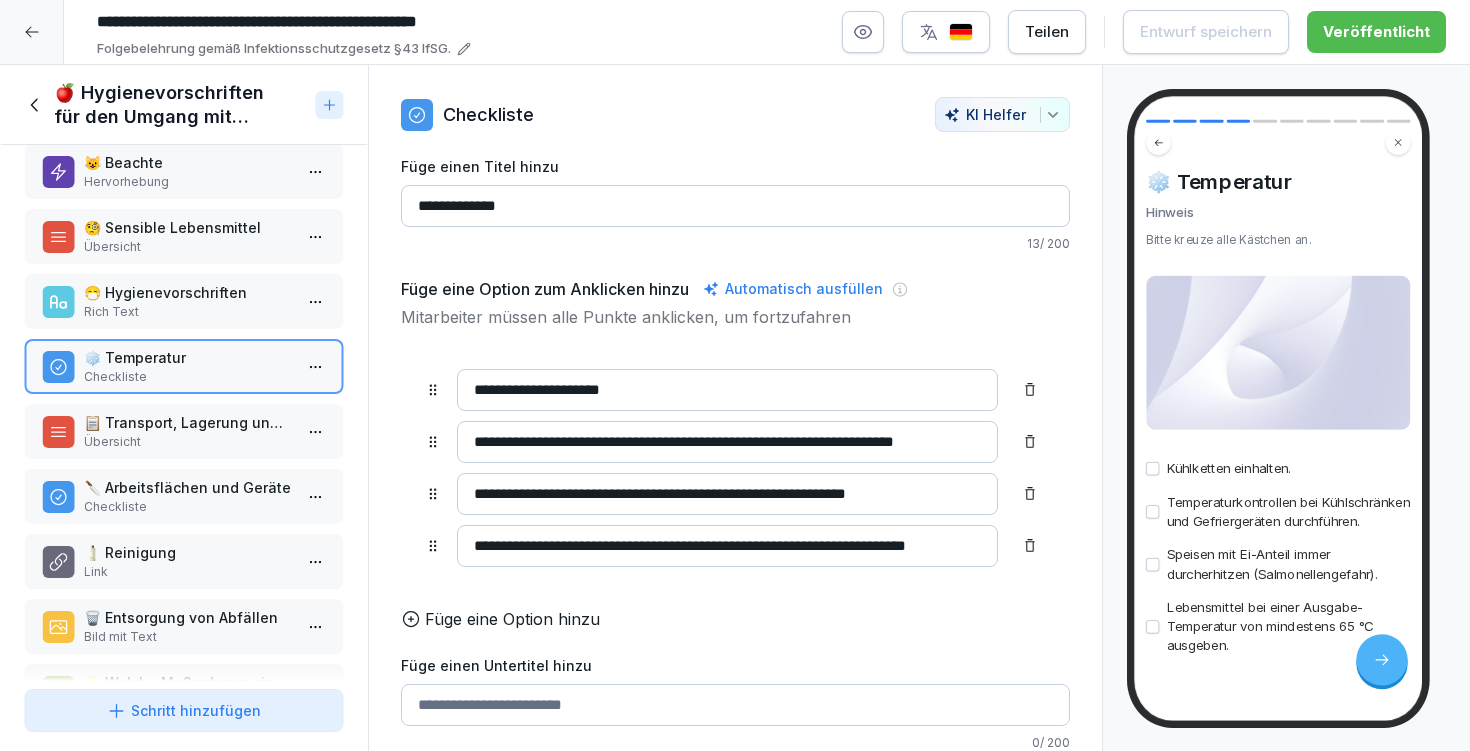 click on "😷 Hygienevorschriften" at bounding box center [188, 292] 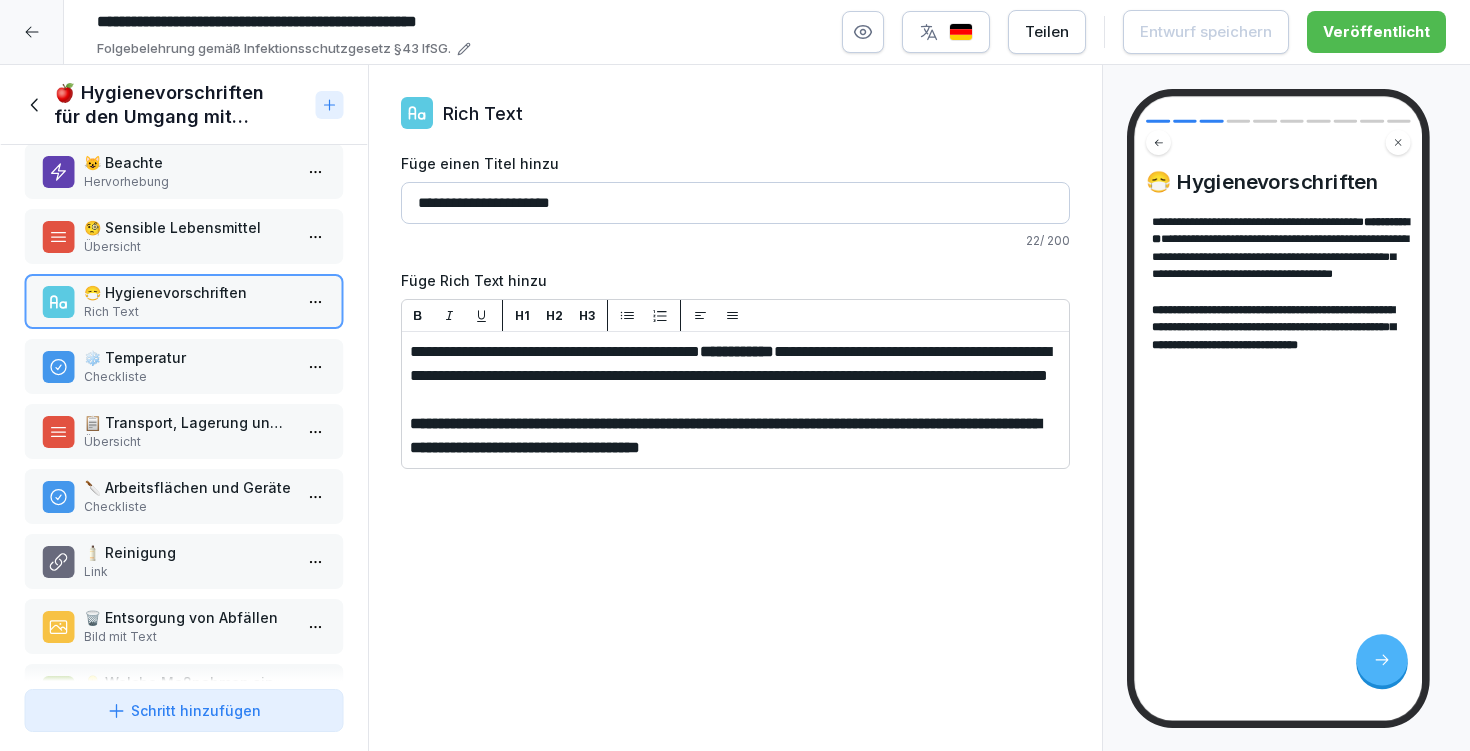 click on "😷 Hygienevorschriften Rich Text" at bounding box center (184, 301) 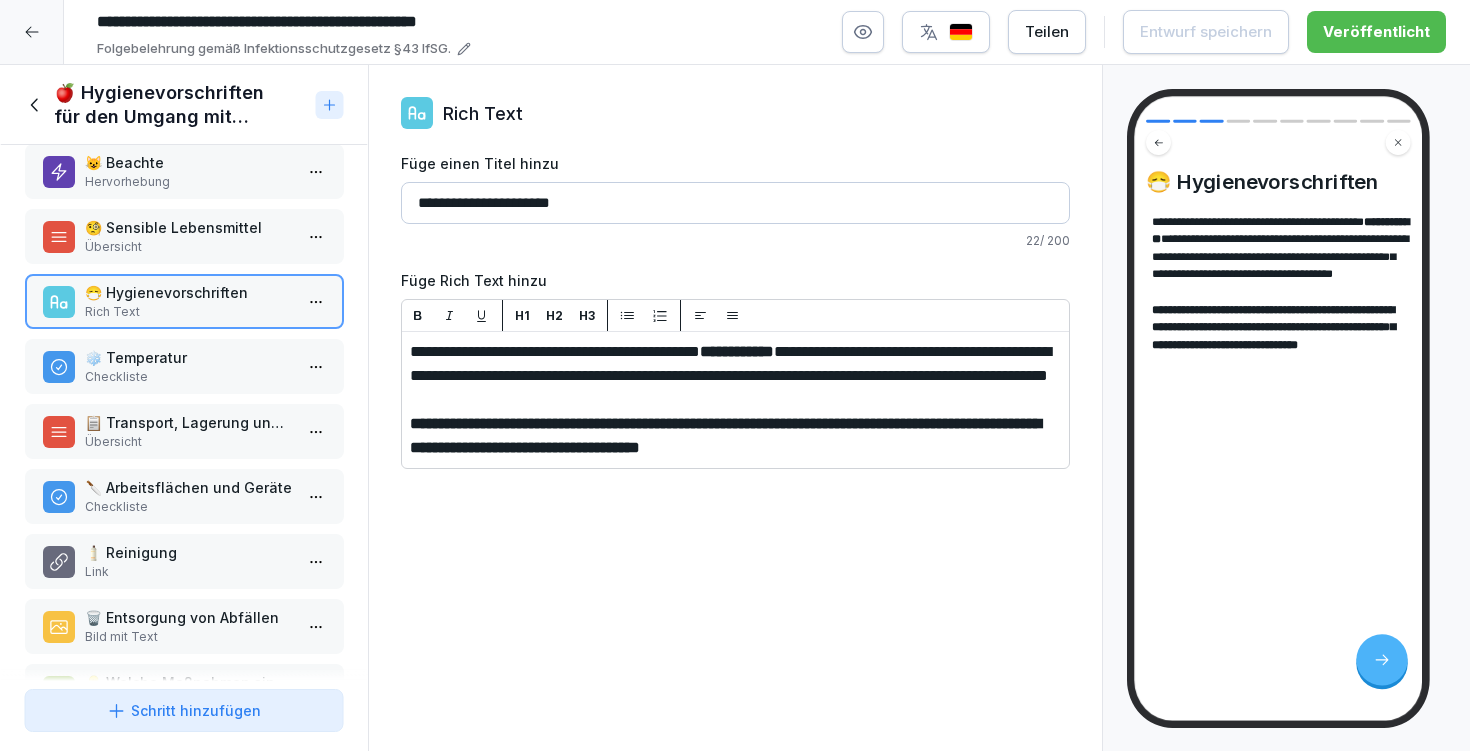 click on "❄️ Temperatur Checkliste" at bounding box center [184, 366] 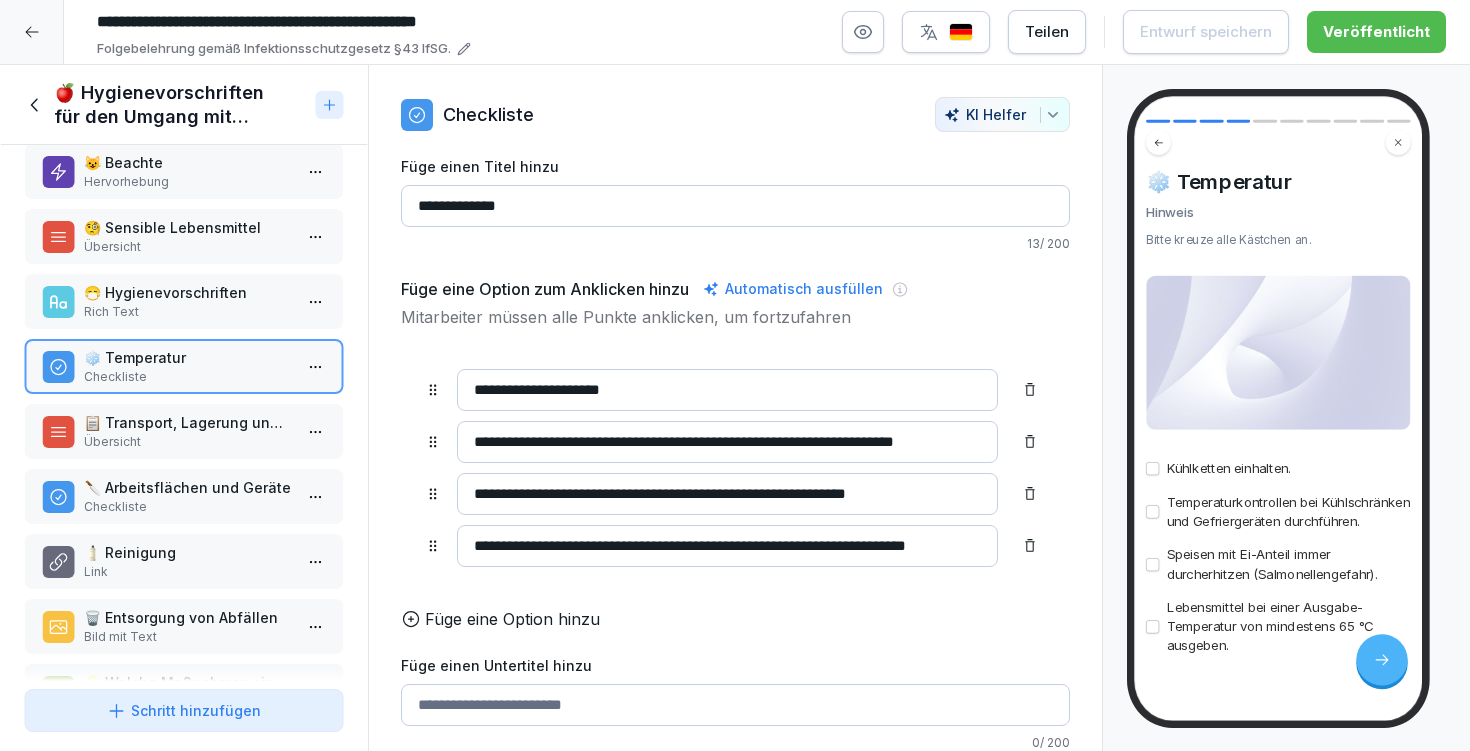 drag, startPoint x: 915, startPoint y: 453, endPoint x: 1014, endPoint y: 453, distance: 99 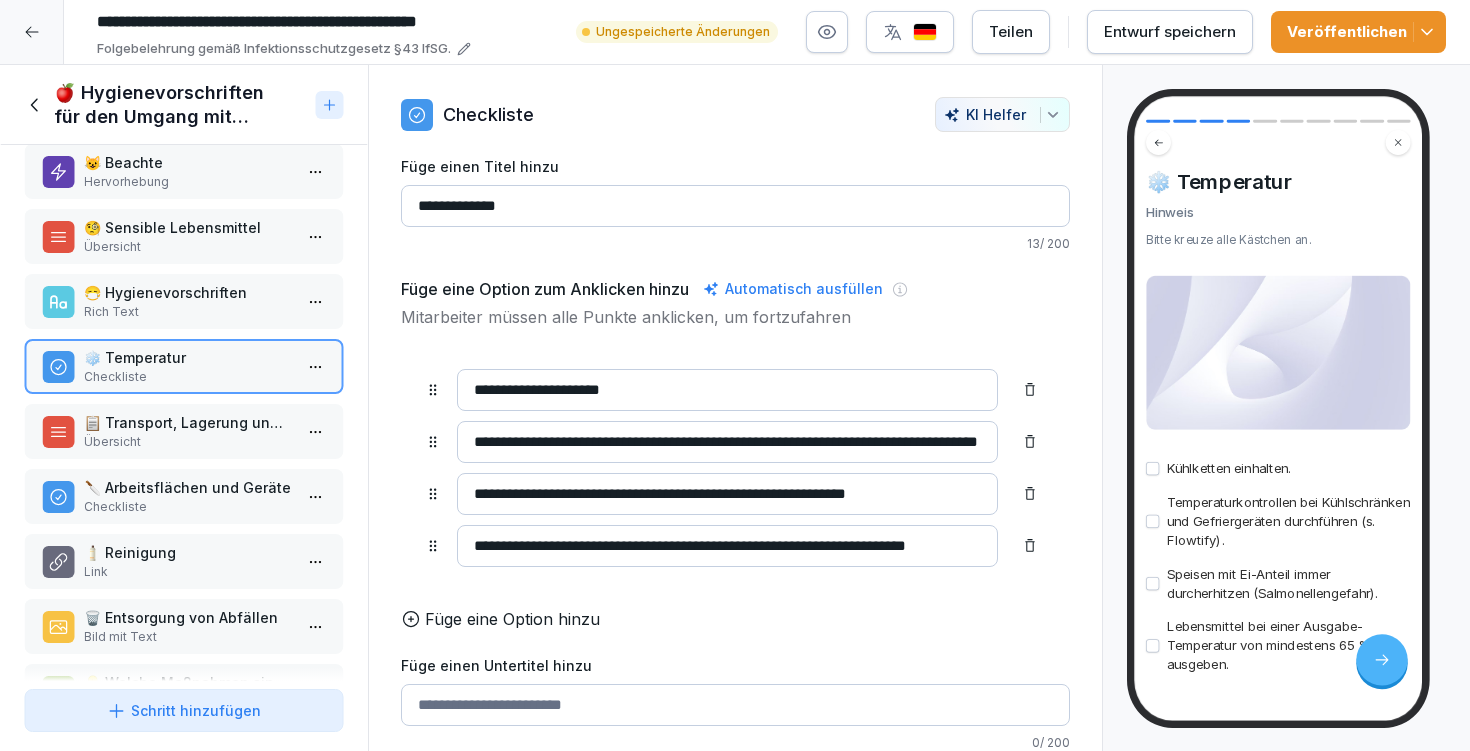 type on "**********" 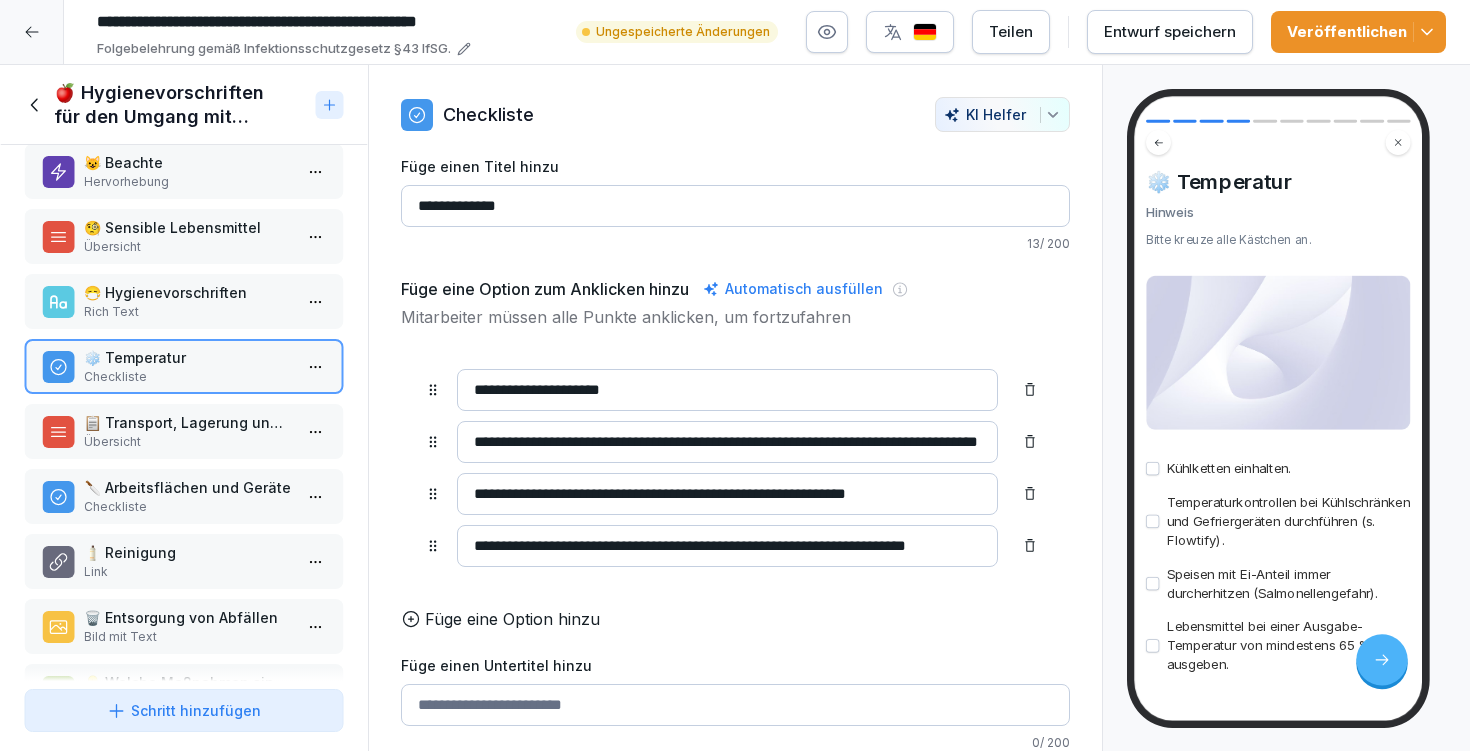 click on "**********" at bounding box center (727, 390) 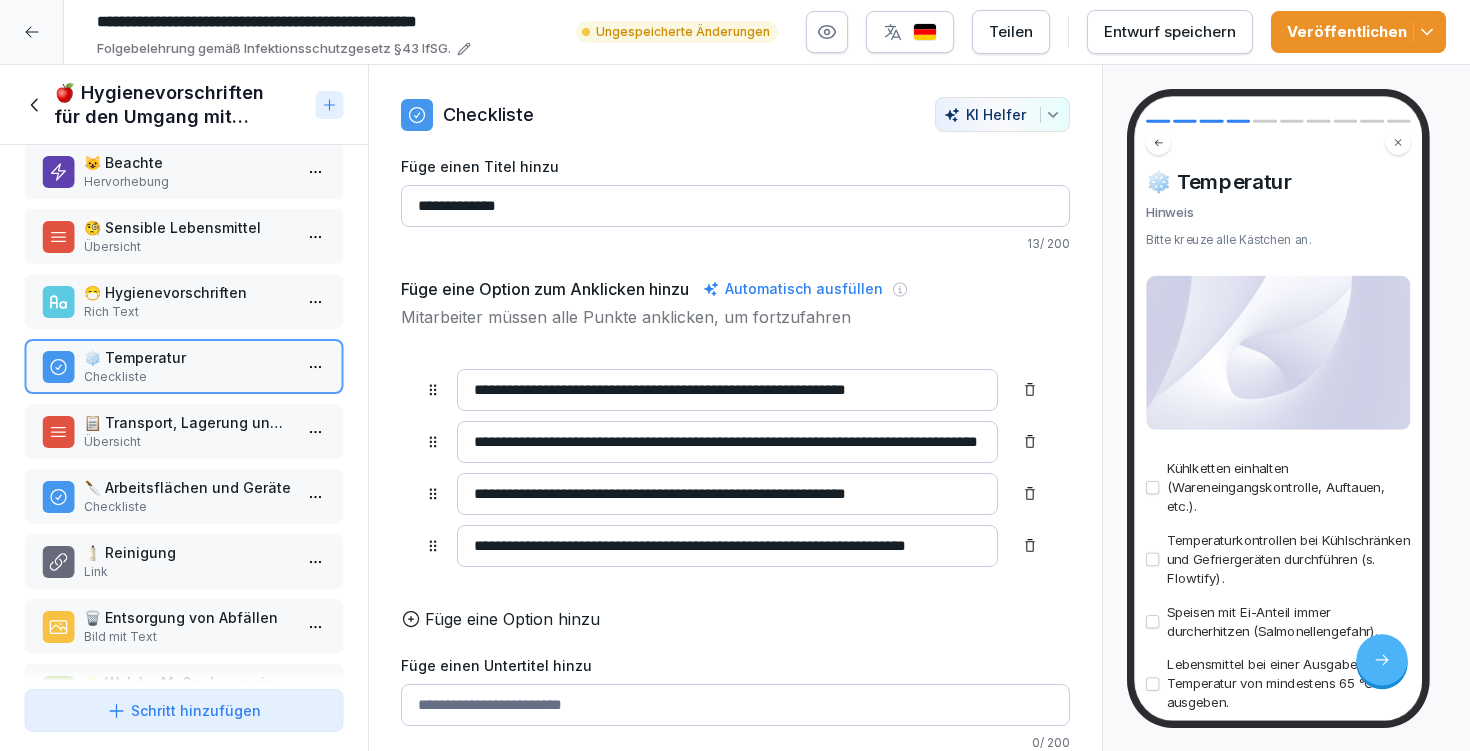 type on "**********" 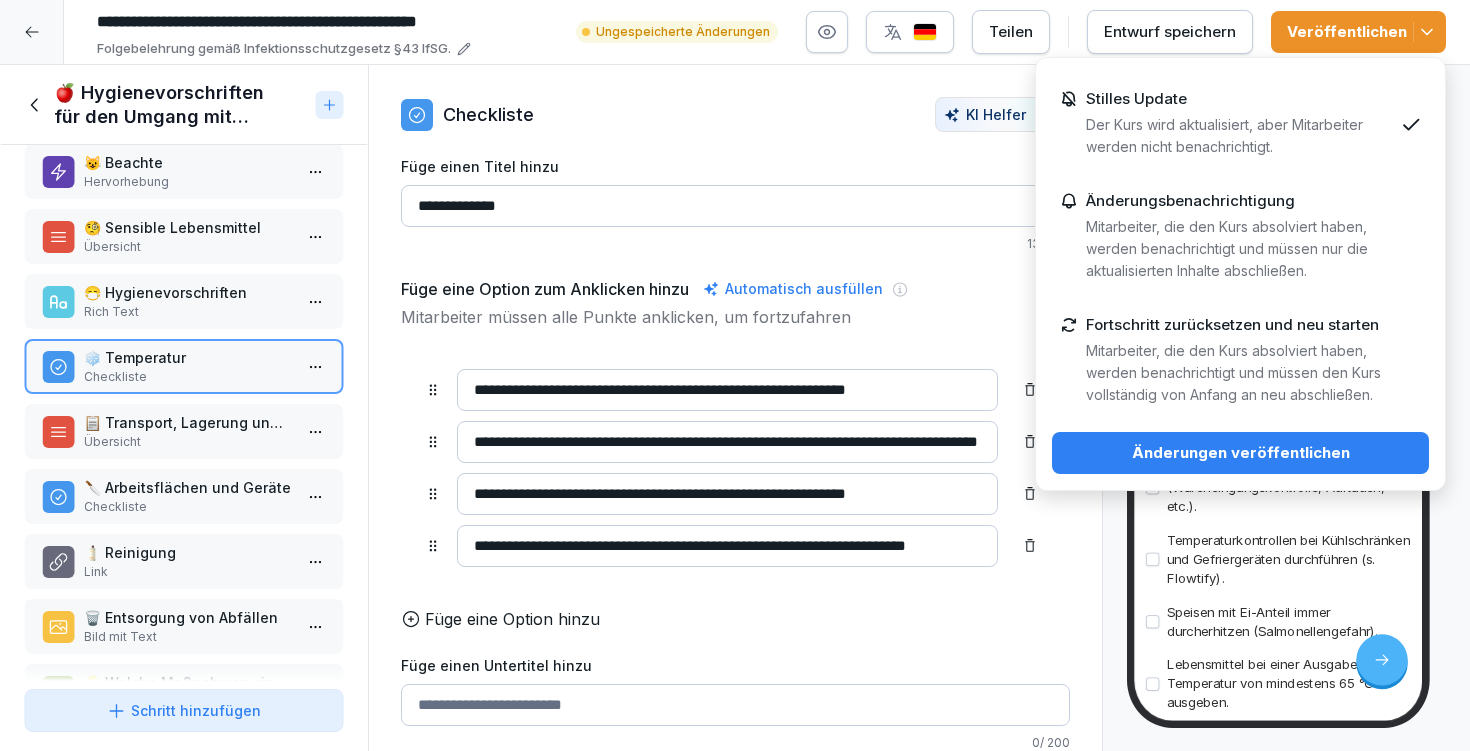 click on "Änderungen veröffentlichen" at bounding box center [1240, 453] 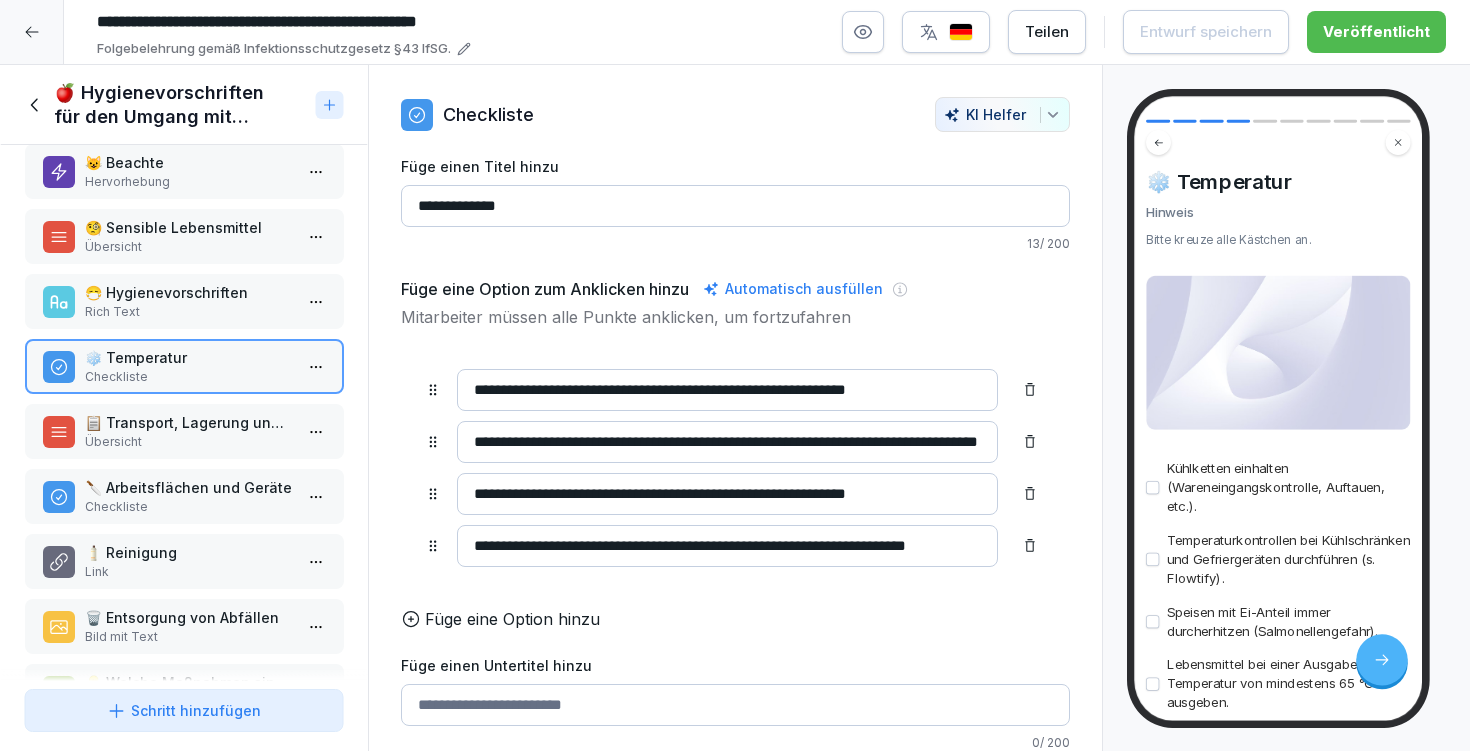 click on "😷 Hygienevorschriften Rich Text" at bounding box center (184, 301) 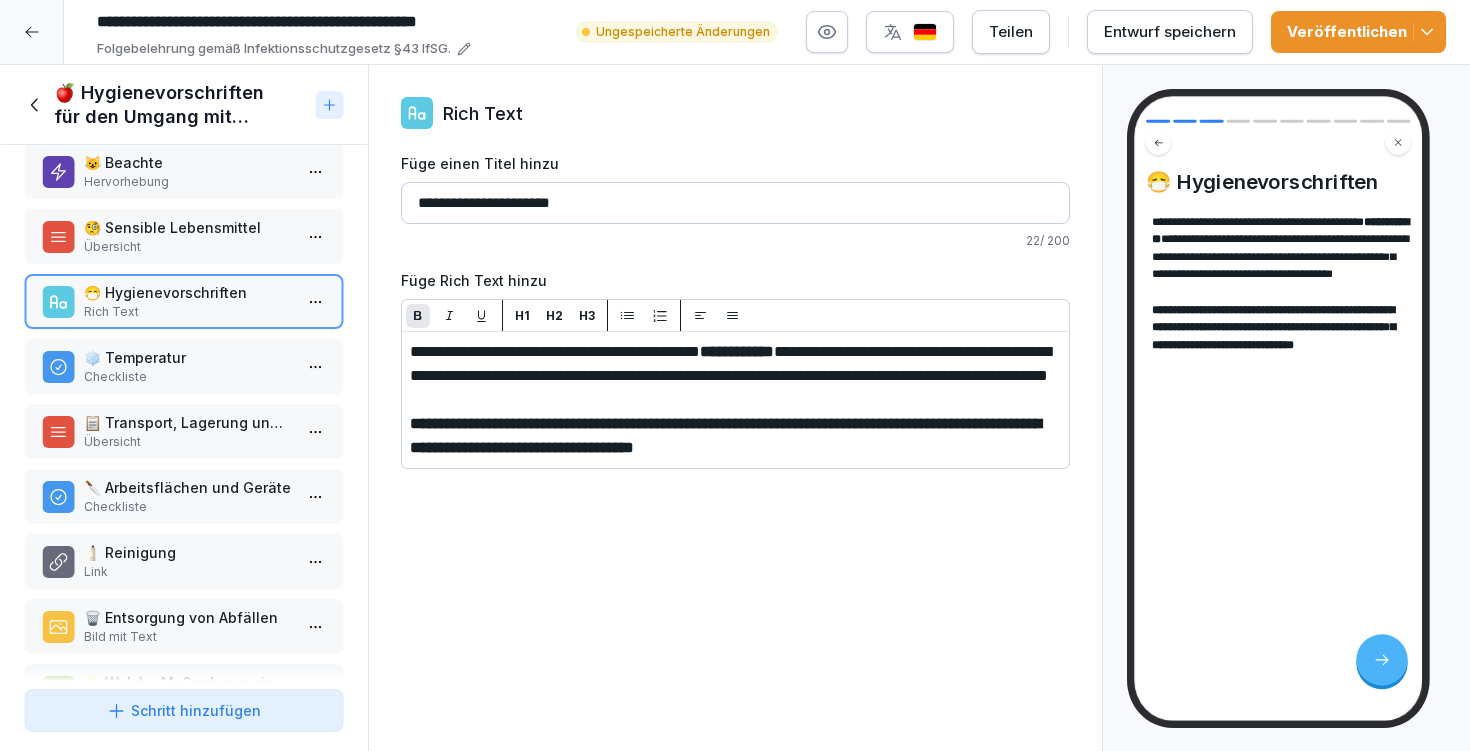 type 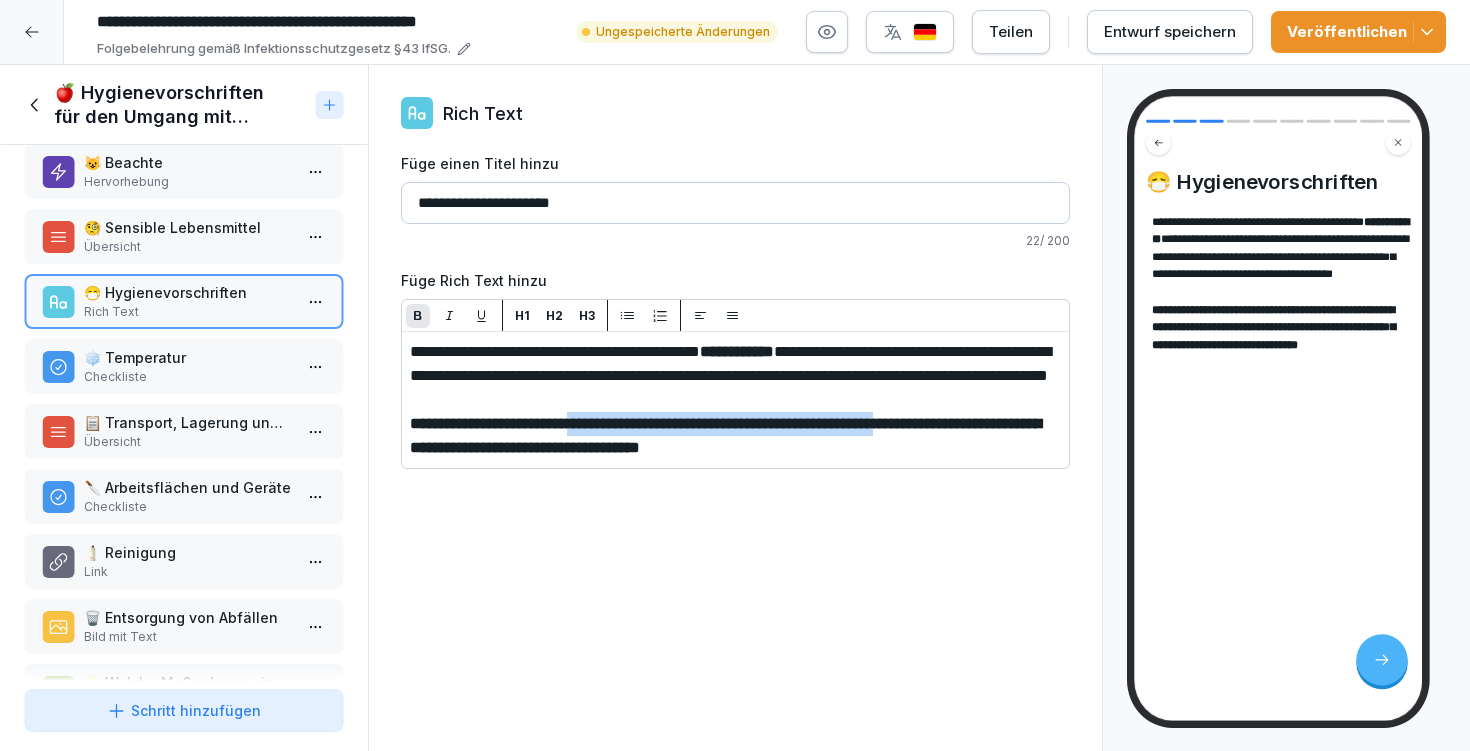 drag, startPoint x: 627, startPoint y: 444, endPoint x: 1025, endPoint y: 448, distance: 398.0201 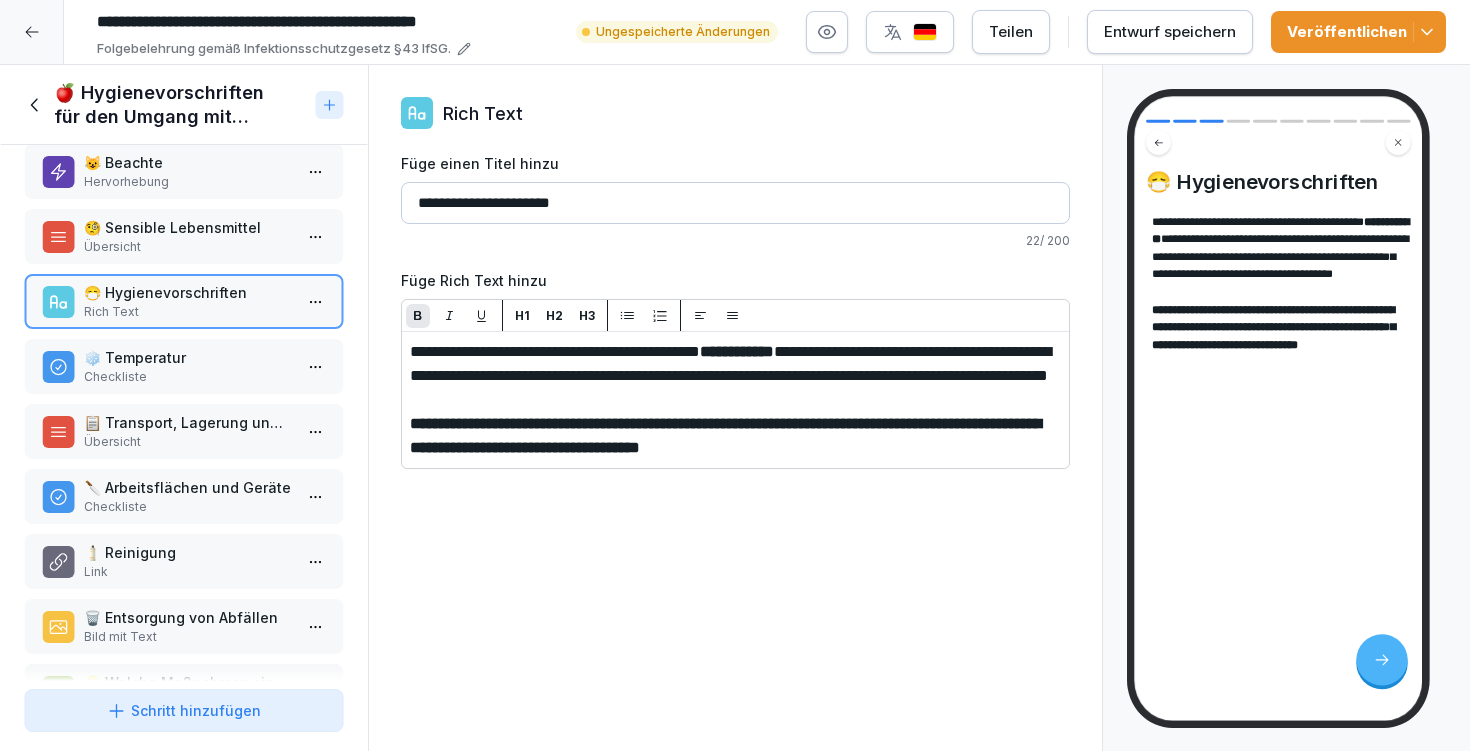 drag, startPoint x: 653, startPoint y: 443, endPoint x: 1047, endPoint y: 446, distance: 394.0114 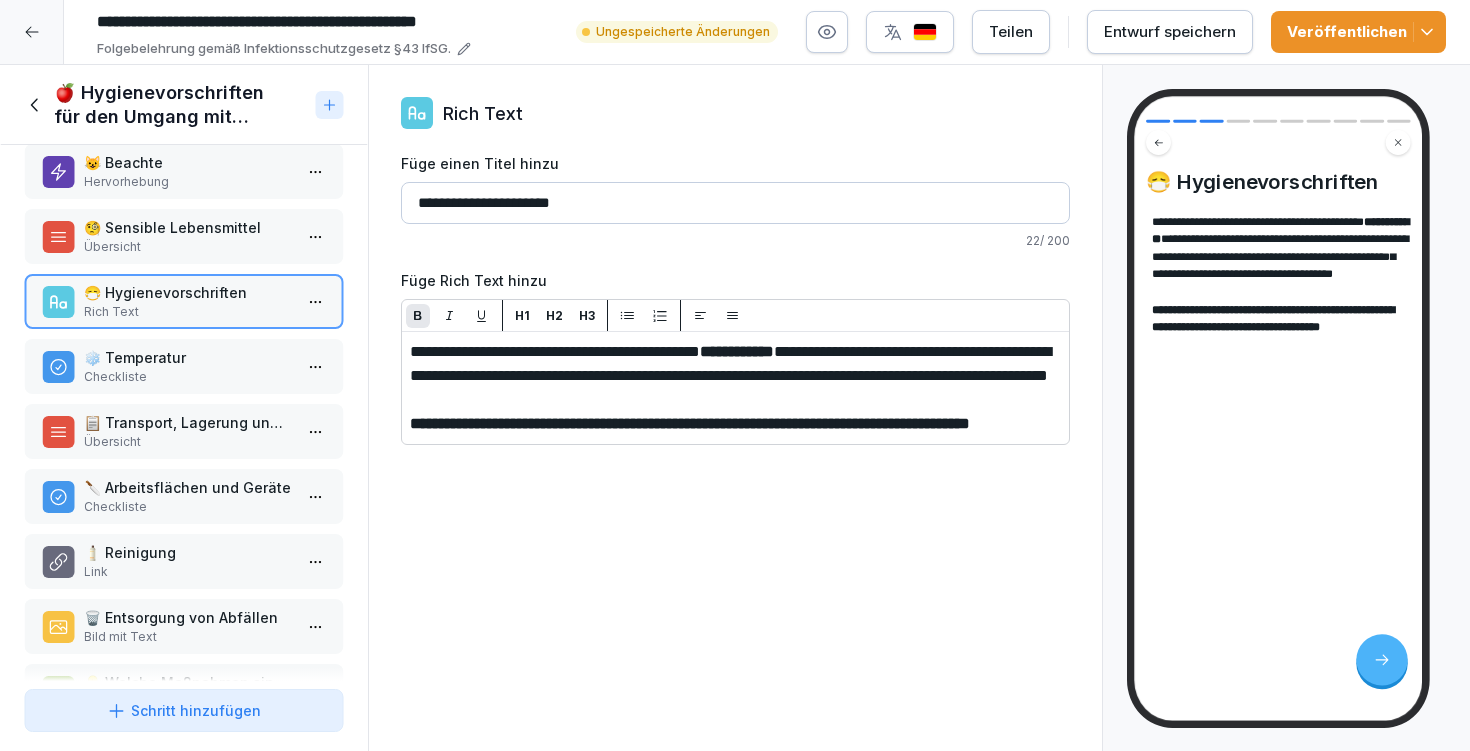 click on "Veröffentlichen" at bounding box center (1358, 32) 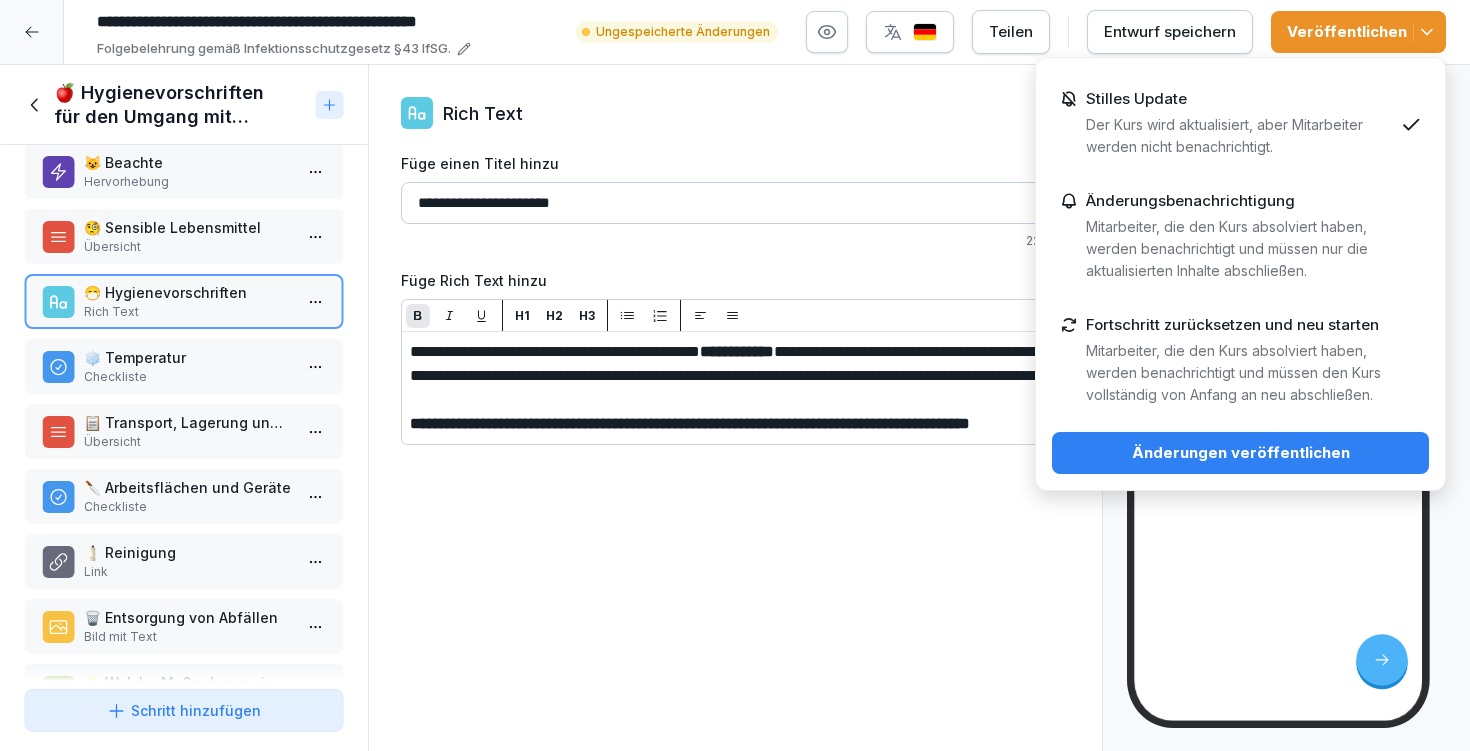 click on "Änderungen veröffentlichen" at bounding box center (1240, 453) 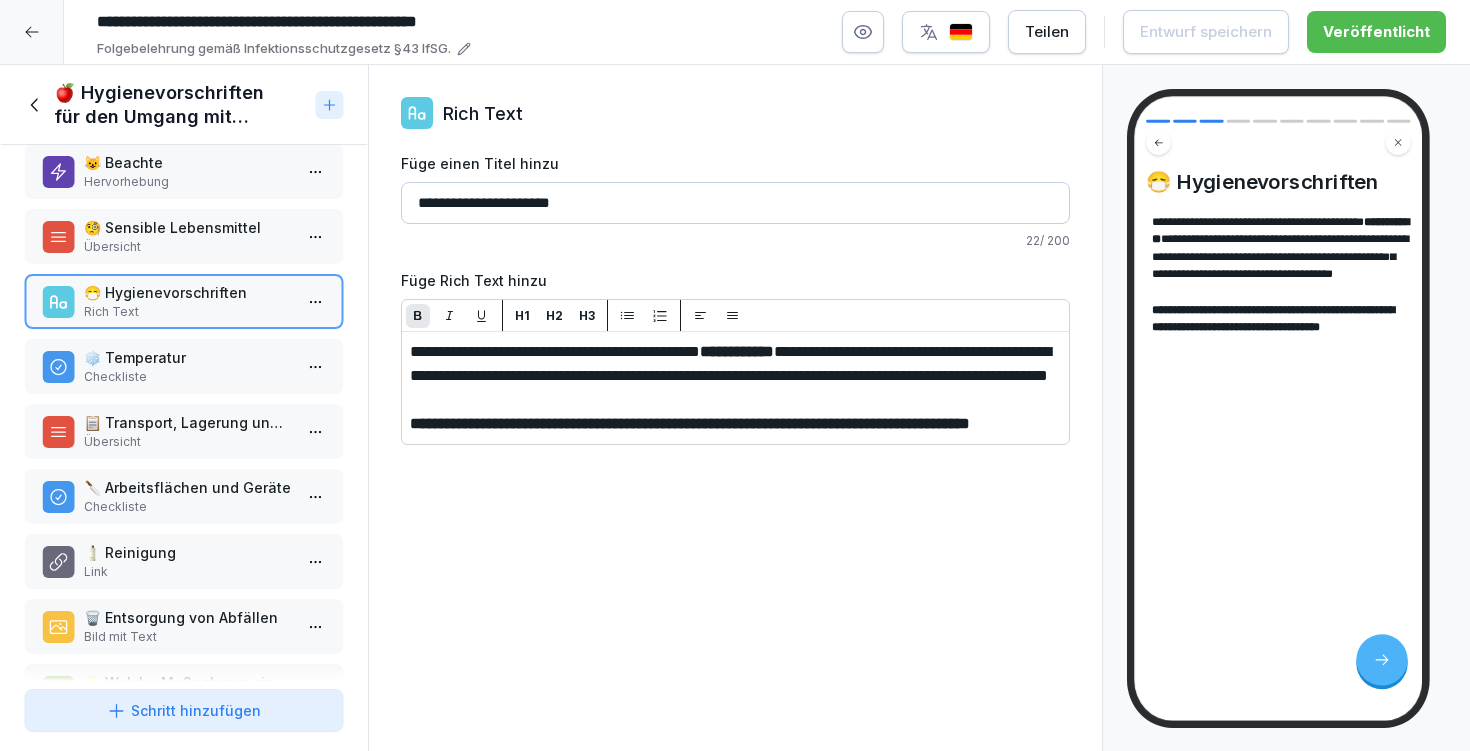 click on "🔪 Arbeitsflächen und Geräte" at bounding box center [188, 487] 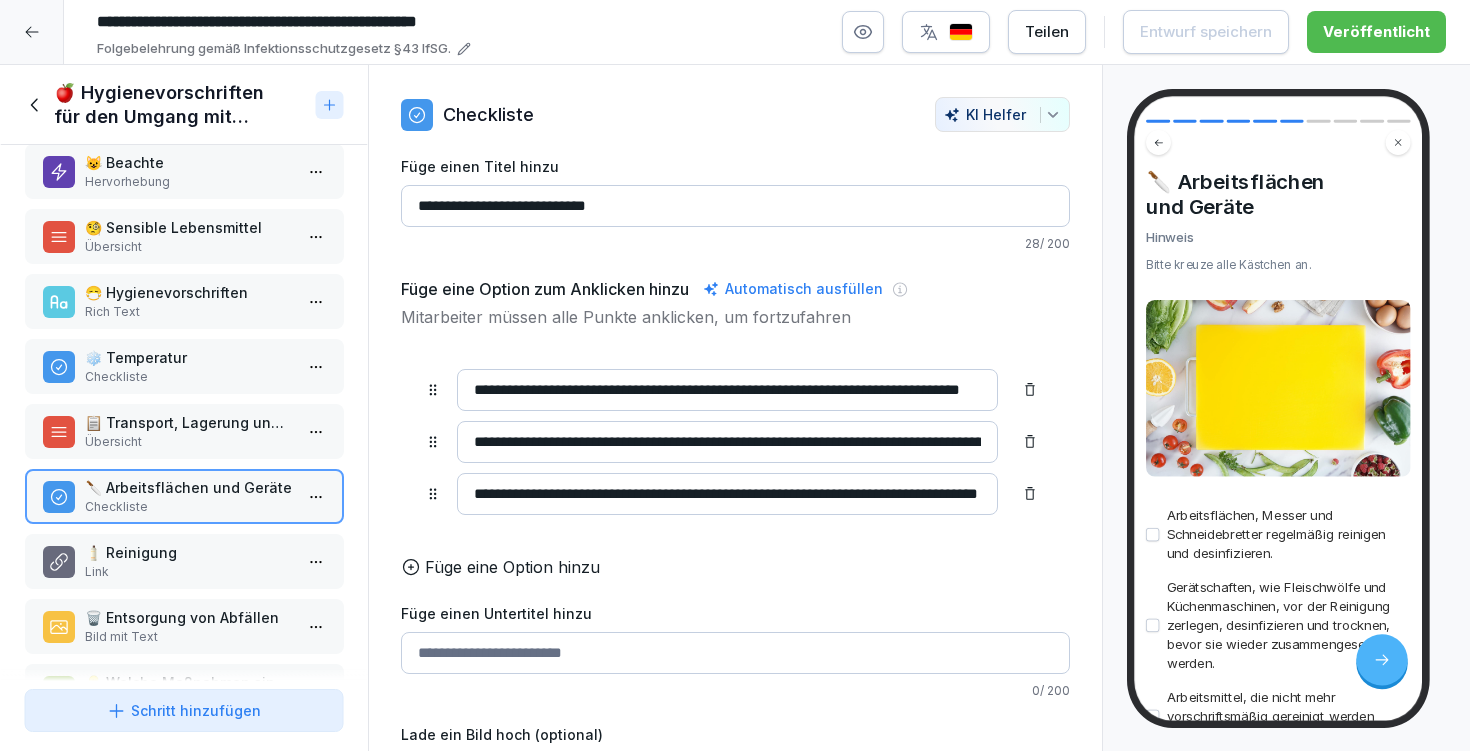 click on "🧴 Reinigung" at bounding box center (188, 552) 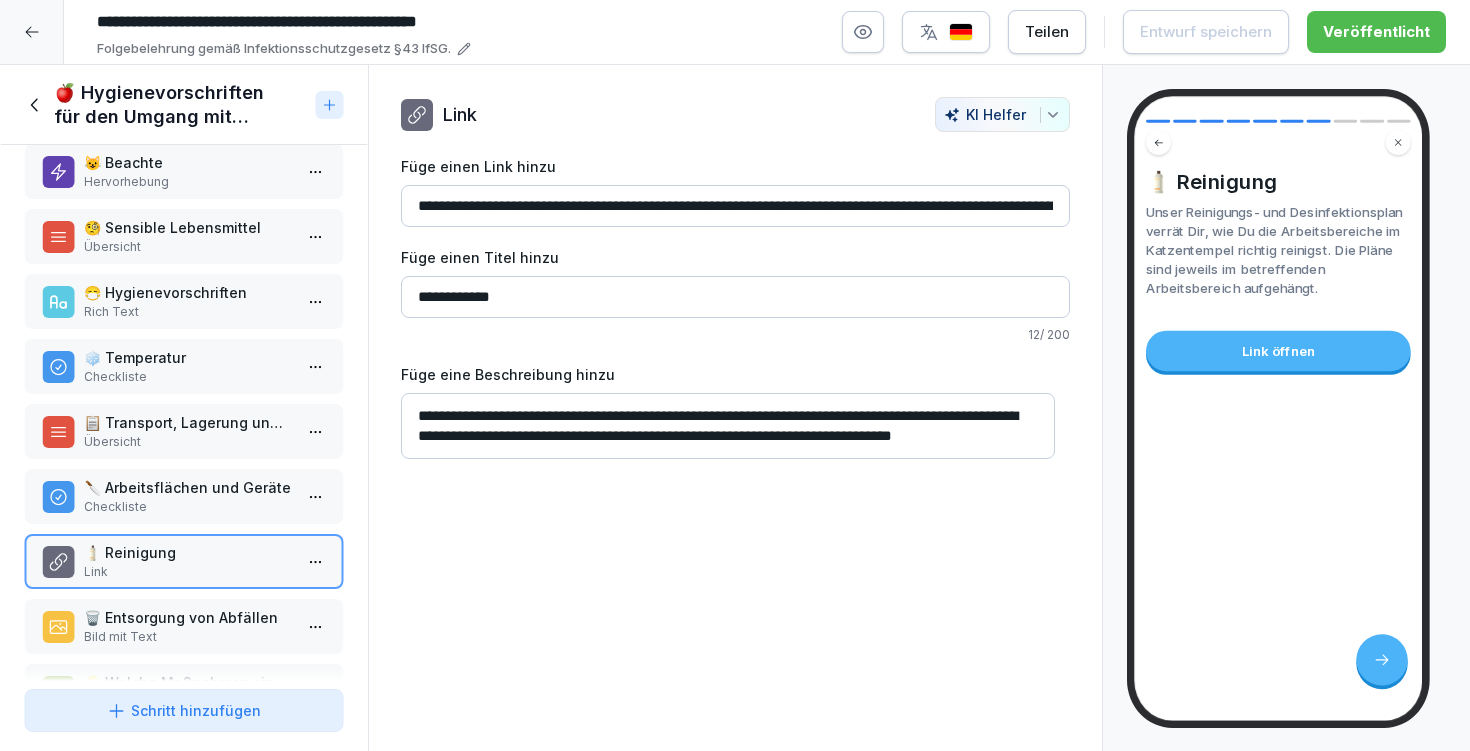 click on "😺 Beachte Hervorhebung 🧐 Sensible Lebensmittel Übersicht 😷 Hygienevorschriften Rich Text ❄️ Temperatur Checkliste 📋 Transport, Lagerung und Verarbeitung Übersicht 🔪 Arbeitsflächen und Geräte Checkliste 🧴 Reinigung Link 🗑️ Entsorgung von Abfällen Bild mit Text 💡 Welche Maßnahmen sind für Arbeitsflächen und Geräte notwendig? Multiple-Choice Frage ✍️ Deine Unterschrift Unterschrift
To pick up a draggable item, press the space bar.
While dragging, use the arrow keys to move the item.
Press space again to drop the item in its new position, or press escape to cancel.
Draggable item caspmue8l30nuzggzmhi6yrk was dropped over droppable area caspmue8l30nuzggzmhi6yrk" at bounding box center [184, 413] 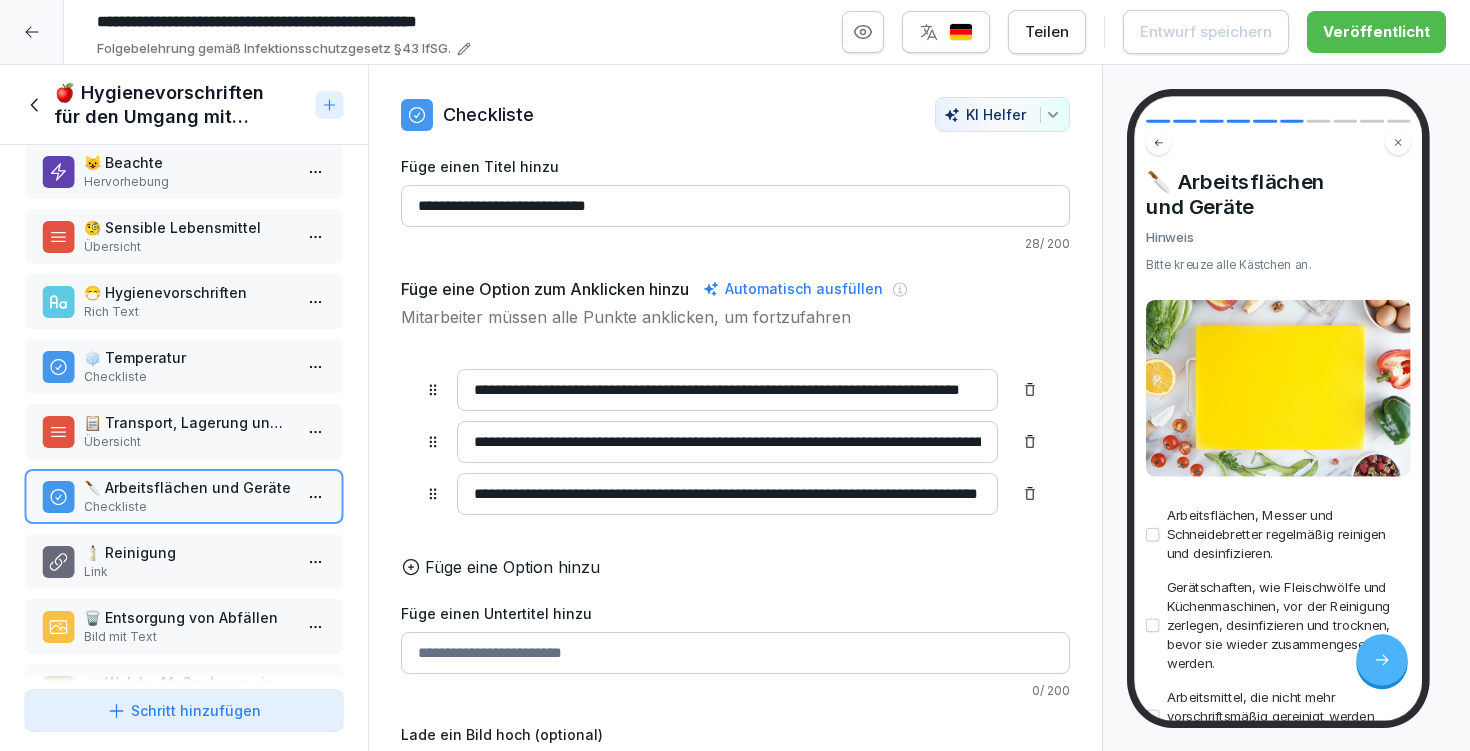 scroll, scrollTop: 33, scrollLeft: 0, axis: vertical 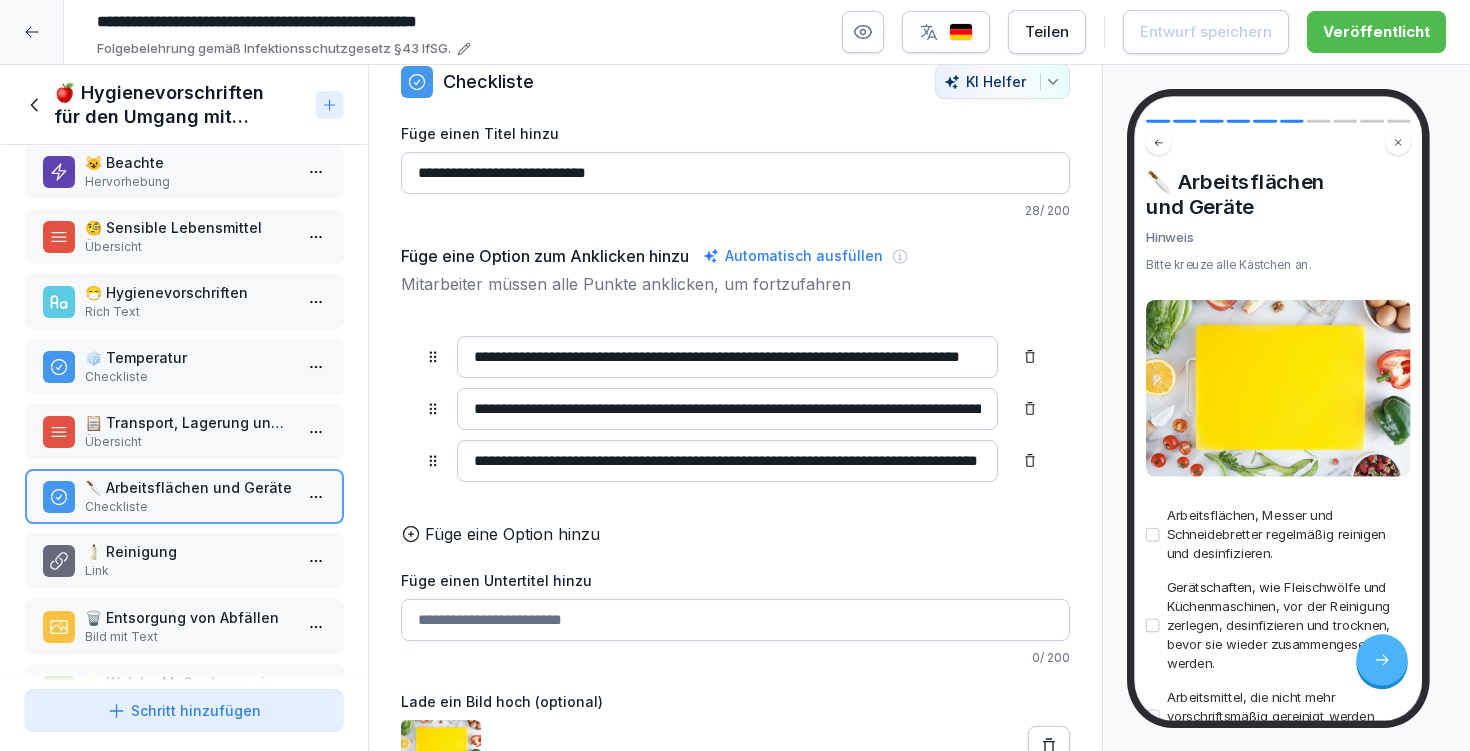 click on "🧴 Reinigung Link" at bounding box center [184, 560] 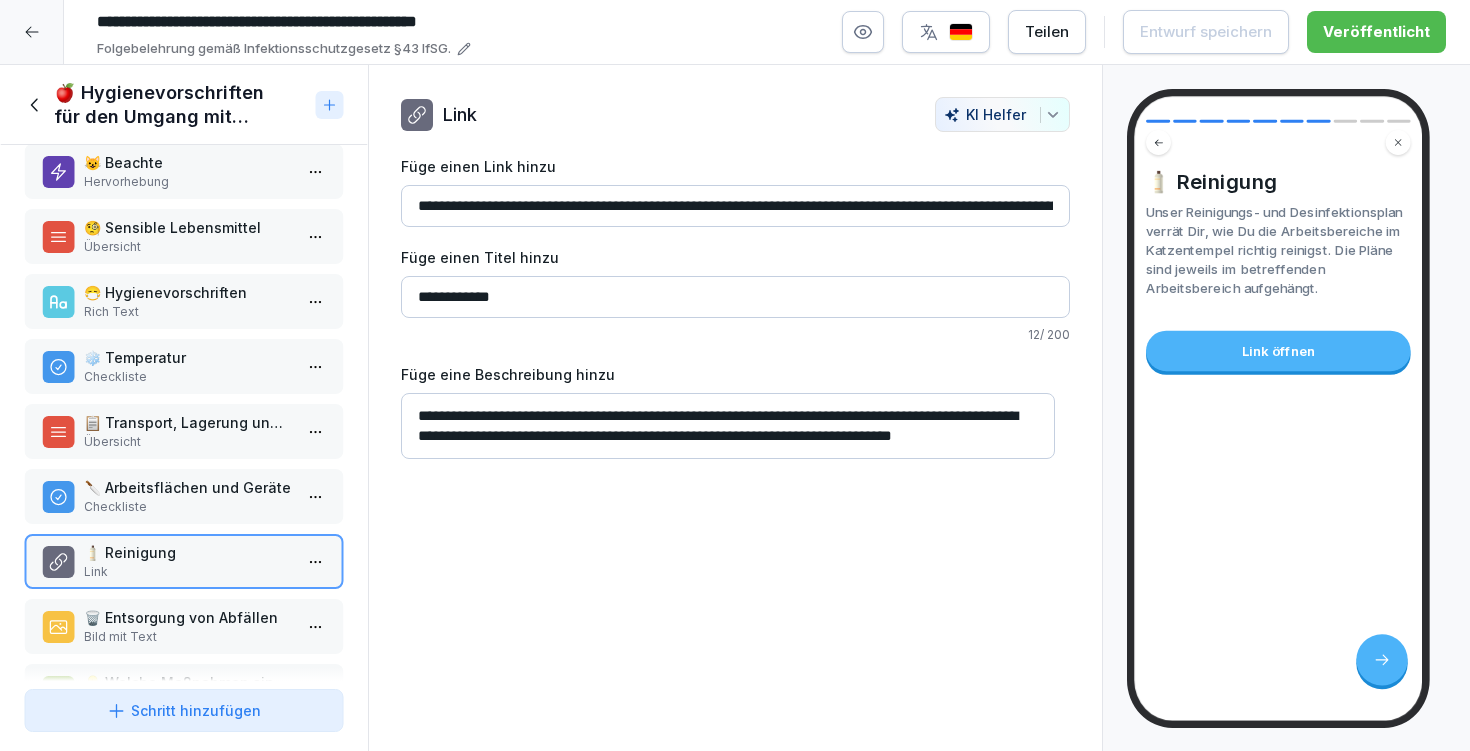 scroll, scrollTop: 20, scrollLeft: 0, axis: vertical 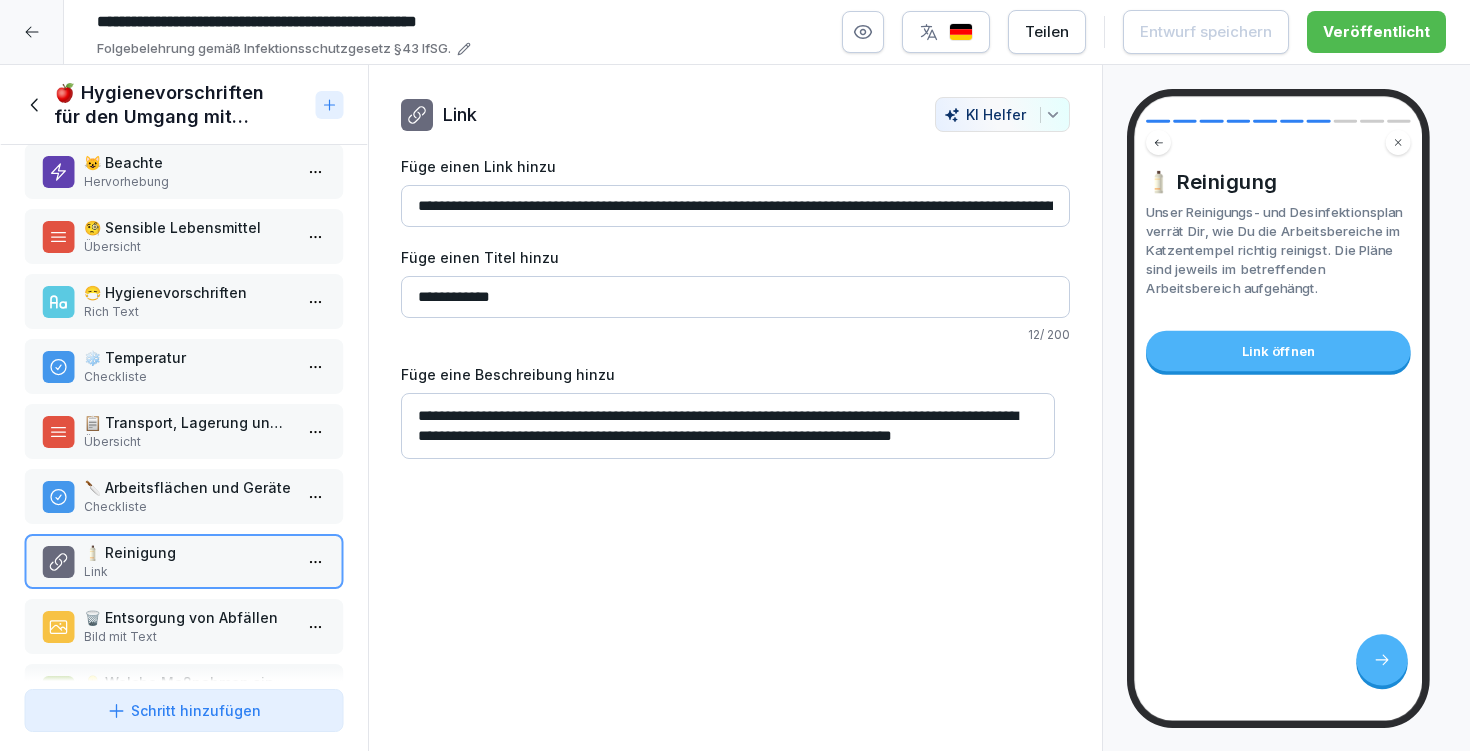click on "**********" at bounding box center [728, 426] 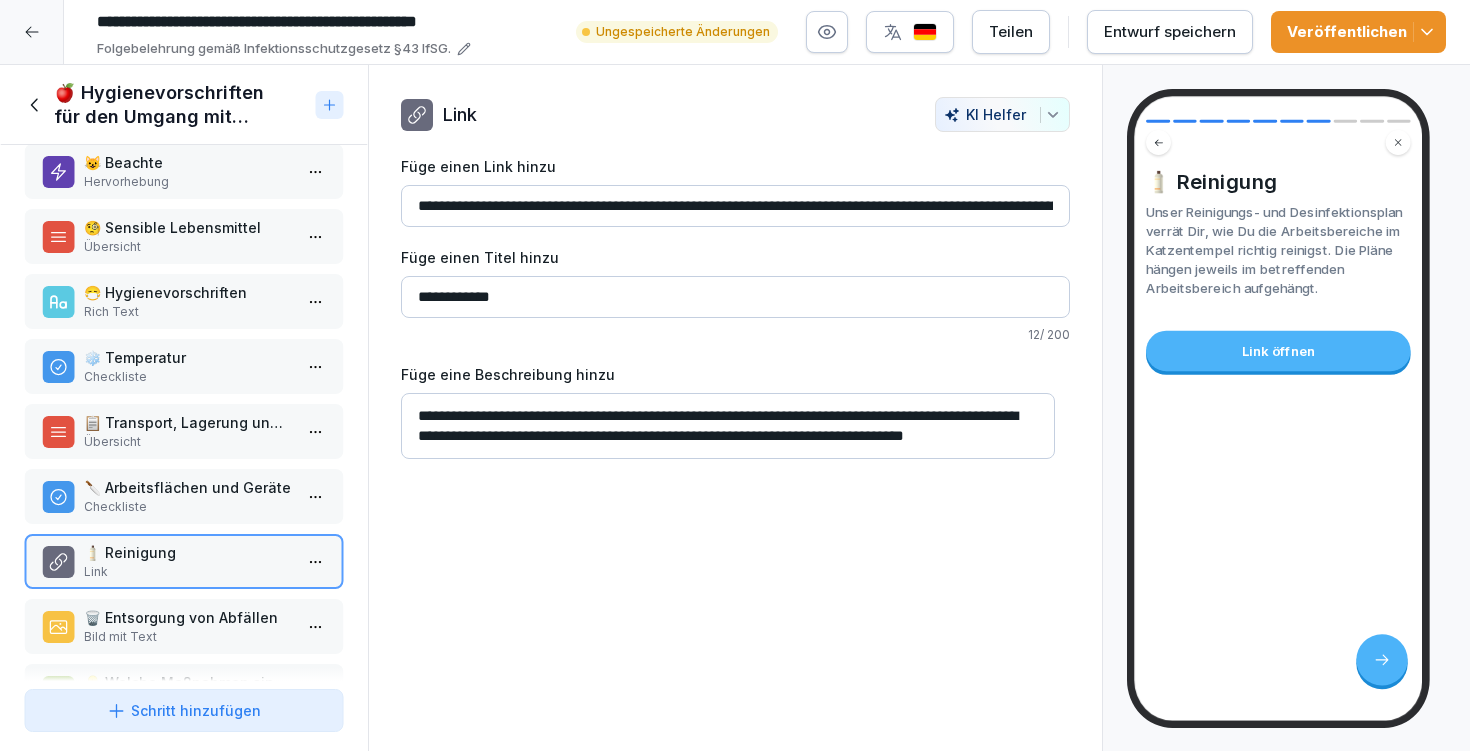 click on "**********" at bounding box center [728, 426] 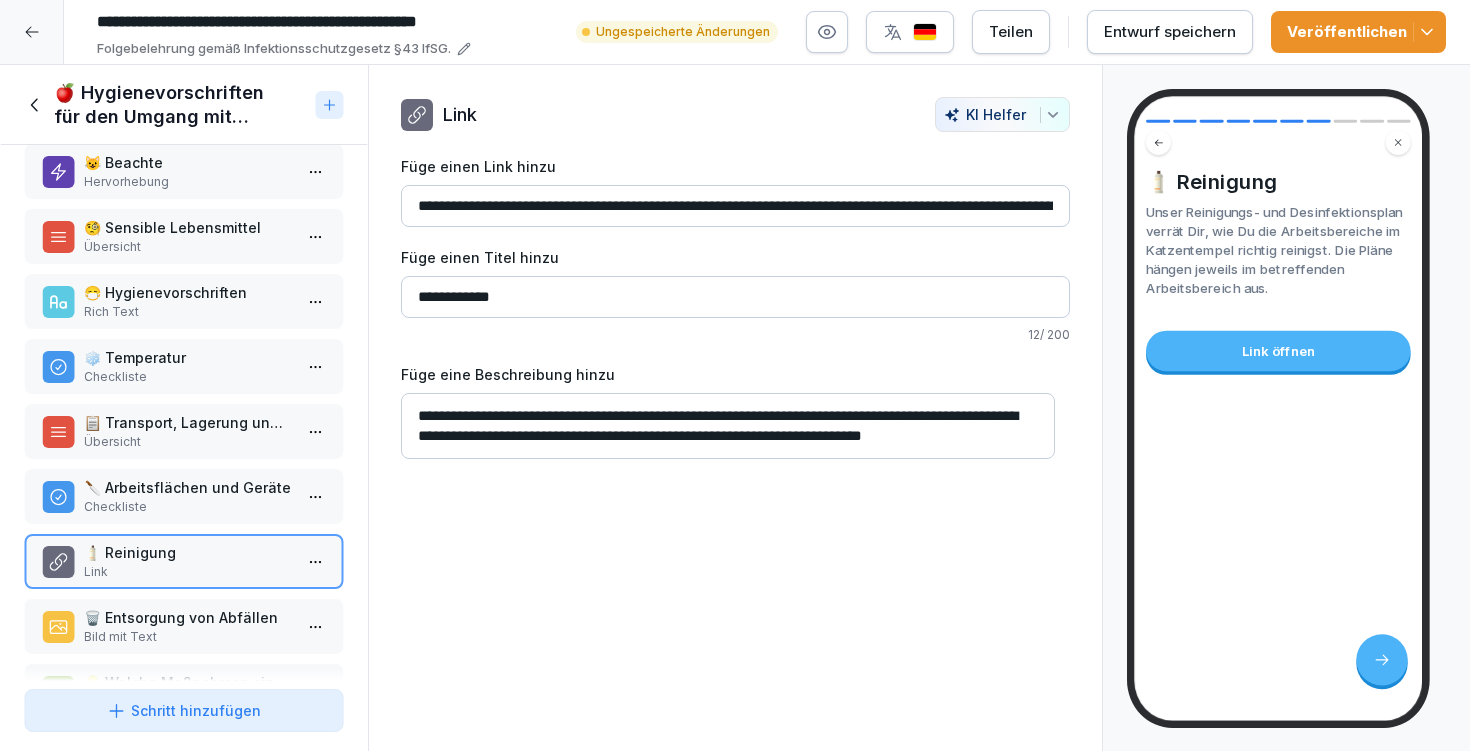 type on "**********" 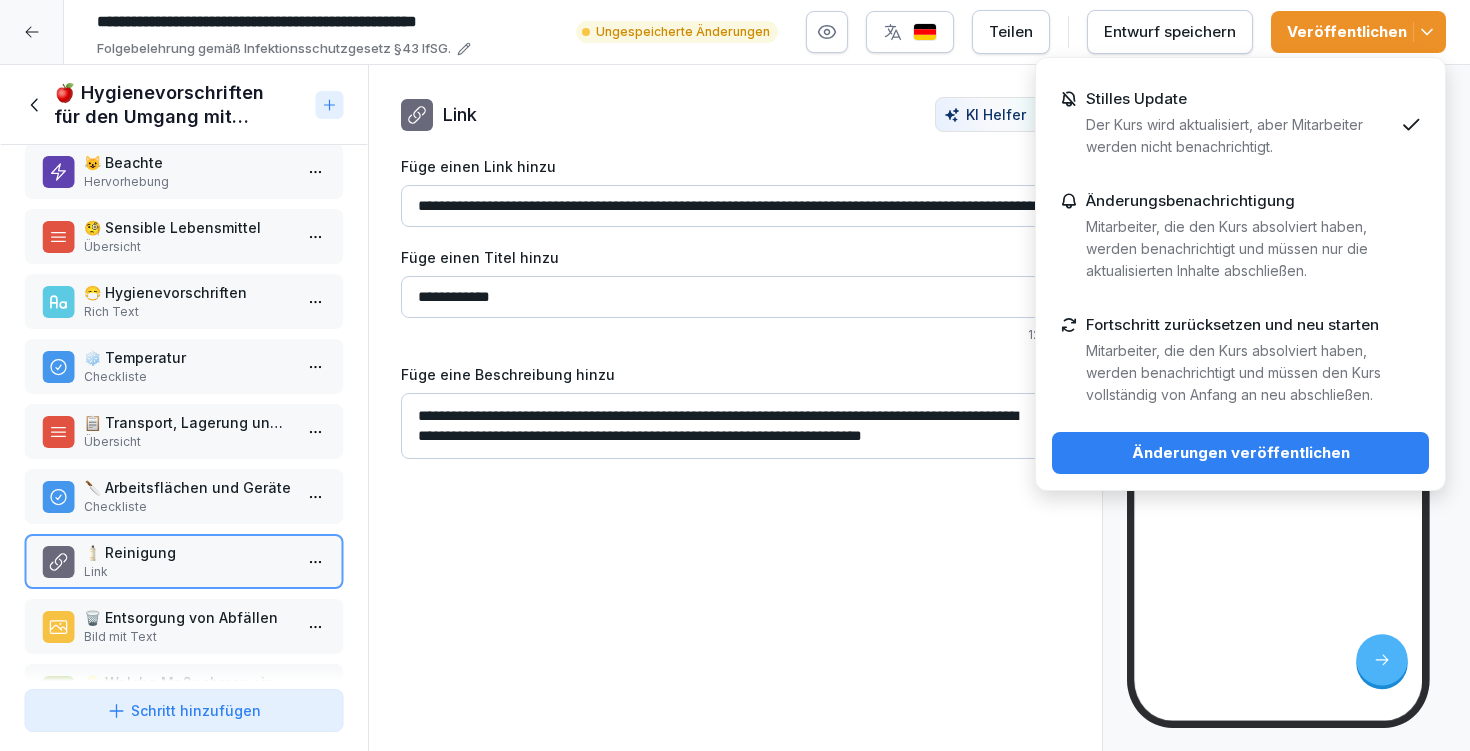 click on "Änderungen veröffentlichen" at bounding box center (1240, 453) 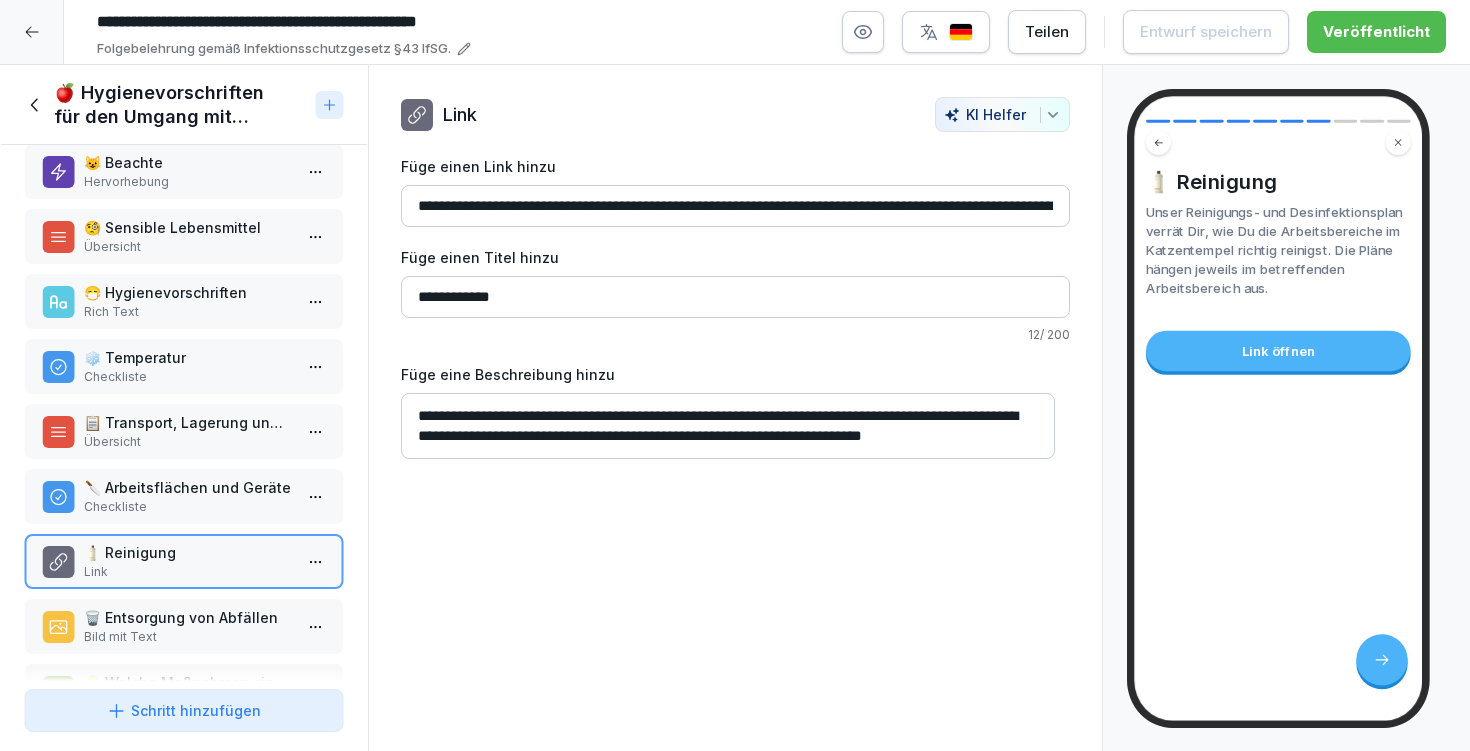 click on "🗑️ Entsorgung von Abfällen" at bounding box center (188, 617) 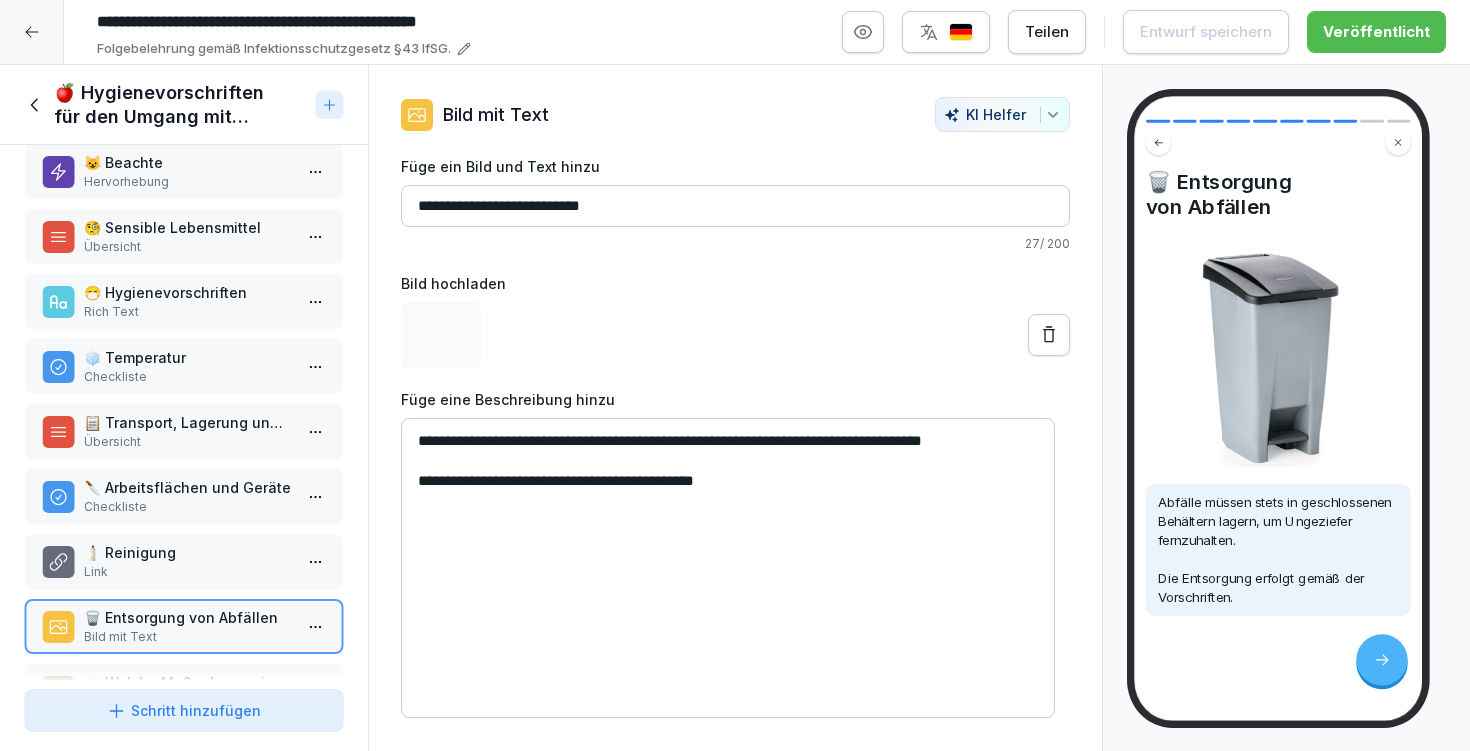 click on "**********" at bounding box center (728, 568) 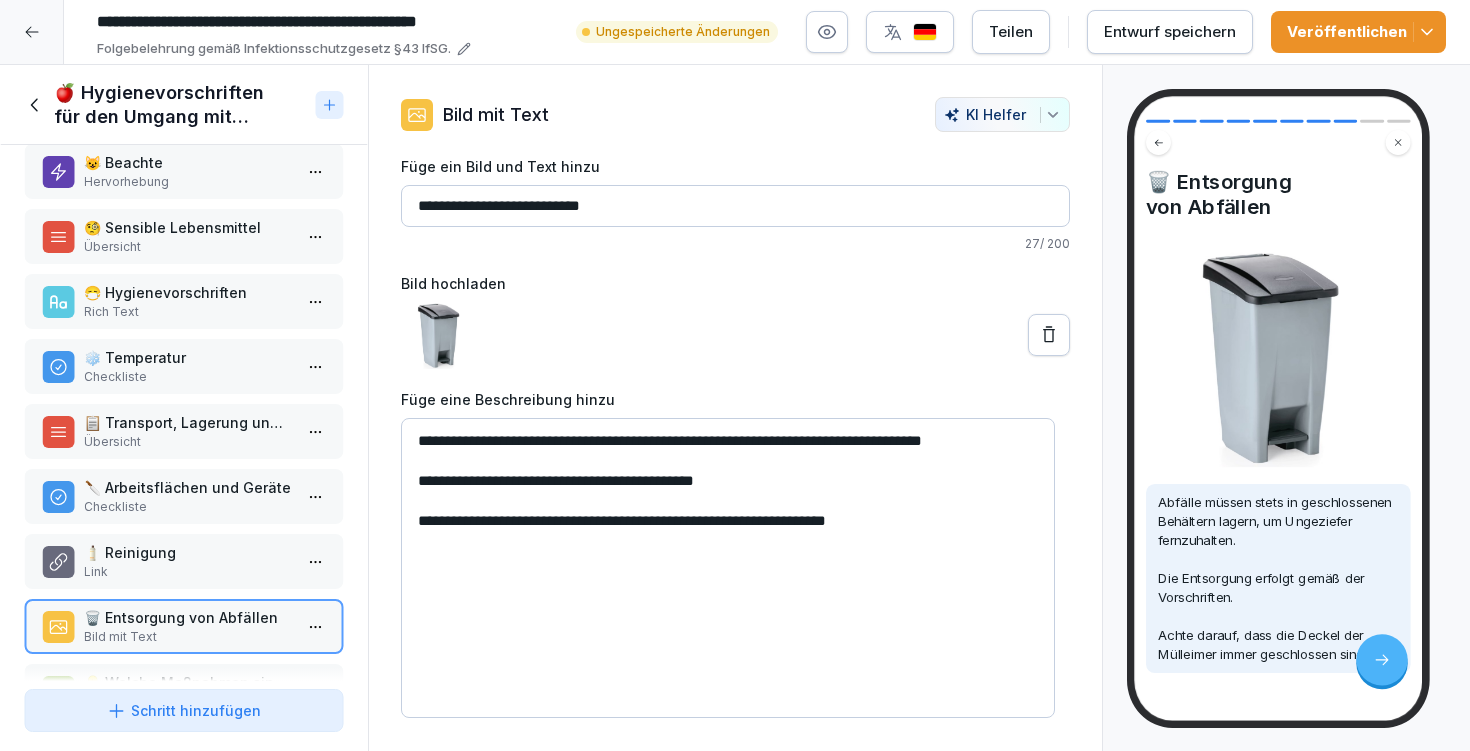 type on "**********" 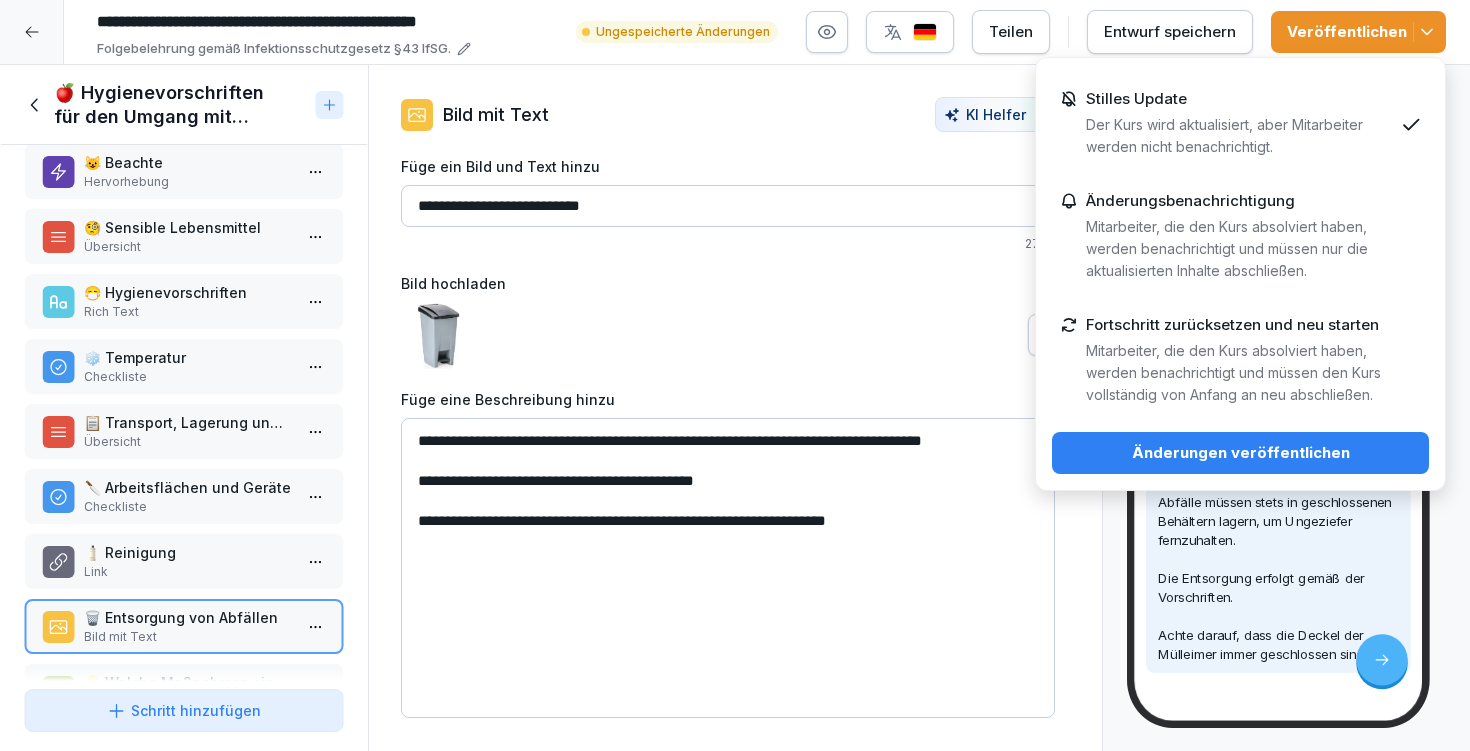 click on "Veröffentlichen" at bounding box center [1358, 32] 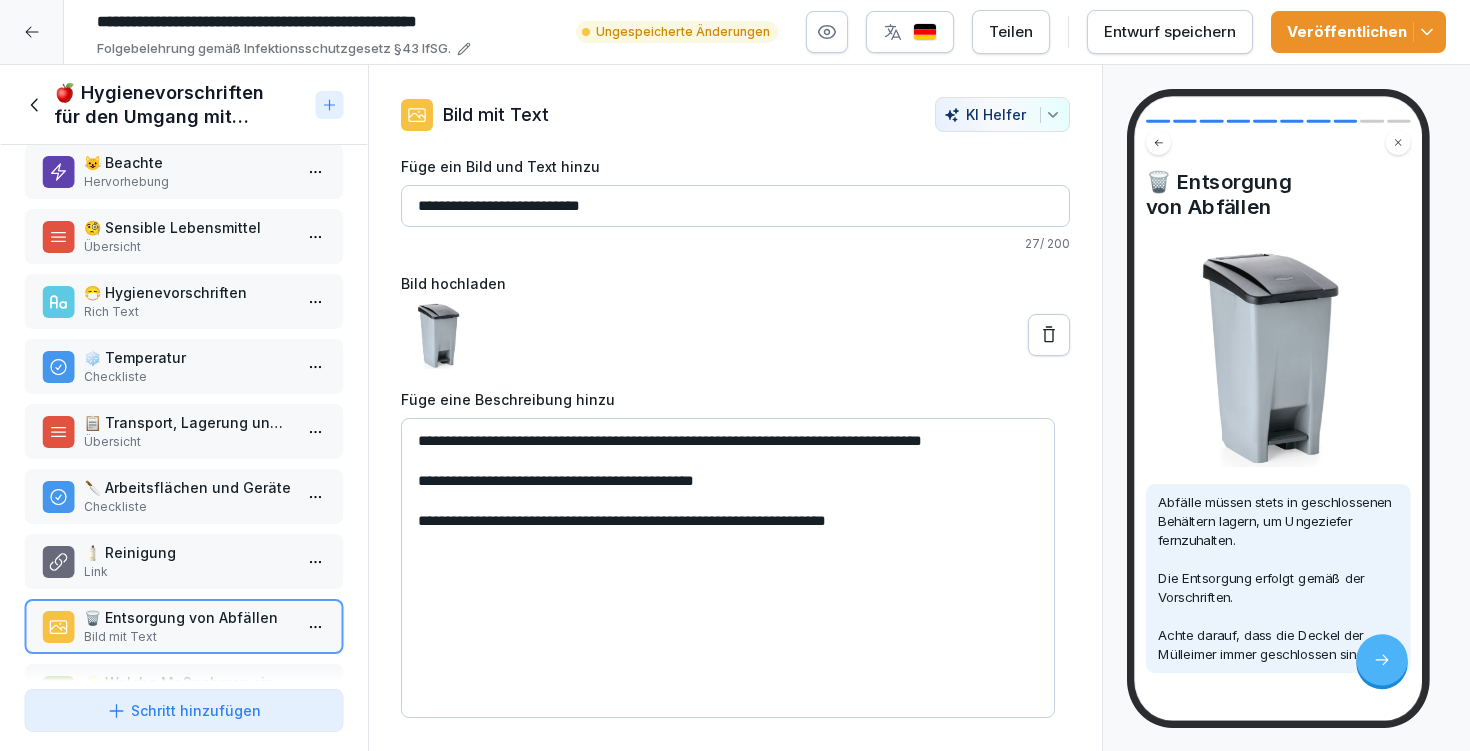 click on "Veröffentlichen" at bounding box center (1358, 32) 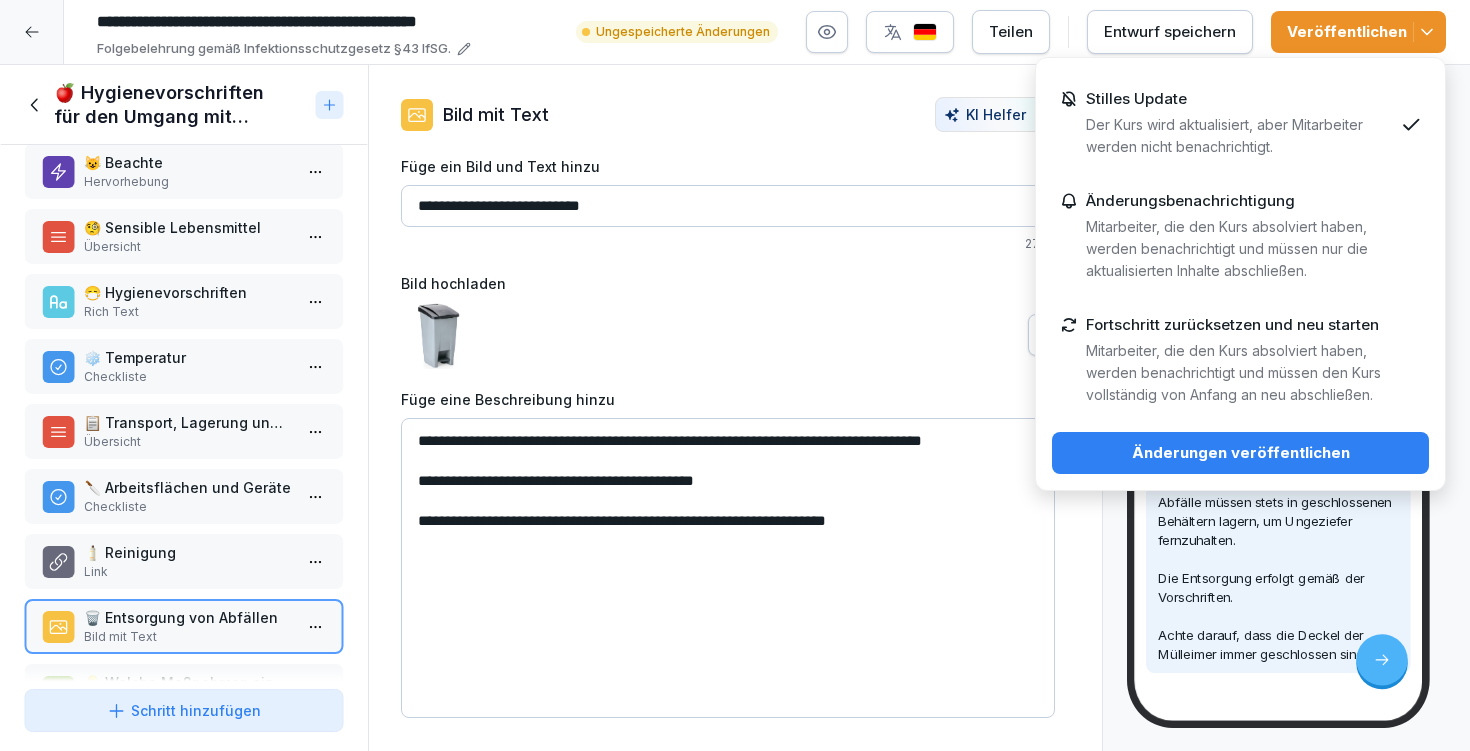 click on "Änderungen veröffentlichen" at bounding box center [1240, 453] 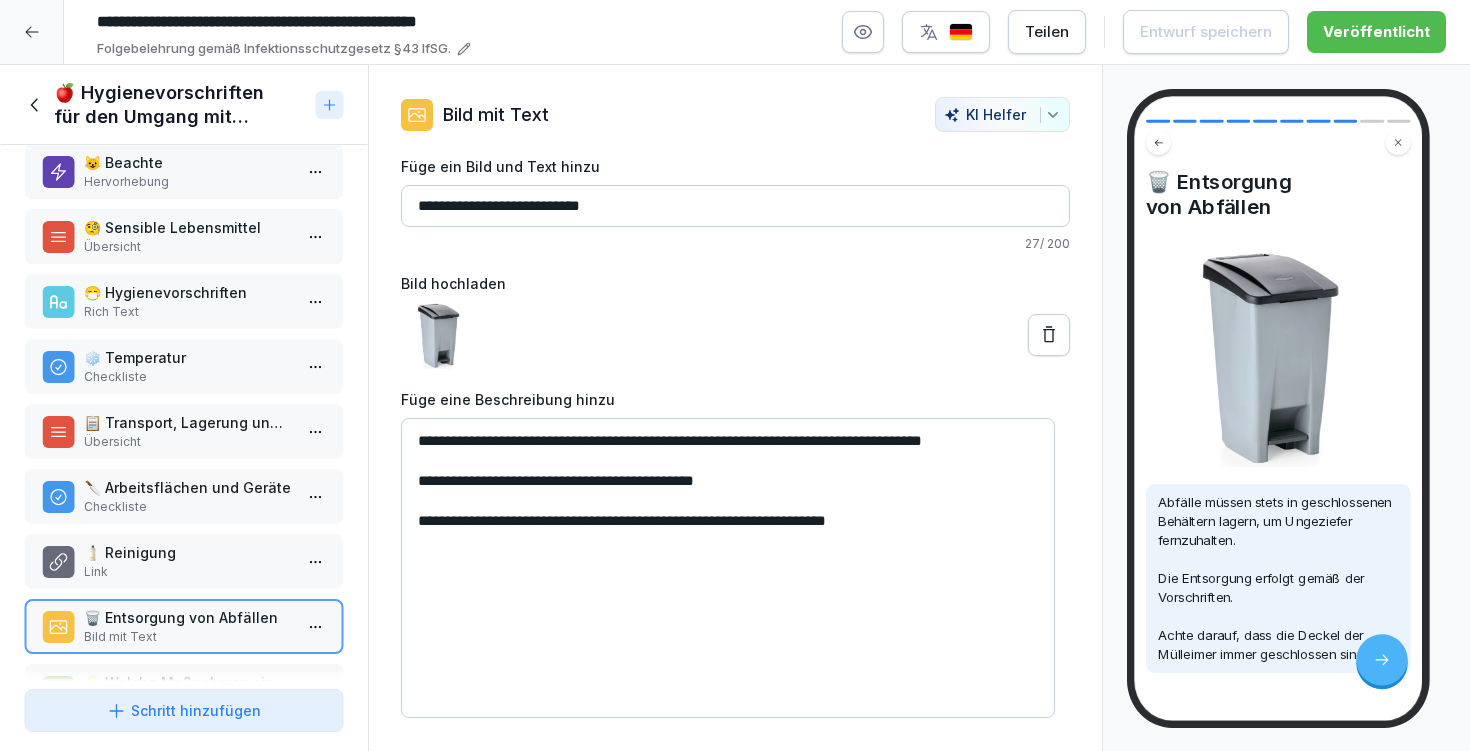 scroll, scrollTop: 167, scrollLeft: 0, axis: vertical 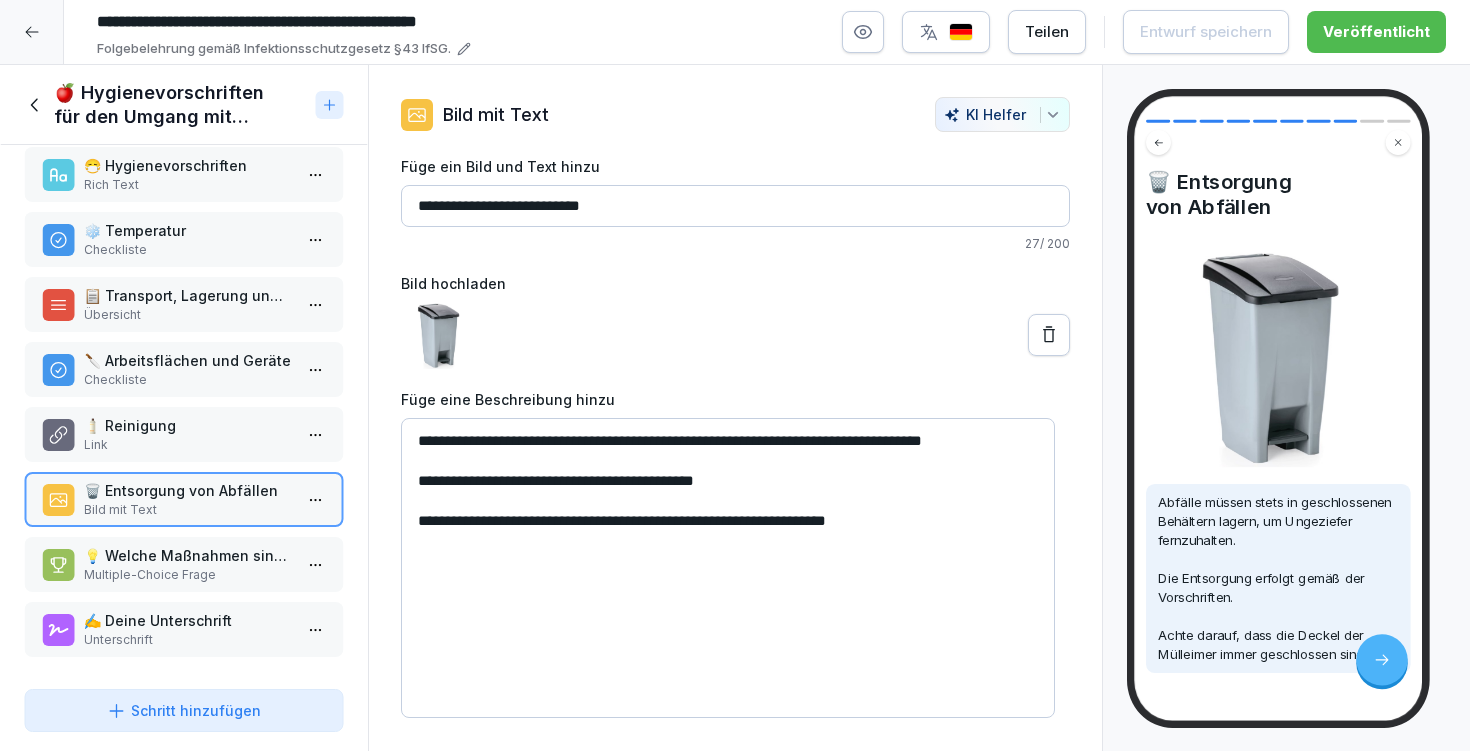 click on "Unterschrift" at bounding box center [188, 640] 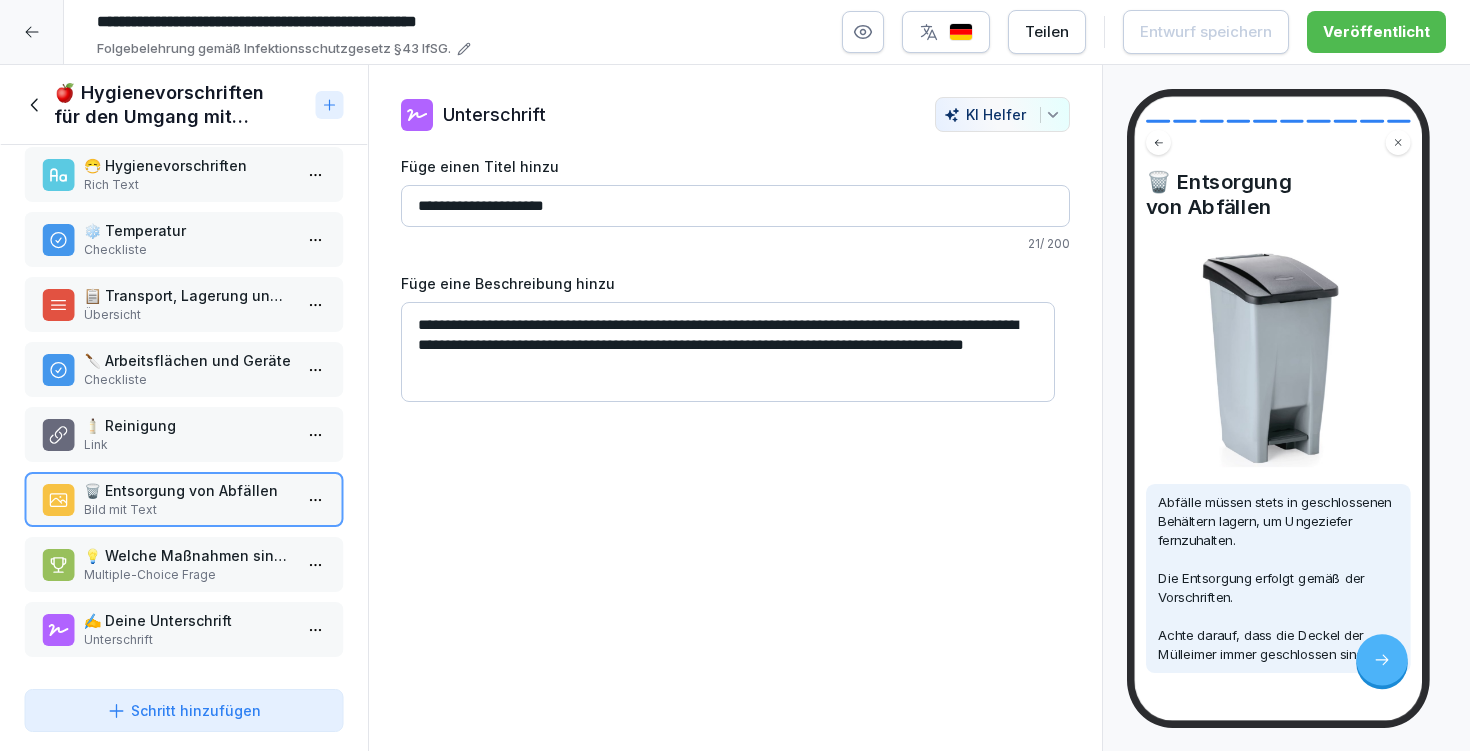 scroll, scrollTop: 1, scrollLeft: 0, axis: vertical 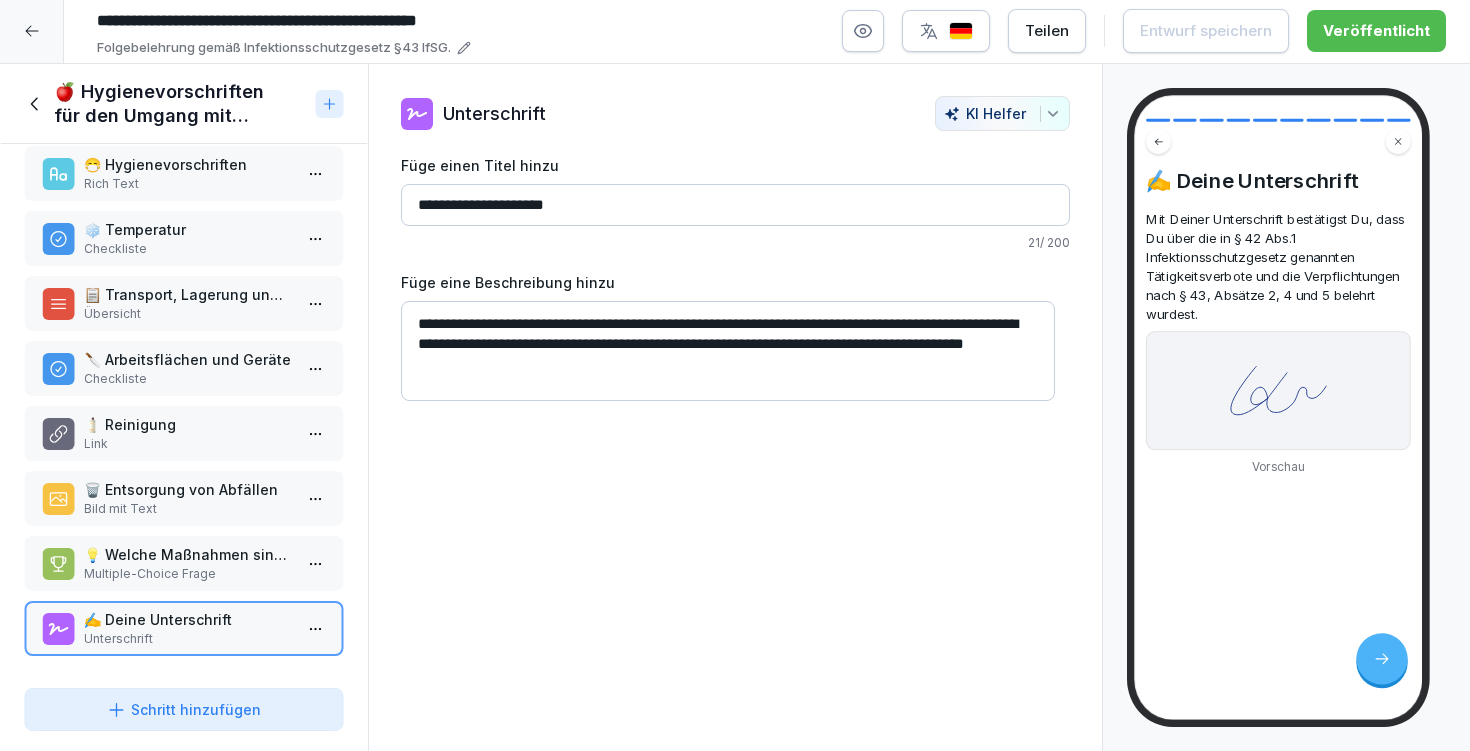 click on "**********" at bounding box center [728, 351] 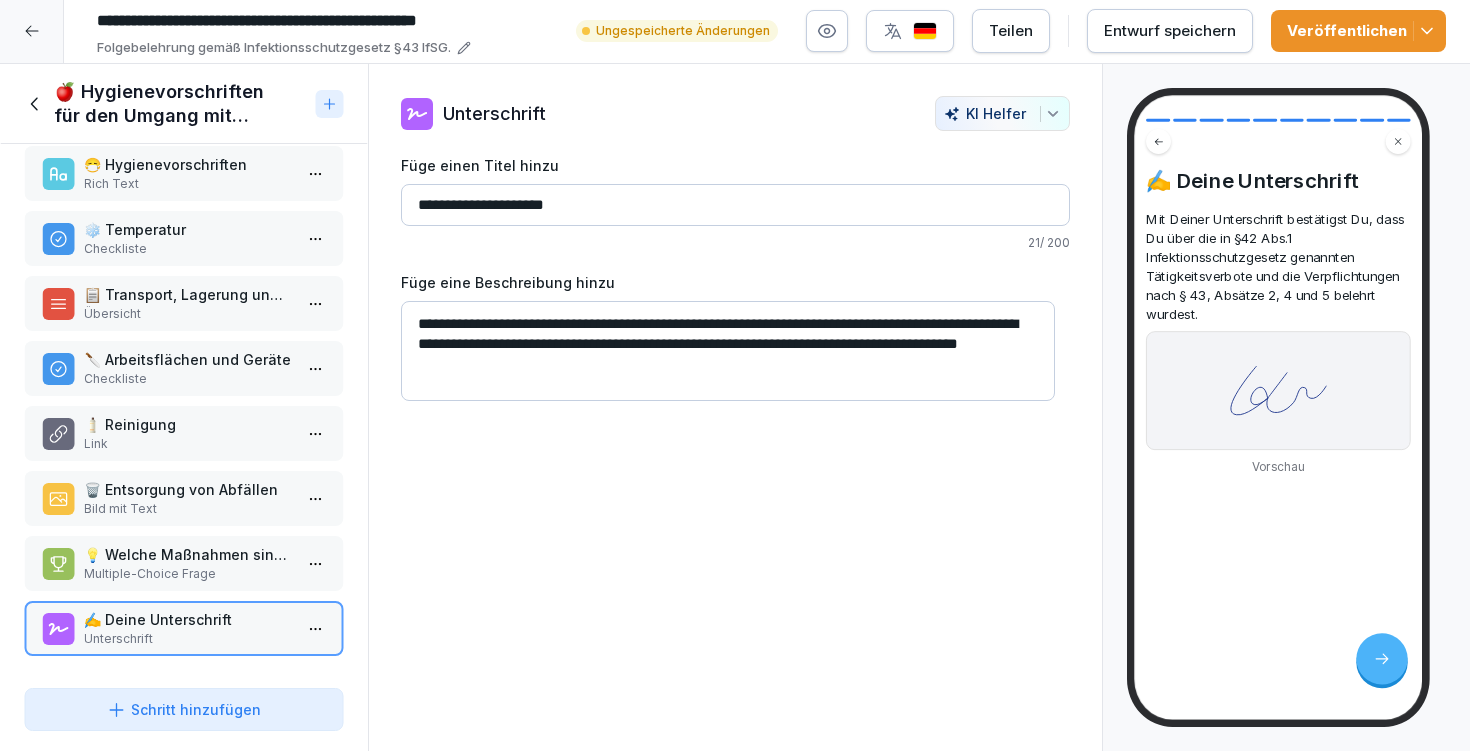 click on "**********" at bounding box center (728, 351) 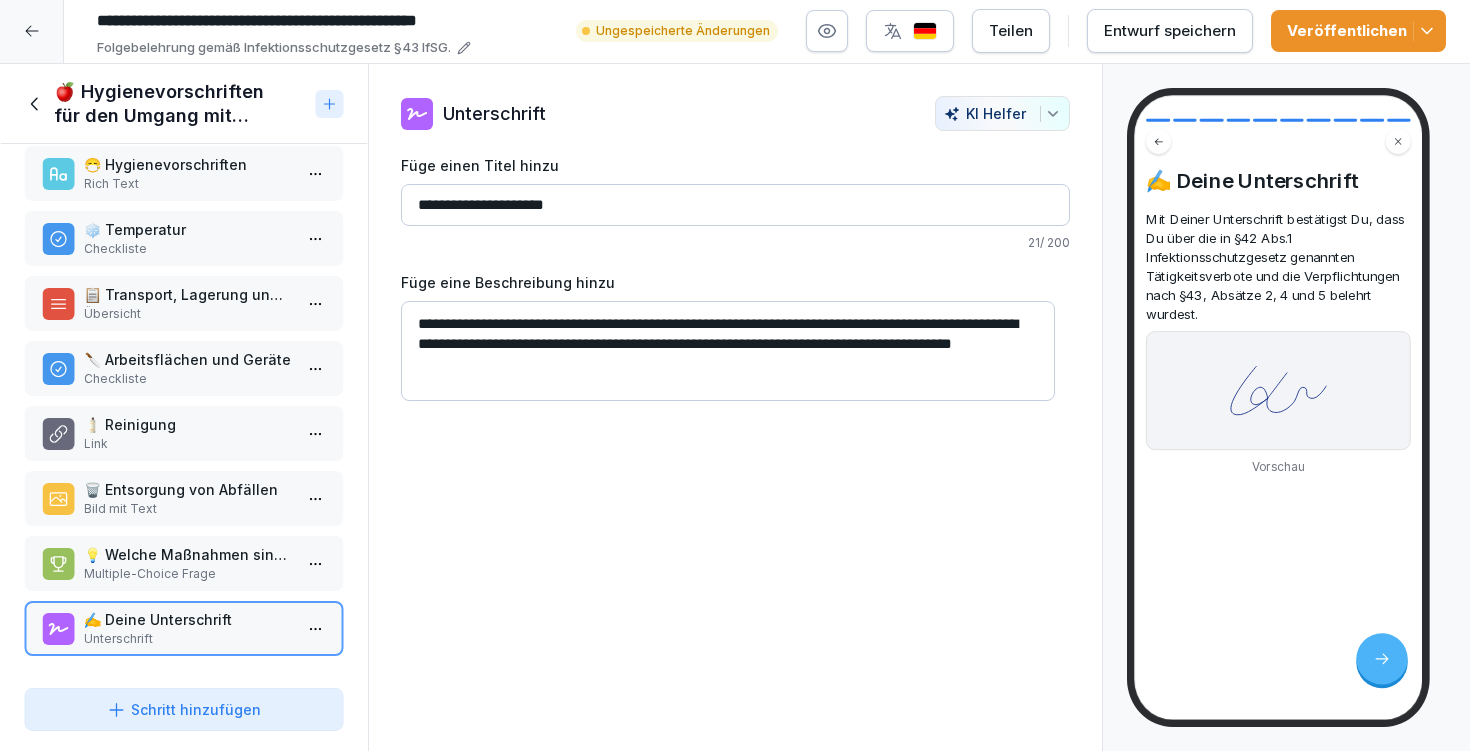 type on "**********" 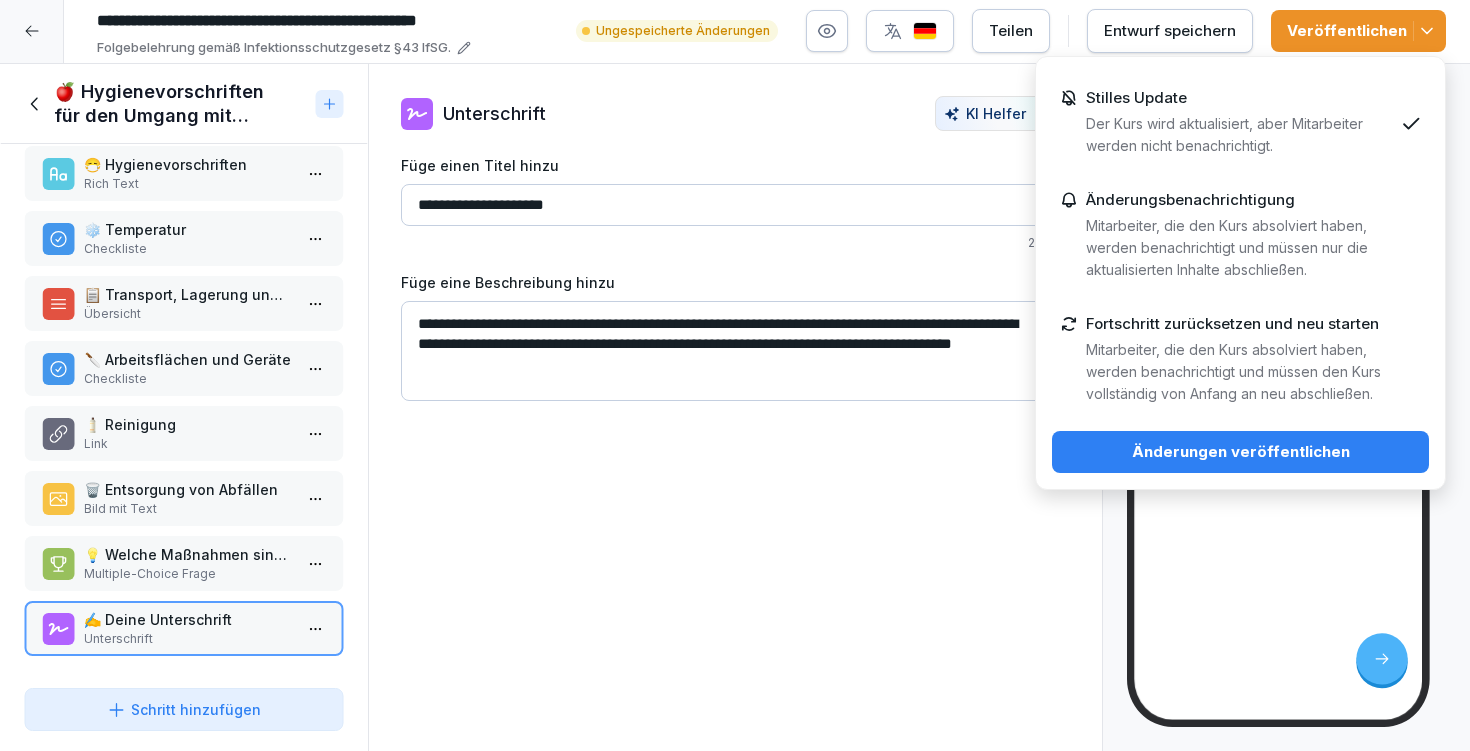 click on "Änderungen veröffentlichen" at bounding box center (1240, 452) 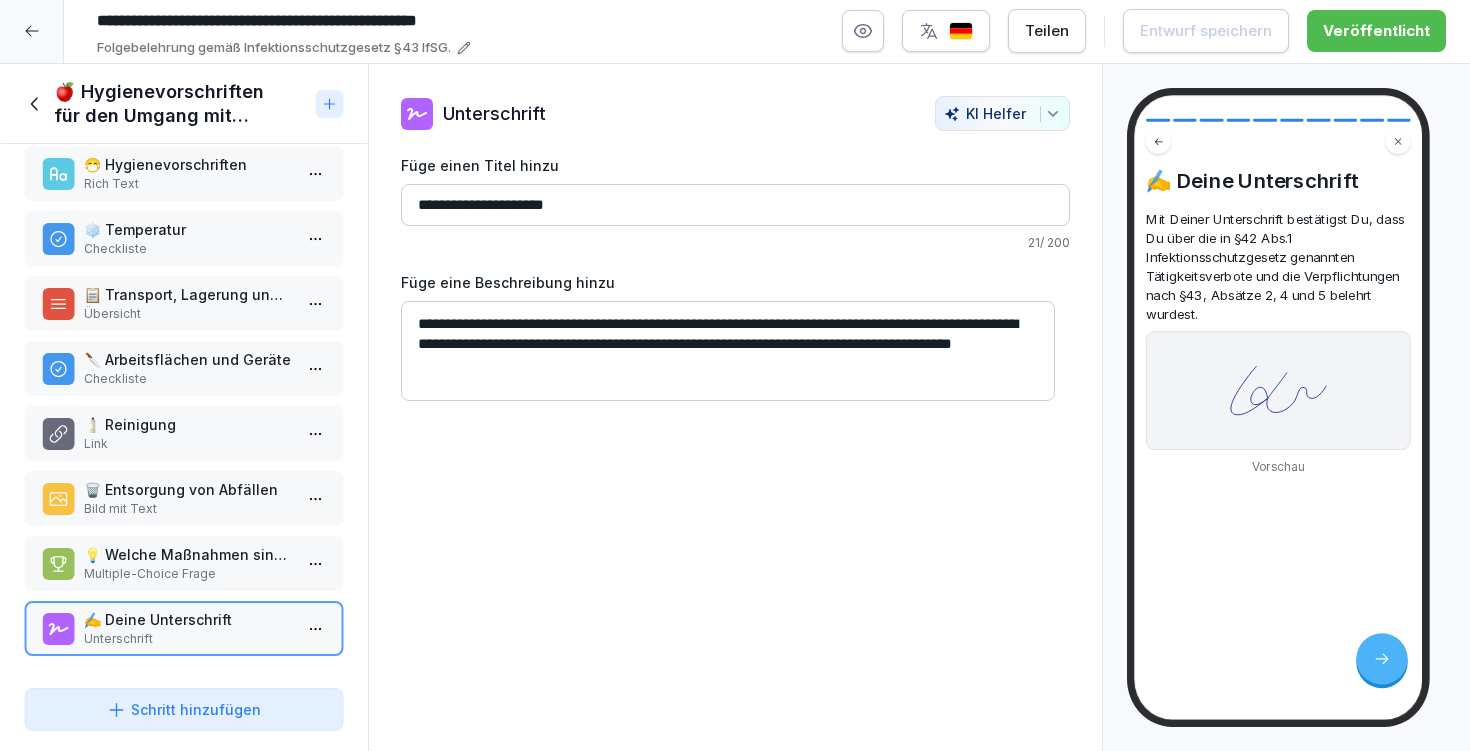 click 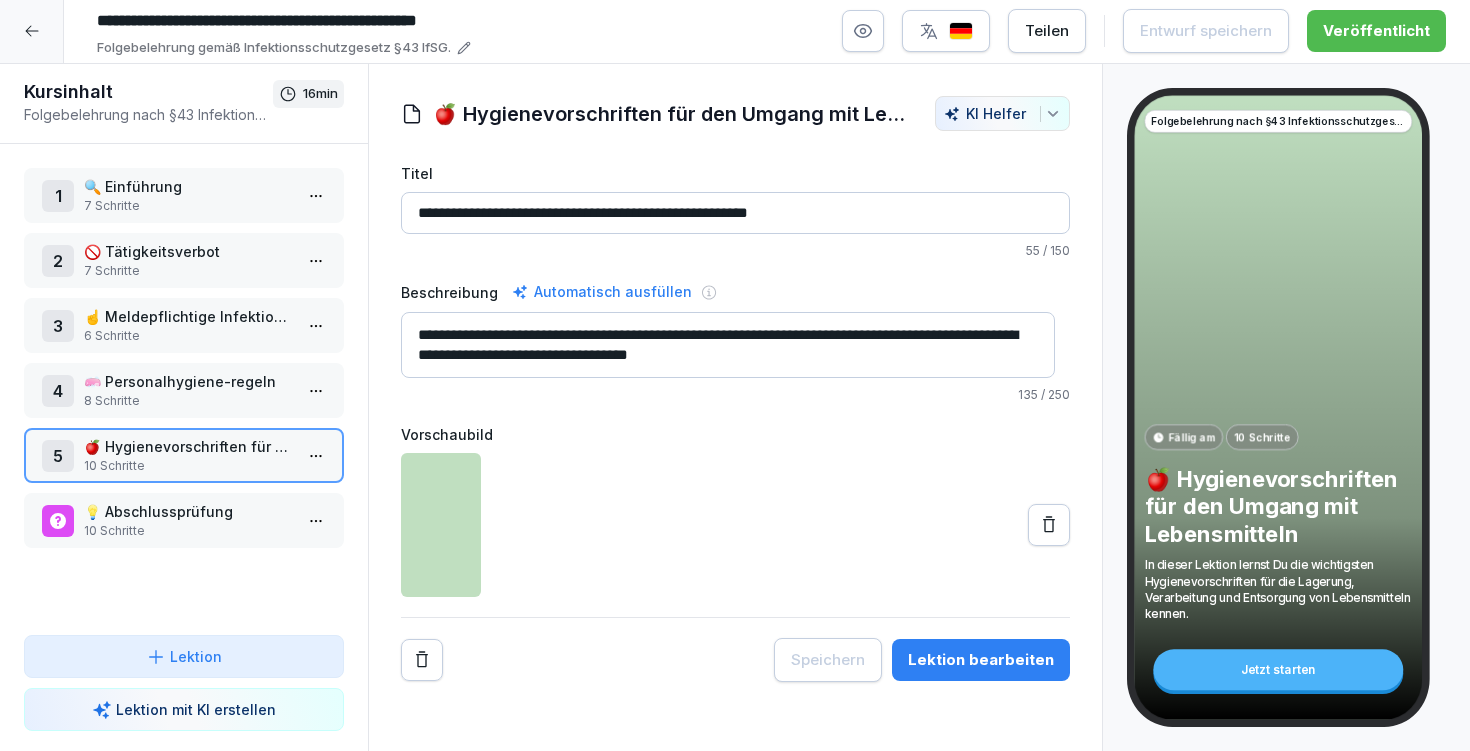 click on "10 Schritte" at bounding box center [188, 531] 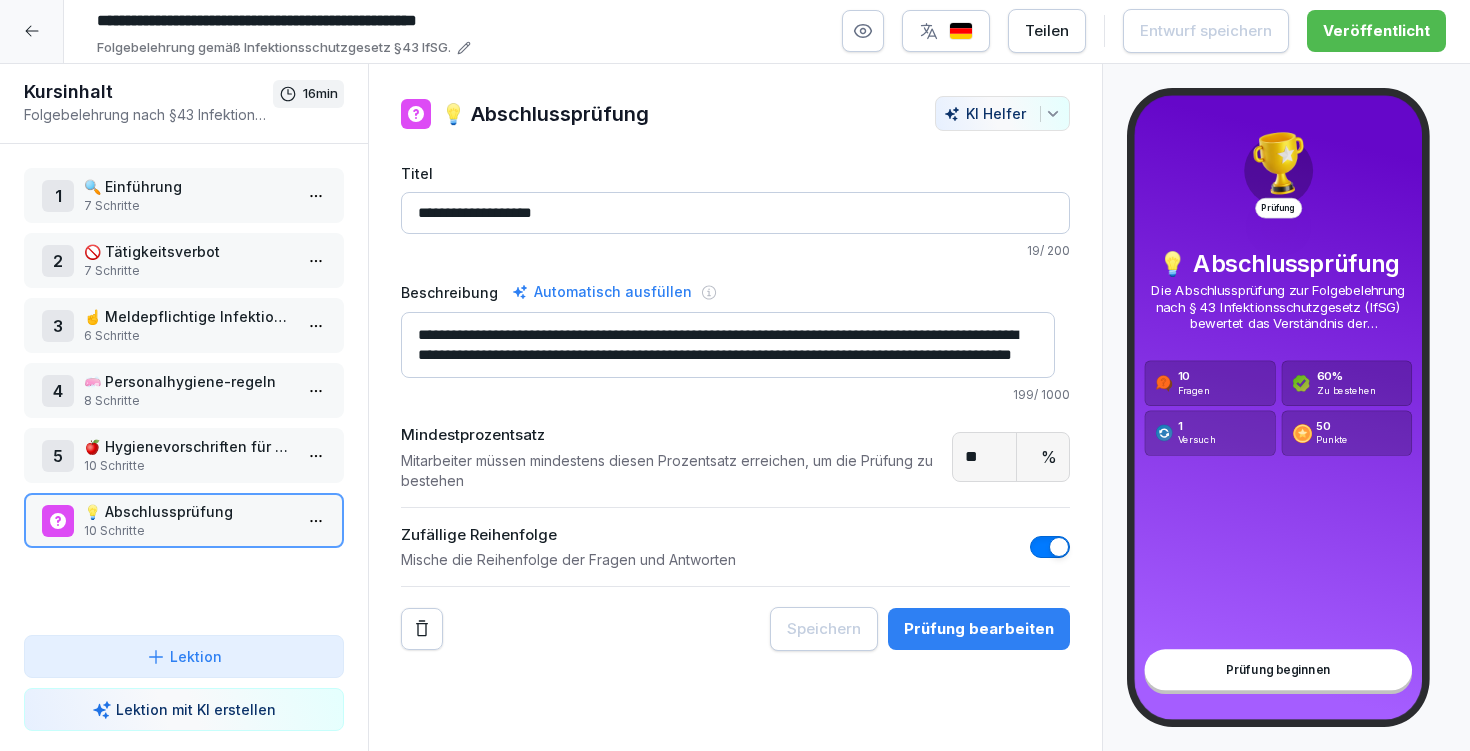 click on "**********" at bounding box center [728, 345] 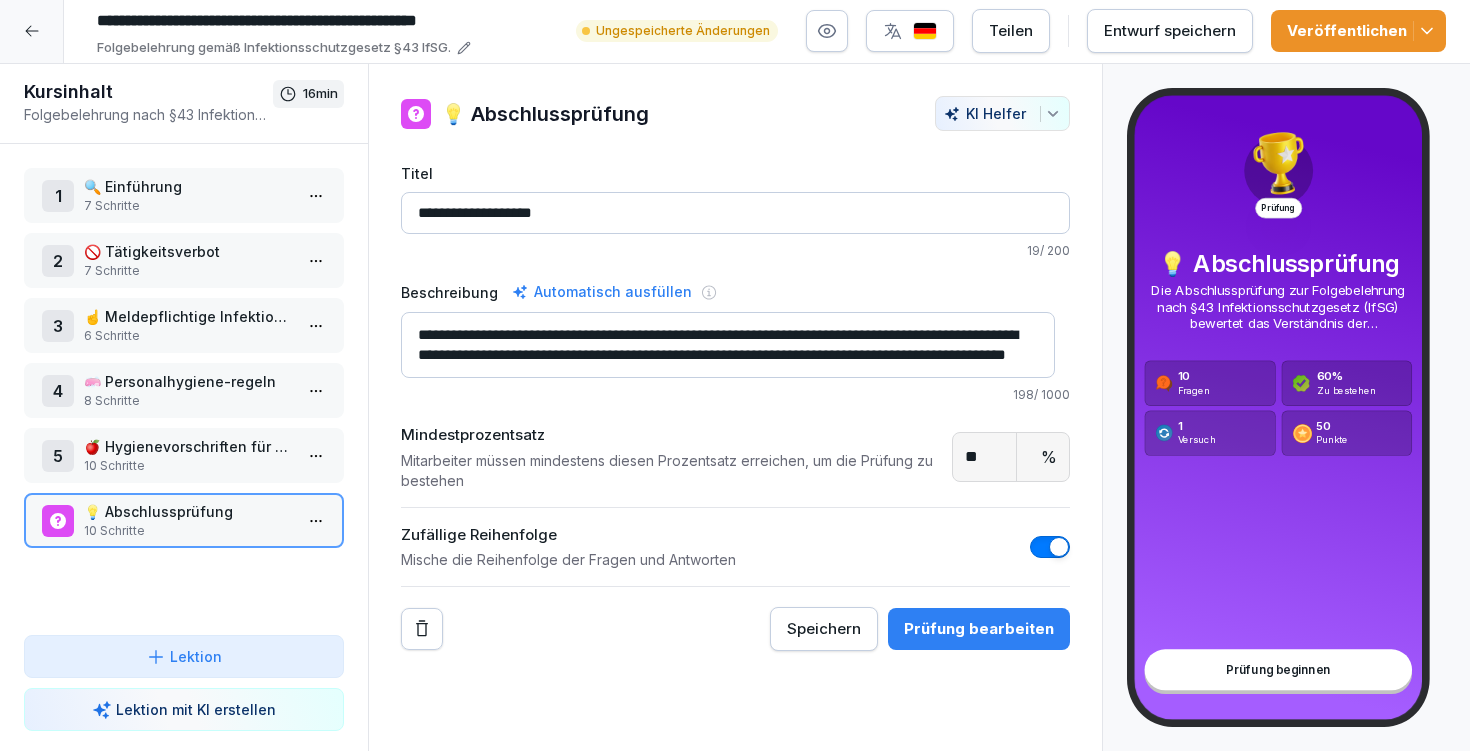 type on "**********" 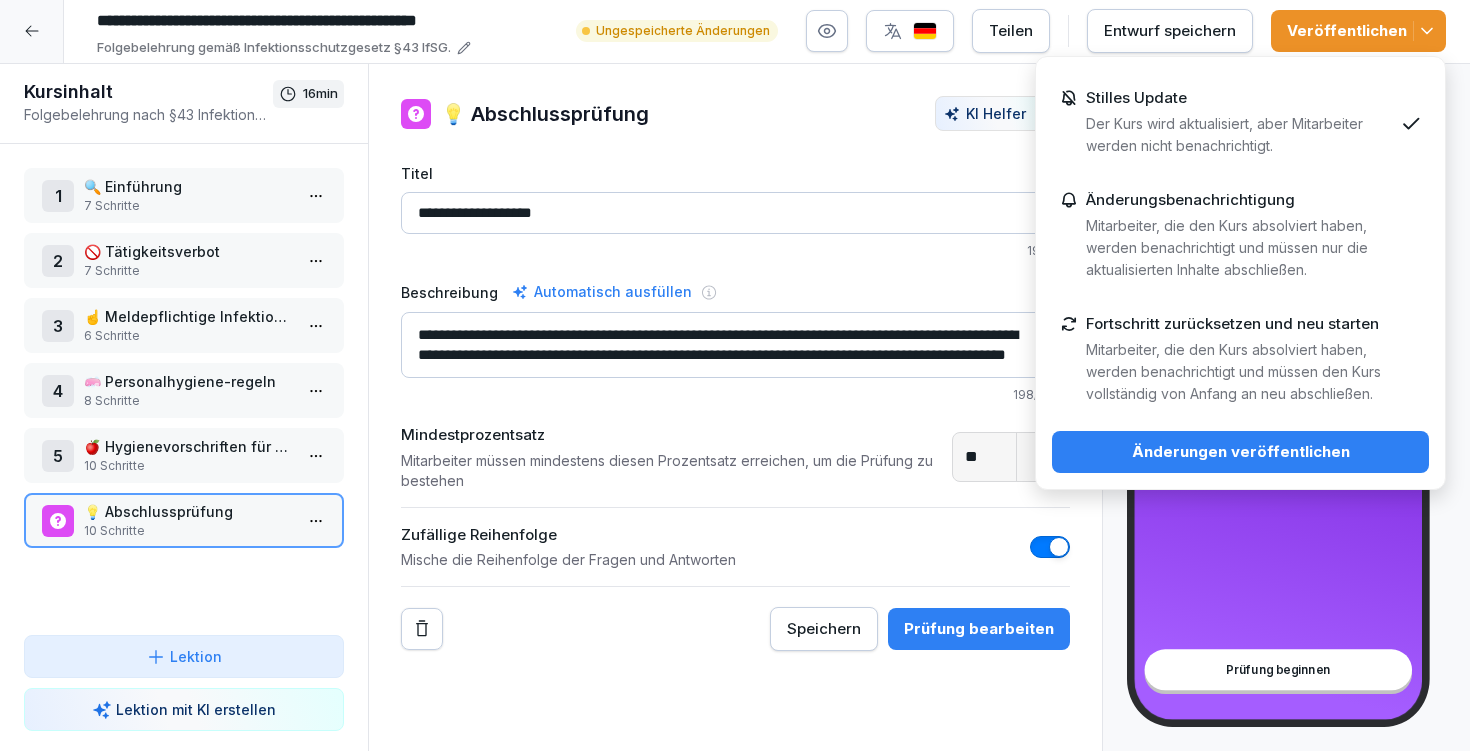 click on "Änderungen veröffentlichen" at bounding box center (1240, 452) 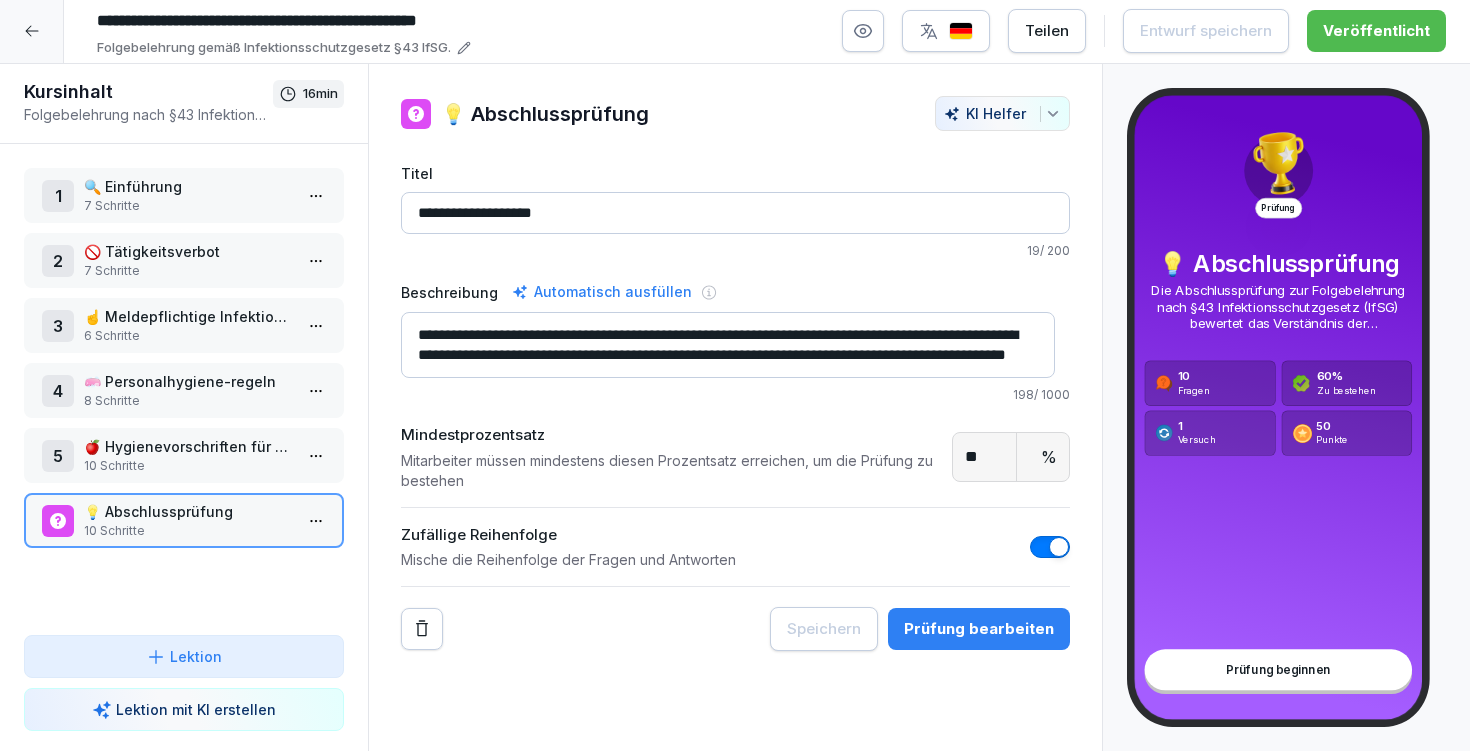 click on "Prüfung bearbeiten" at bounding box center [979, 629] 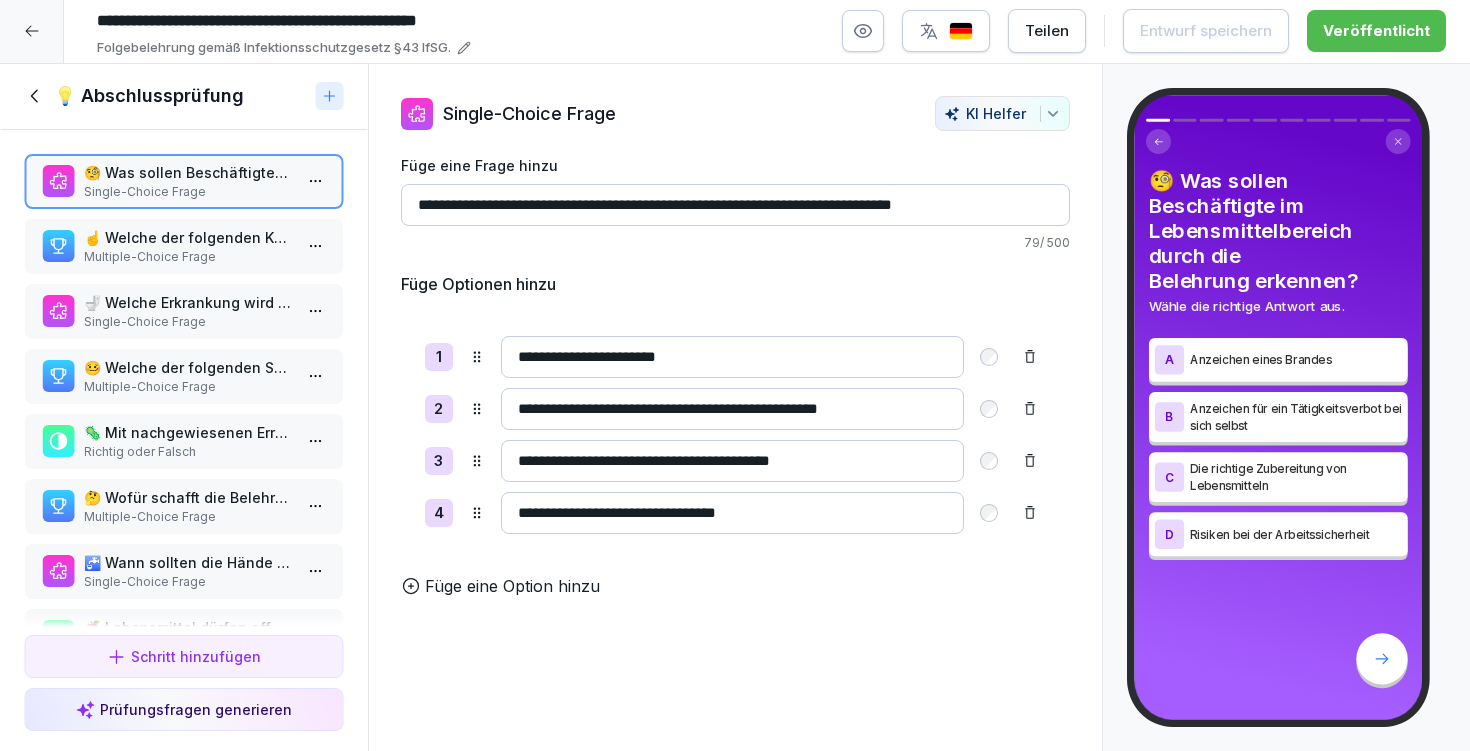 scroll, scrollTop: 220, scrollLeft: 0, axis: vertical 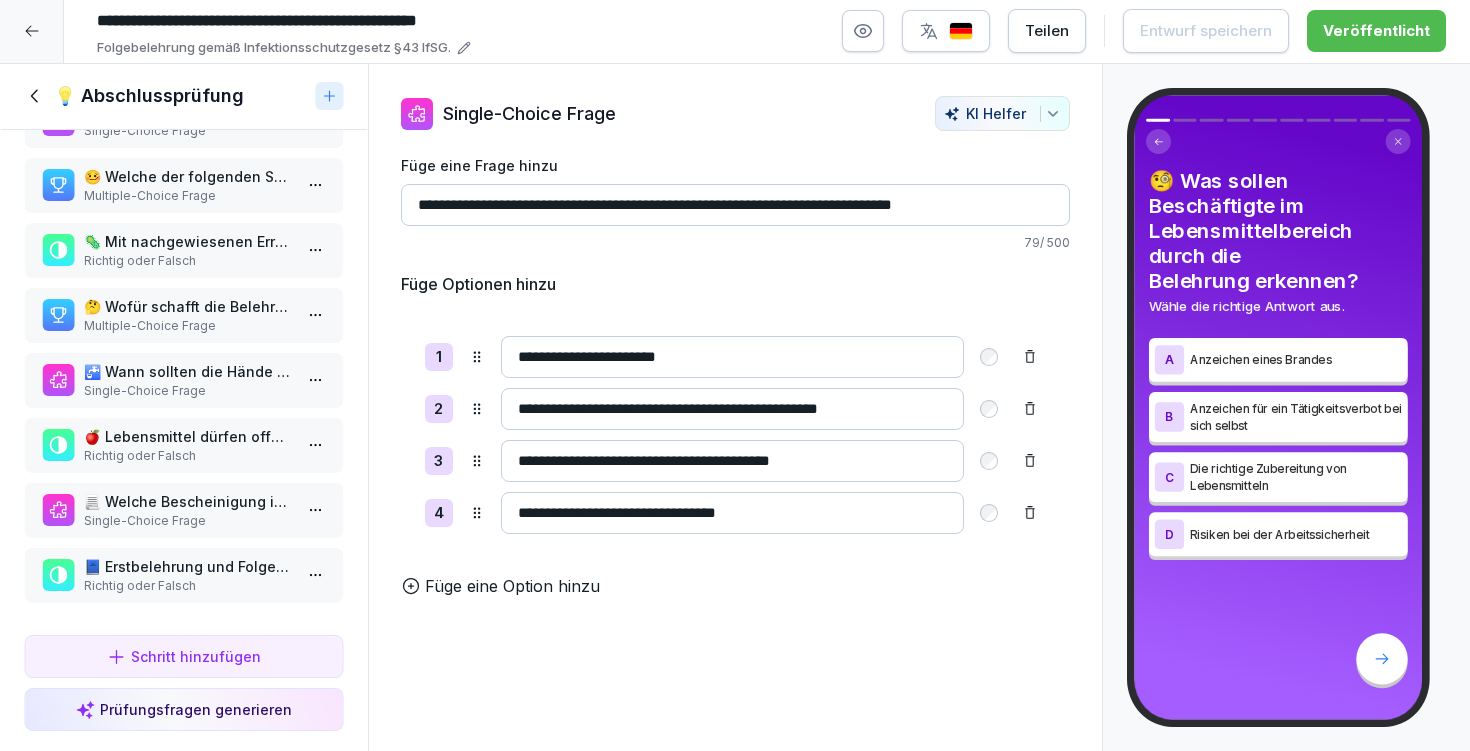 click on "Single-Choice Frage" at bounding box center [188, 521] 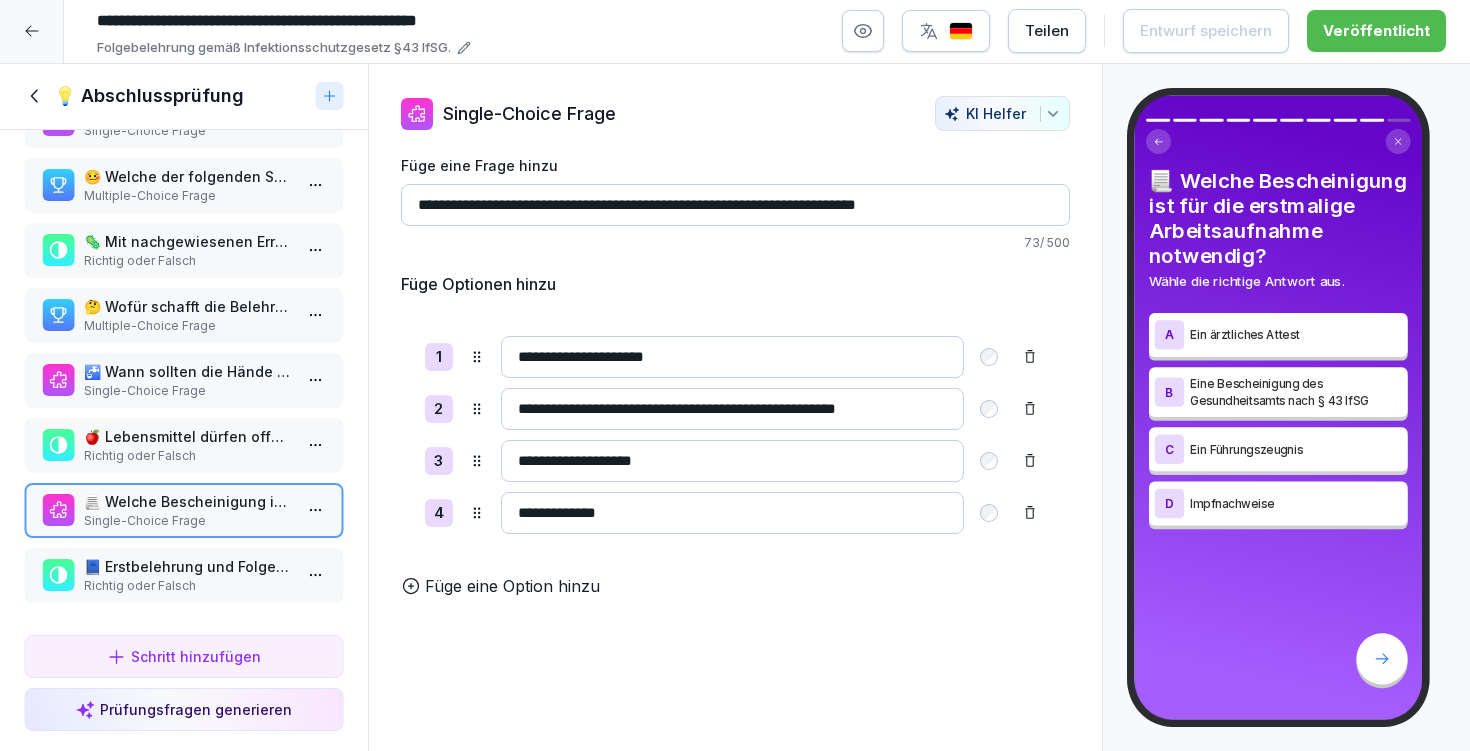 click on "**********" at bounding box center [732, 409] 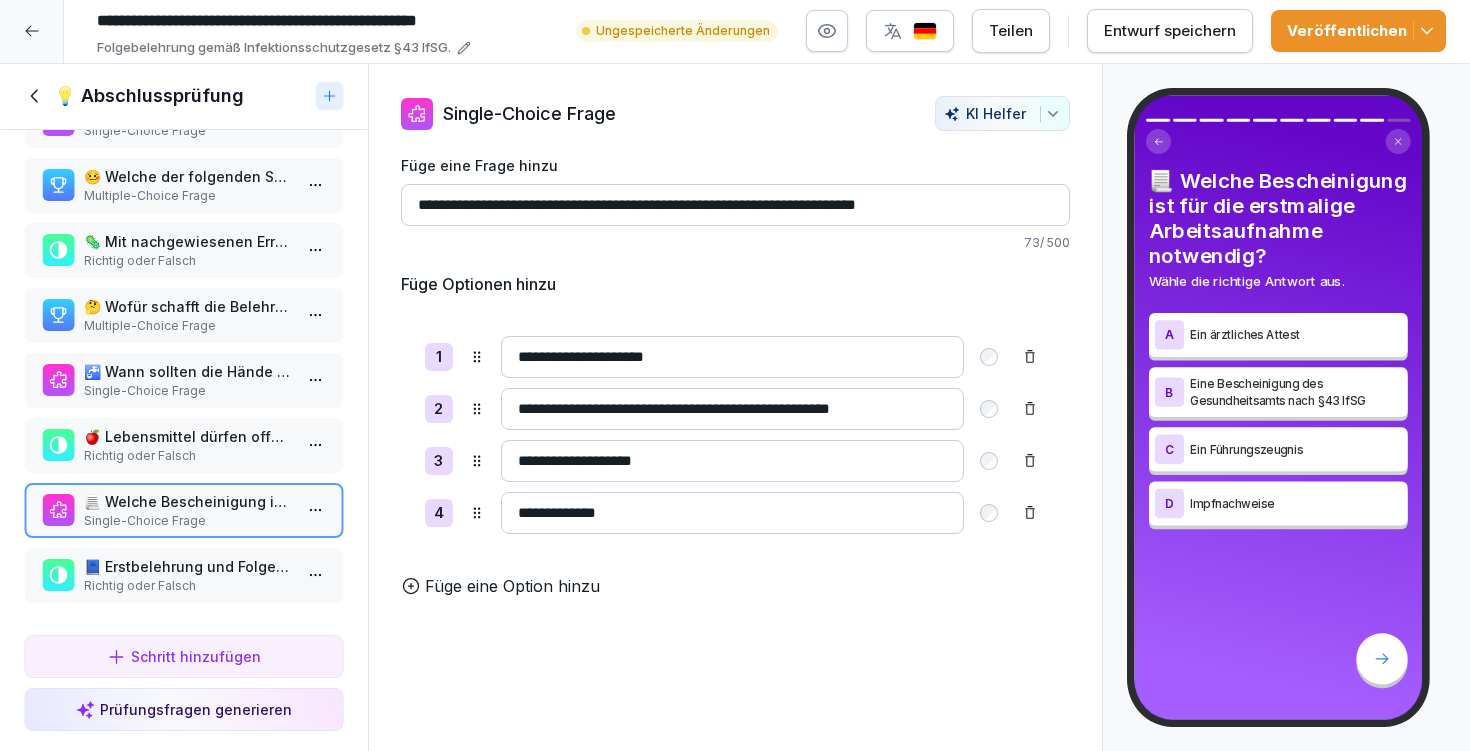 type on "**********" 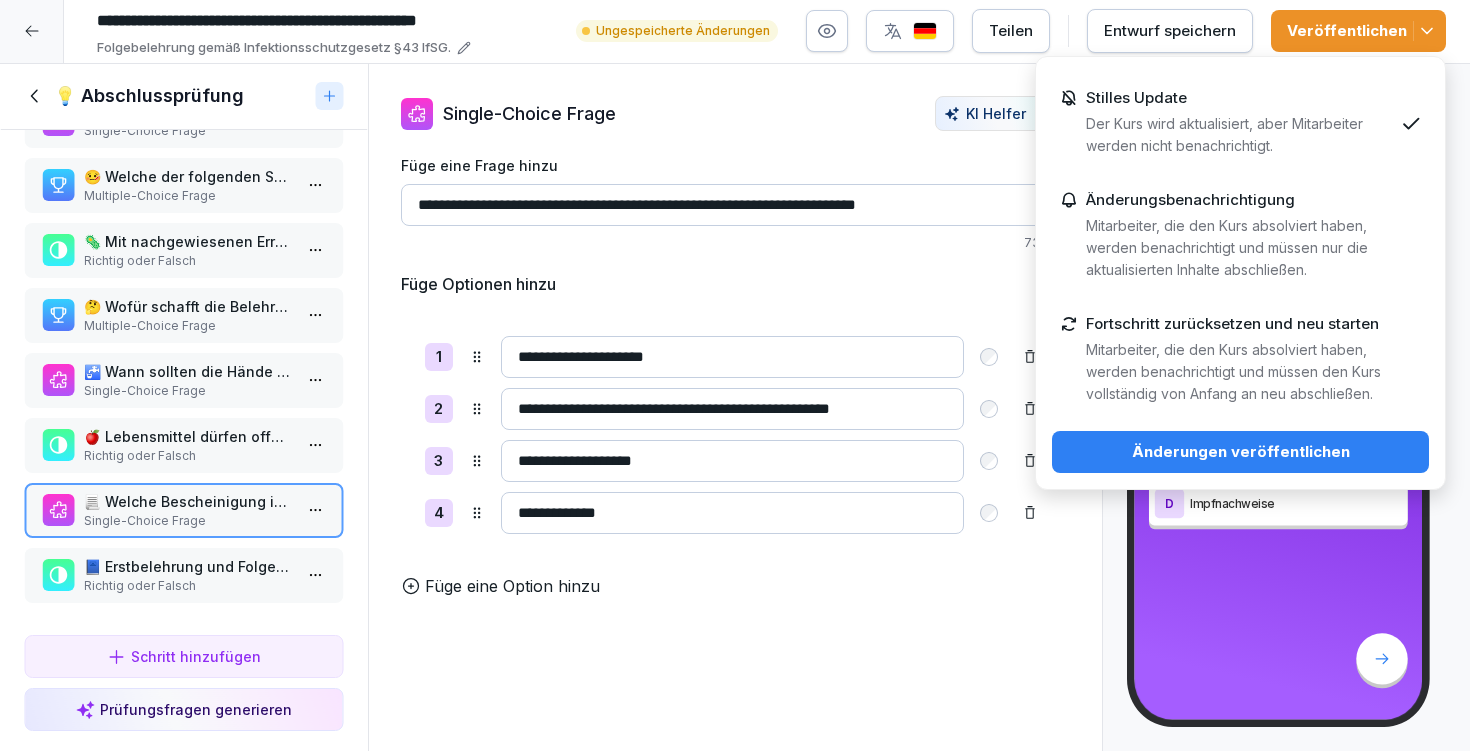 click on "Änderungen veröffentlichen" at bounding box center (1240, 452) 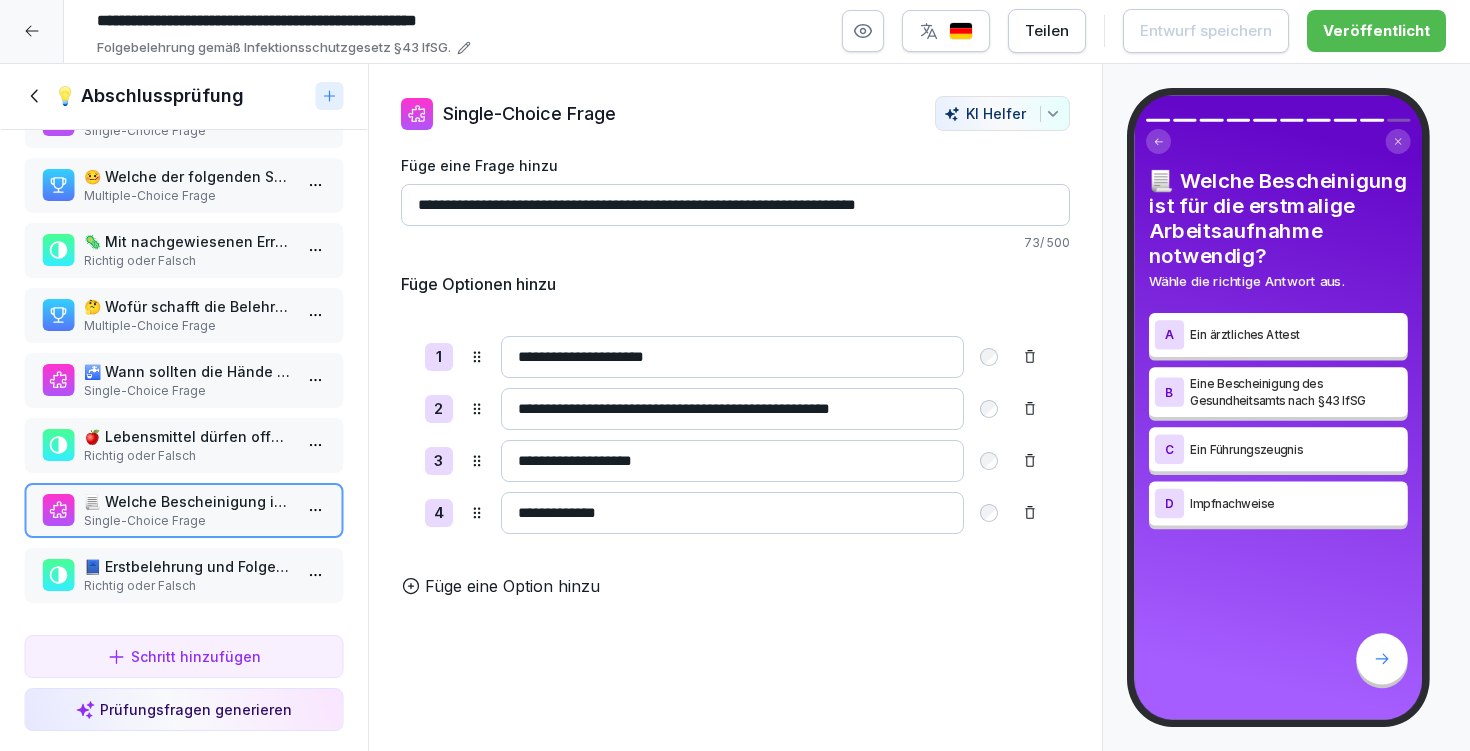 click 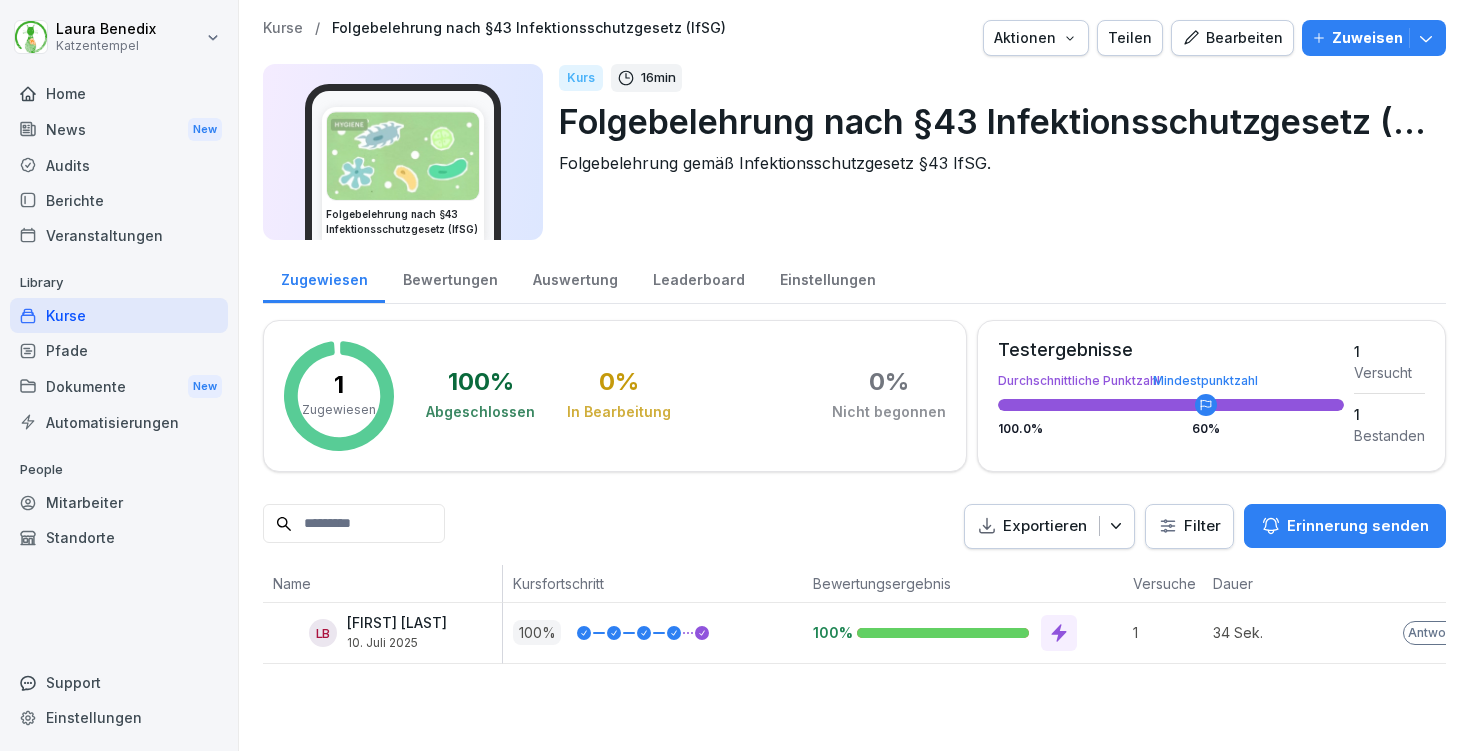 click on "Kurse" at bounding box center (283, 28) 